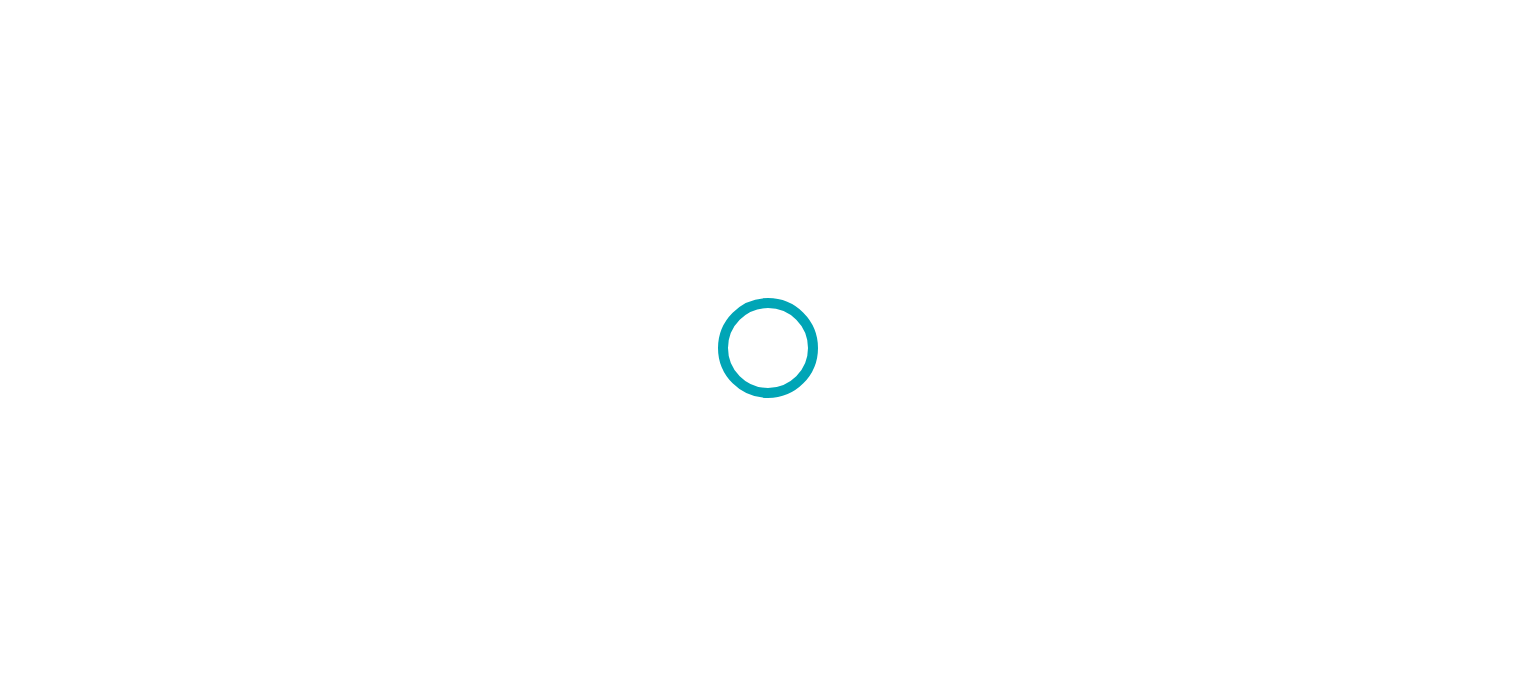 scroll, scrollTop: 0, scrollLeft: 0, axis: both 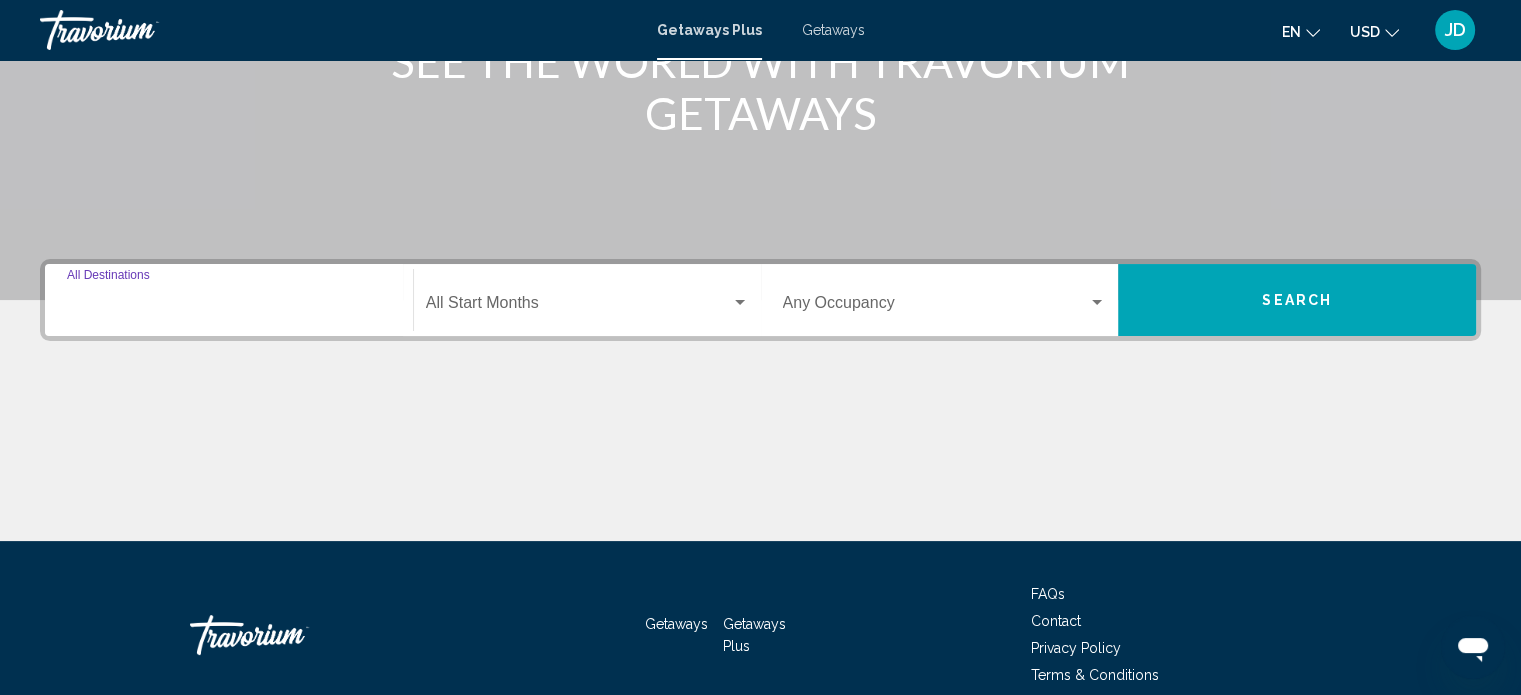 click on "Destination All Destinations" at bounding box center [229, 307] 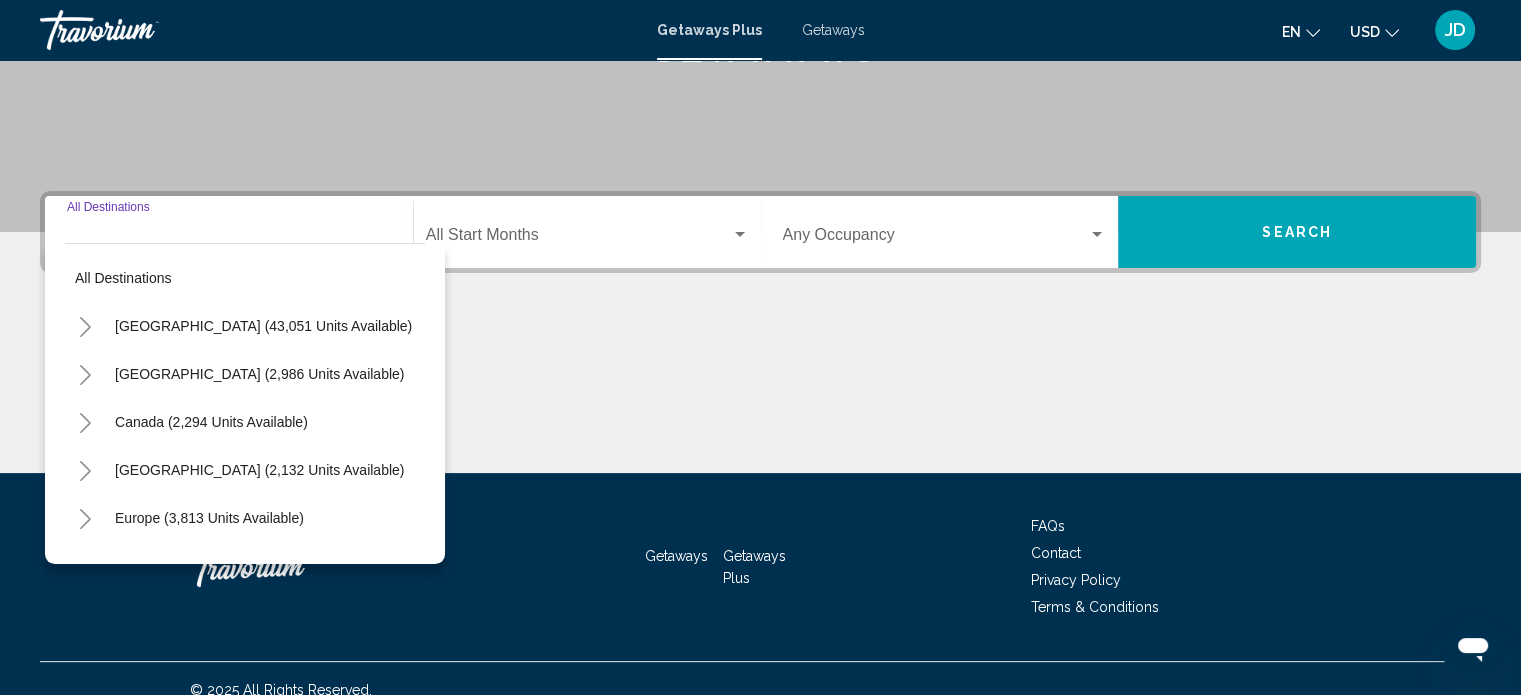scroll, scrollTop: 390, scrollLeft: 0, axis: vertical 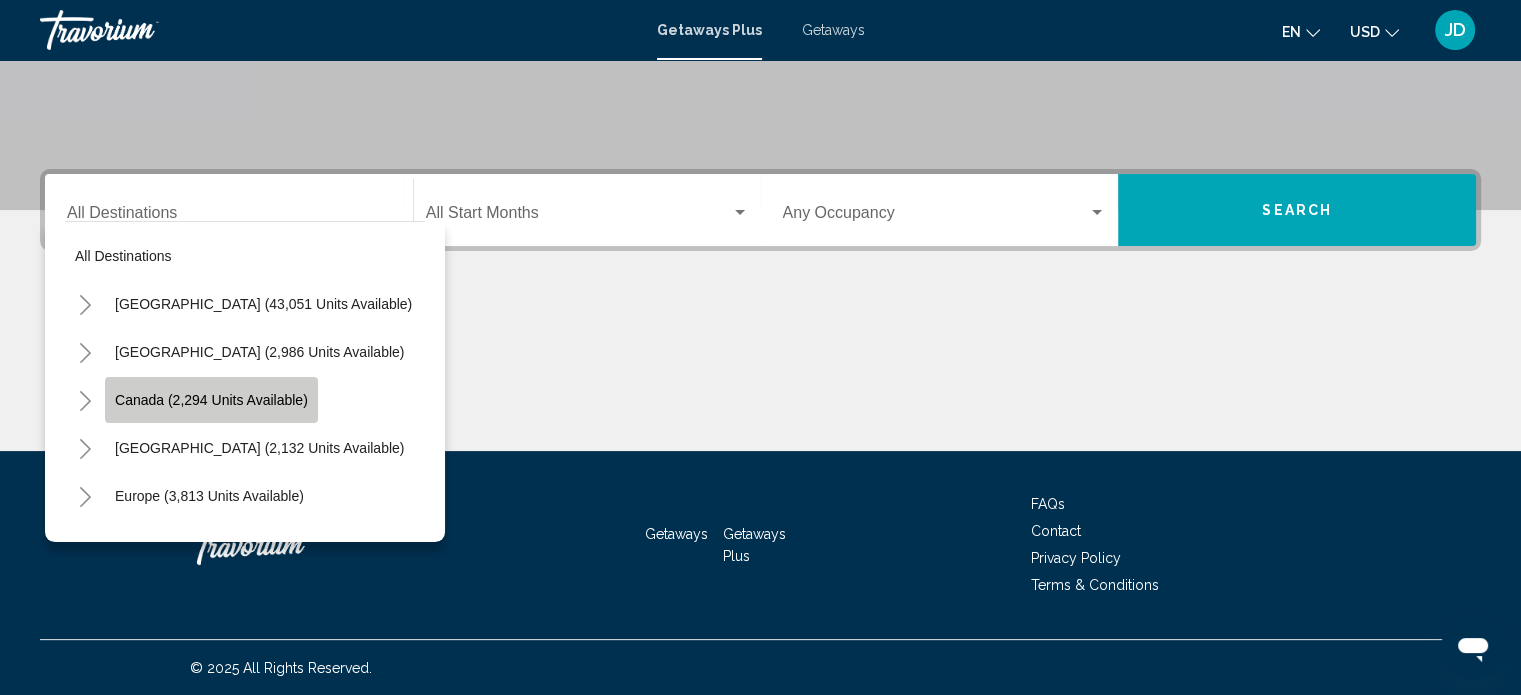 click on "Canada (2,294 units available)" 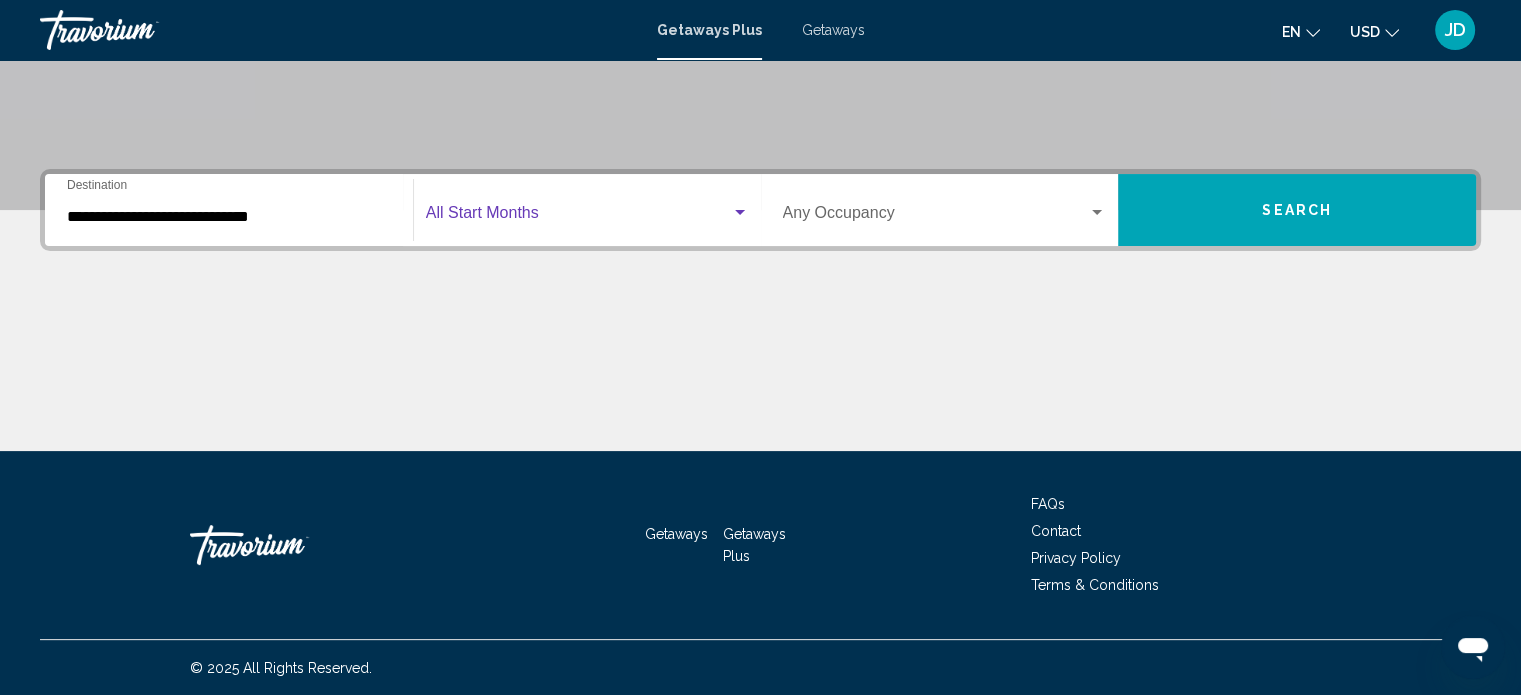 click at bounding box center (578, 217) 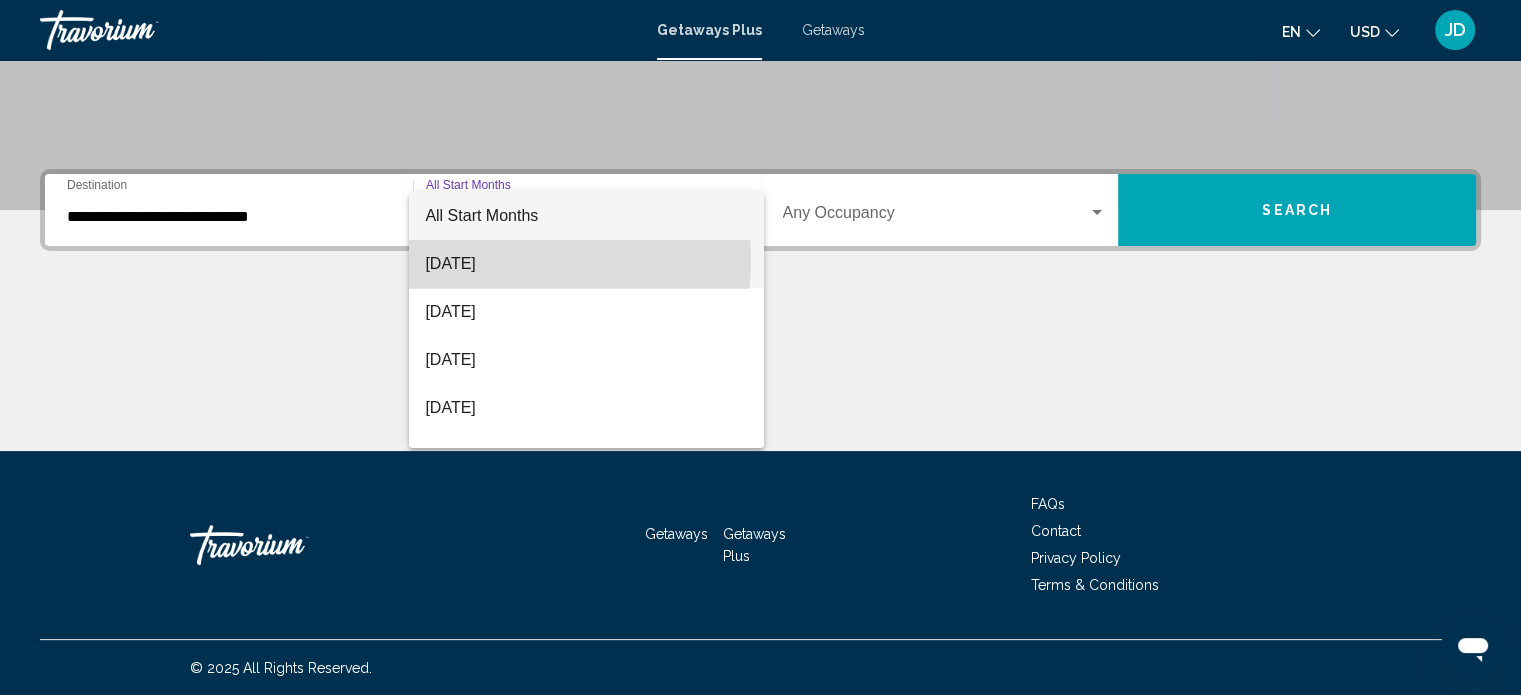 click on "[DATE]" at bounding box center [586, 264] 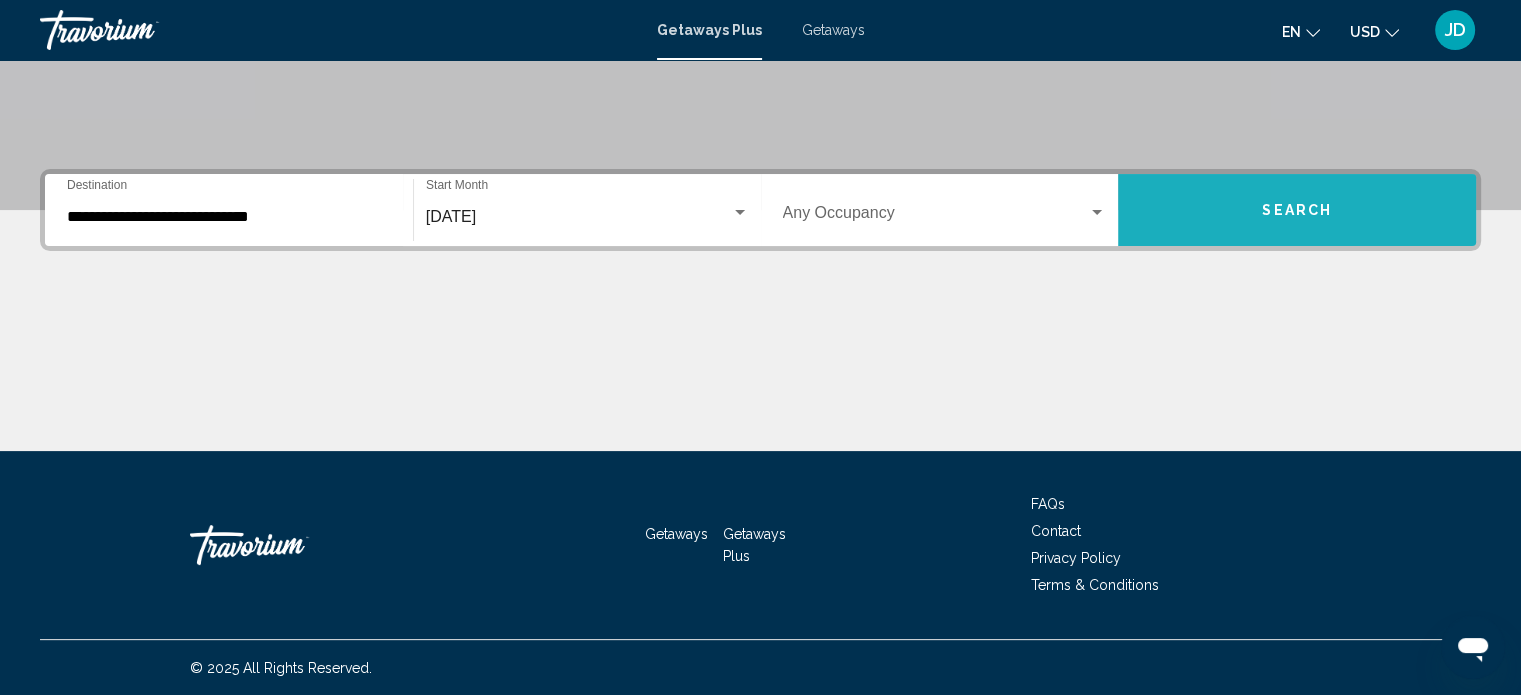 click on "Search" at bounding box center (1297, 210) 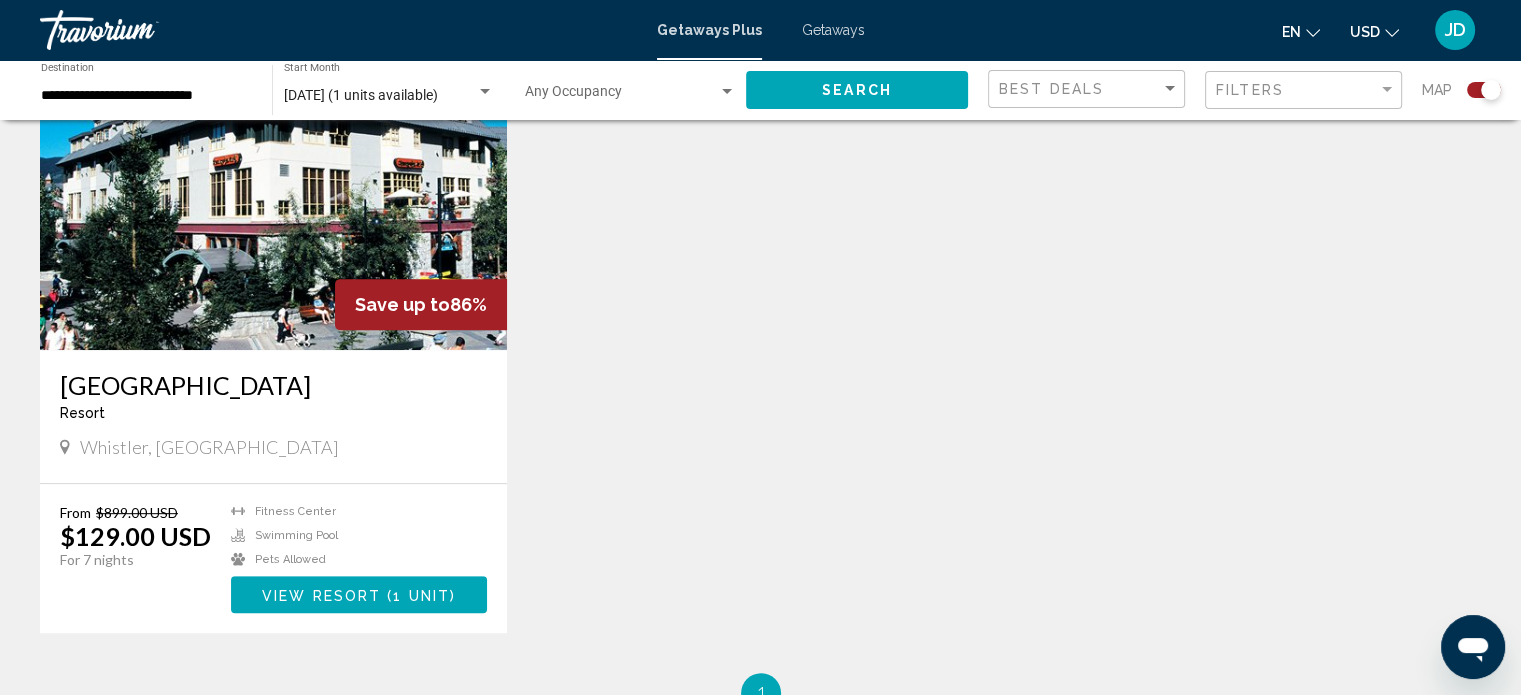 scroll, scrollTop: 700, scrollLeft: 0, axis: vertical 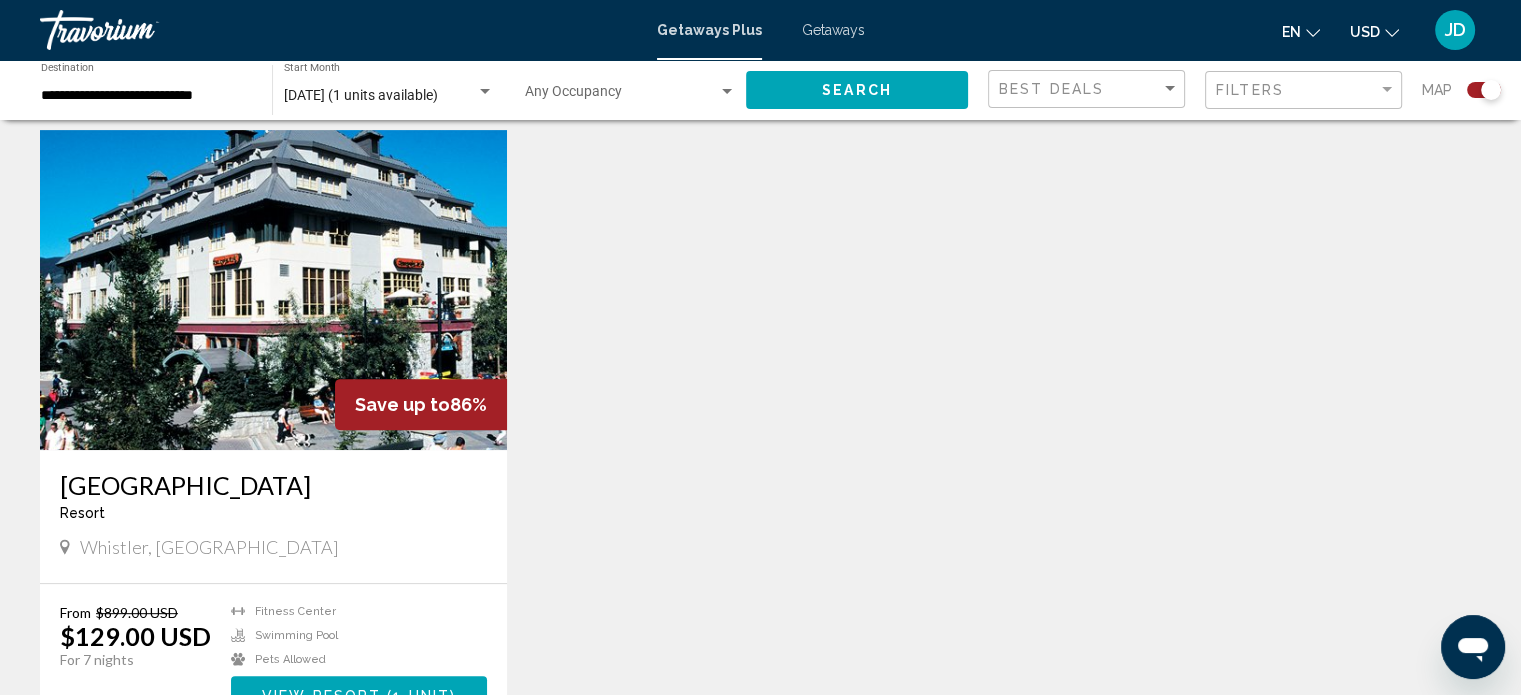 click at bounding box center (273, 290) 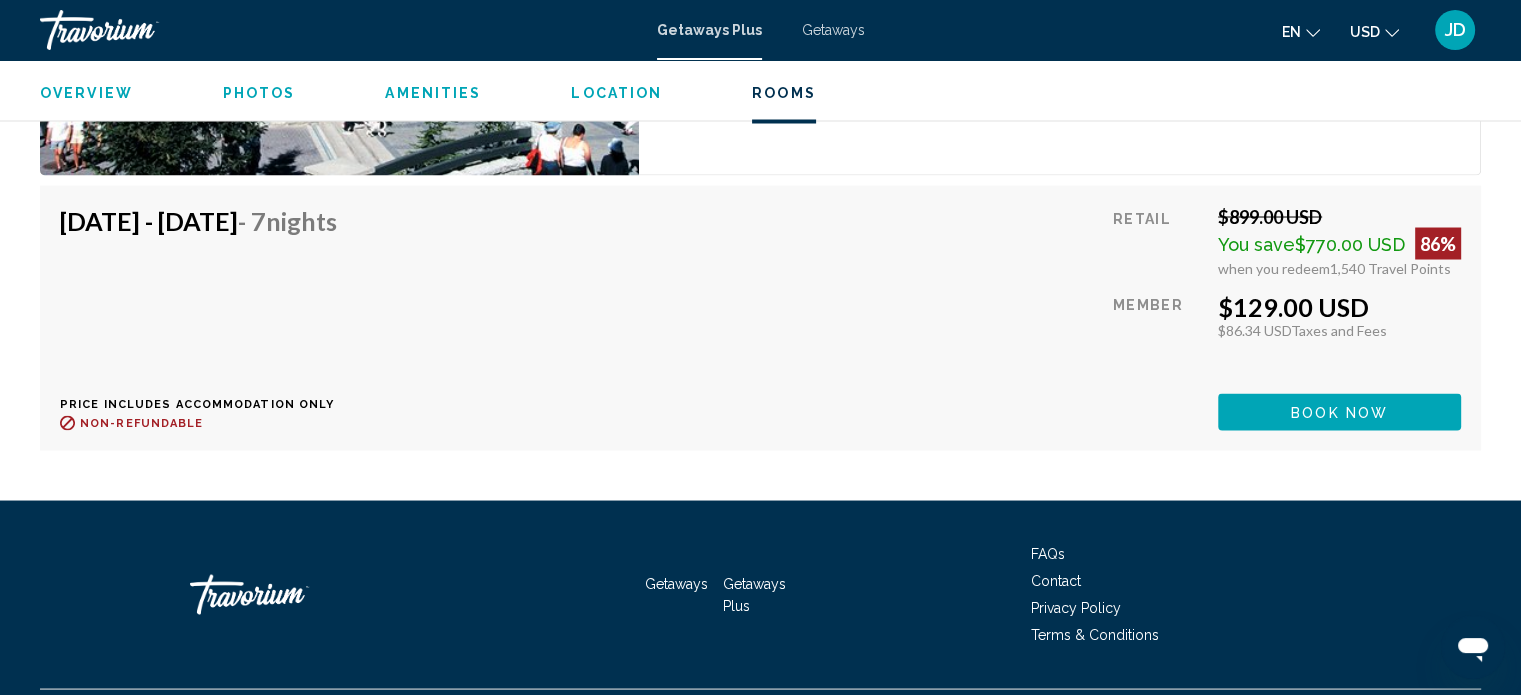 scroll, scrollTop: 3712, scrollLeft: 0, axis: vertical 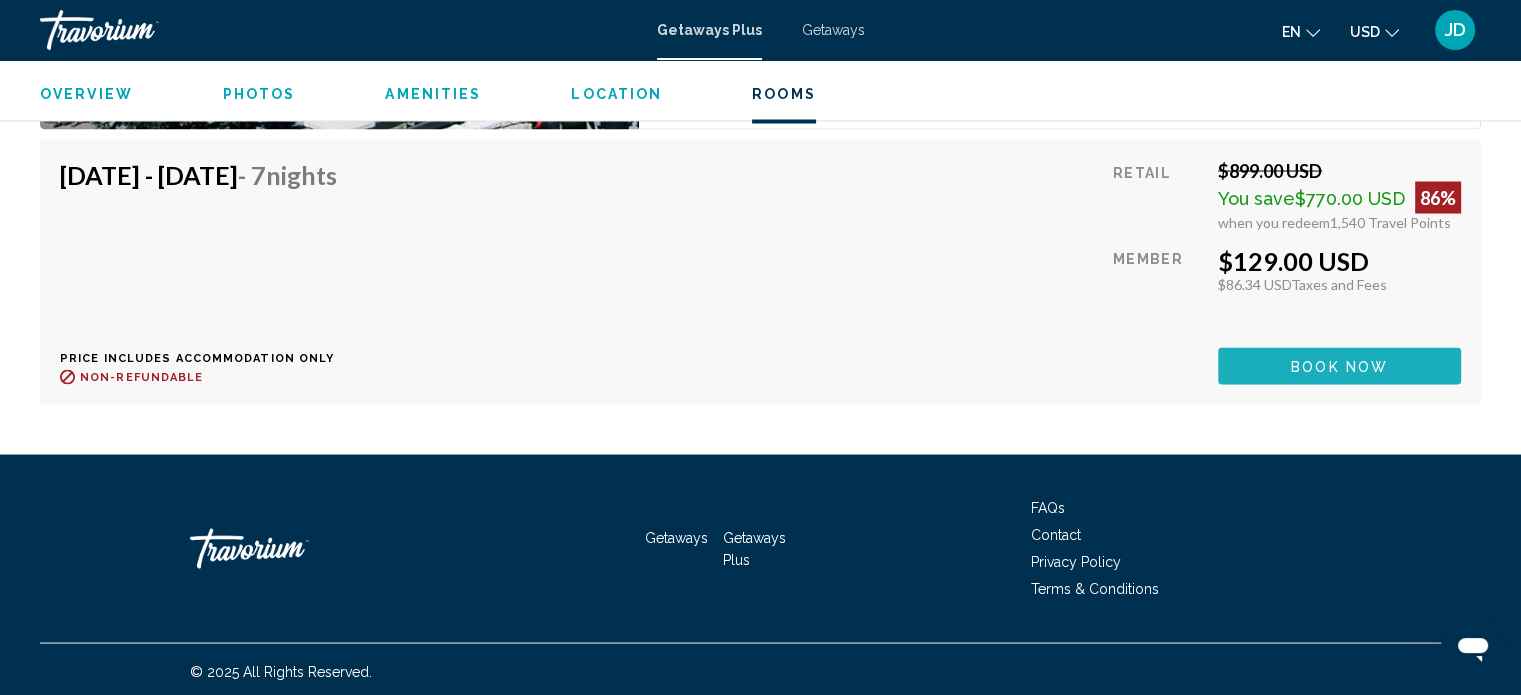 click on "Book now" at bounding box center [1339, 365] 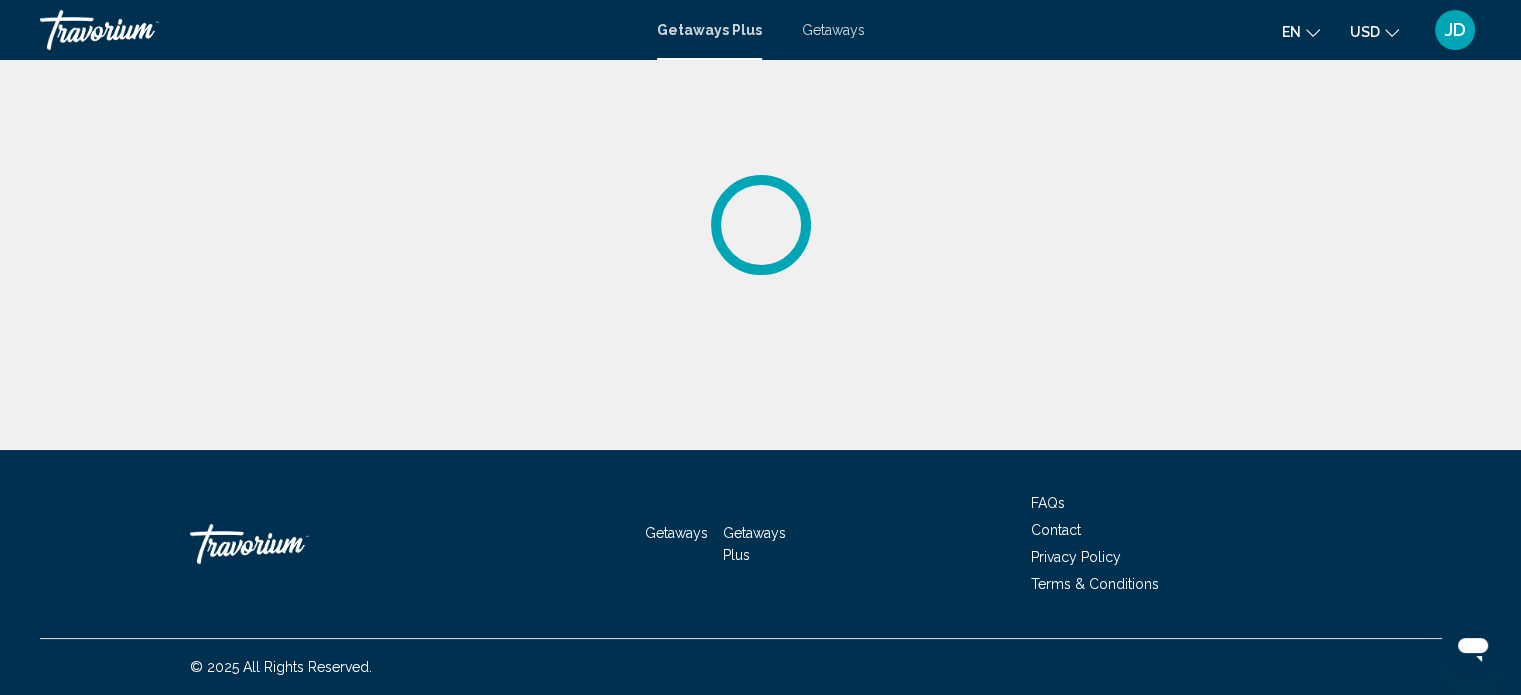 scroll, scrollTop: 0, scrollLeft: 0, axis: both 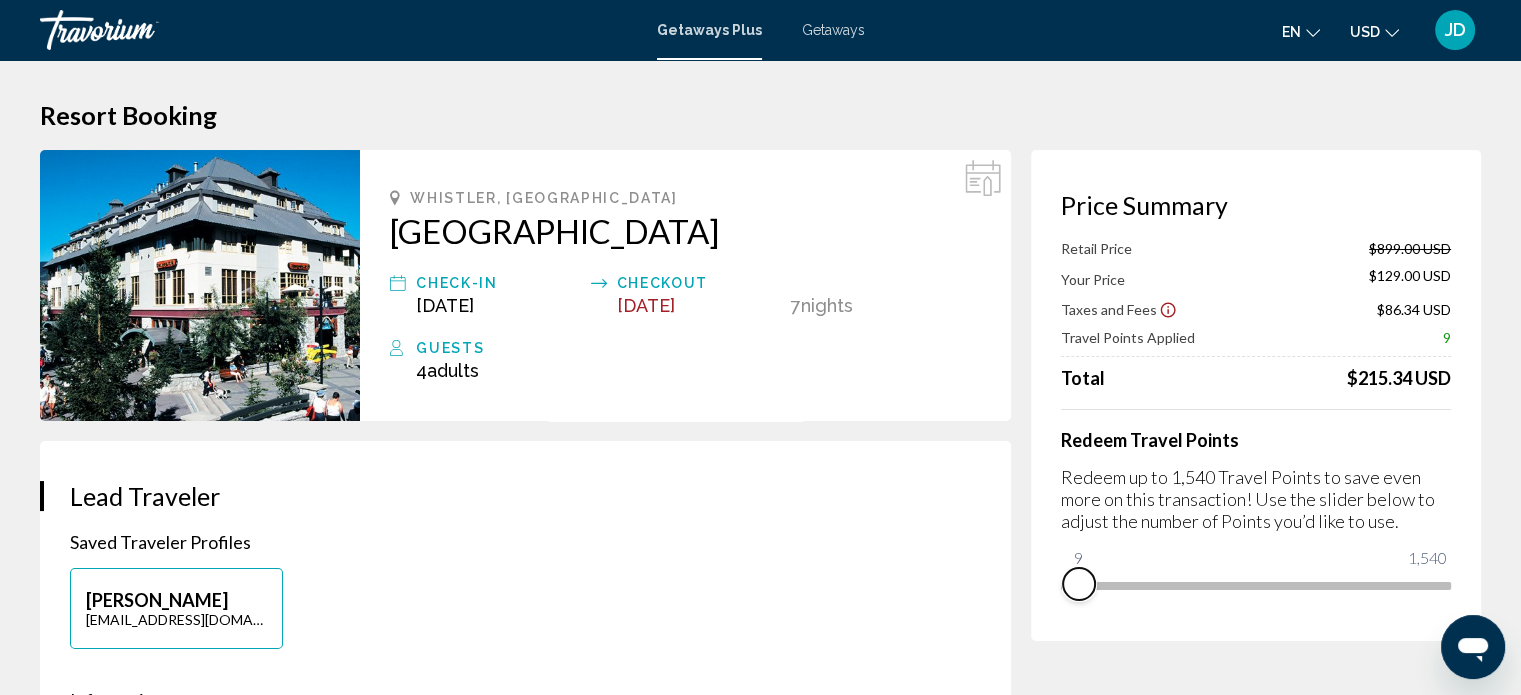 drag, startPoint x: 1429, startPoint y: 583, endPoint x: 1079, endPoint y: 579, distance: 350.02286 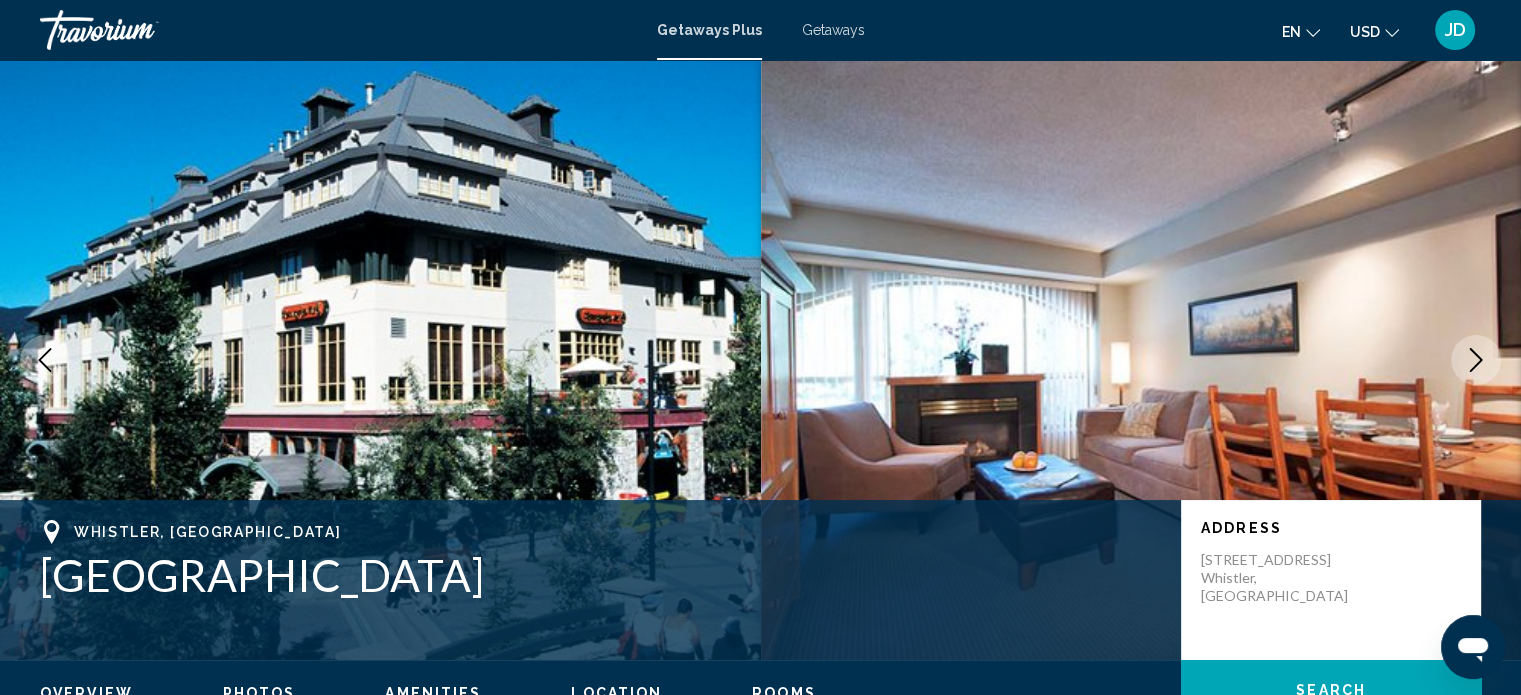 scroll, scrollTop: 12, scrollLeft: 0, axis: vertical 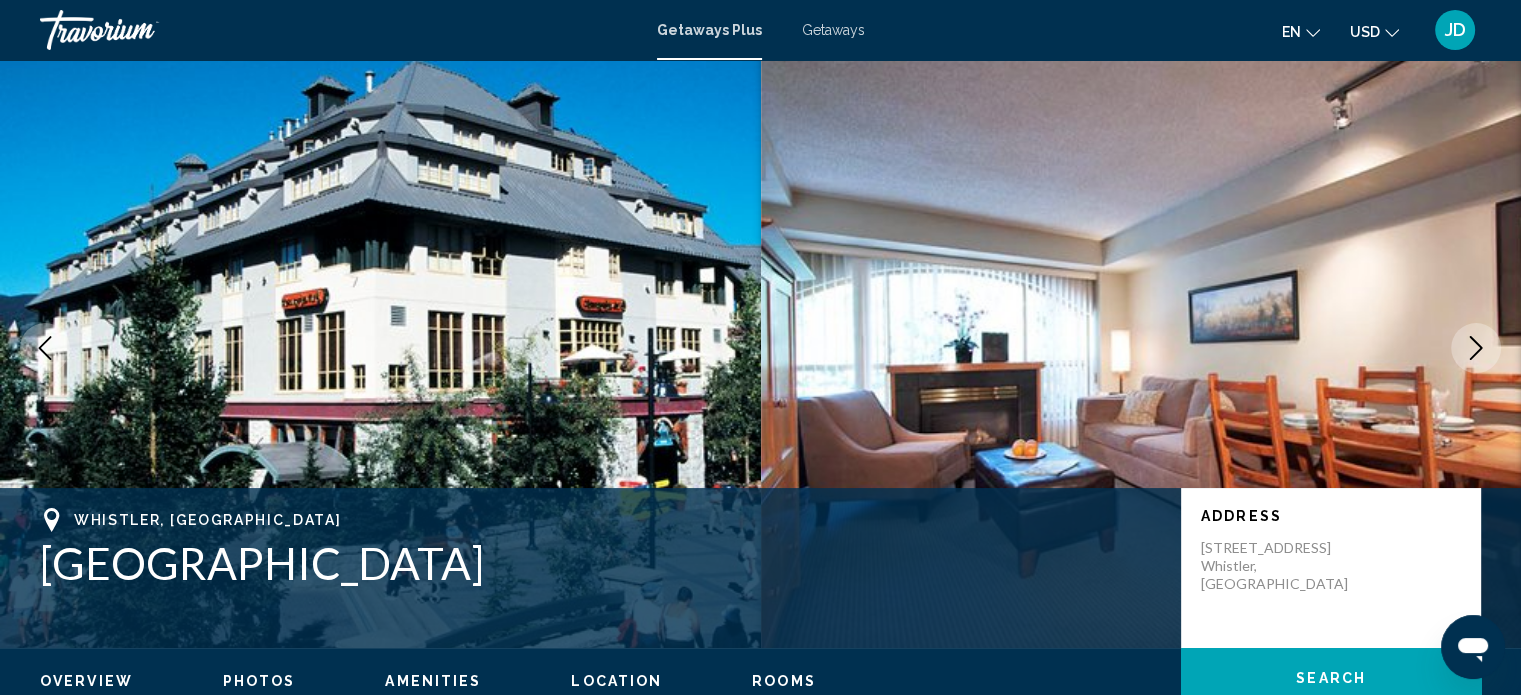 click at bounding box center (380, 348) 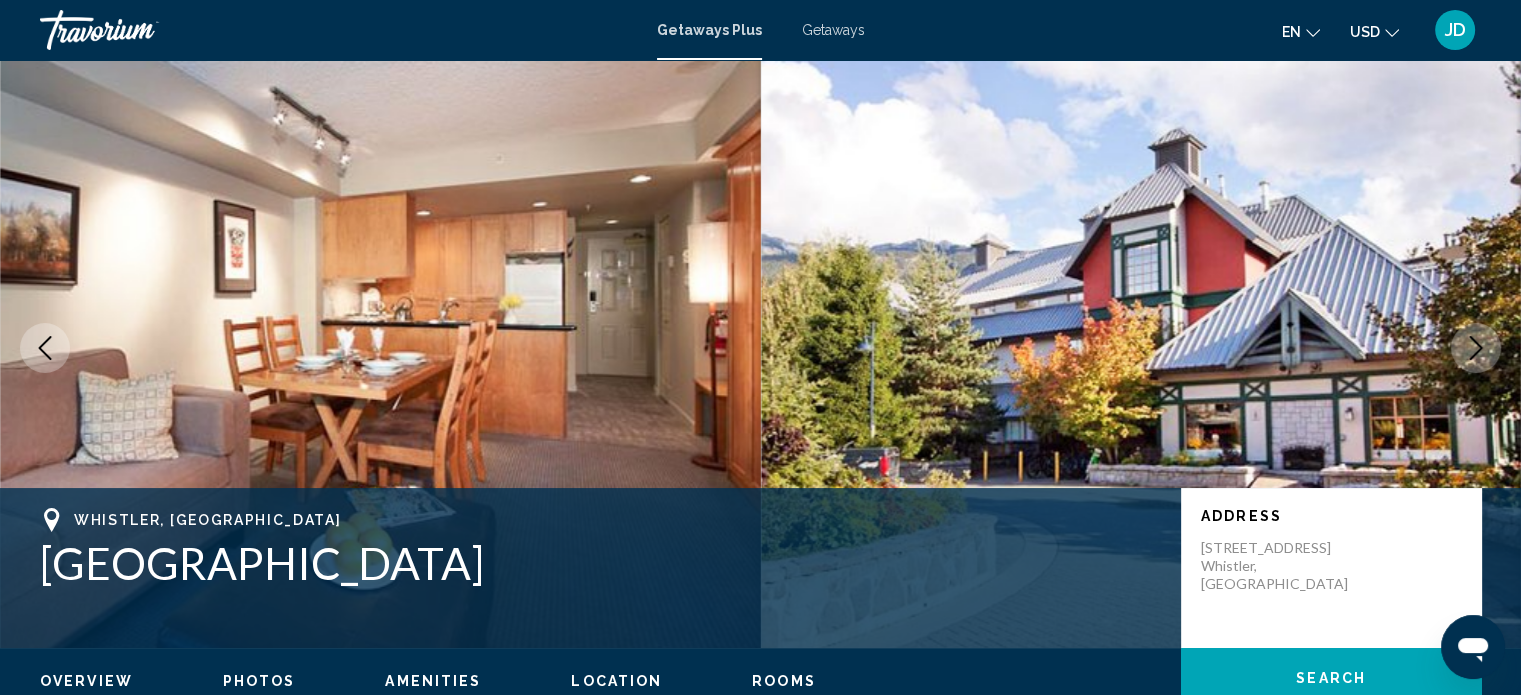 click 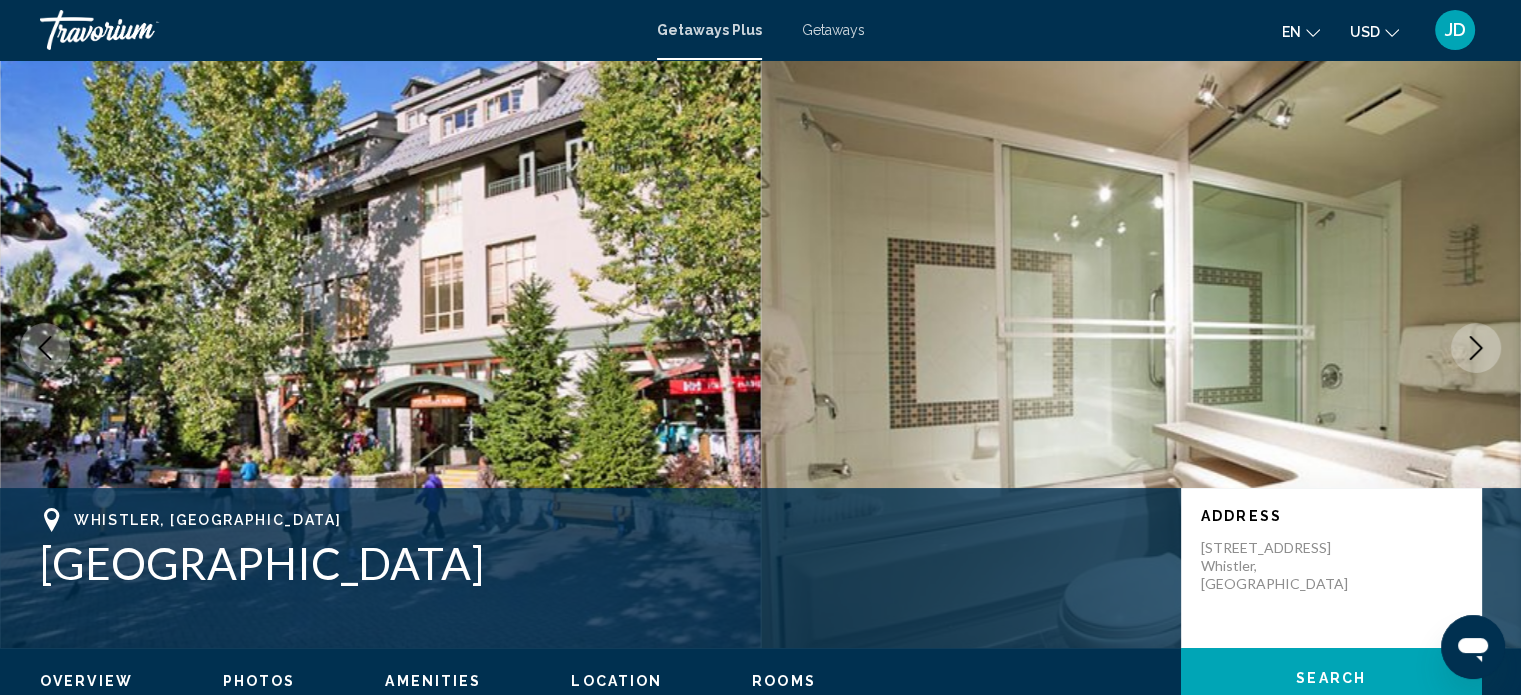 click 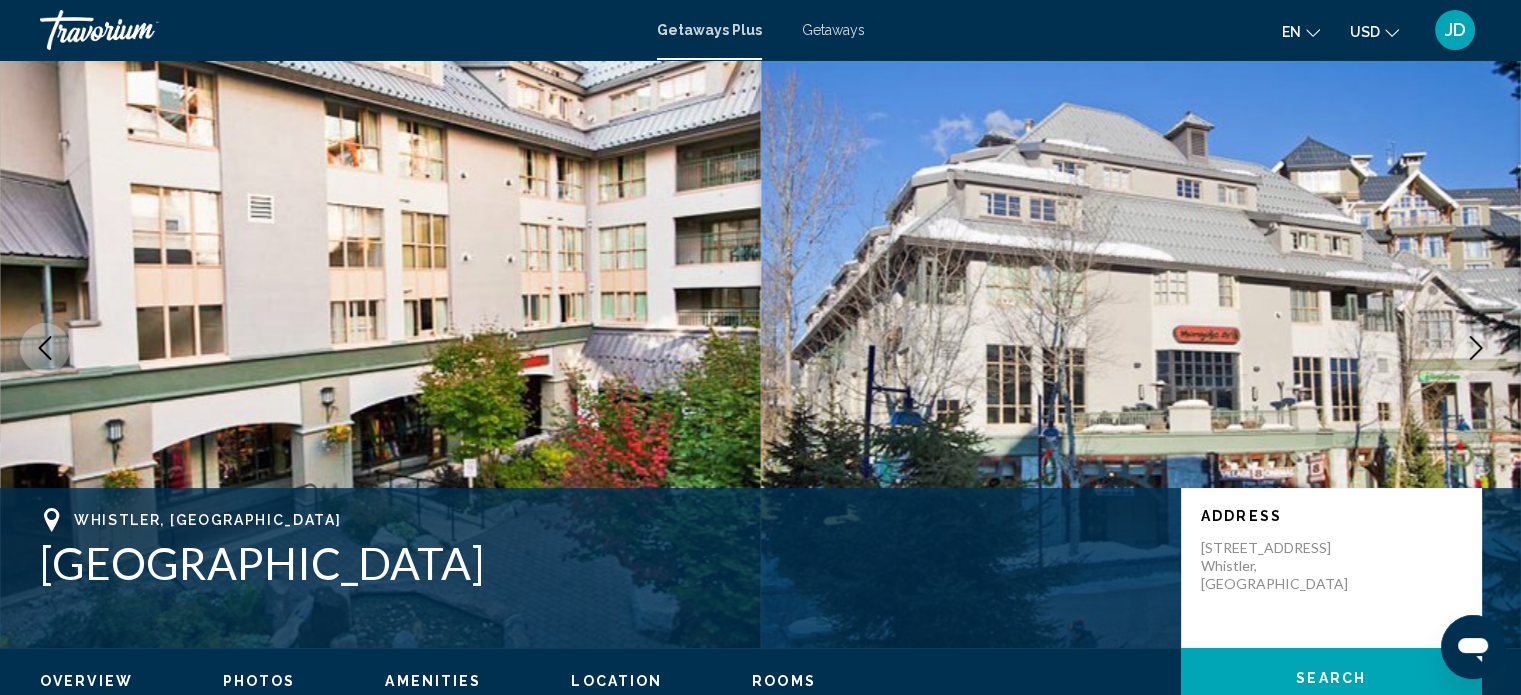 click 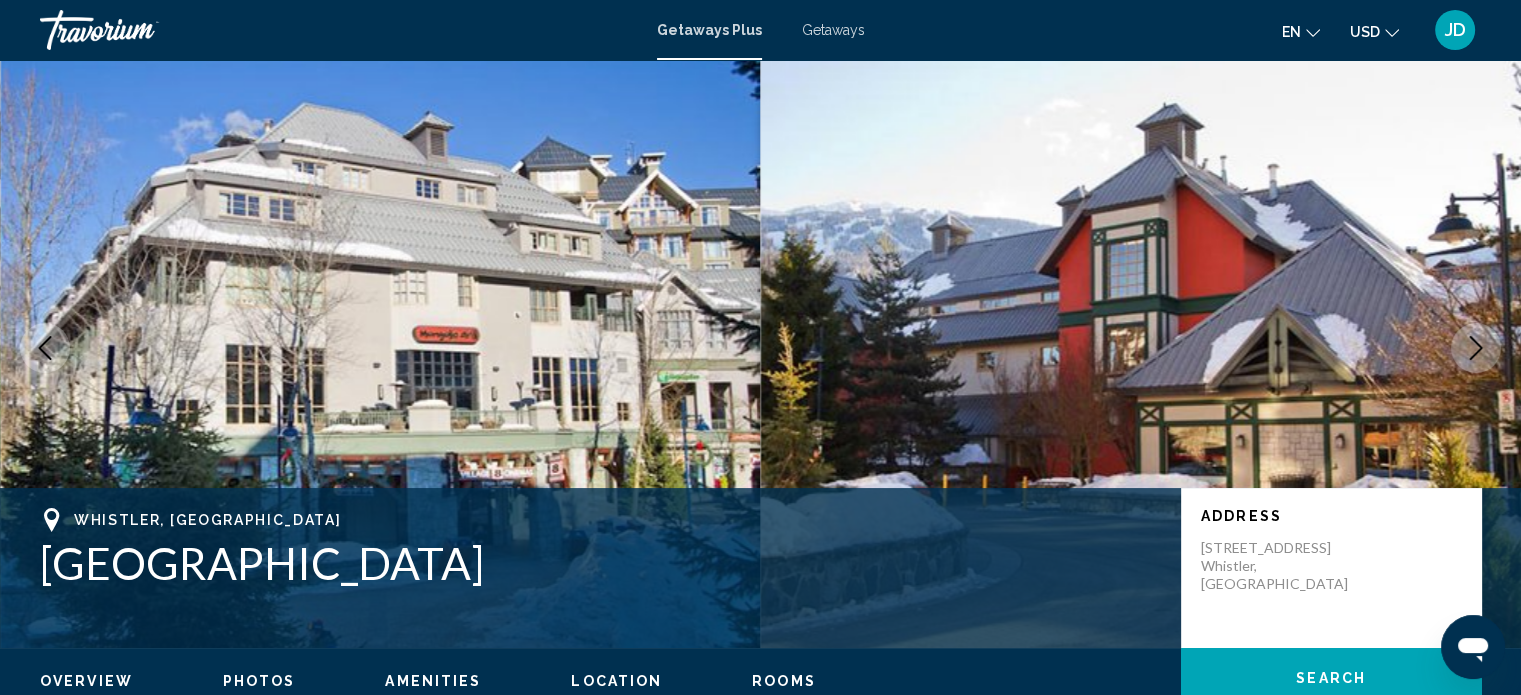 click 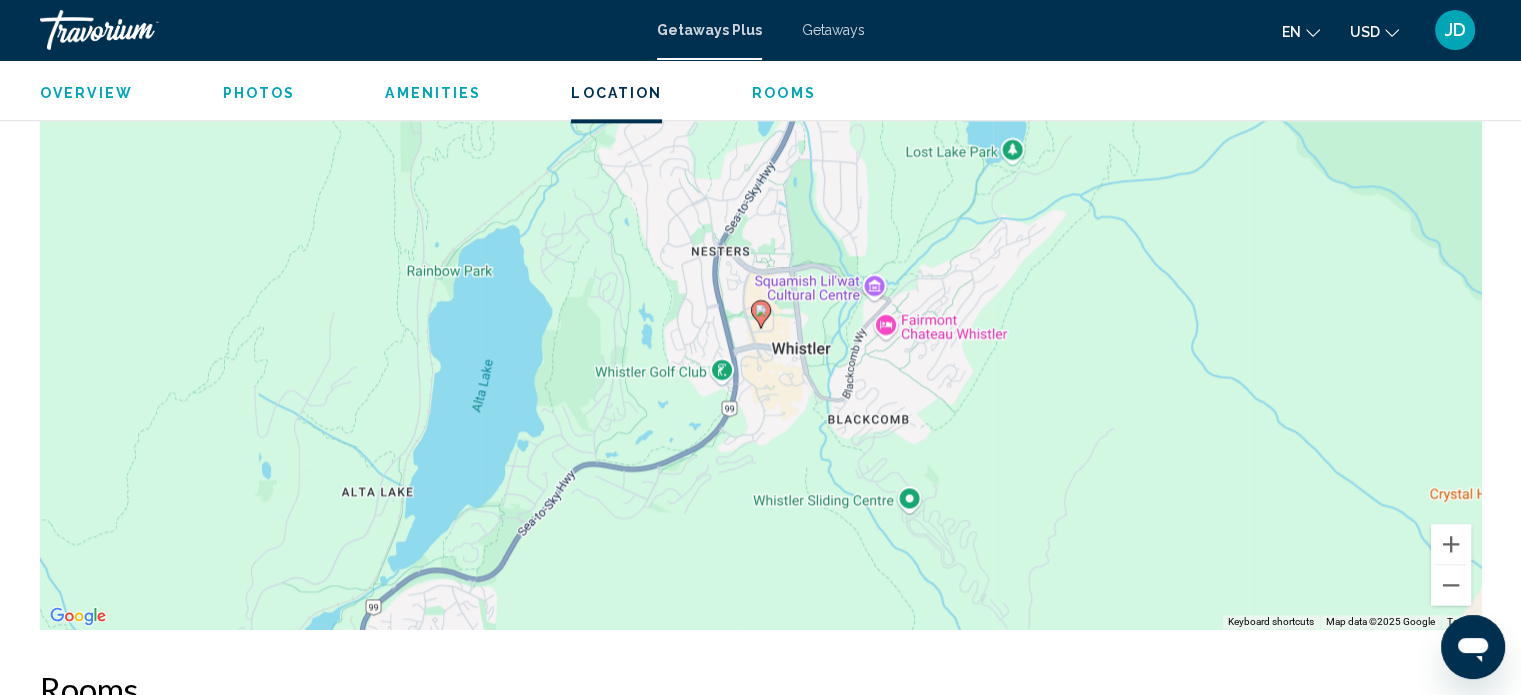 scroll, scrollTop: 2638, scrollLeft: 0, axis: vertical 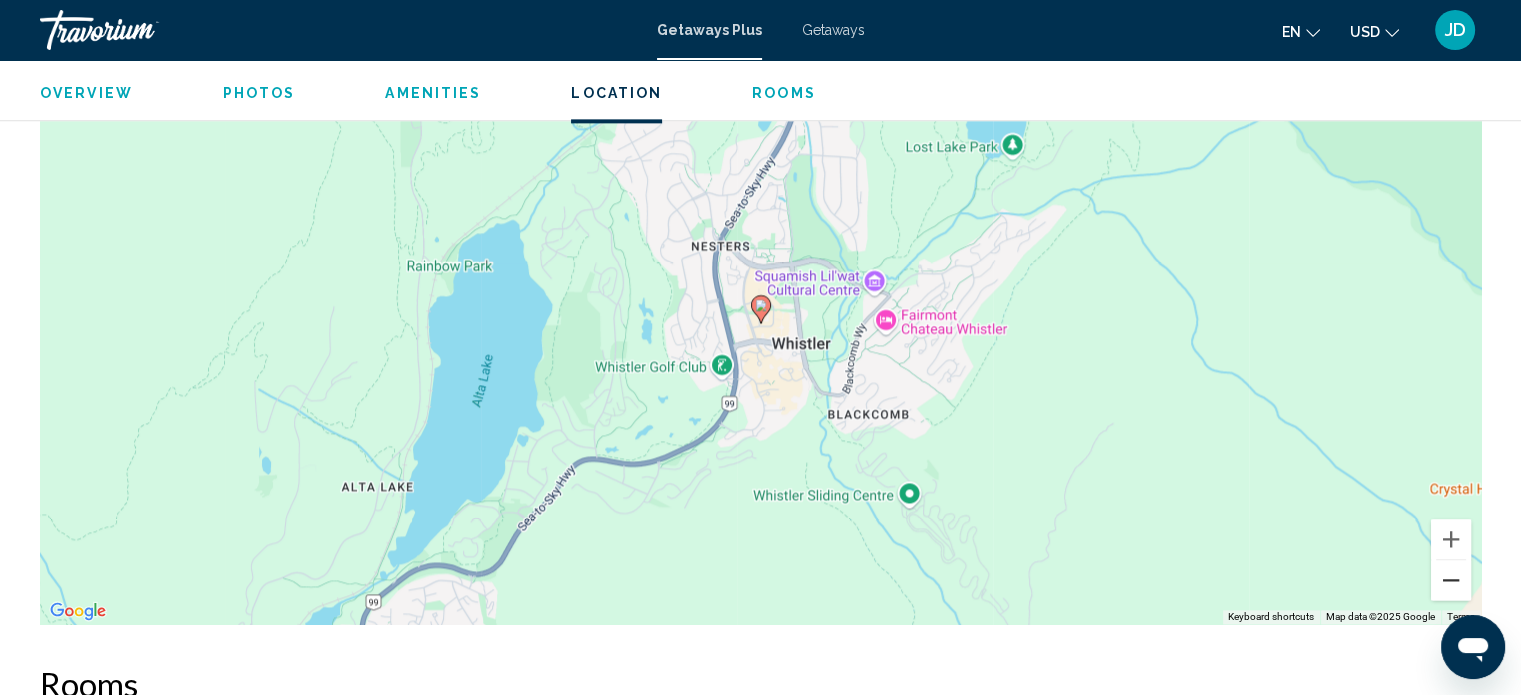 click at bounding box center (1451, 580) 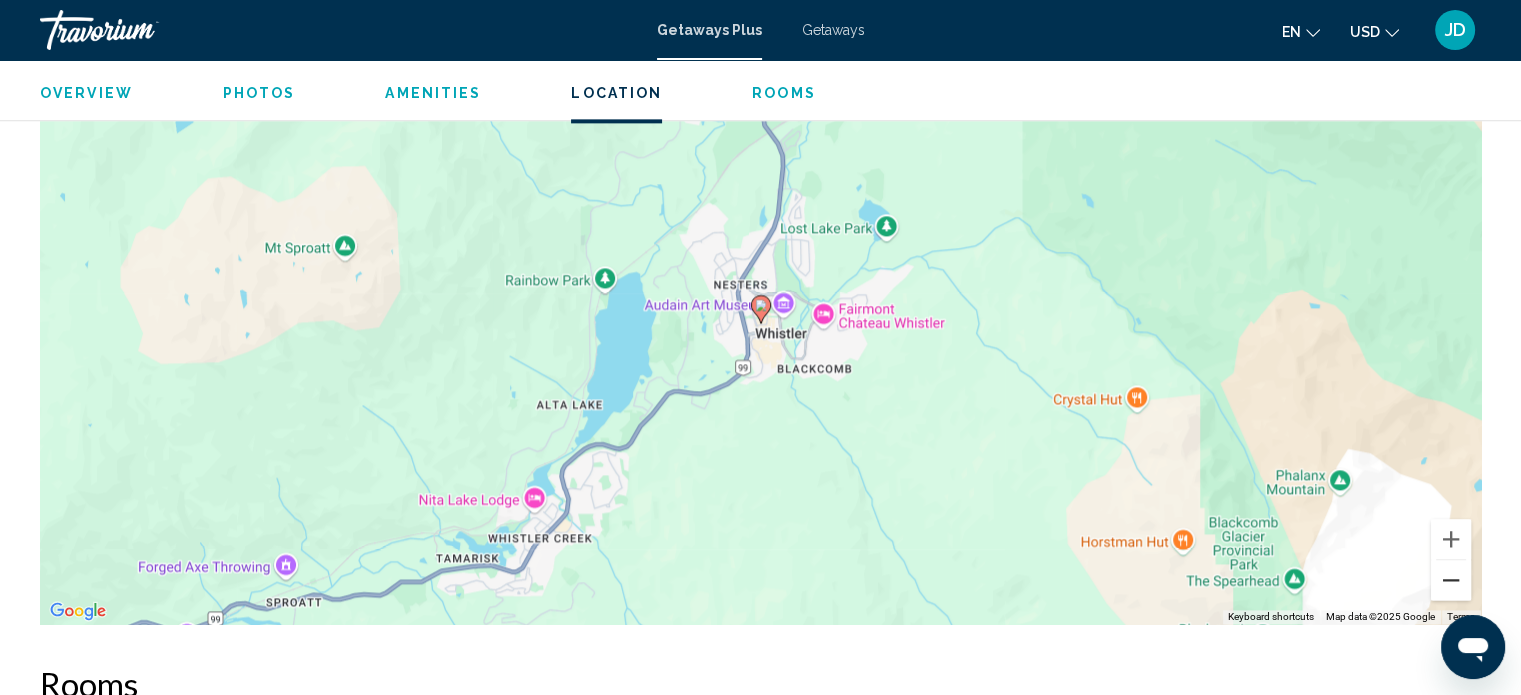 click at bounding box center (1451, 580) 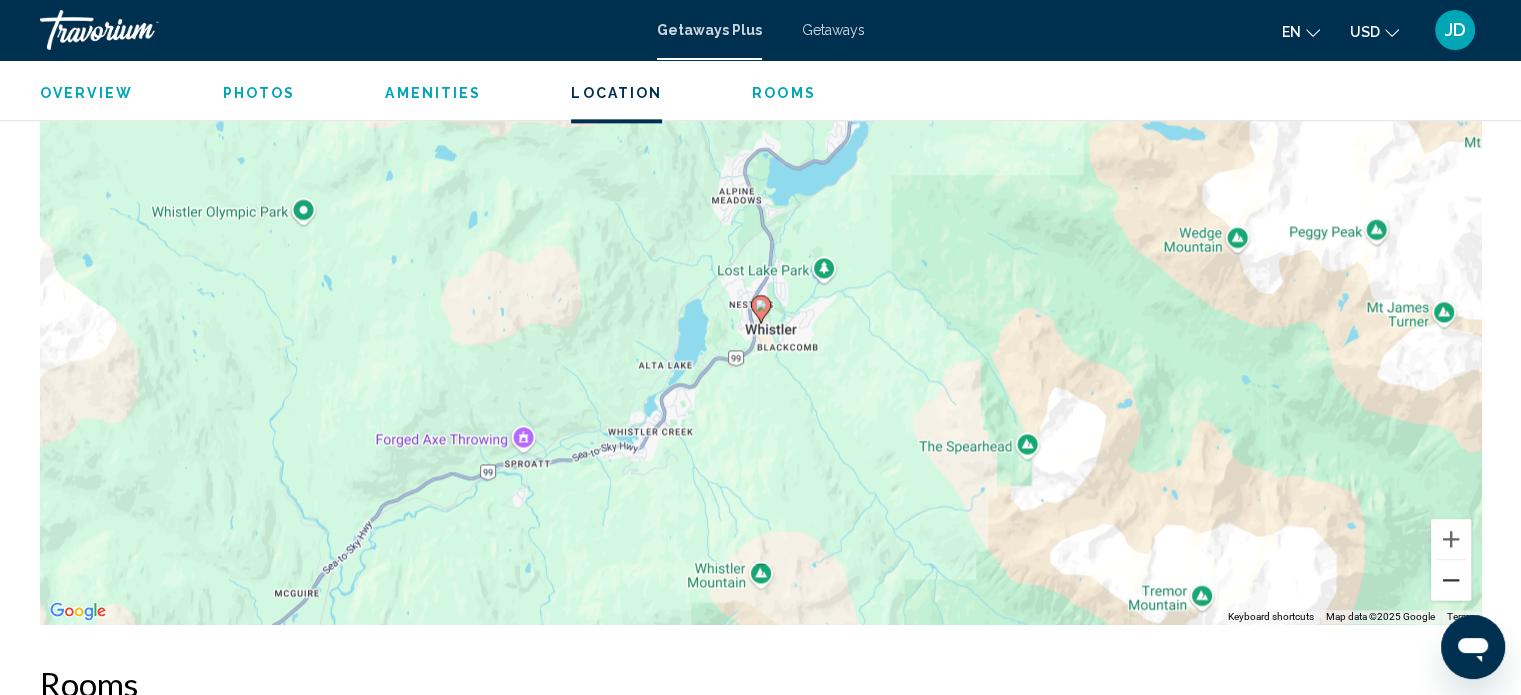 click at bounding box center (1451, 580) 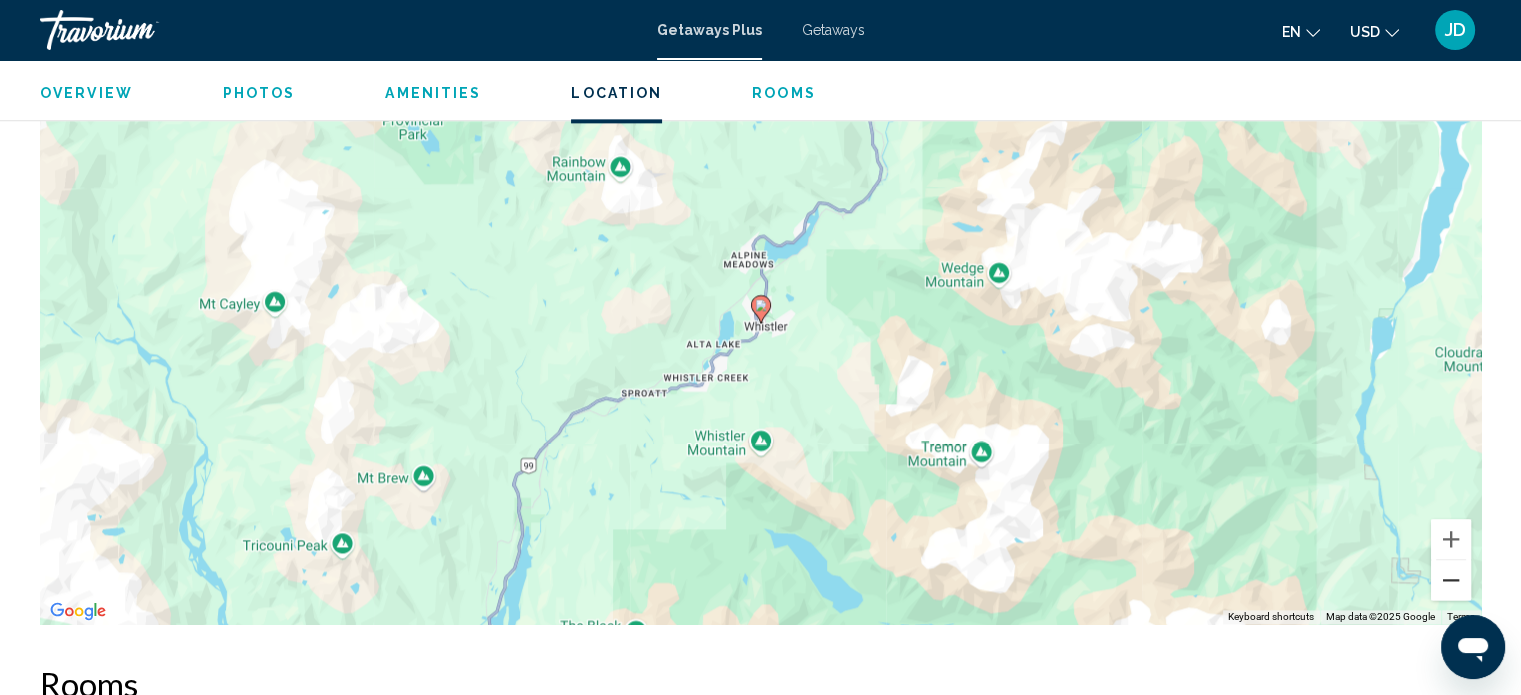 click at bounding box center (1451, 580) 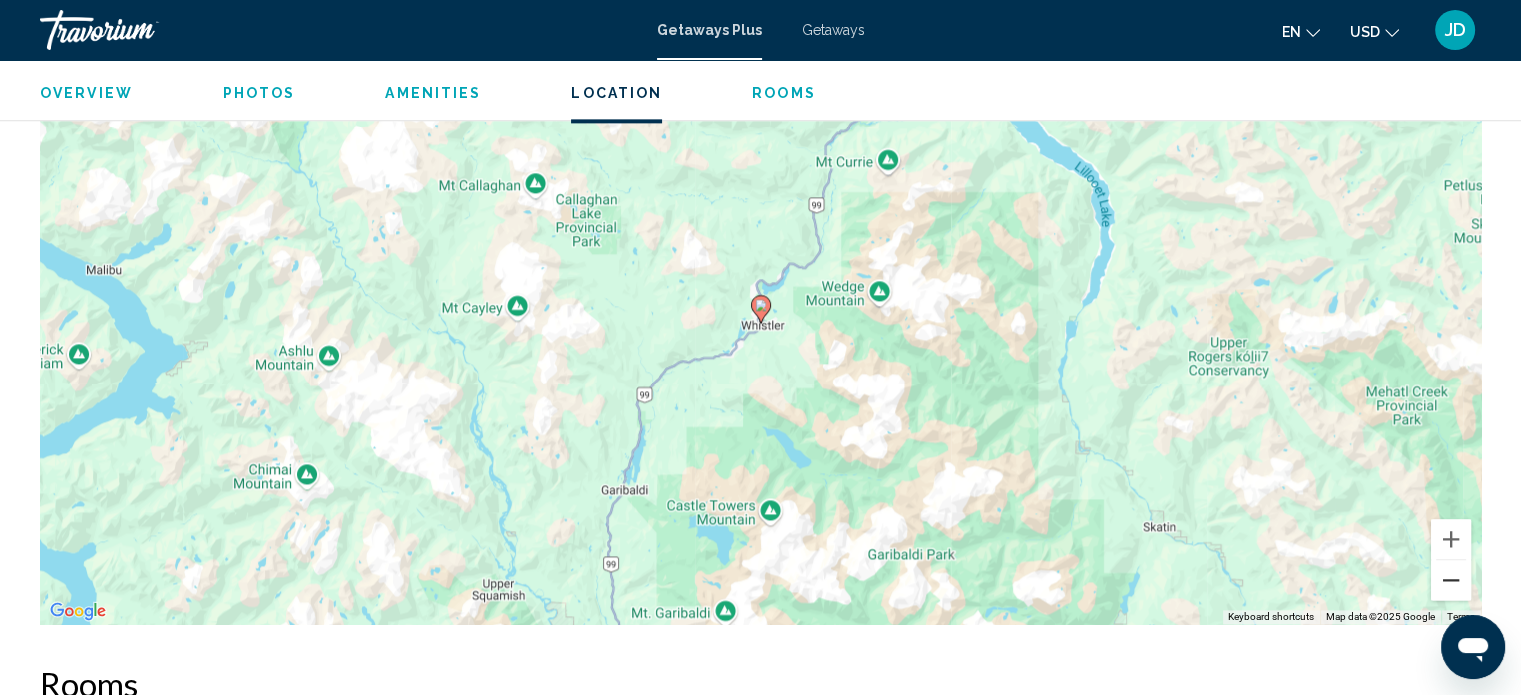 click at bounding box center (1451, 580) 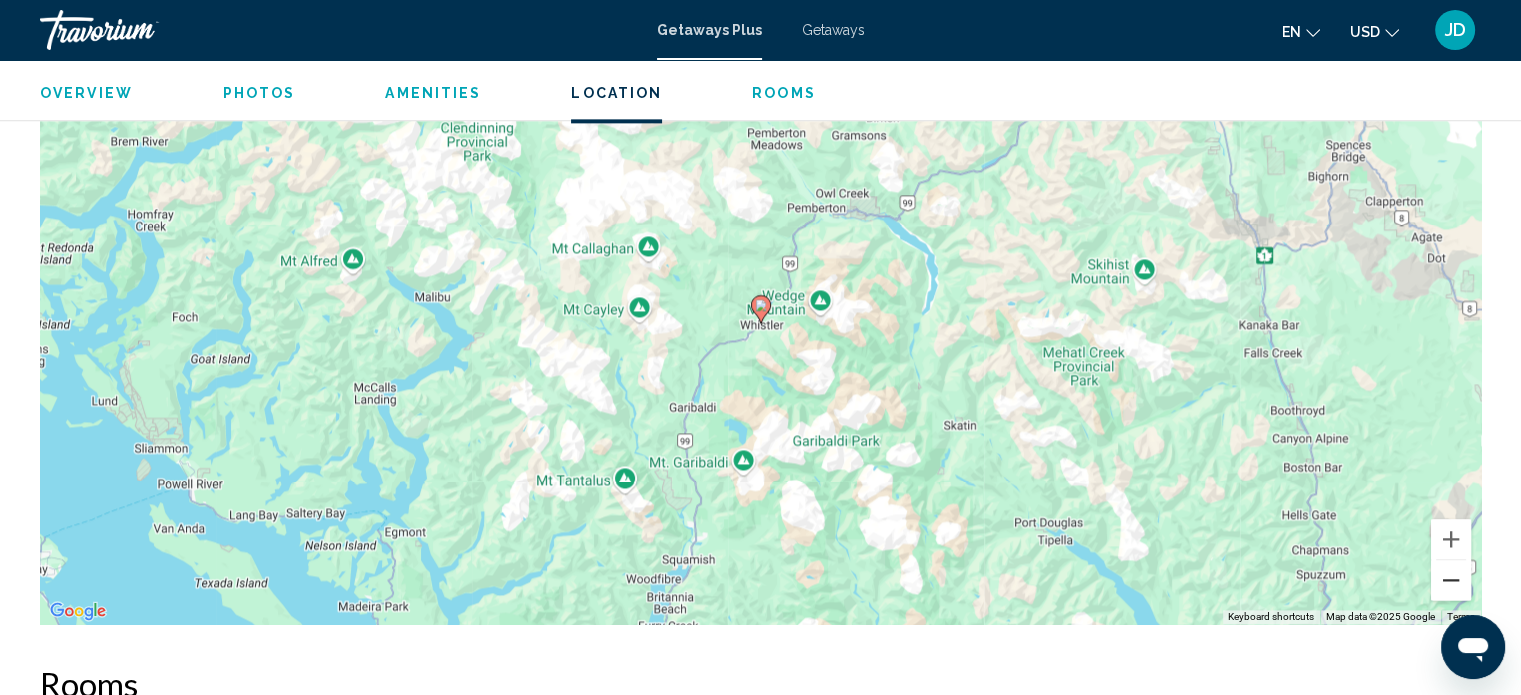 click at bounding box center (1451, 580) 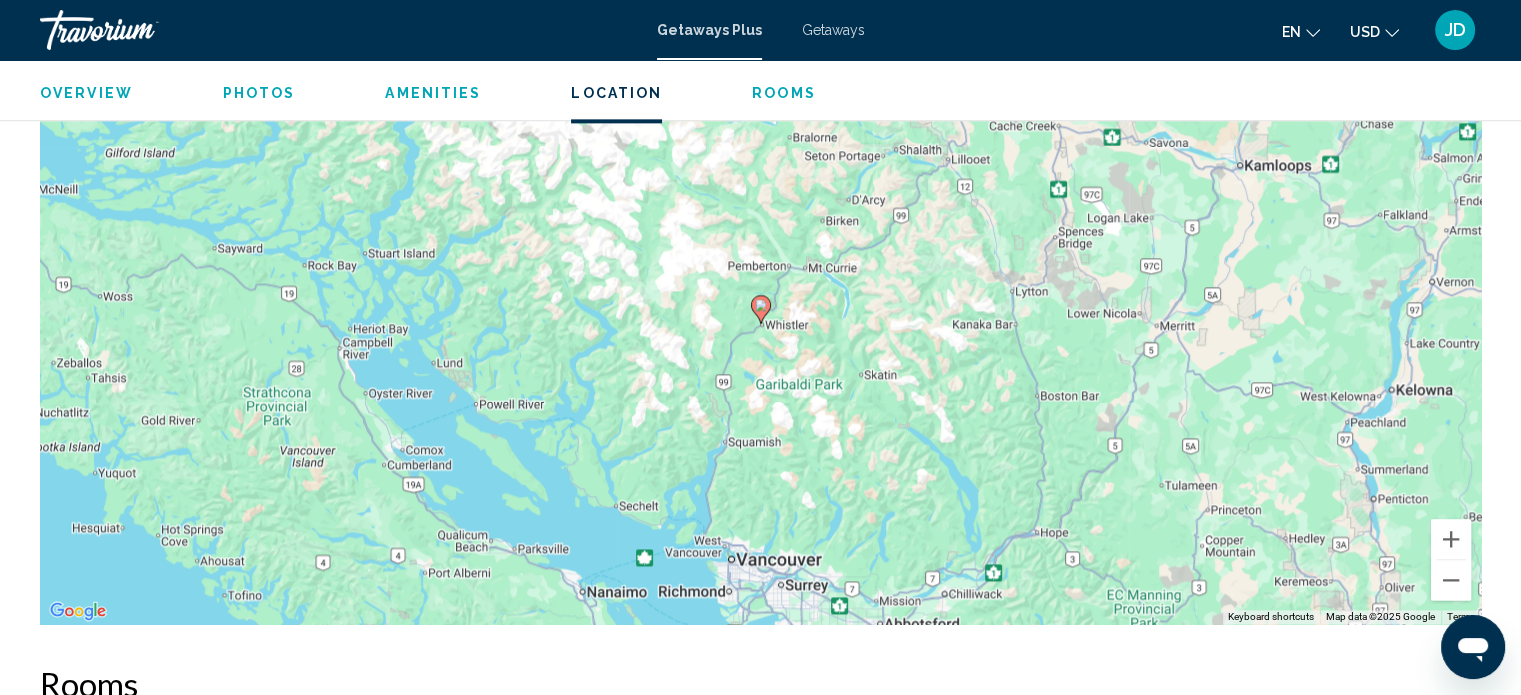 click 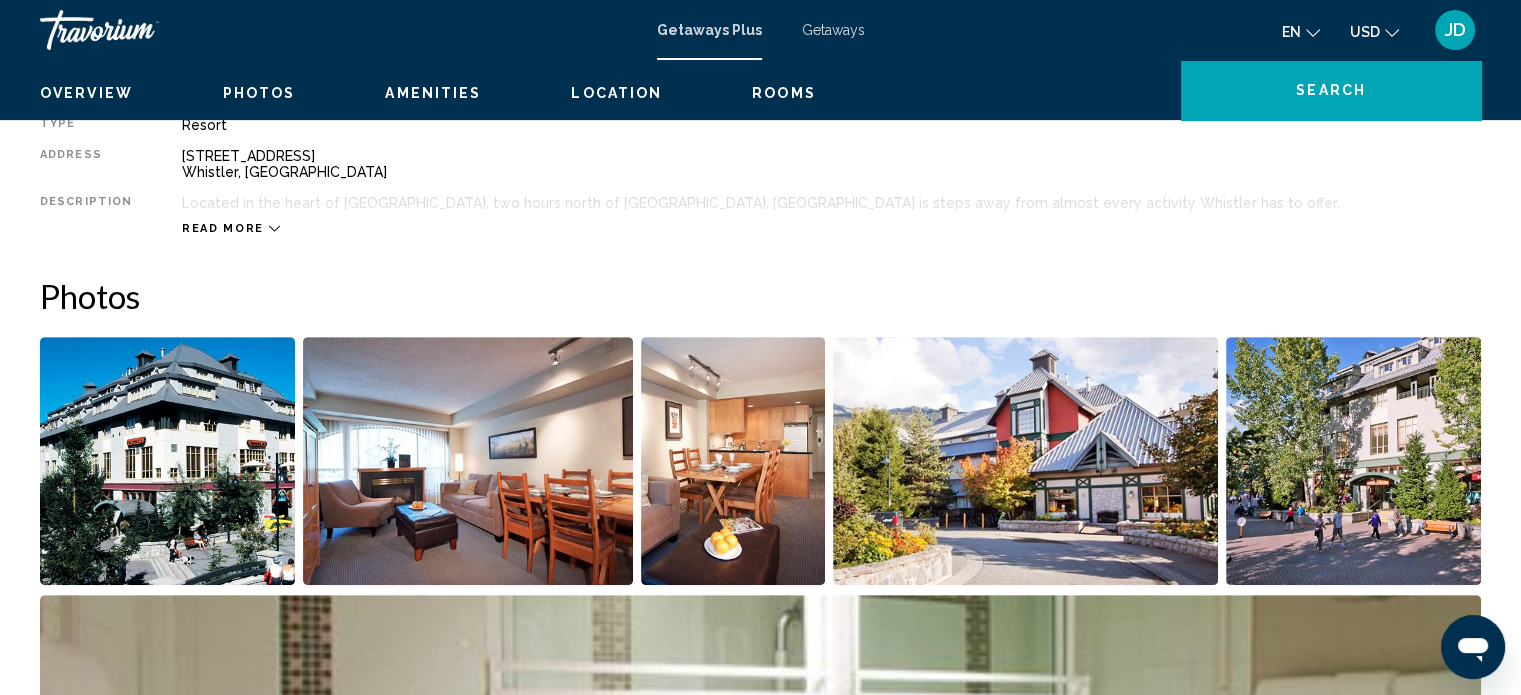 scroll, scrollTop: 538, scrollLeft: 0, axis: vertical 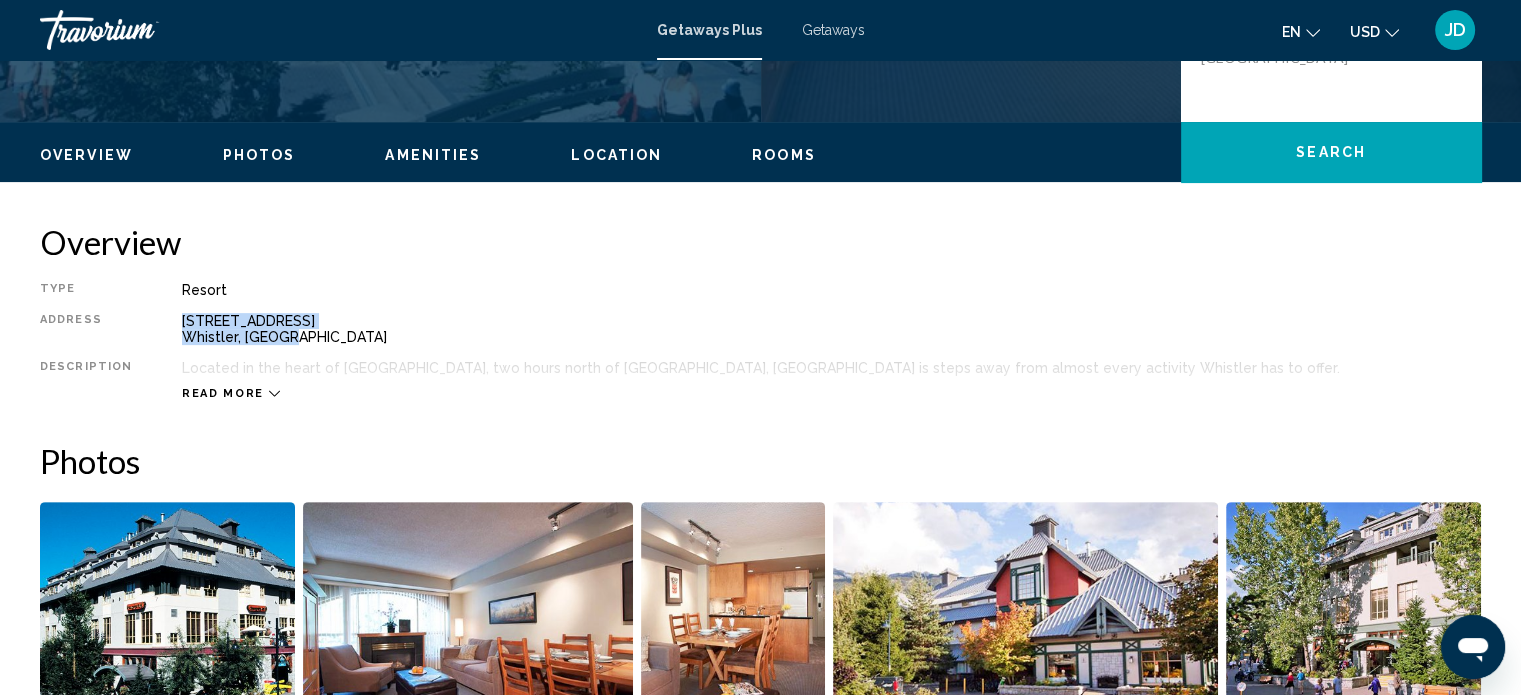 drag, startPoint x: 176, startPoint y: 318, endPoint x: 302, endPoint y: 345, distance: 128.86038 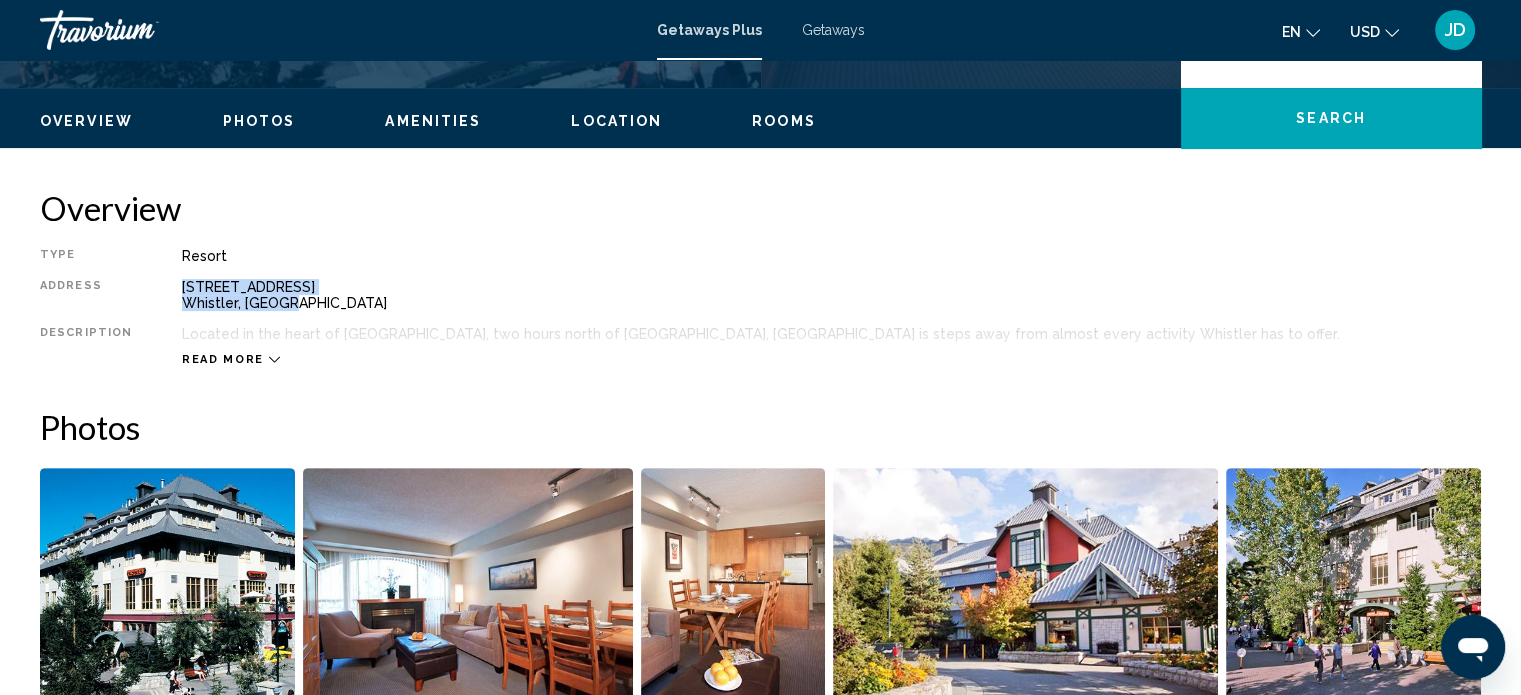 scroll, scrollTop: 472, scrollLeft: 0, axis: vertical 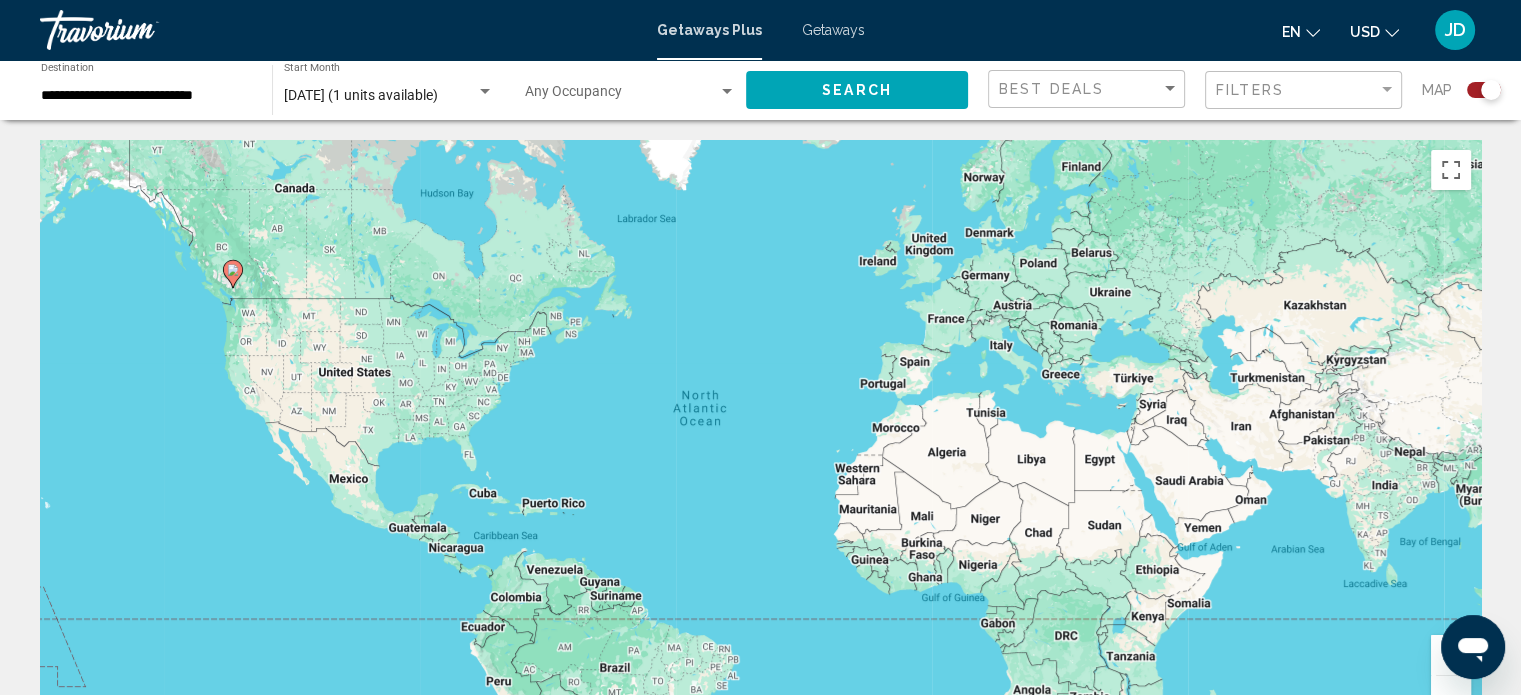click on "Search" 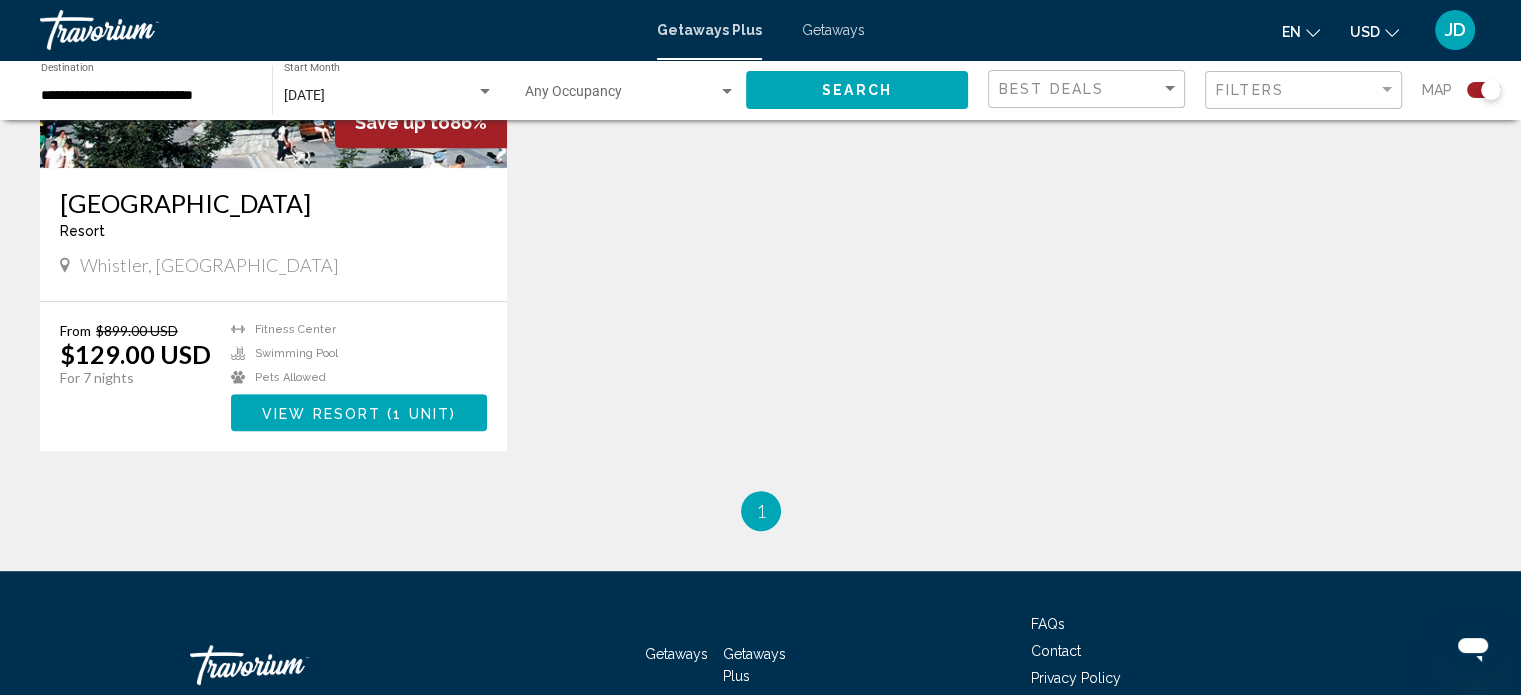 scroll, scrollTop: 1000, scrollLeft: 0, axis: vertical 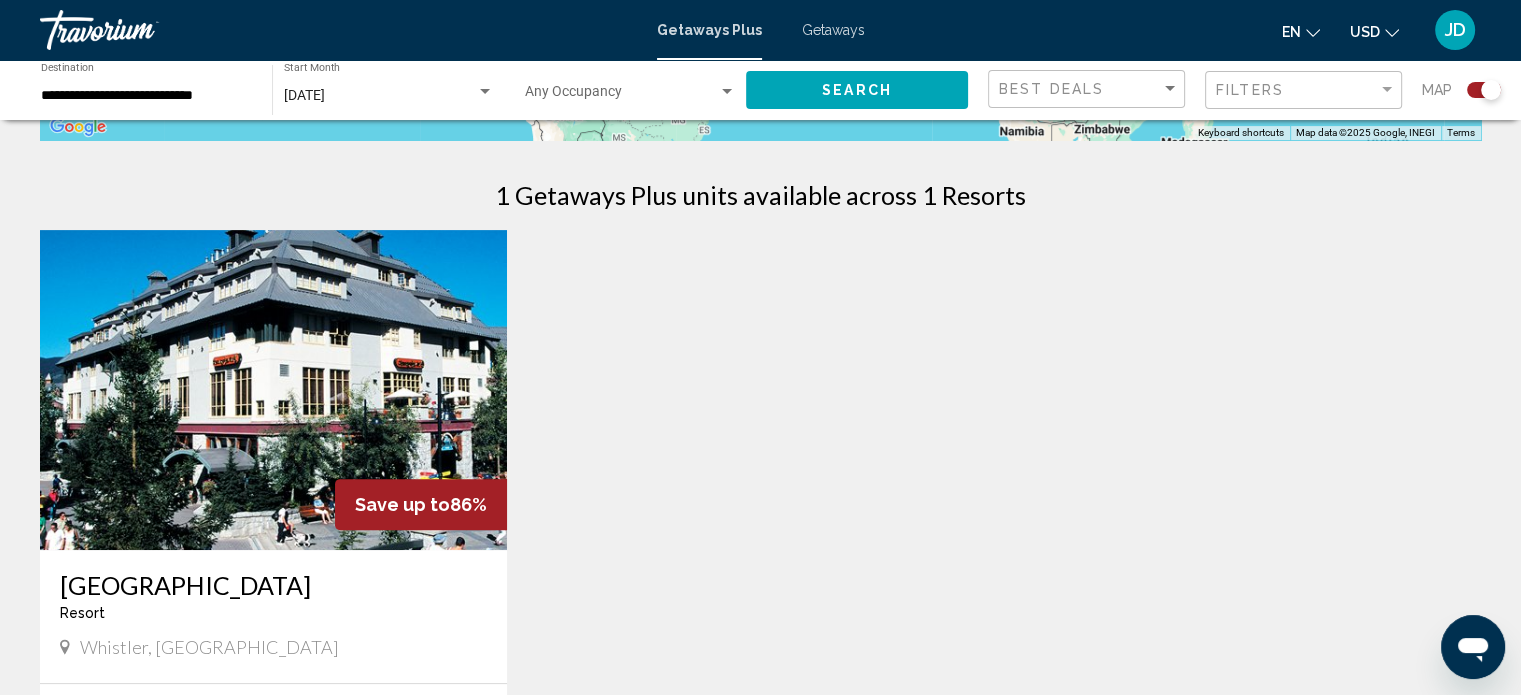click at bounding box center [273, 390] 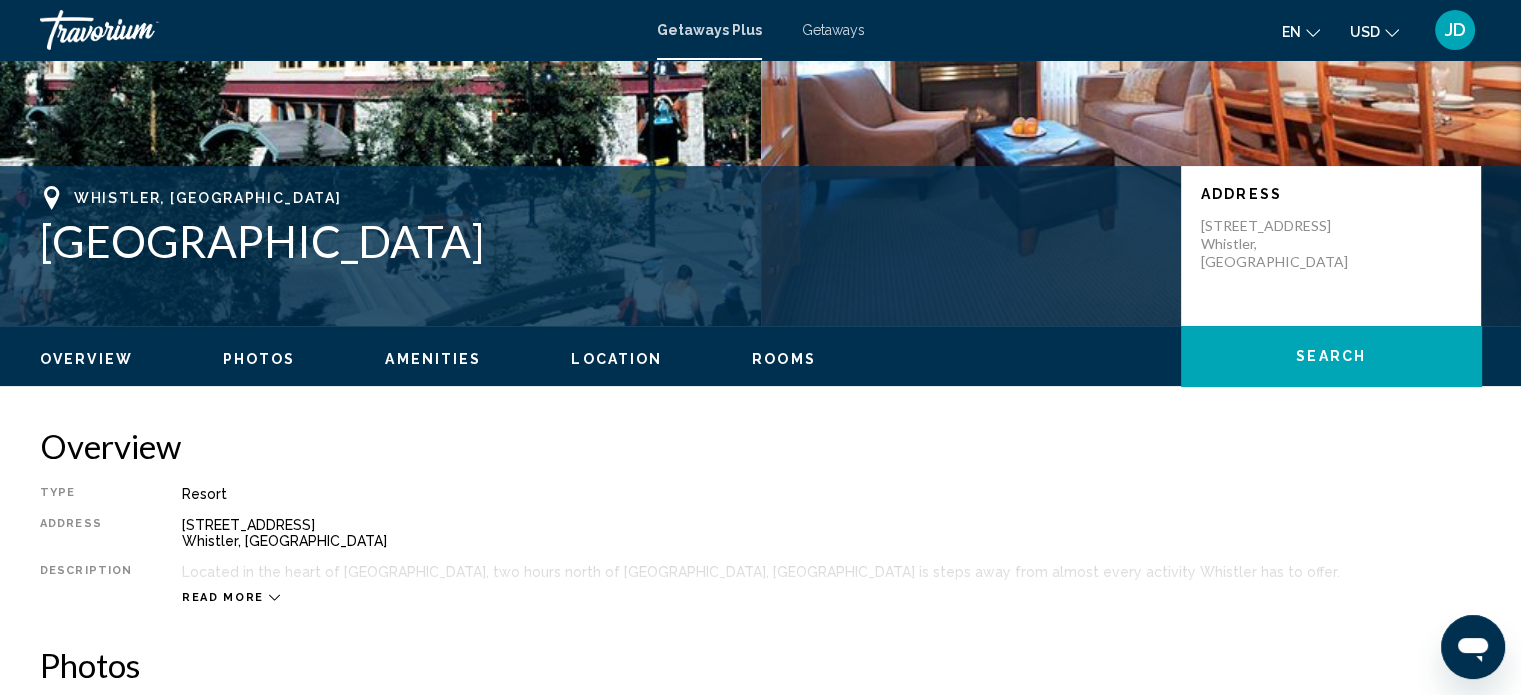 scroll, scrollTop: 272, scrollLeft: 0, axis: vertical 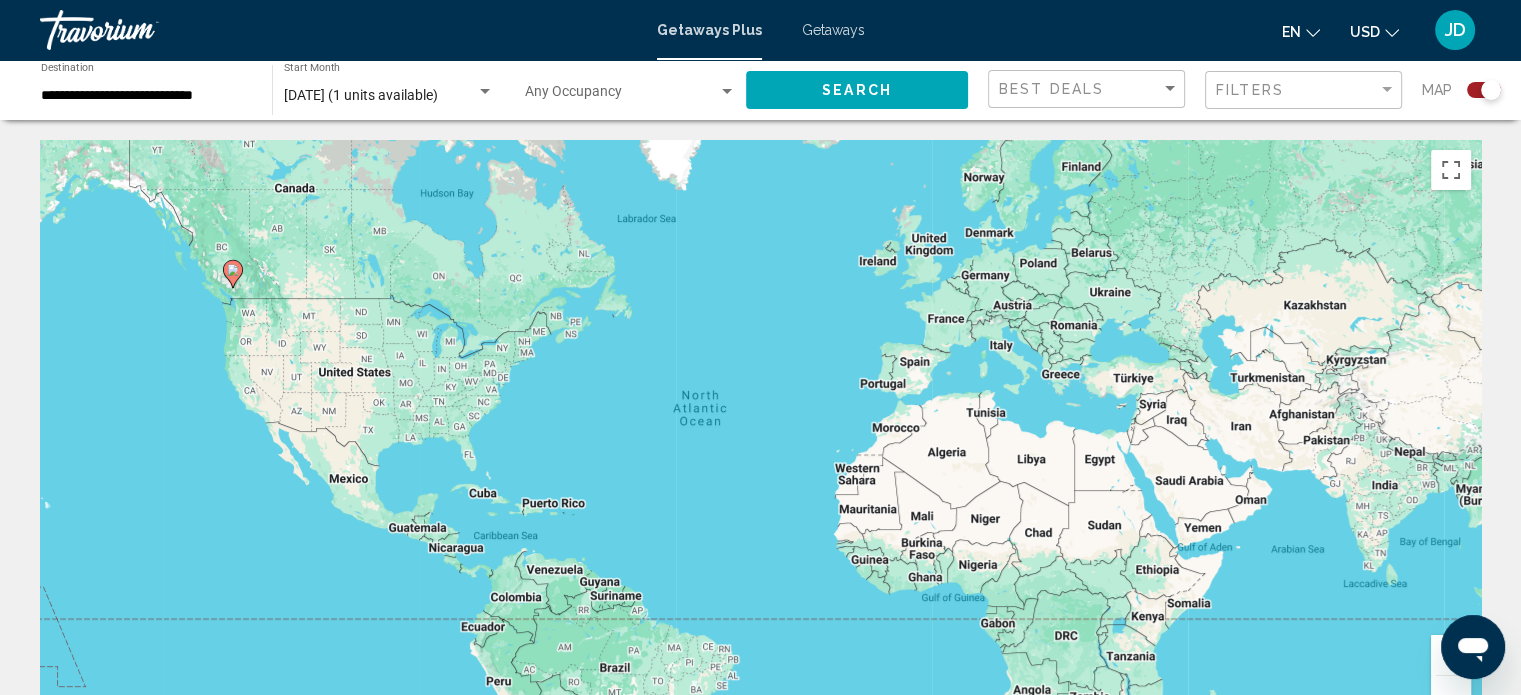 click 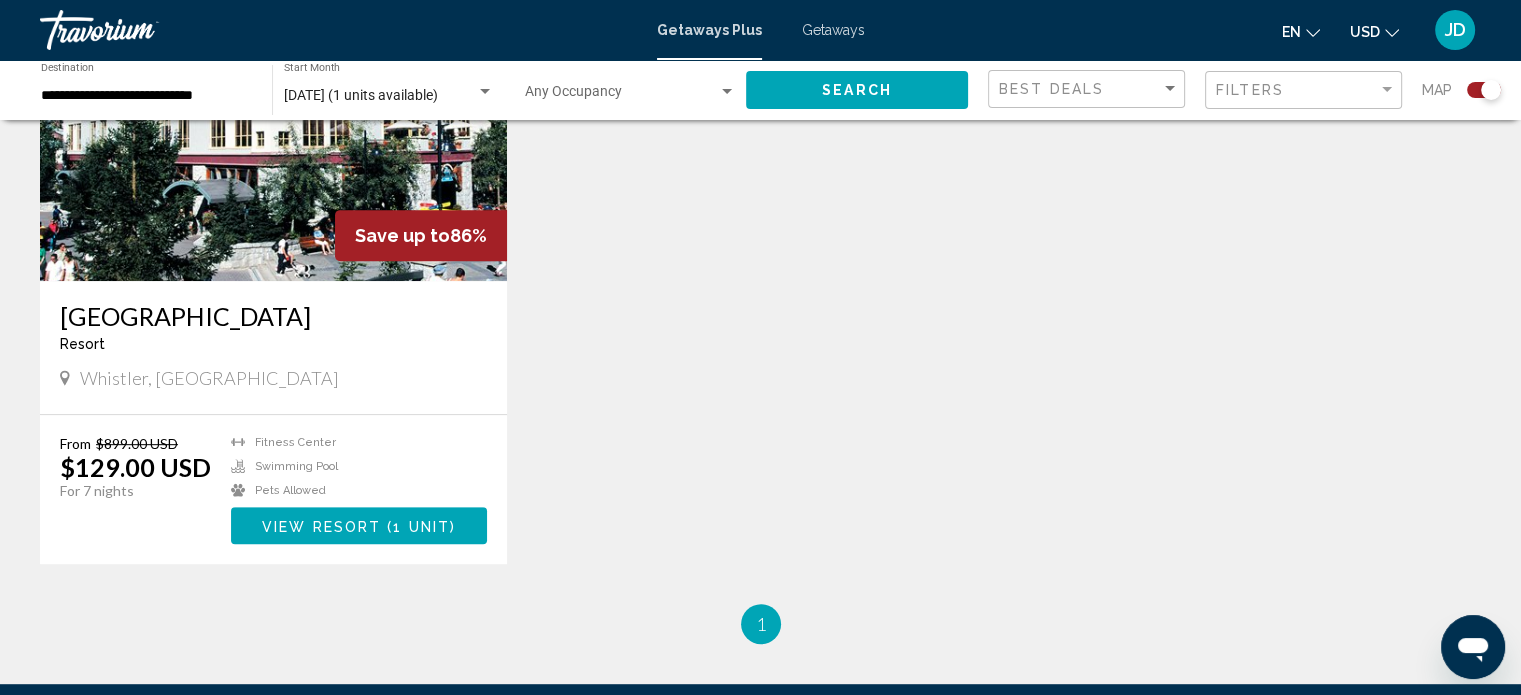 scroll, scrollTop: 1000, scrollLeft: 0, axis: vertical 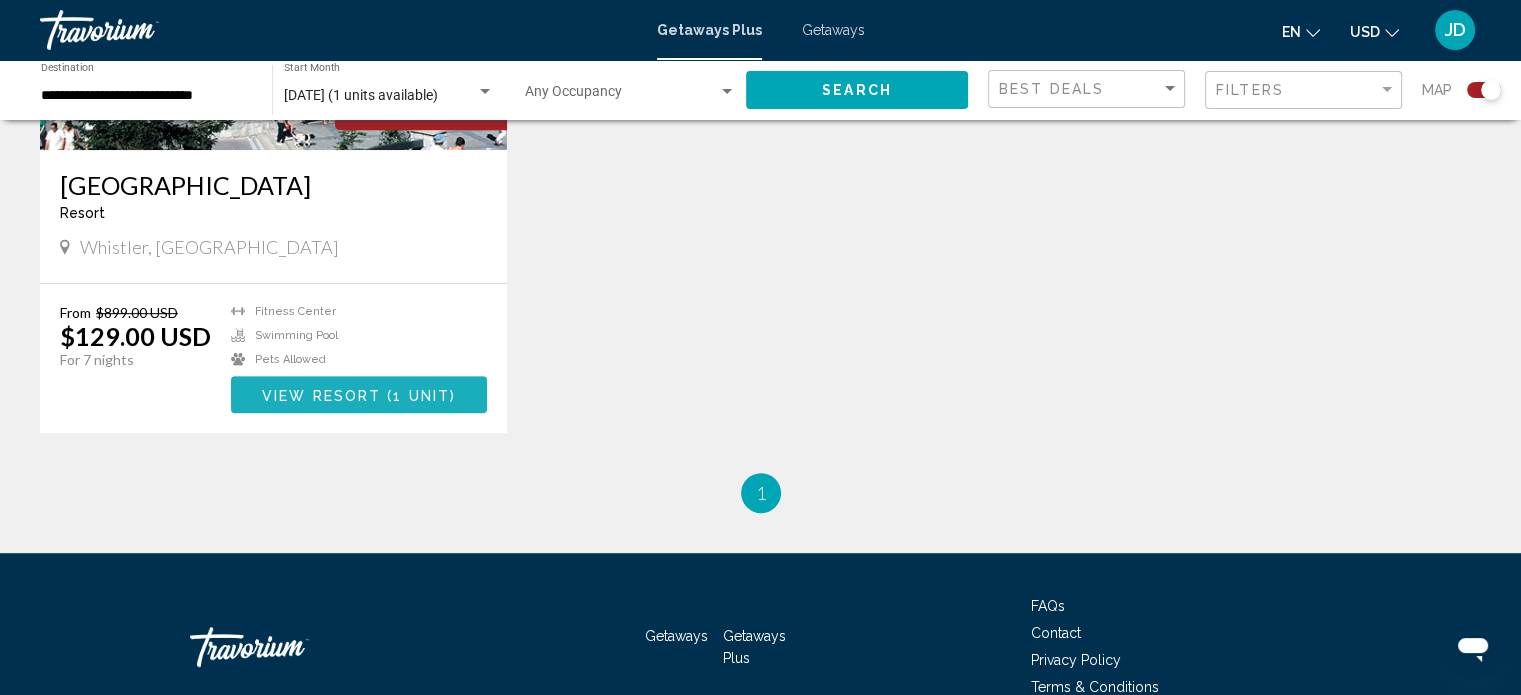 click on "View Resort" at bounding box center (321, 395) 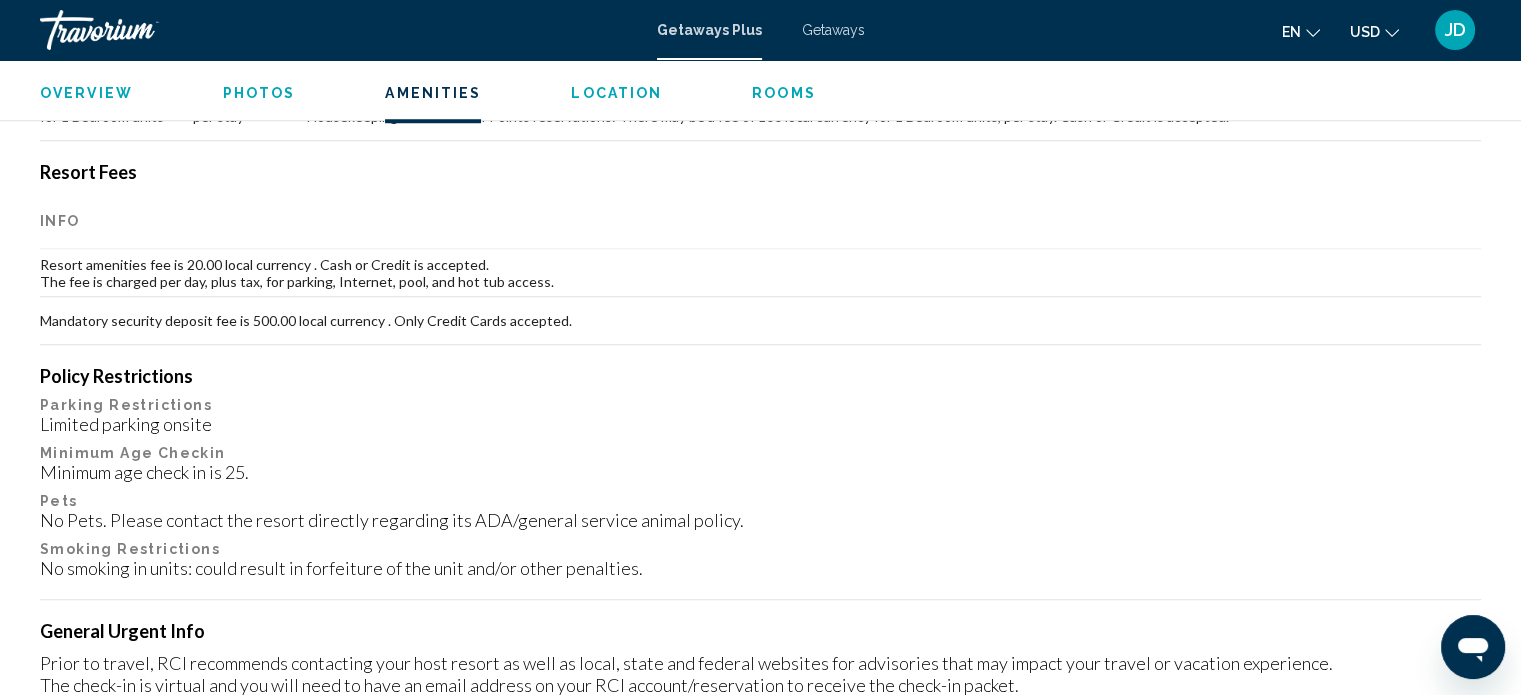 scroll, scrollTop: 1372, scrollLeft: 0, axis: vertical 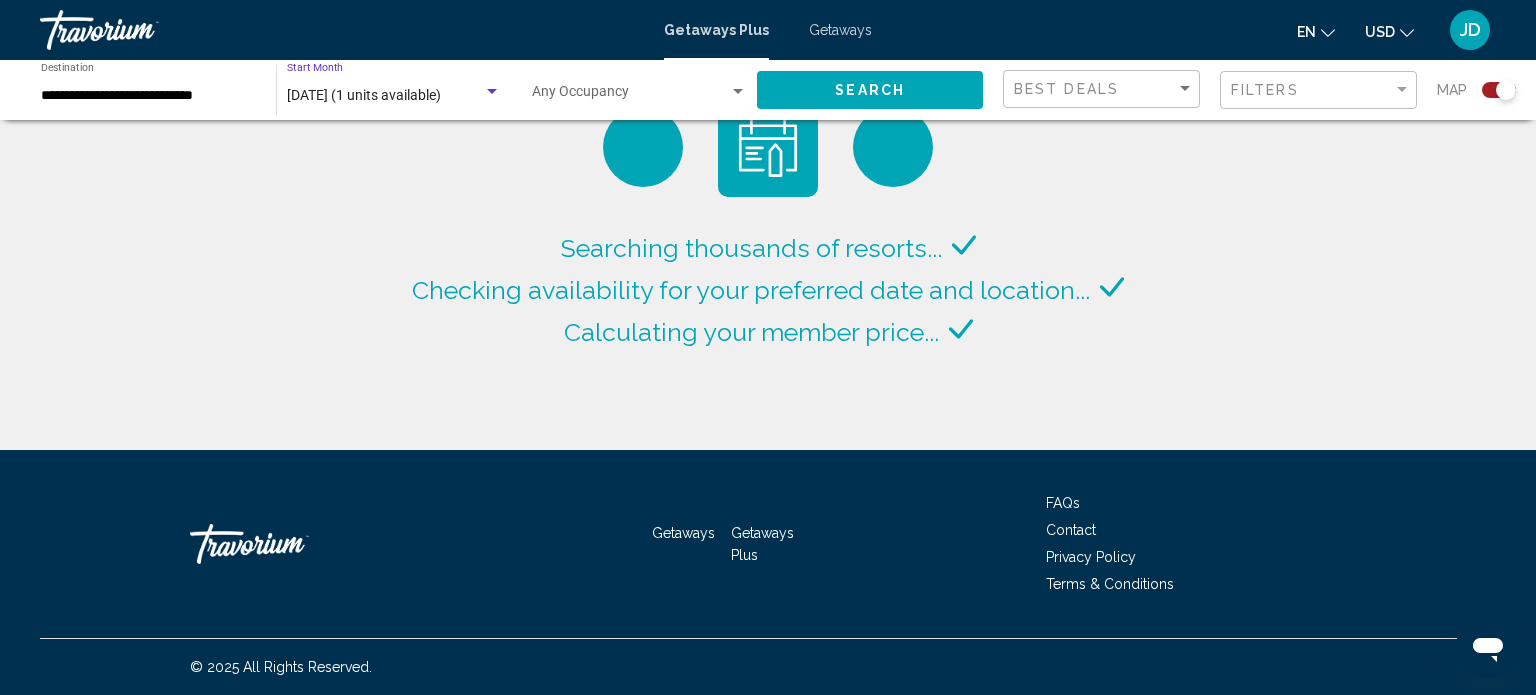 click at bounding box center (492, 91) 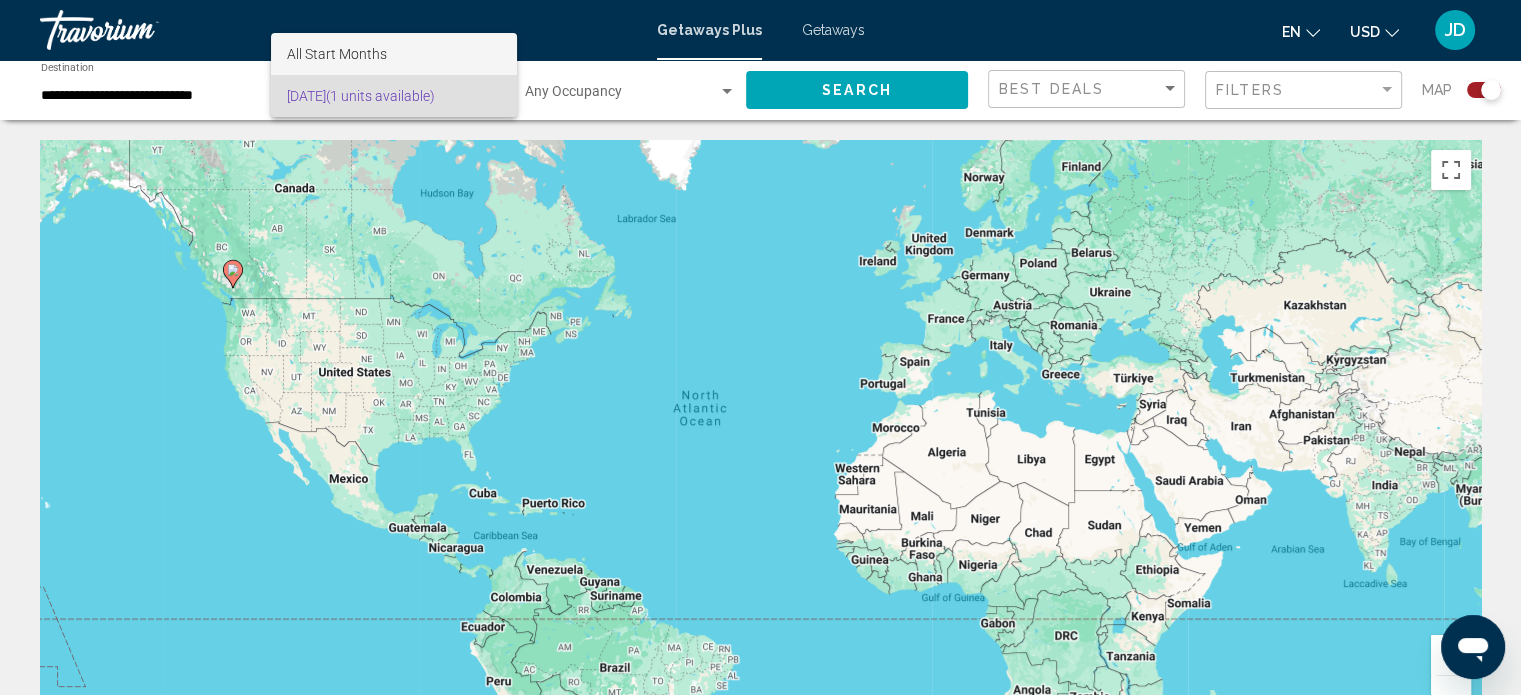 click on "All Start Months" at bounding box center [394, 54] 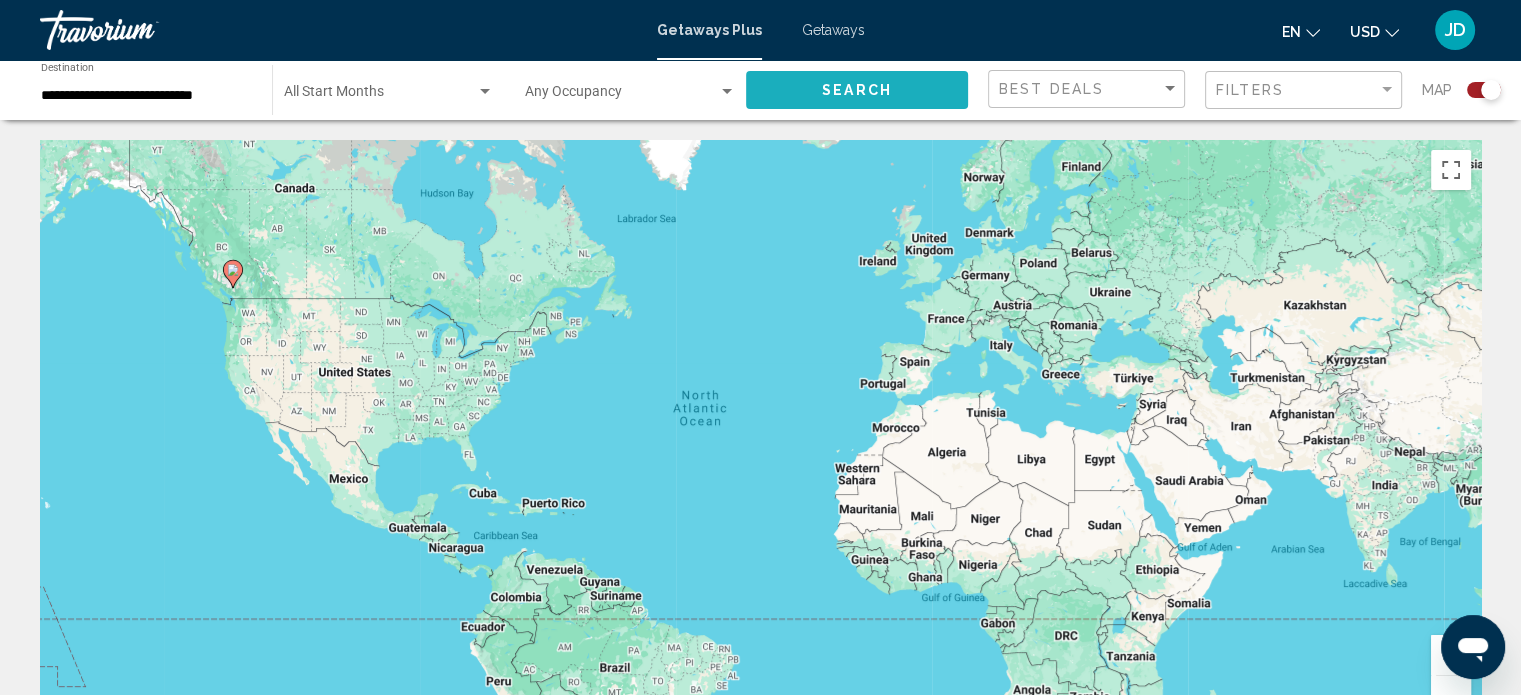 click on "Search" 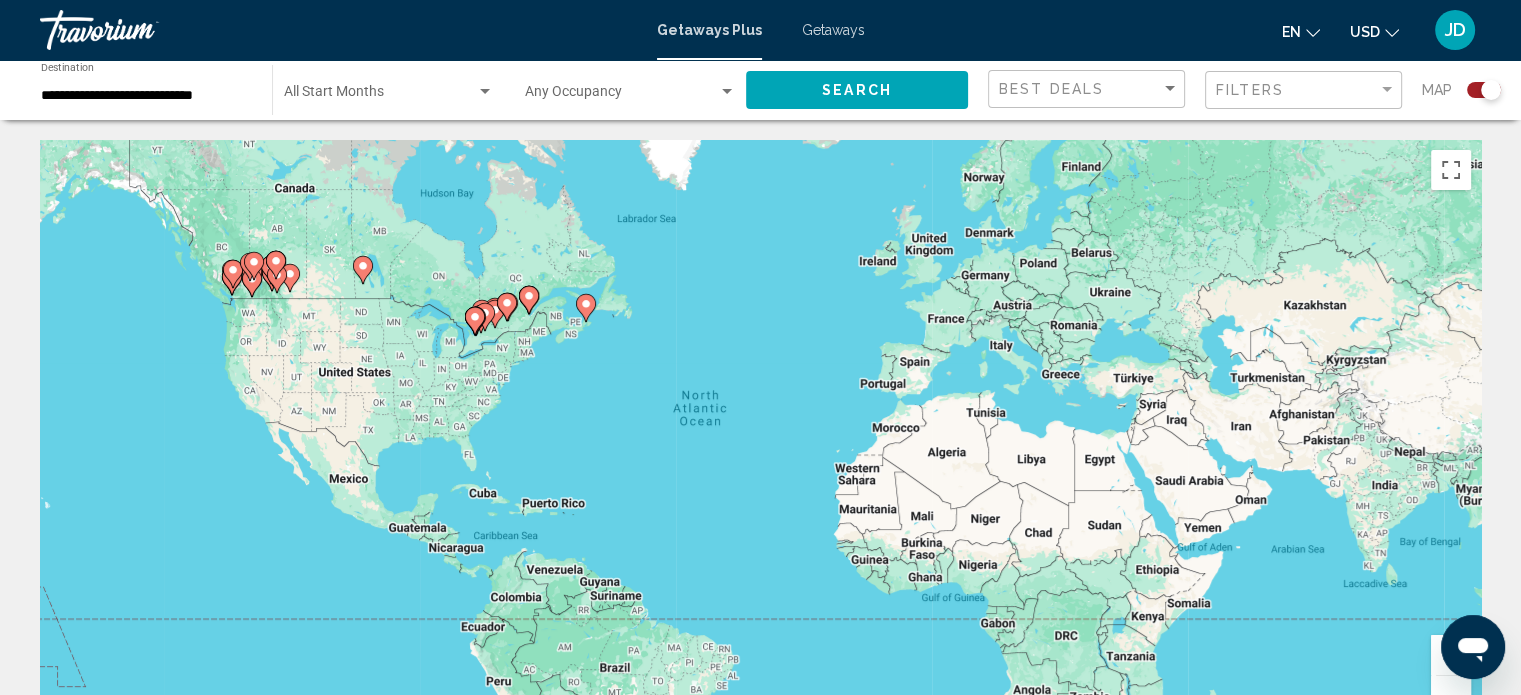 click on "Start Month All Start Months" 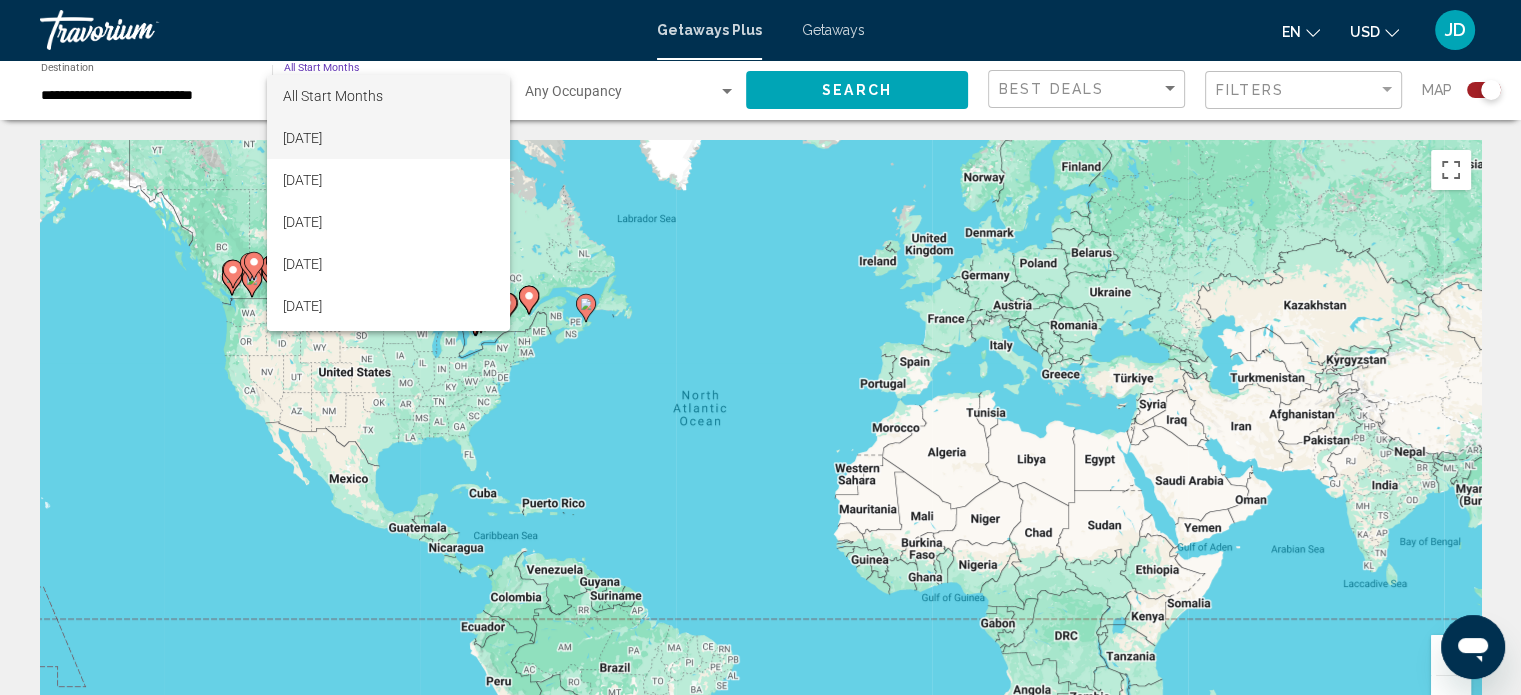click on "[DATE]" at bounding box center [388, 138] 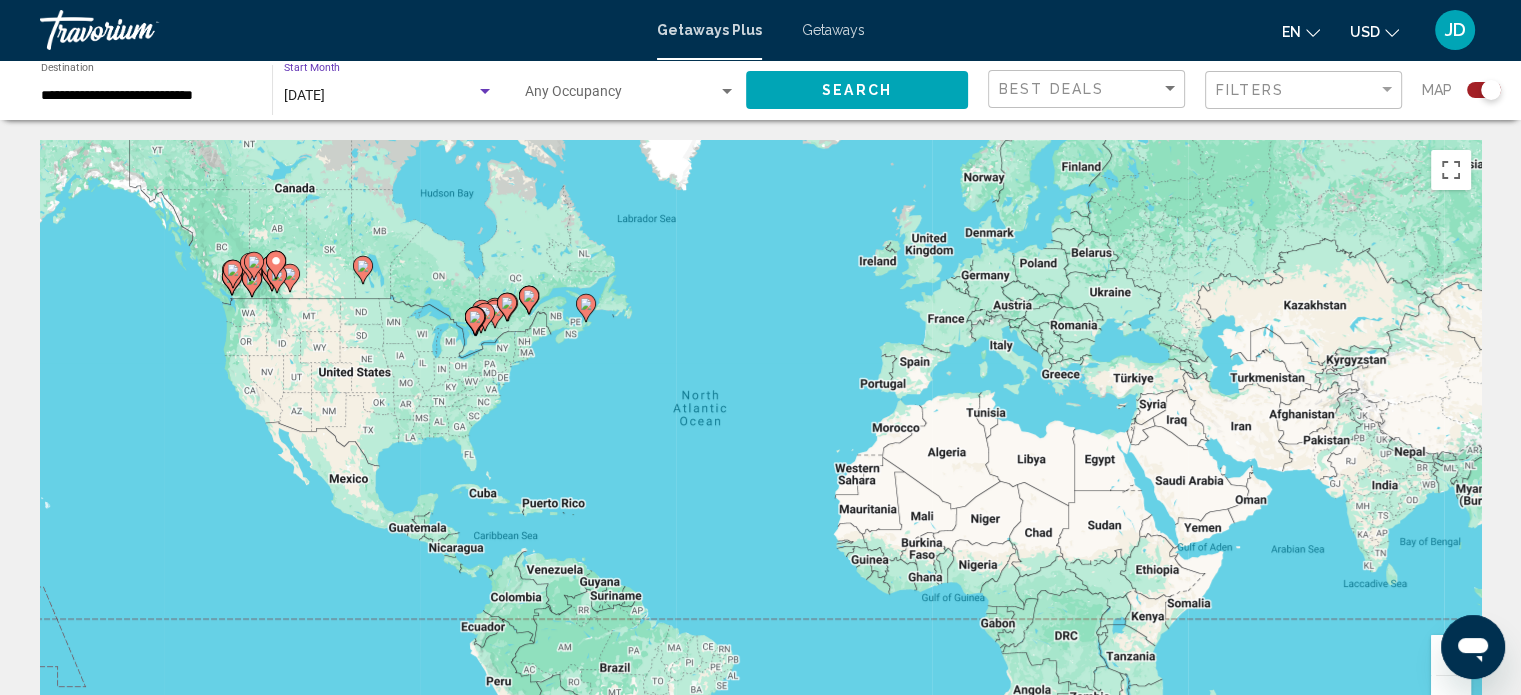 click on "Search" 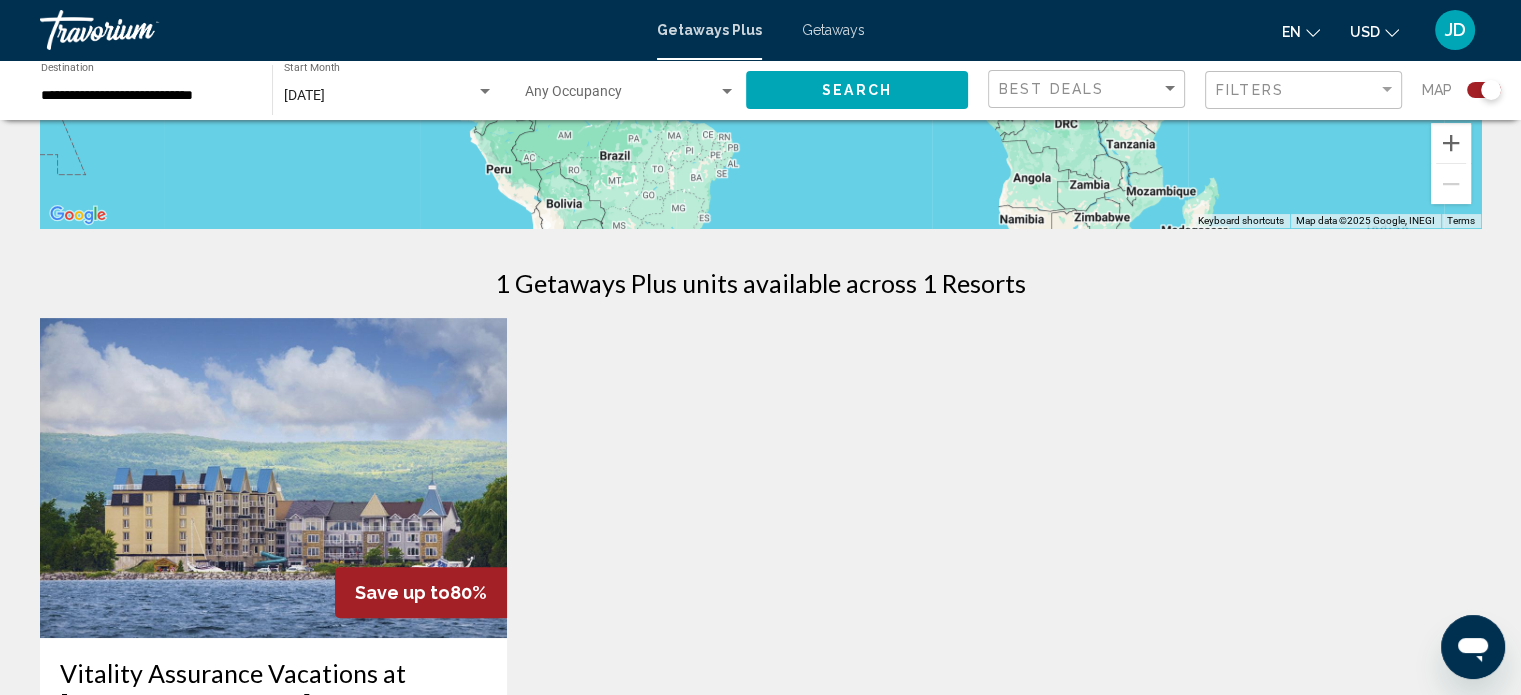 scroll, scrollTop: 700, scrollLeft: 0, axis: vertical 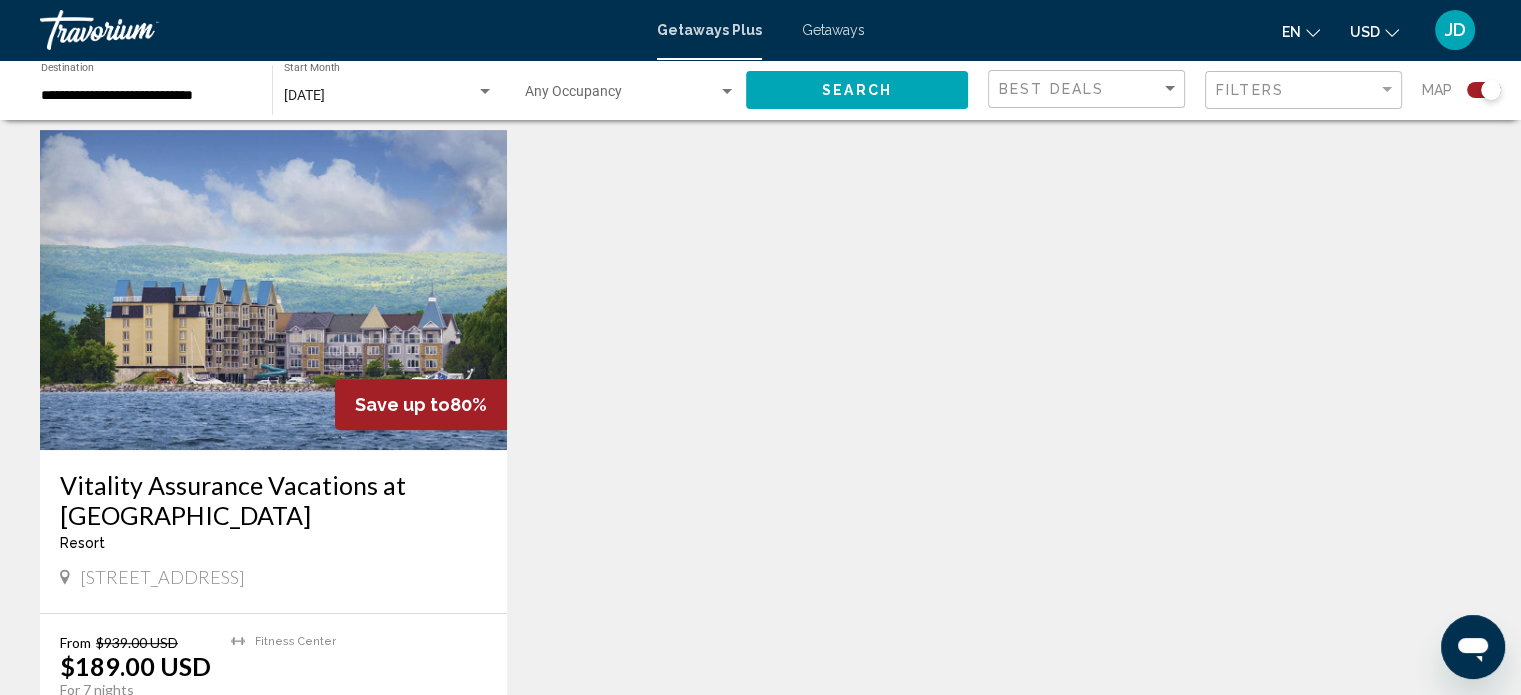 click at bounding box center [273, 290] 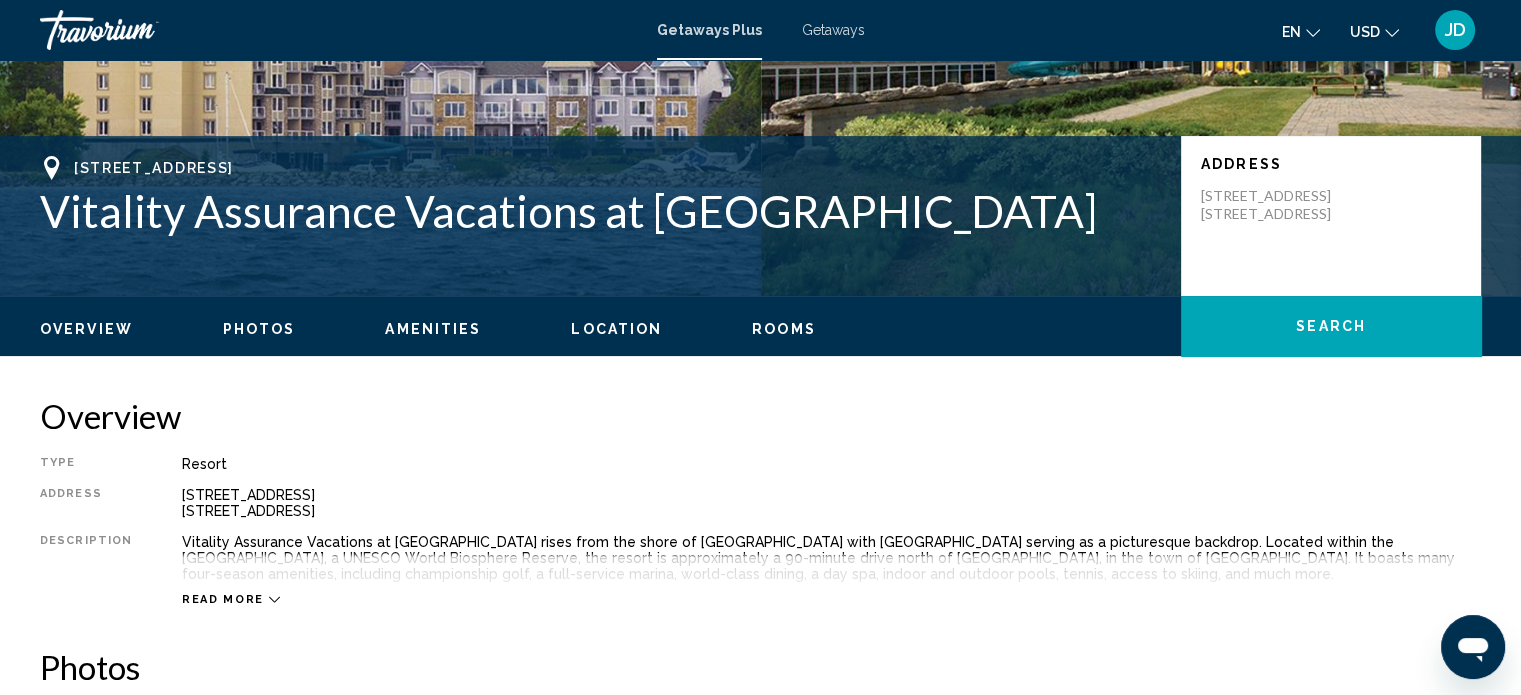 scroll, scrollTop: 312, scrollLeft: 0, axis: vertical 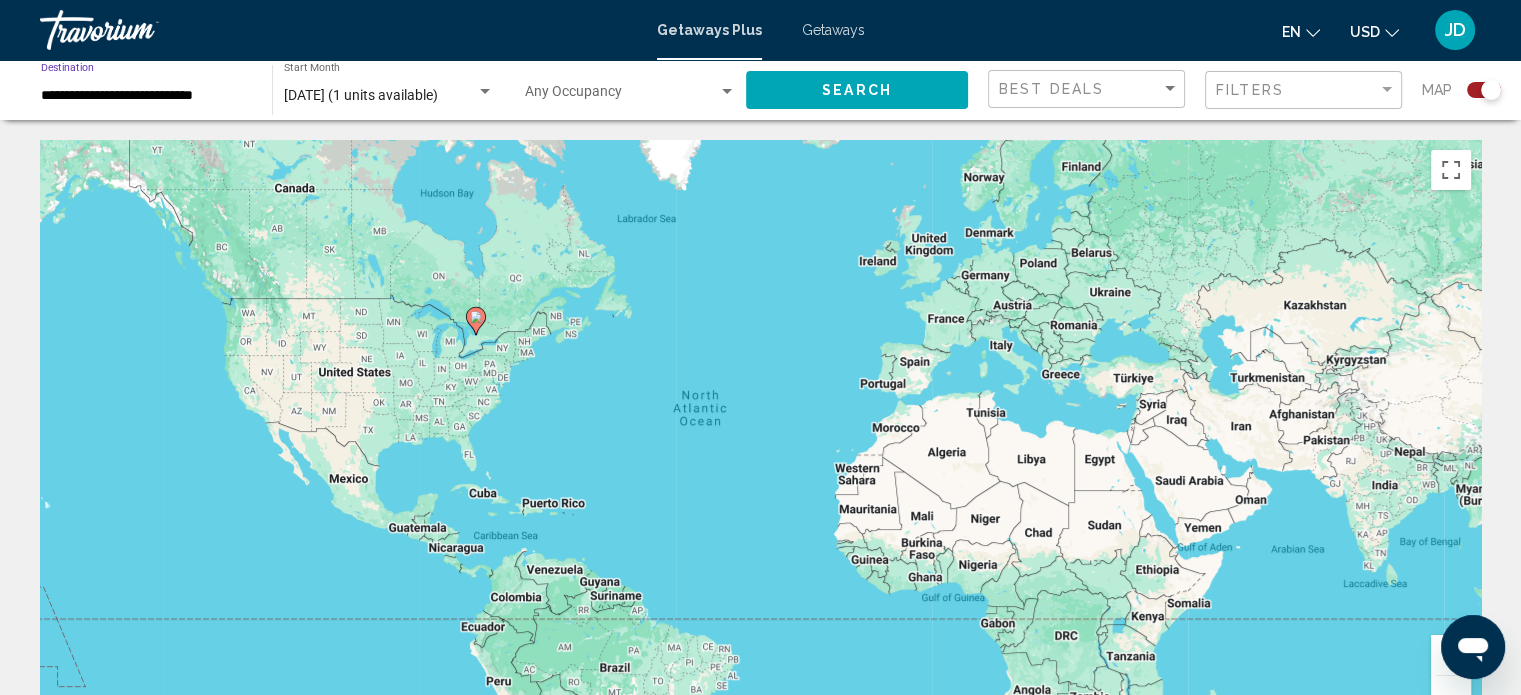 click on "**********" at bounding box center [146, 96] 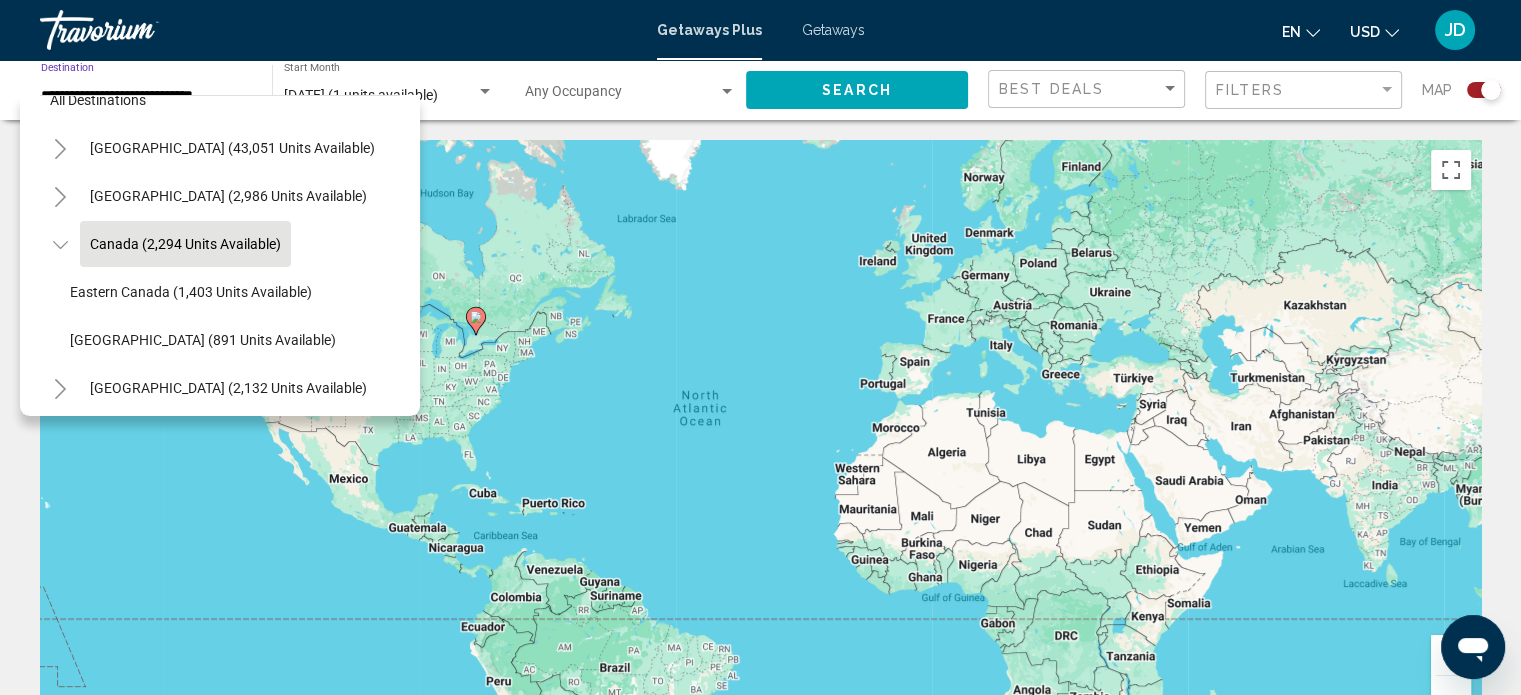 scroll, scrollTop: 130, scrollLeft: 0, axis: vertical 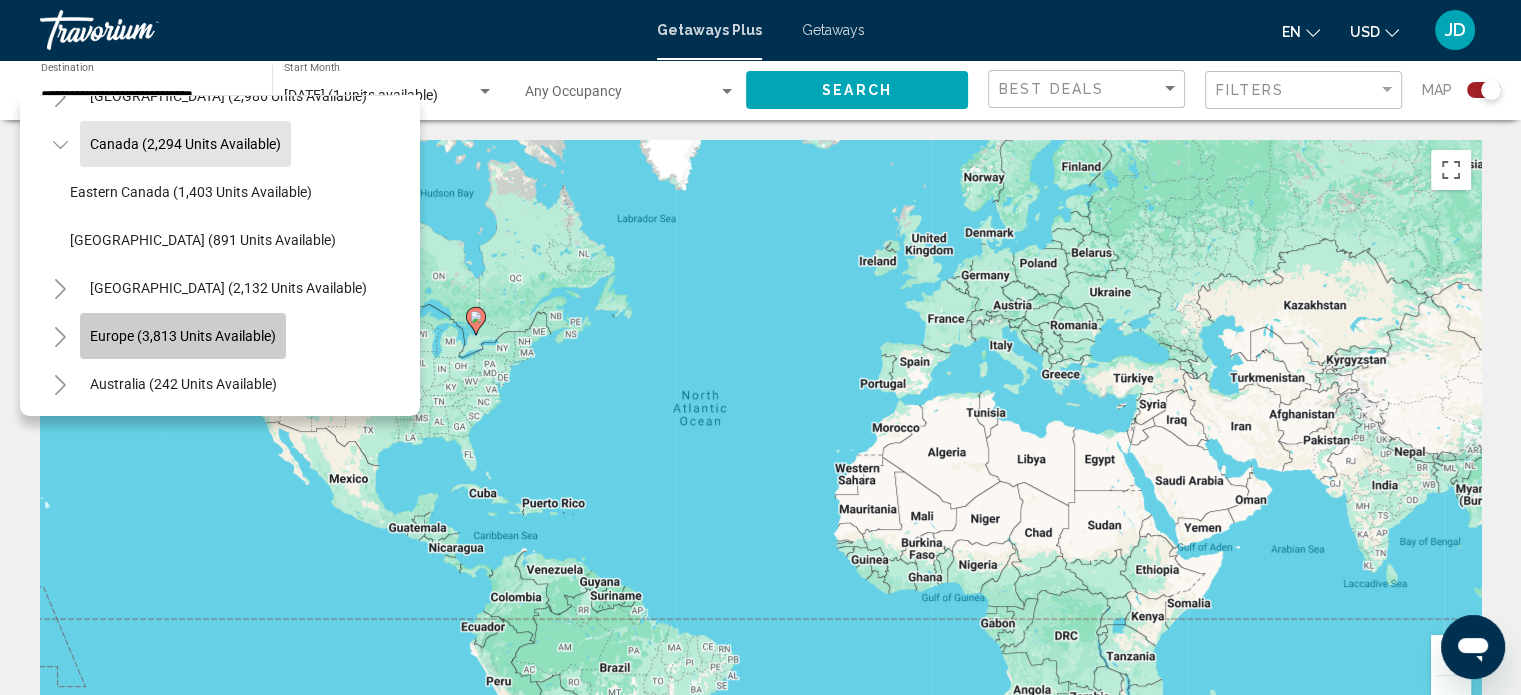 click on "Europe (3,813 units available)" 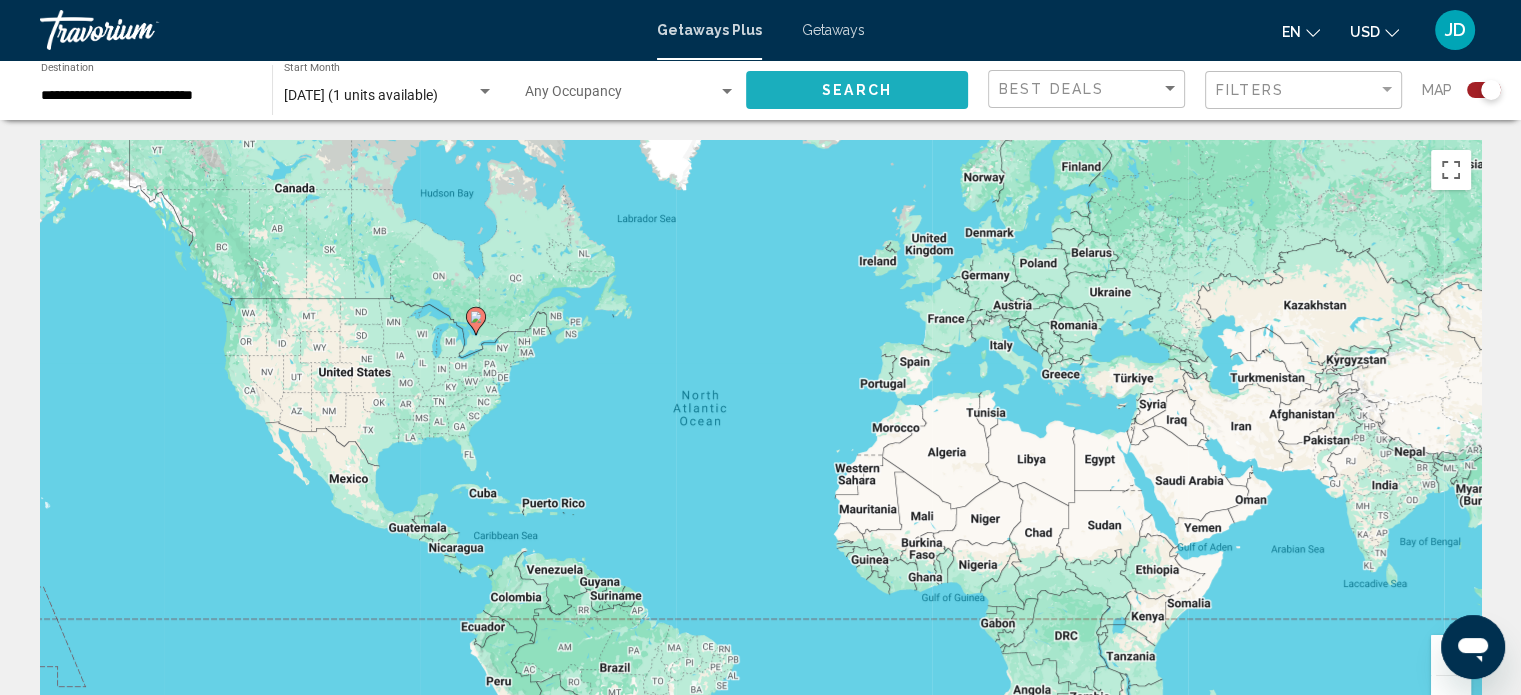 click on "Search" 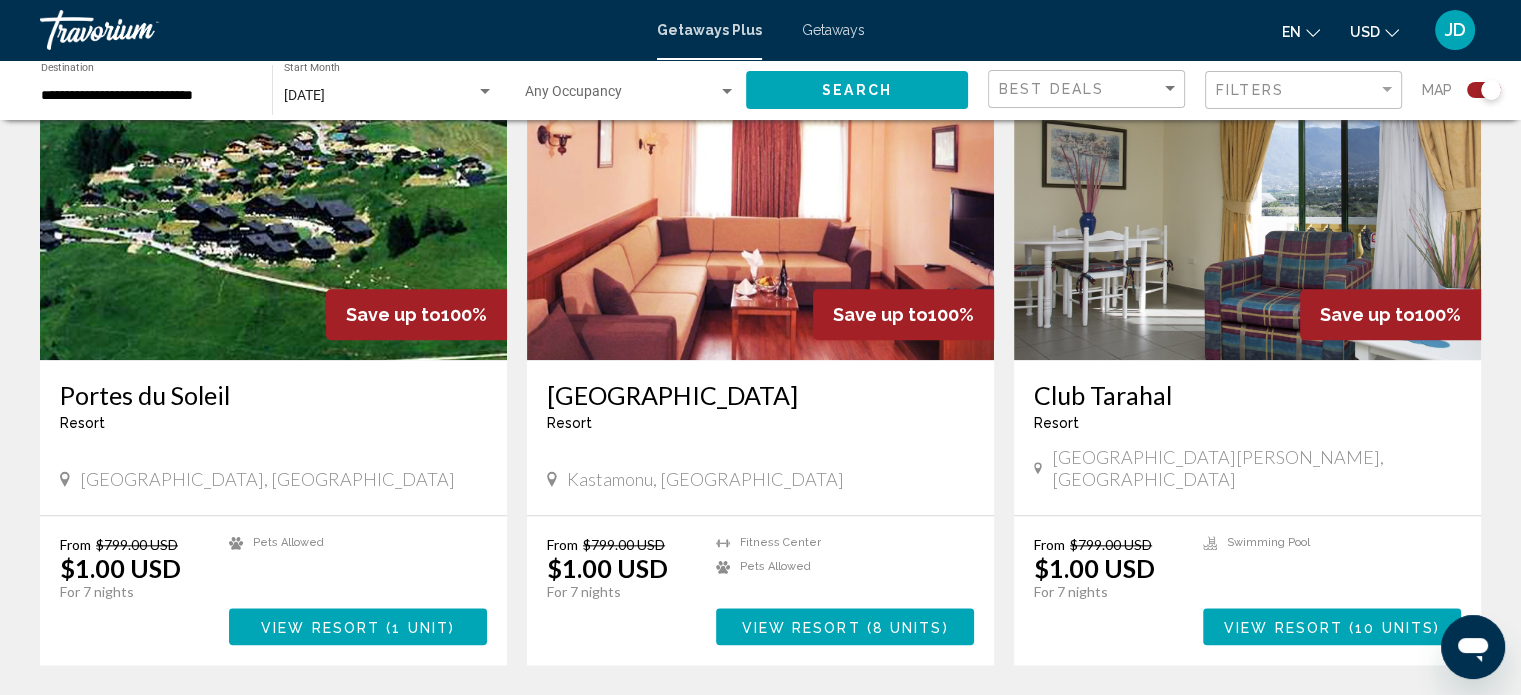 scroll, scrollTop: 2100, scrollLeft: 0, axis: vertical 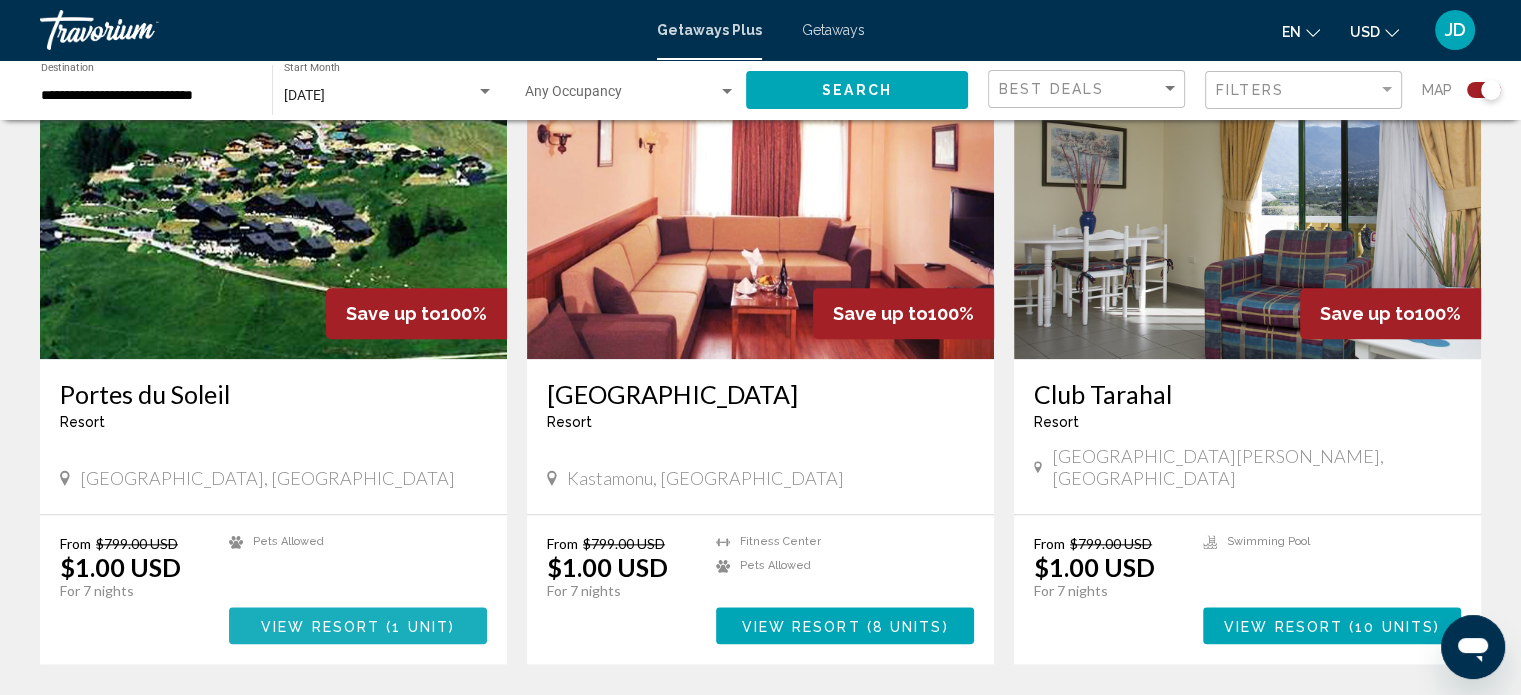 click on "1 unit" at bounding box center [420, 626] 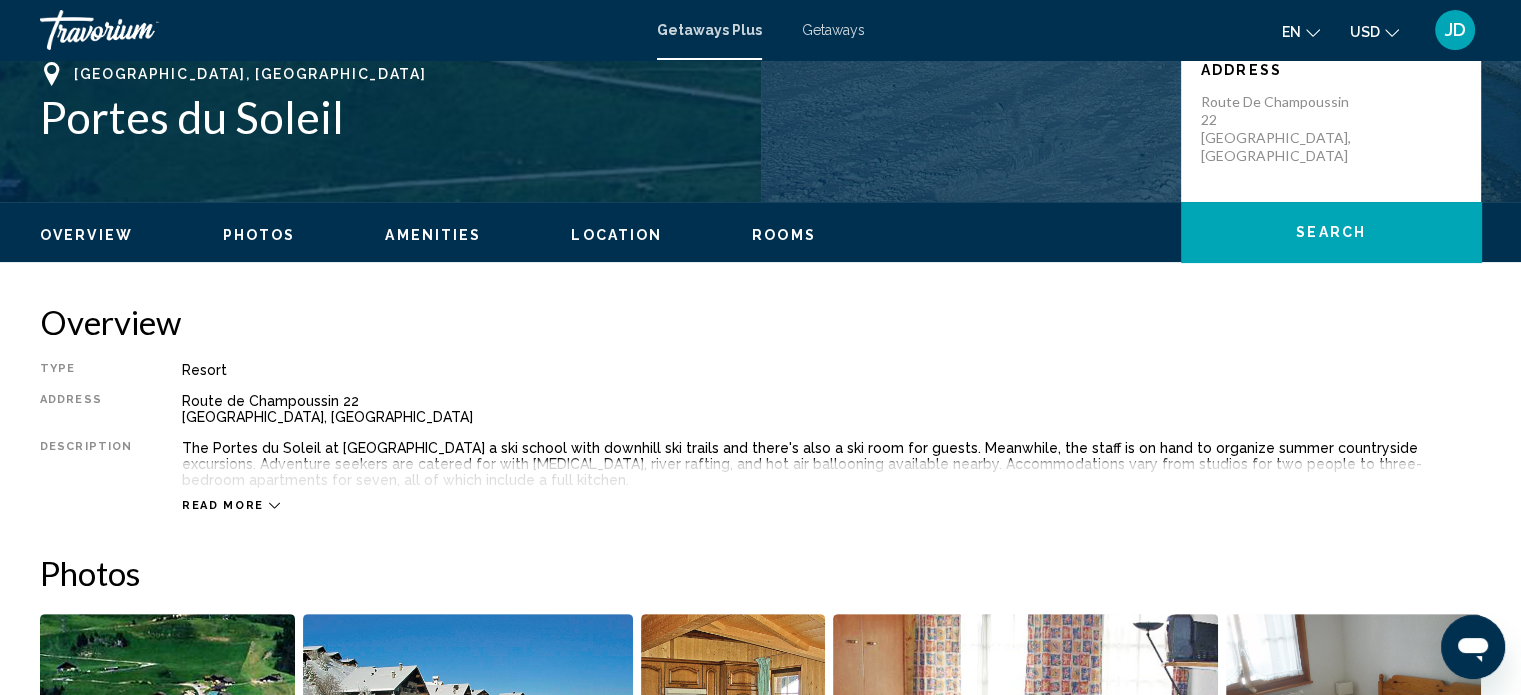 scroll, scrollTop: 412, scrollLeft: 0, axis: vertical 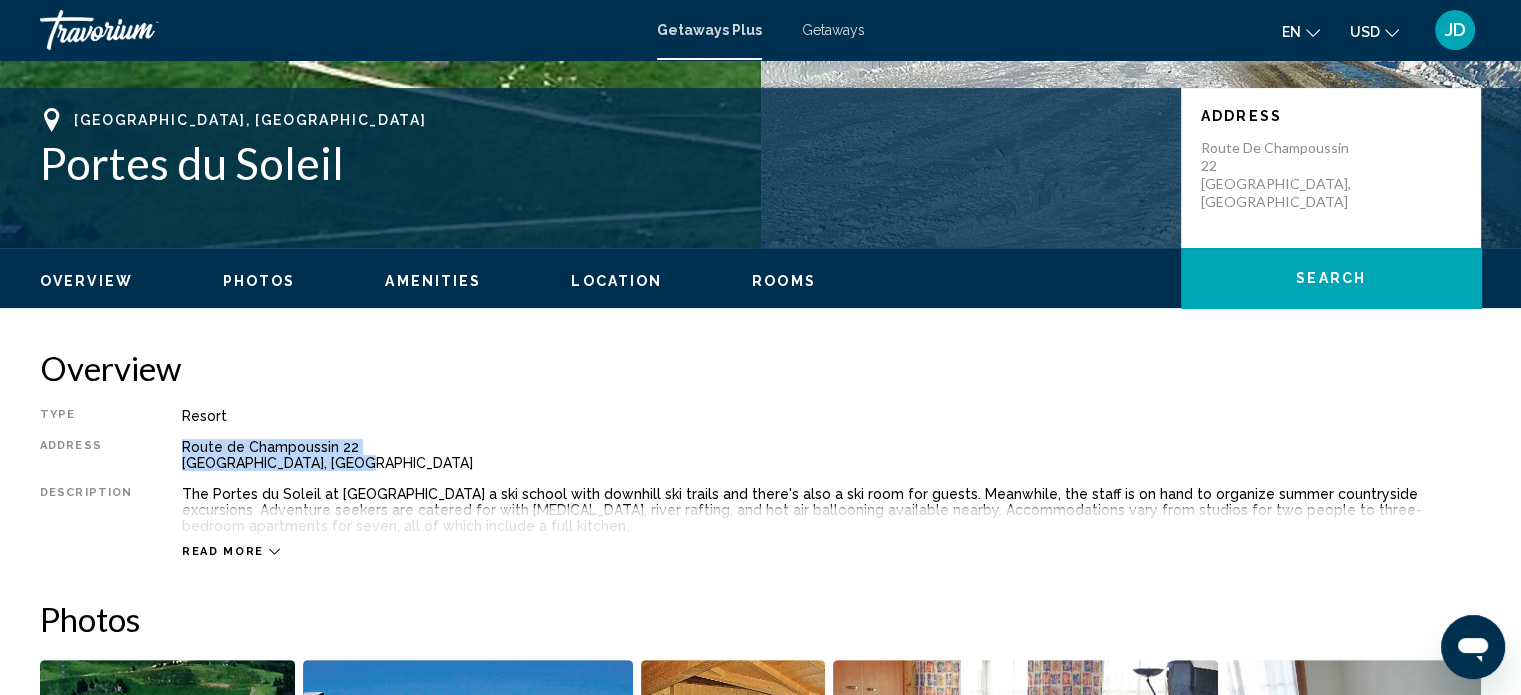 drag, startPoint x: 347, startPoint y: 463, endPoint x: 168, endPoint y: 450, distance: 179.47145 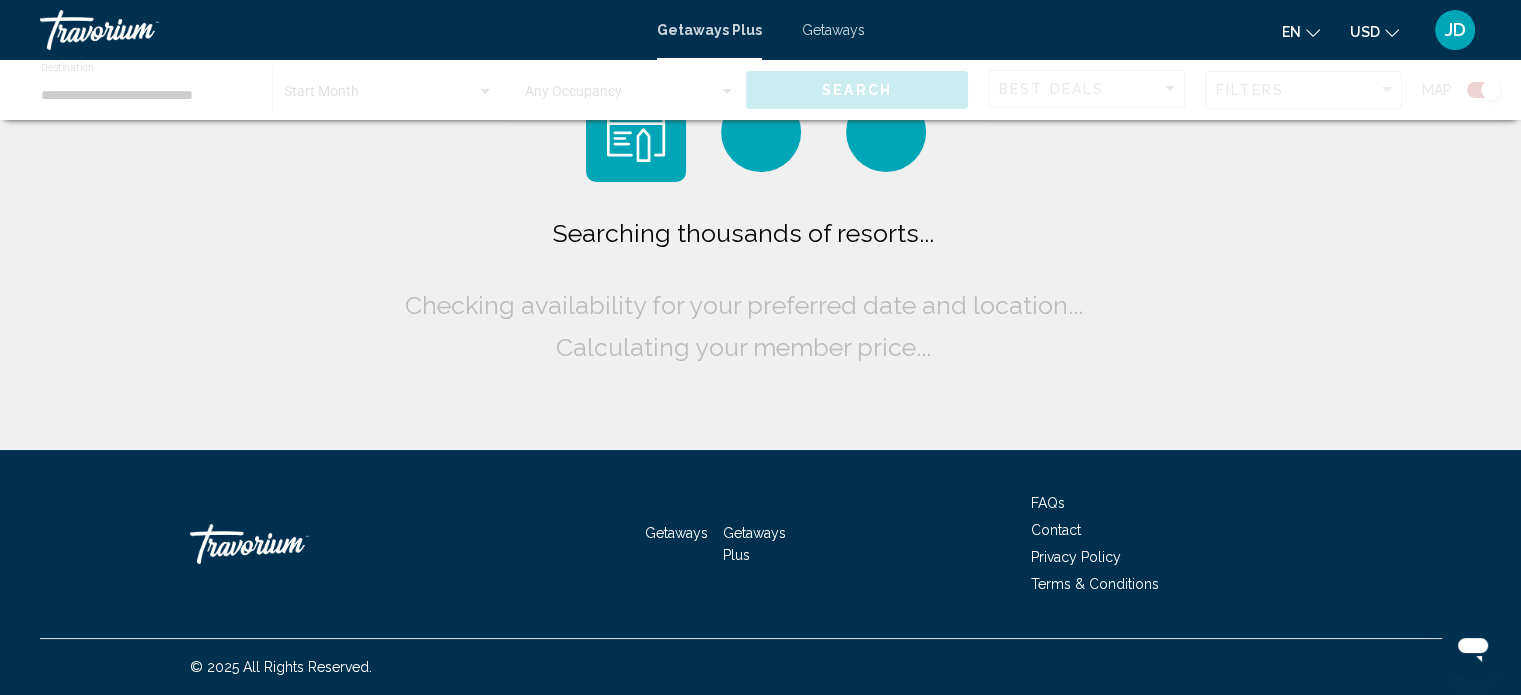 scroll, scrollTop: 0, scrollLeft: 0, axis: both 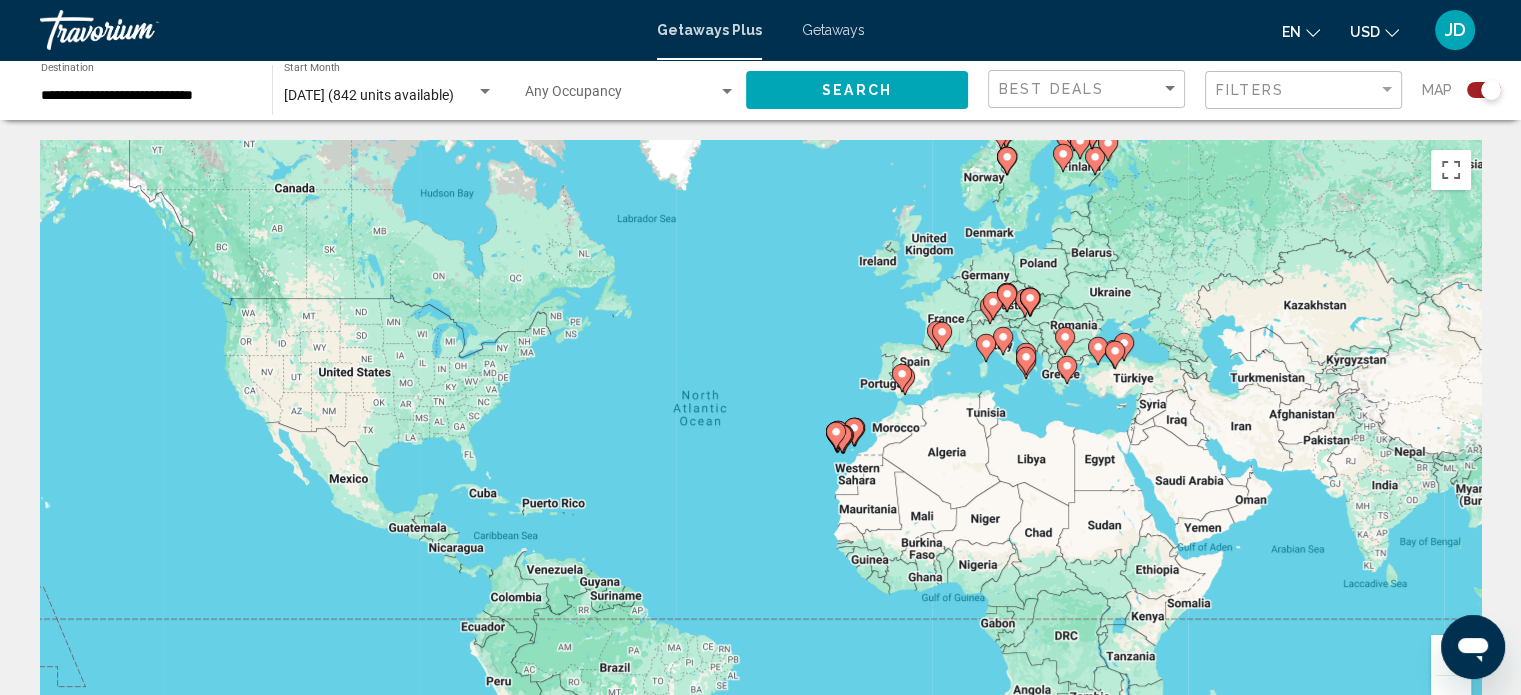 click at bounding box center [990, 310] 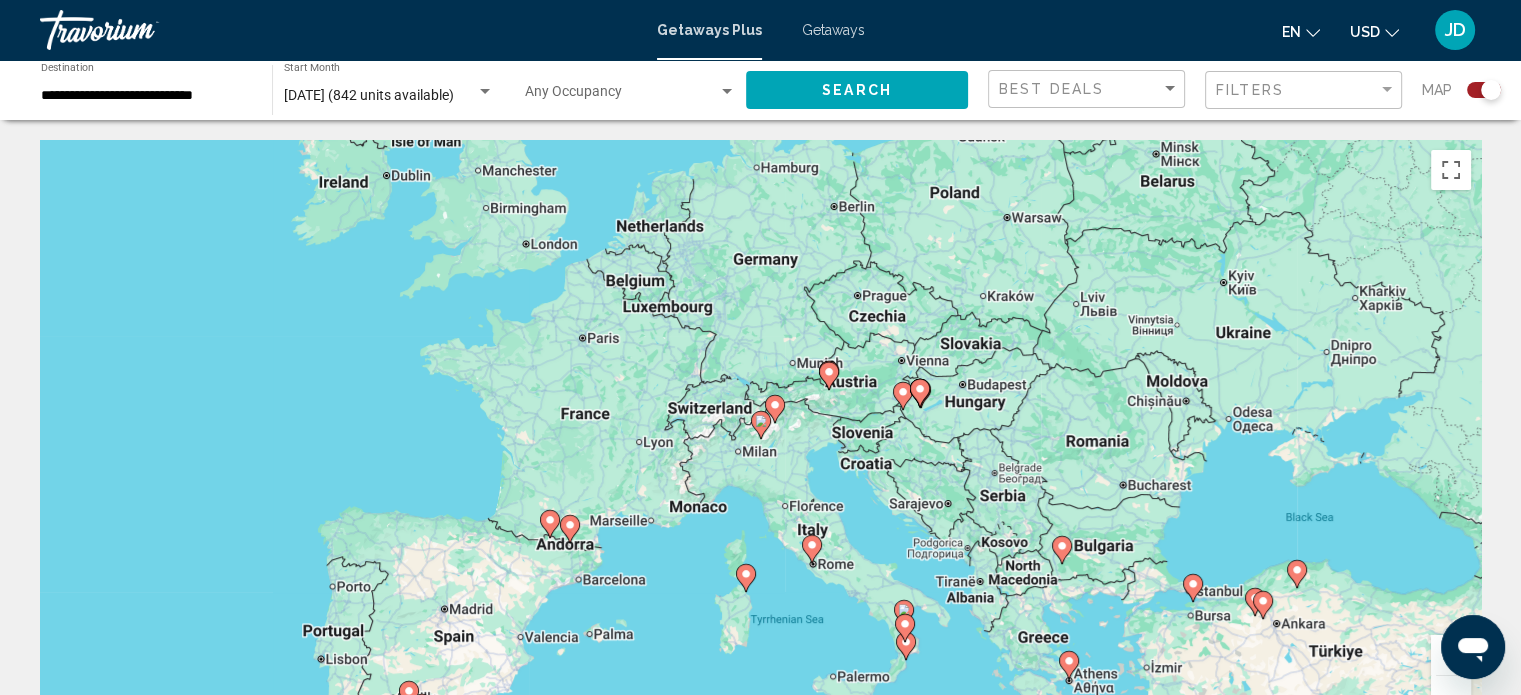 click on "To navigate, press the arrow keys. To activate drag with keyboard, press Alt + Enter. Once in keyboard drag state, use the arrow keys to move the marker. To complete the drag, press the Enter key. To cancel, press Escape." at bounding box center (760, 440) 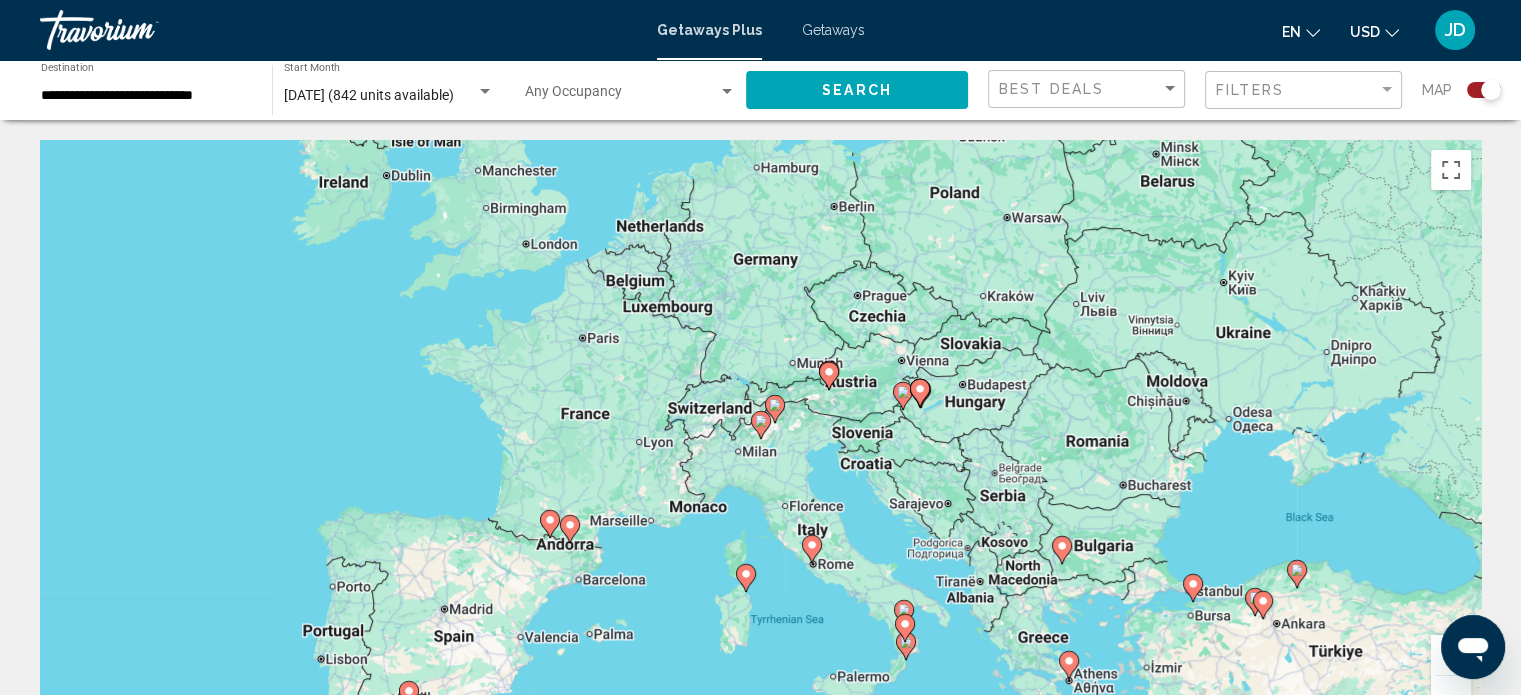 click 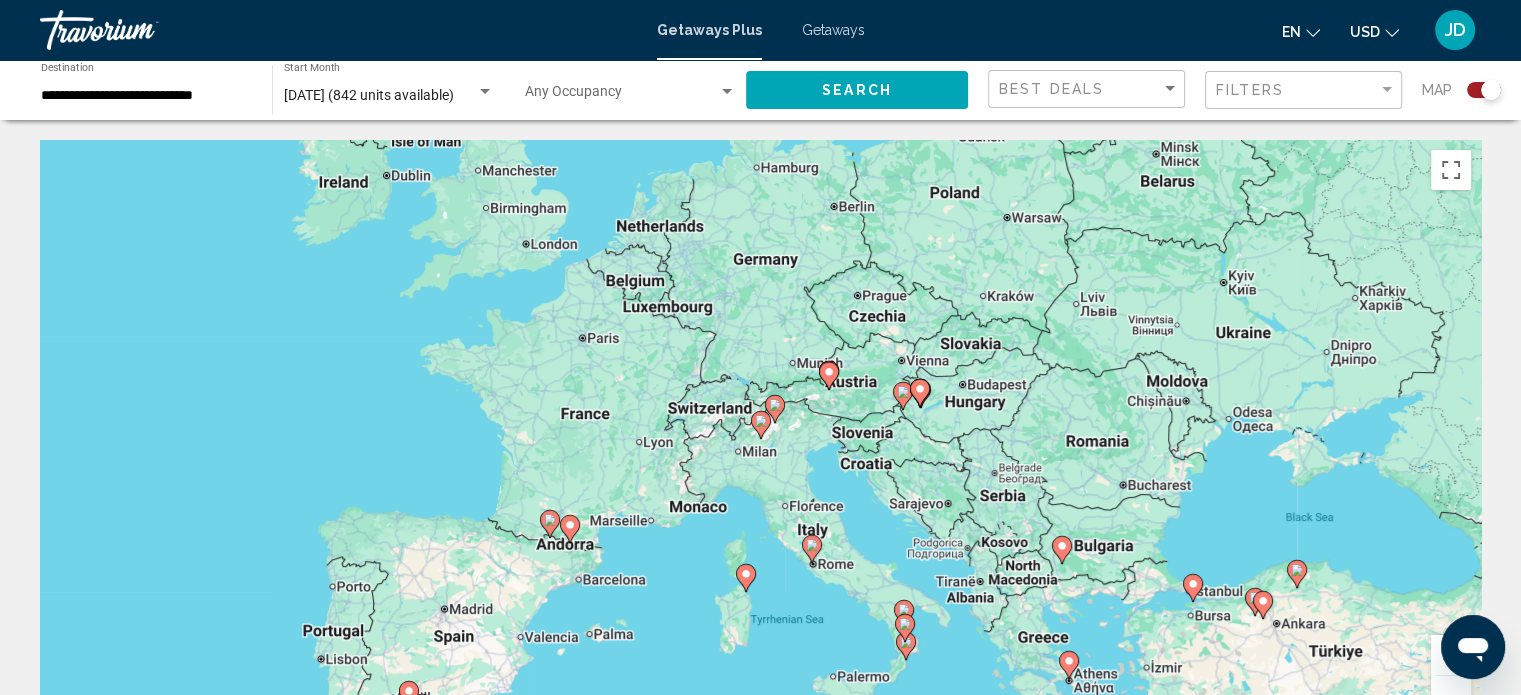 type on "**********" 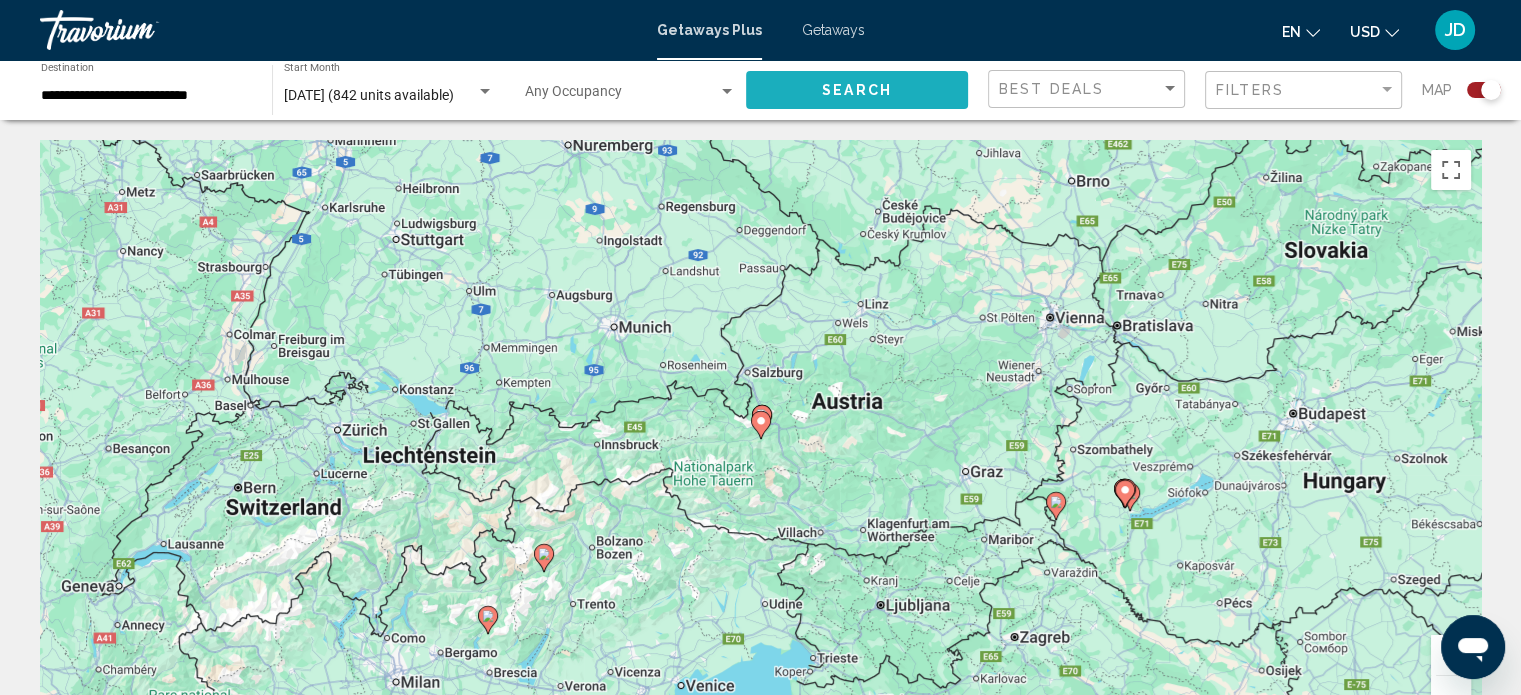 click on "Search" 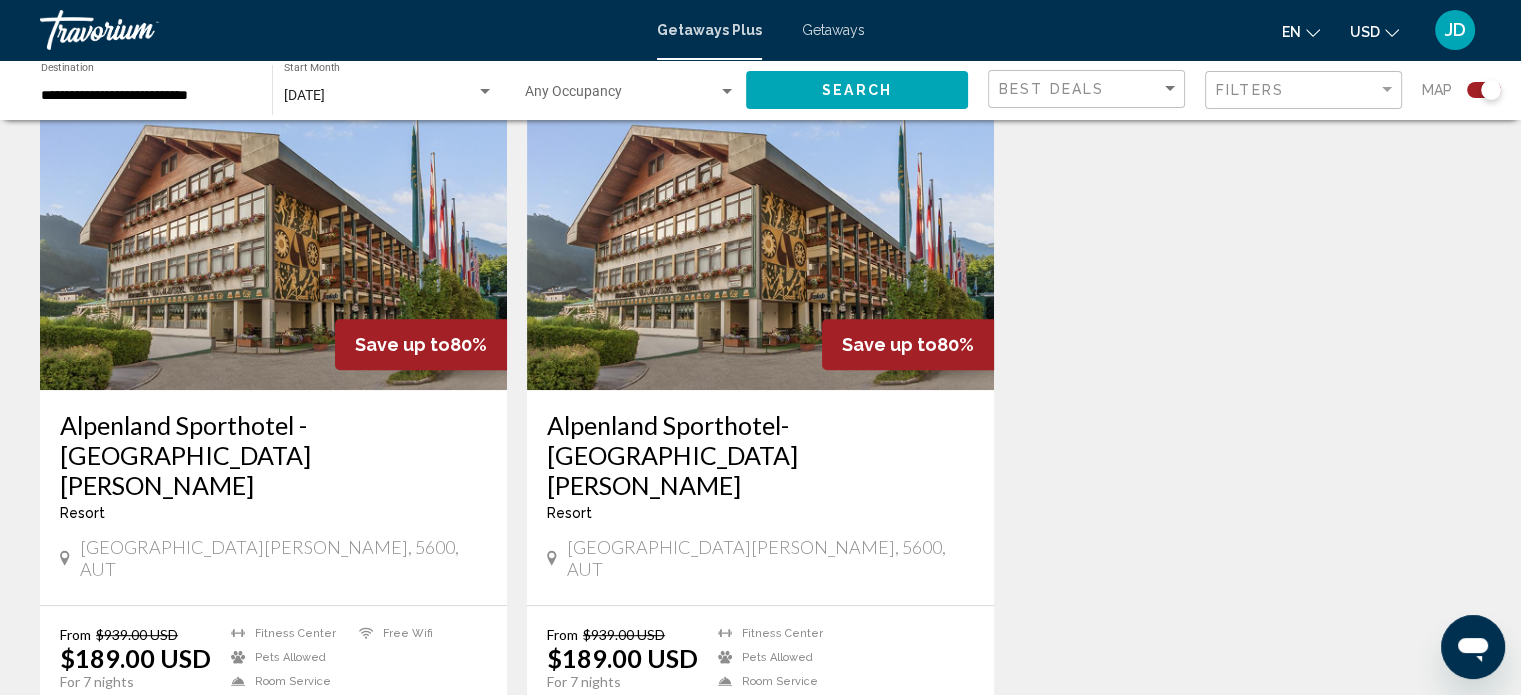 scroll, scrollTop: 732, scrollLeft: 0, axis: vertical 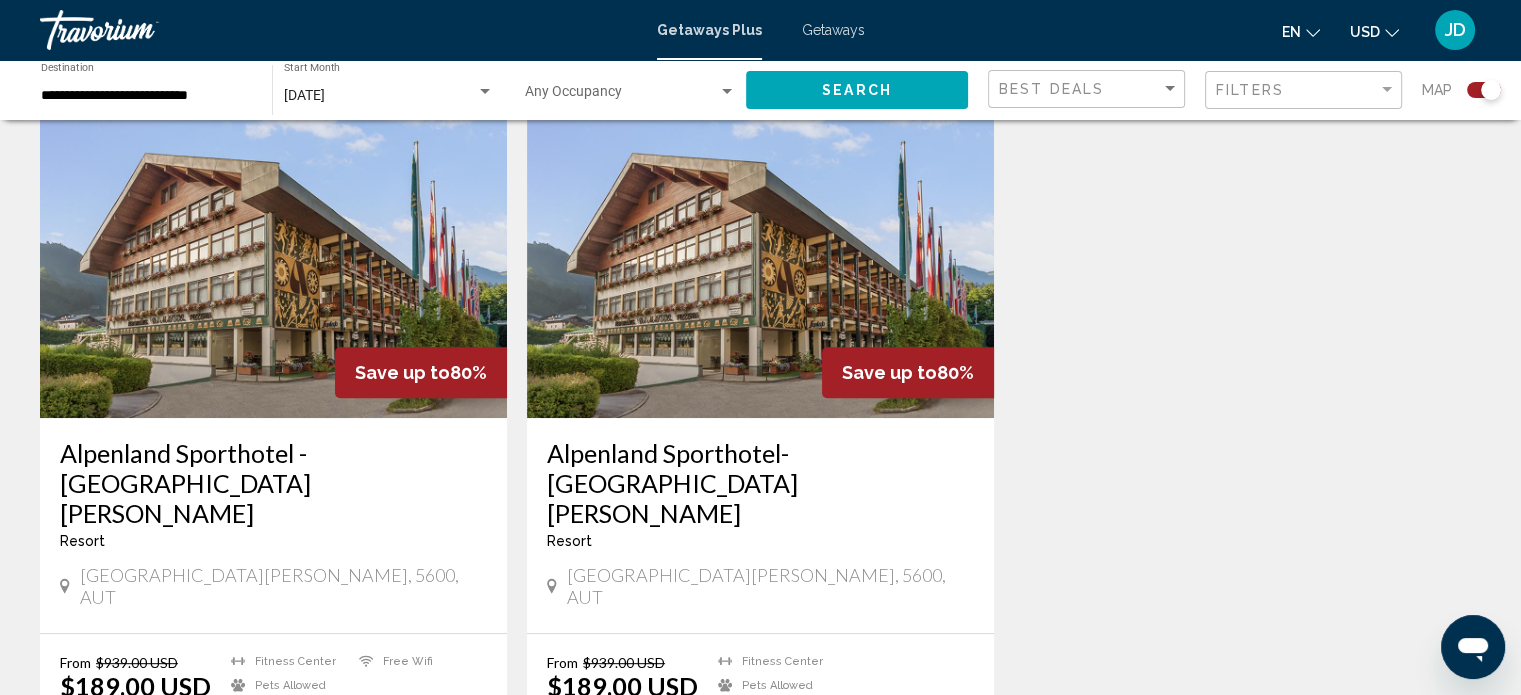 click at bounding box center (273, 258) 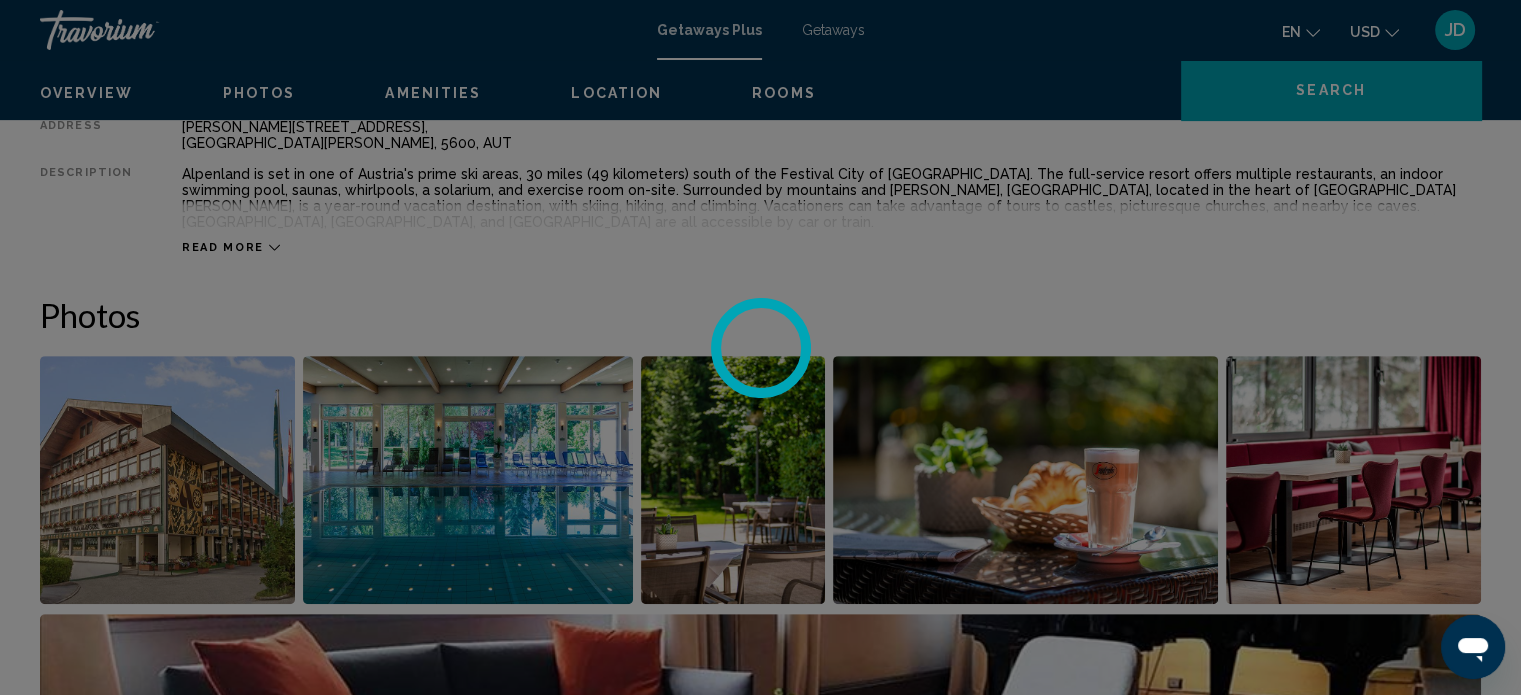 scroll, scrollTop: 12, scrollLeft: 0, axis: vertical 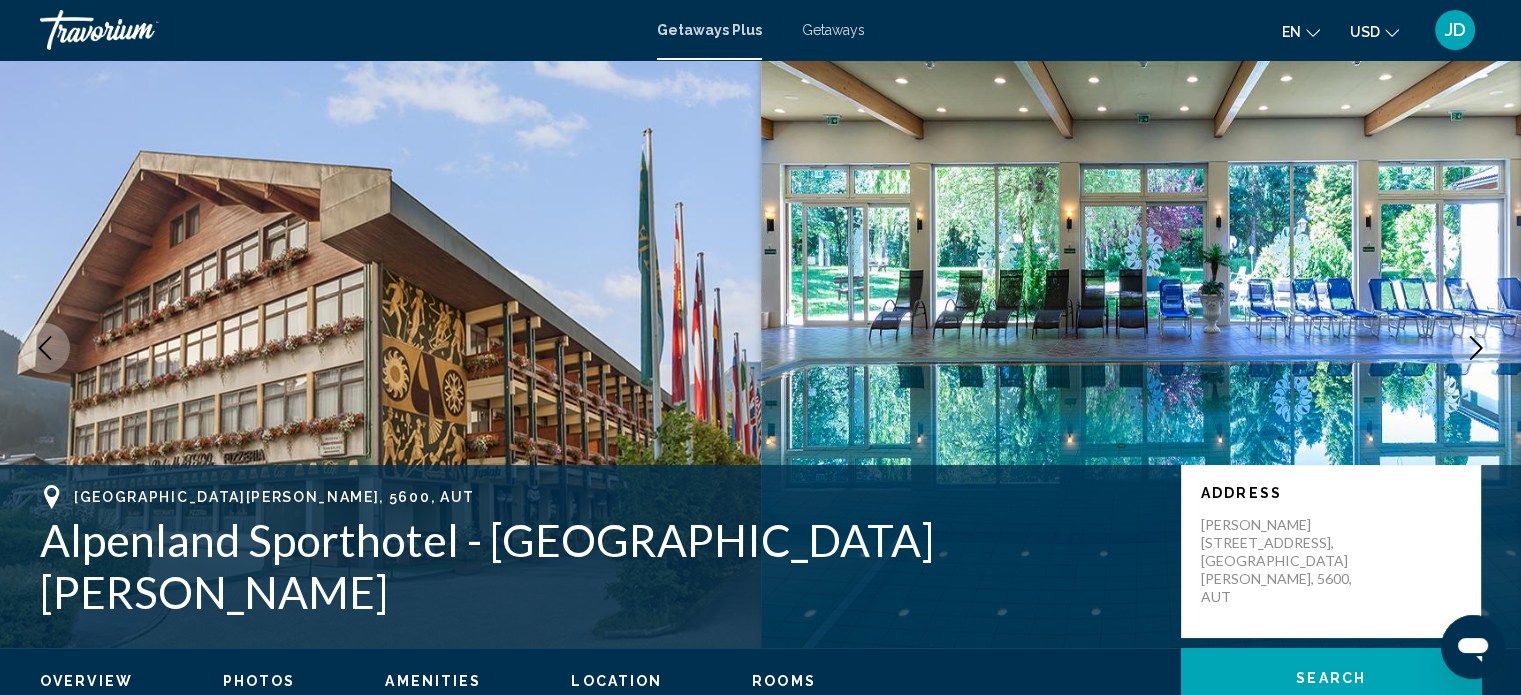 click 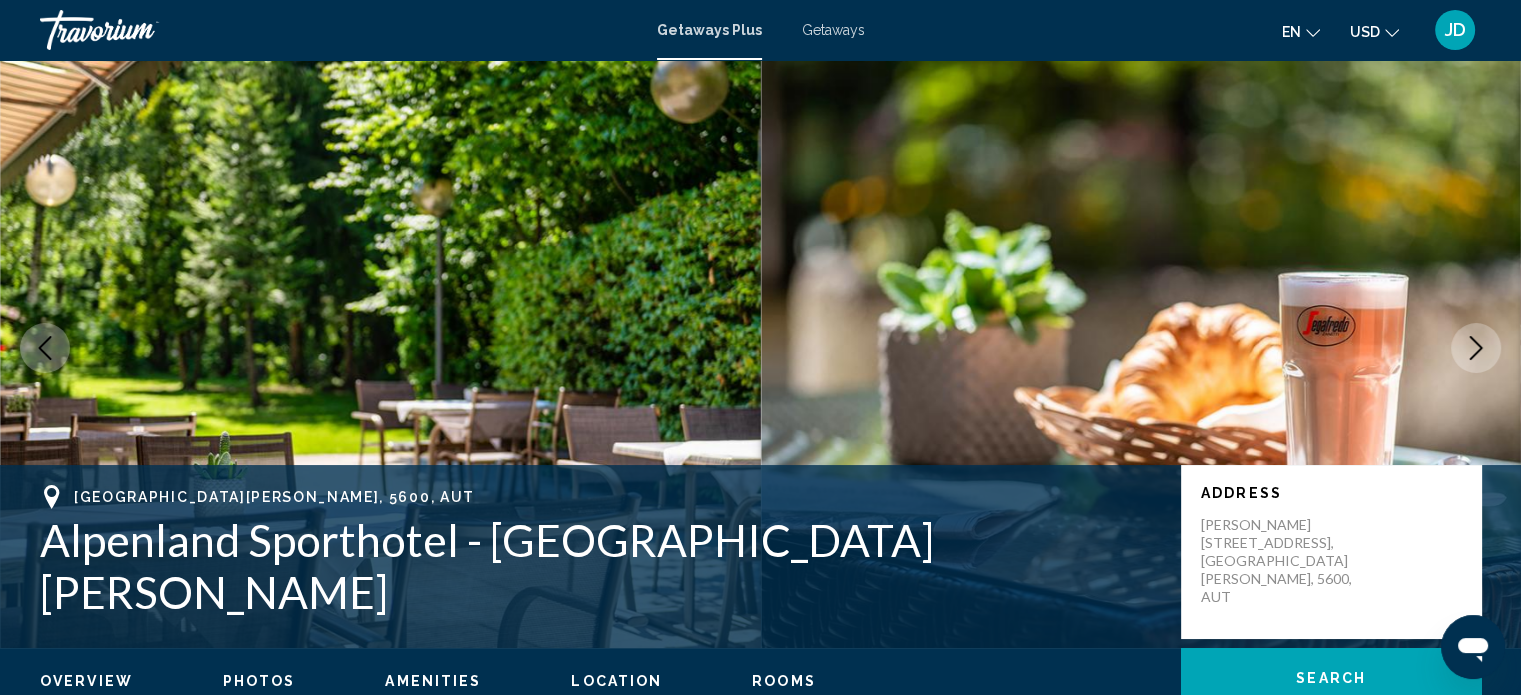 click 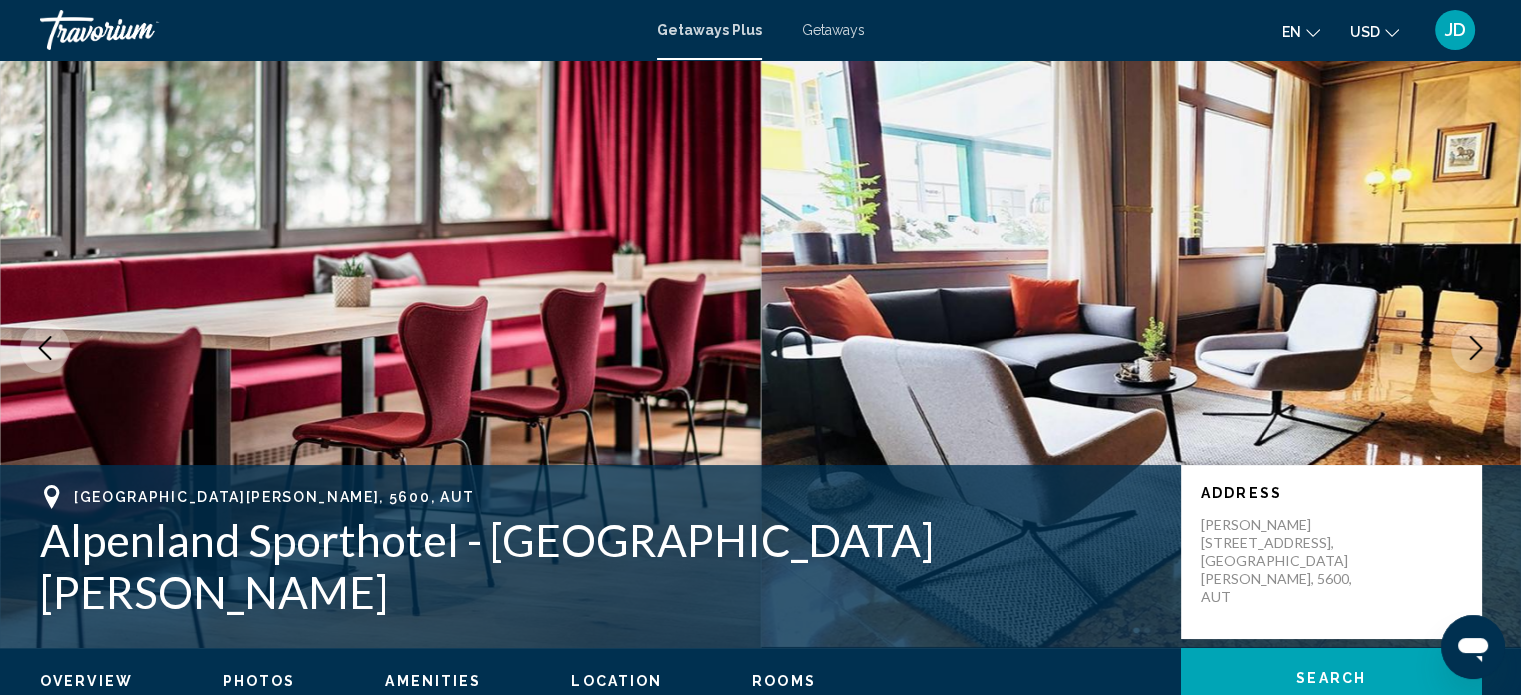 click 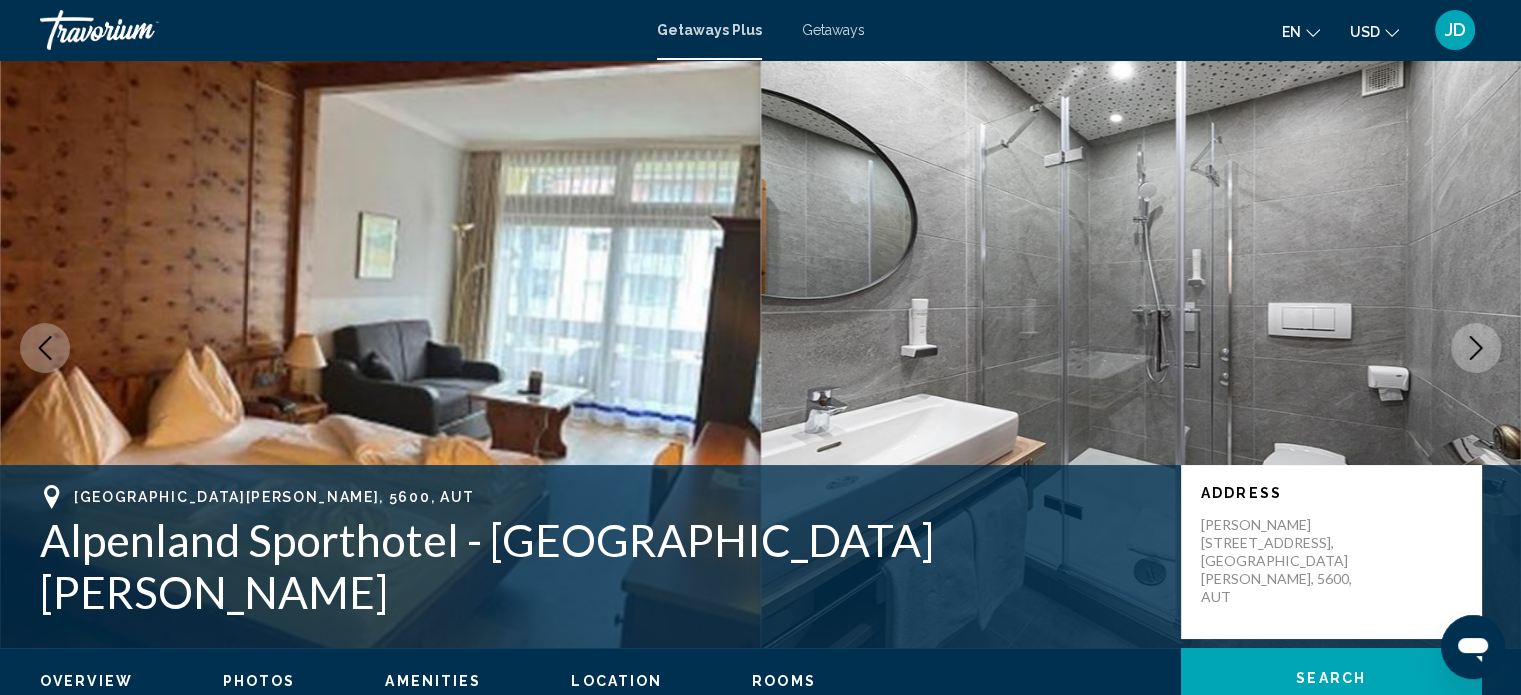 click 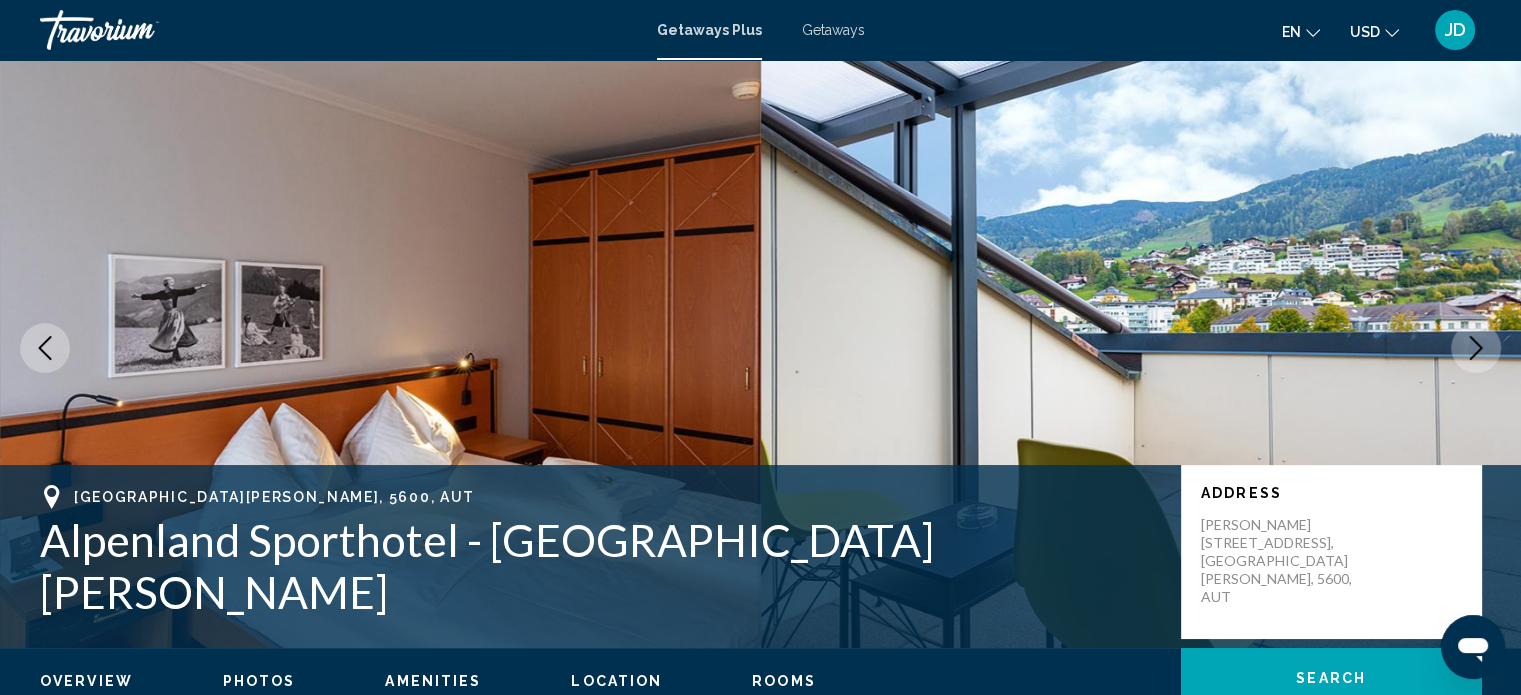 click 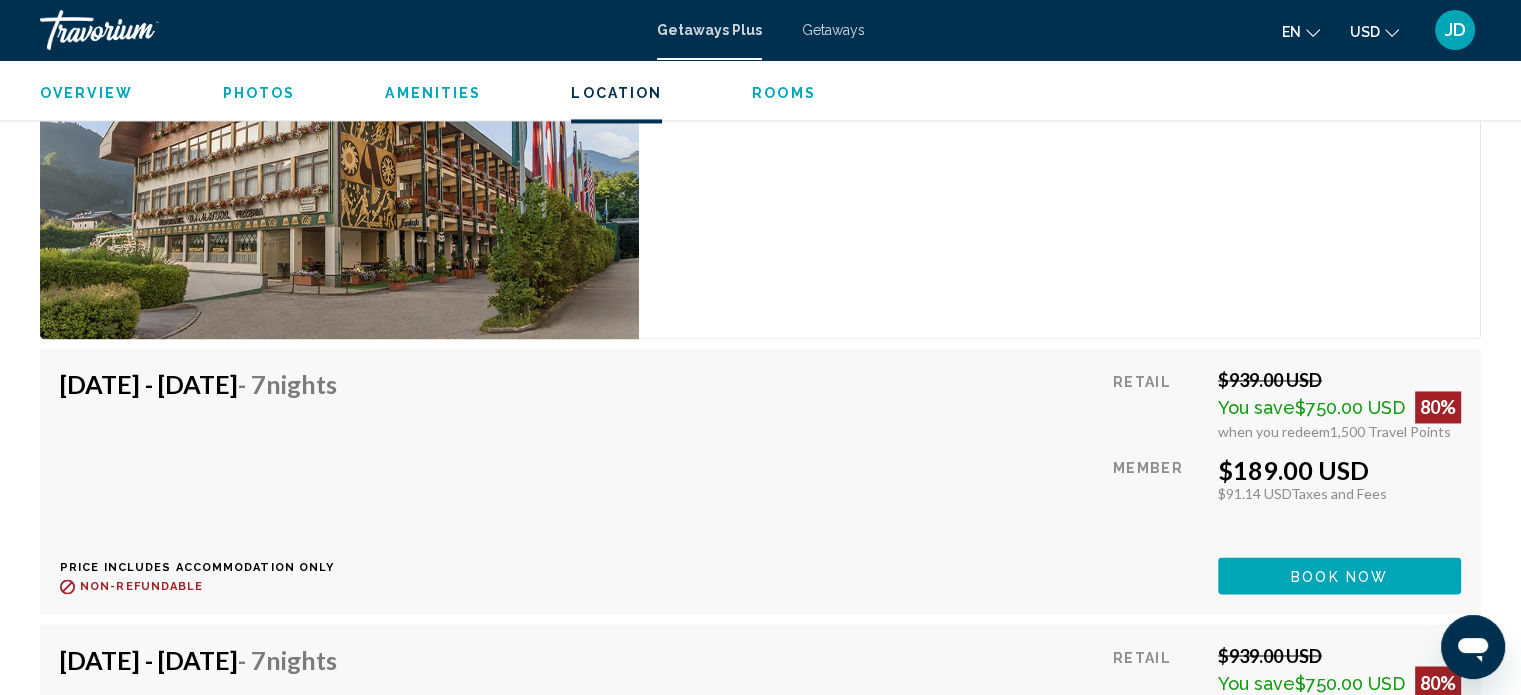 scroll, scrollTop: 3226, scrollLeft: 0, axis: vertical 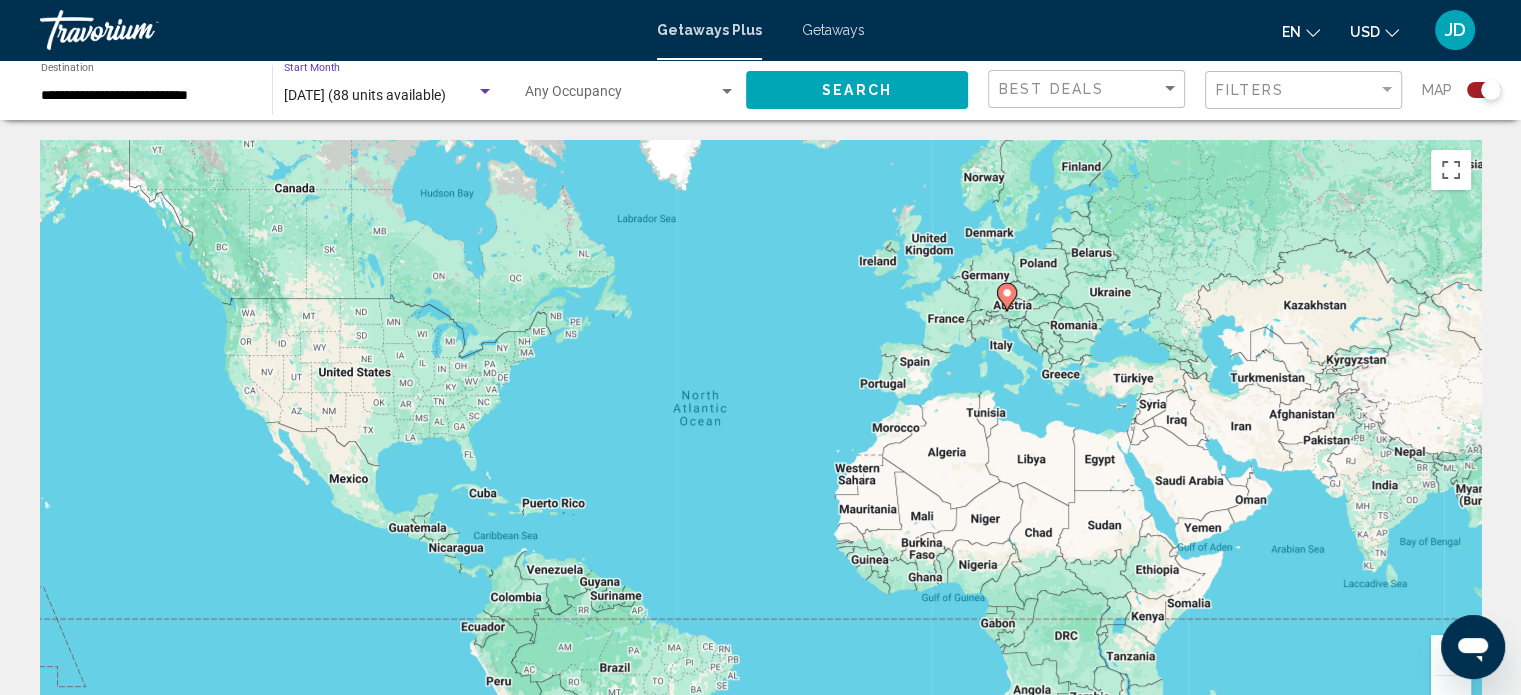 click at bounding box center (485, 92) 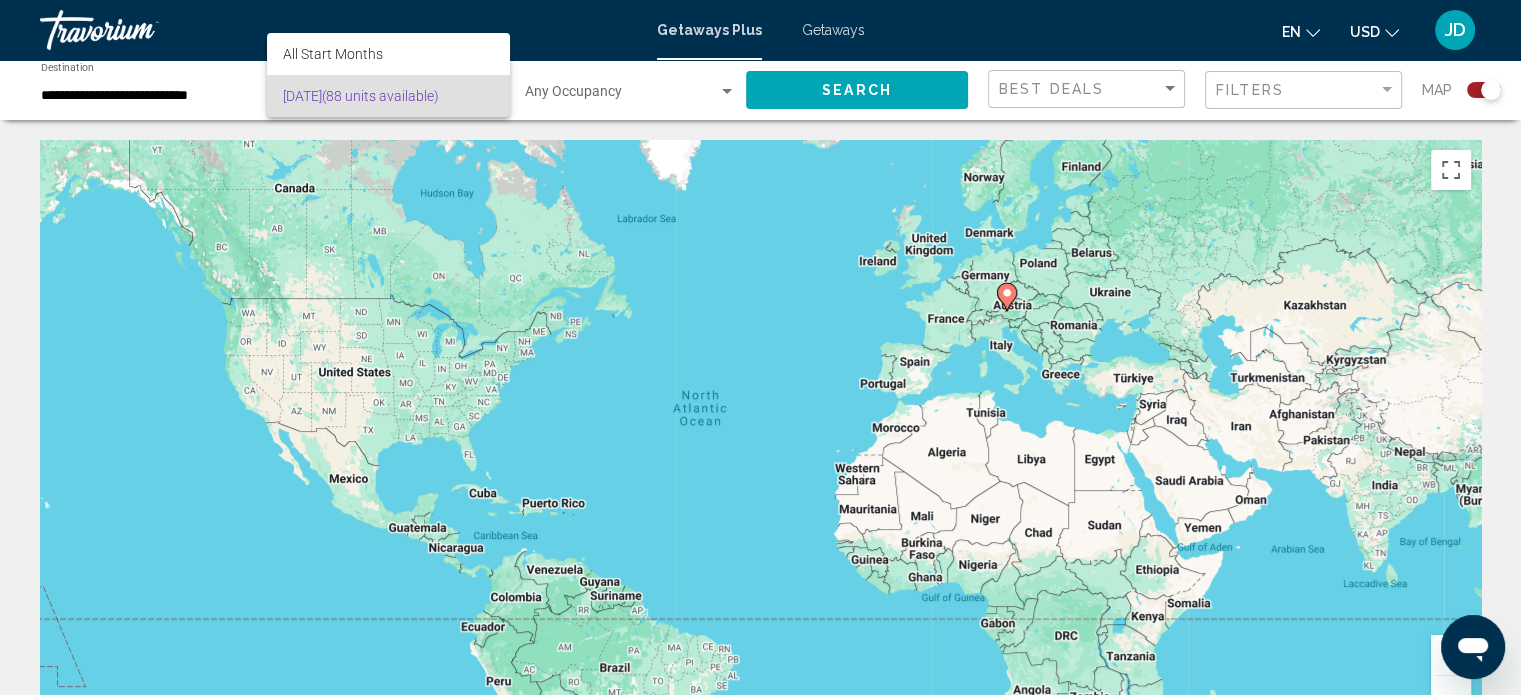 click at bounding box center (760, 347) 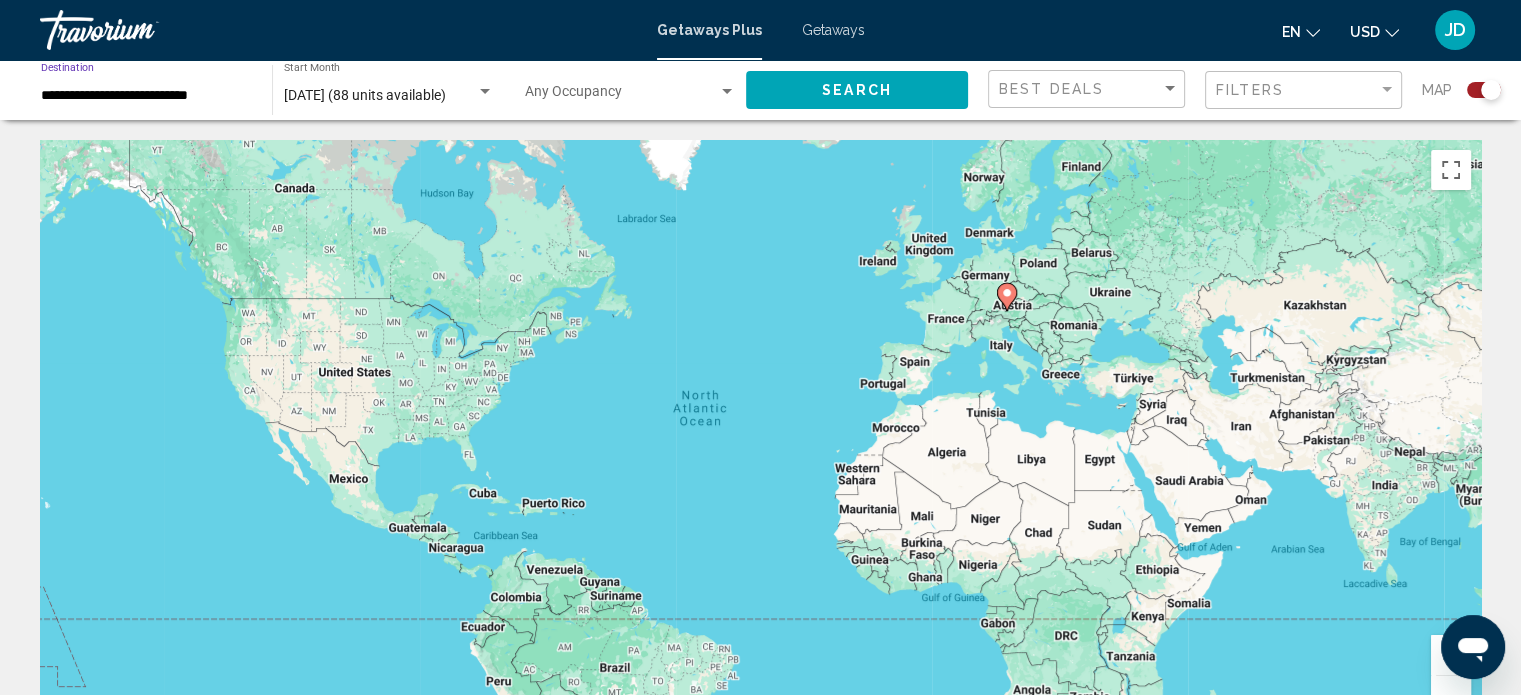 click on "**********" at bounding box center (146, 96) 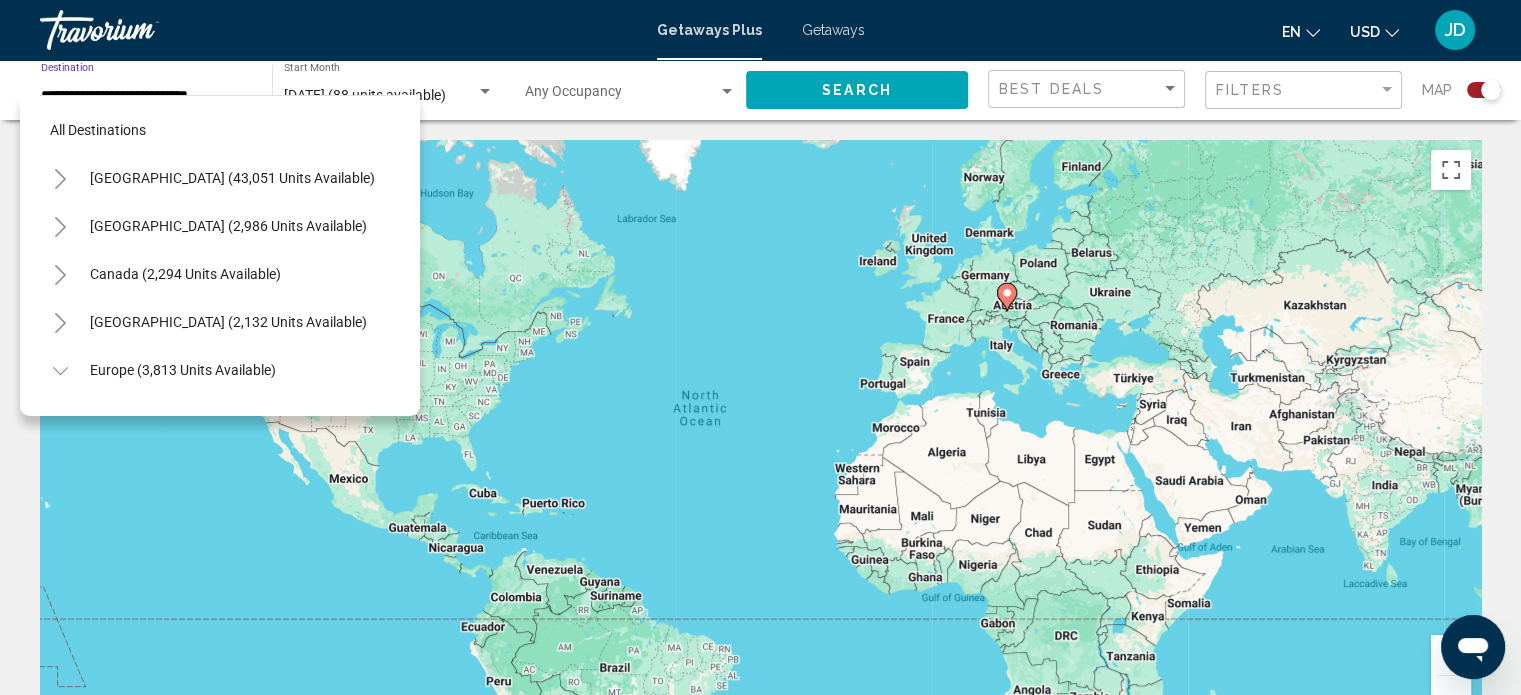 scroll, scrollTop: 222, scrollLeft: 0, axis: vertical 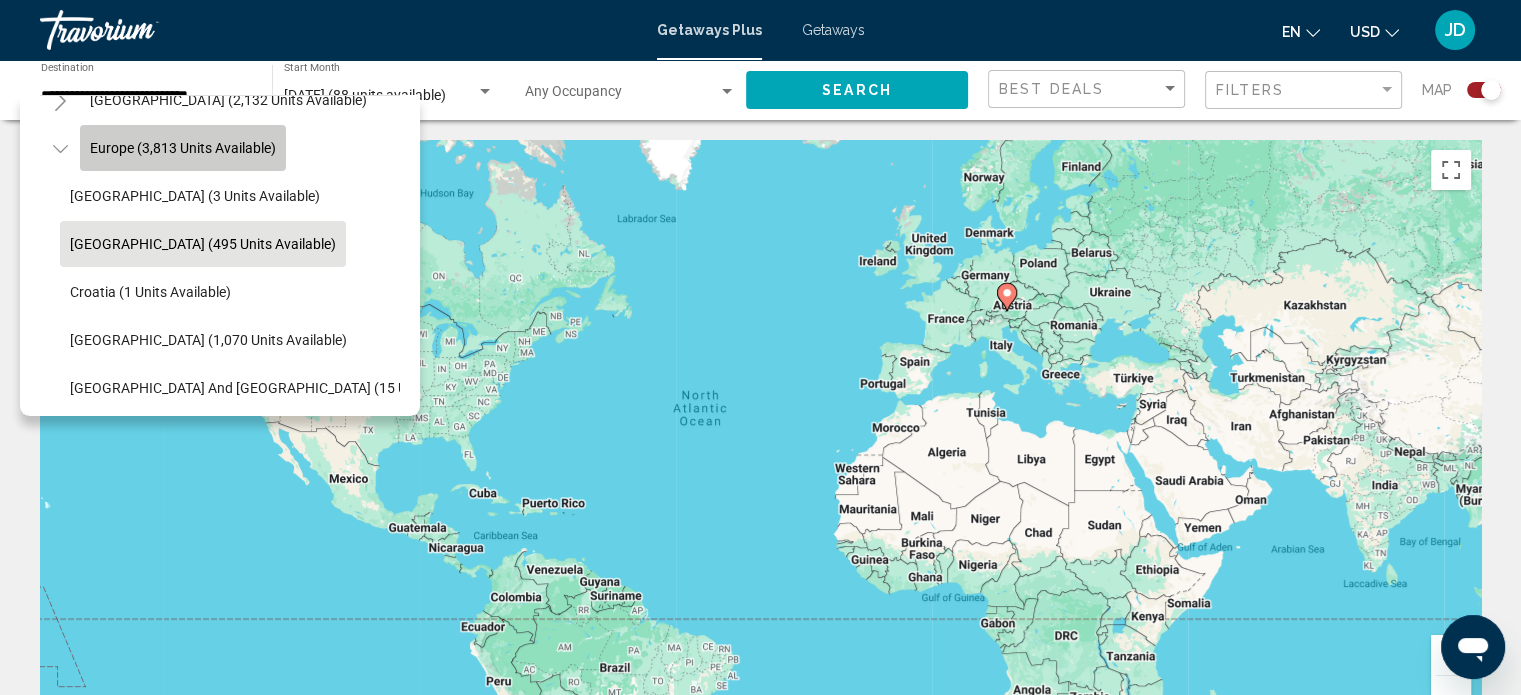click on "Europe (3,813 units available)" 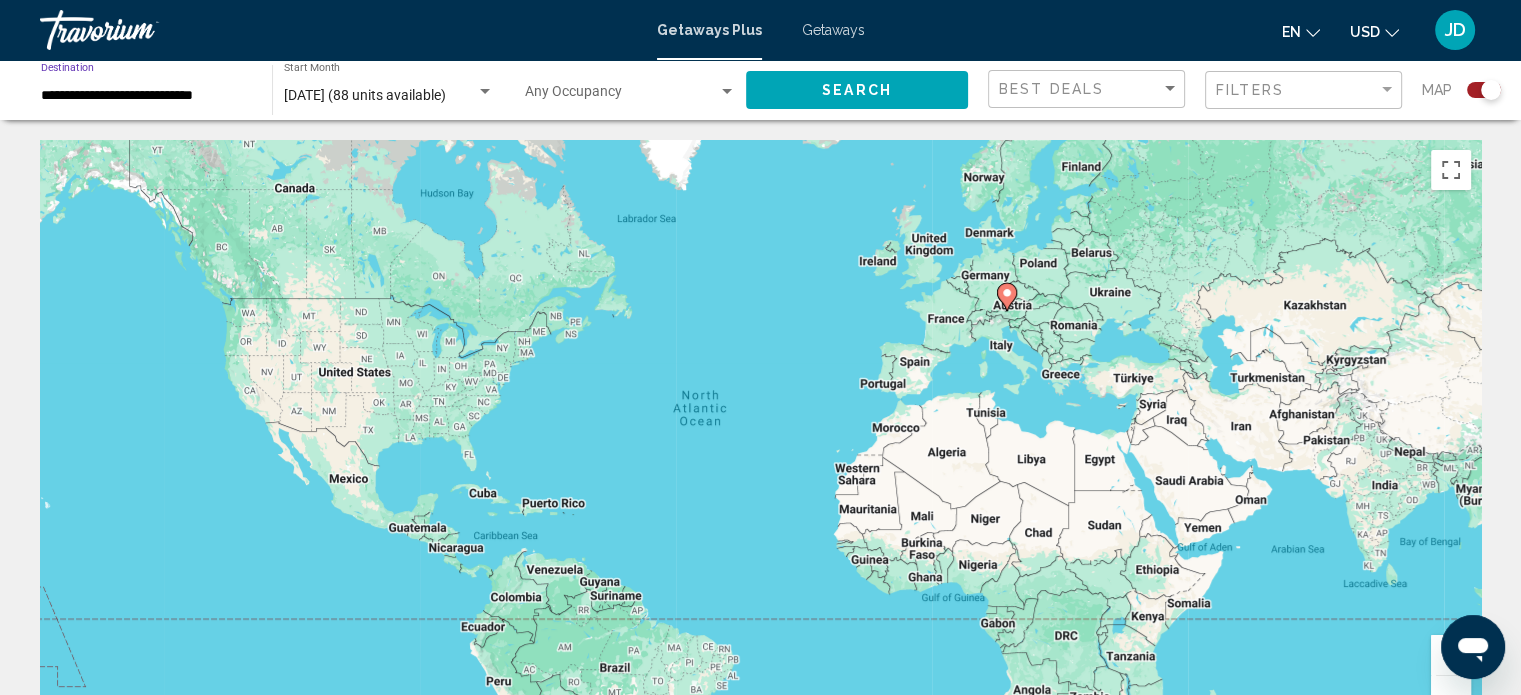 click on "Search" 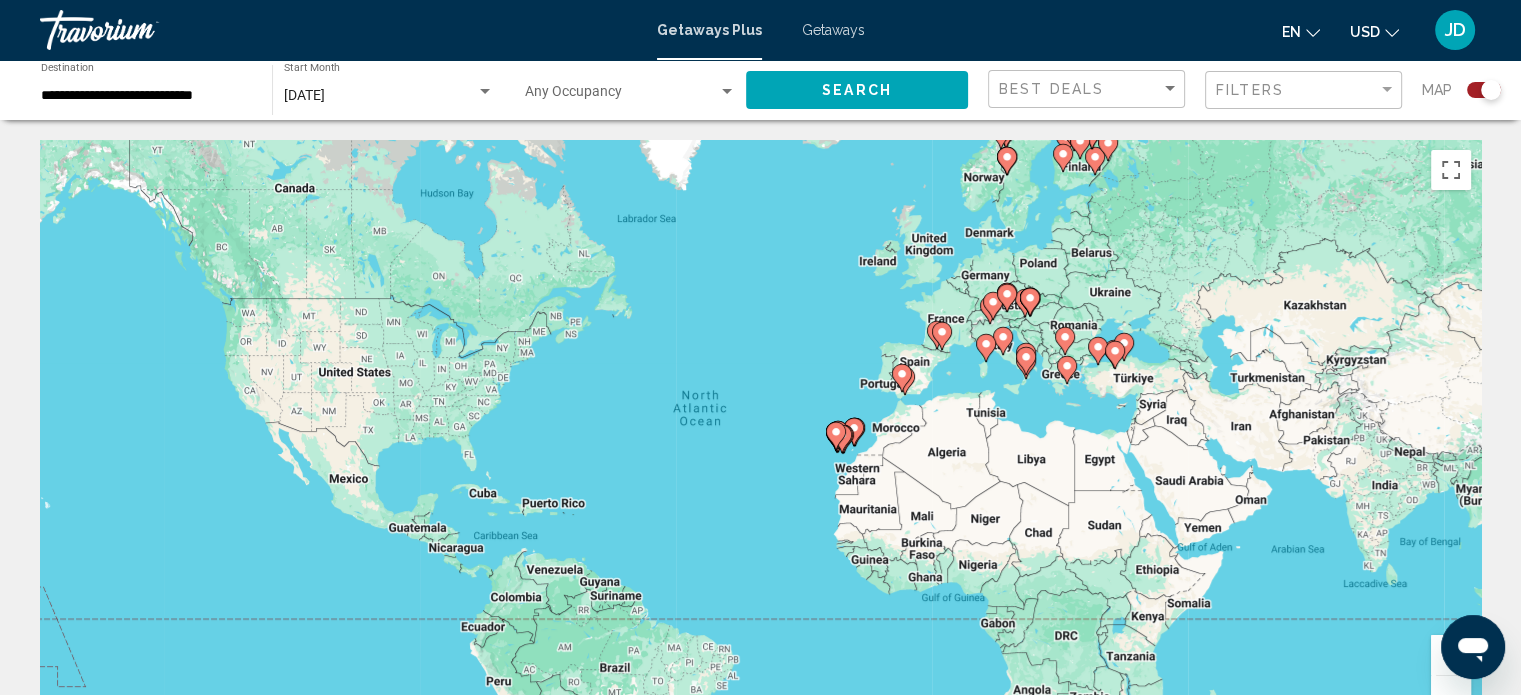 click on "To navigate, press the arrow keys. To activate drag with keyboard, press Alt + Enter. Once in keyboard drag state, use the arrow keys to move the marker. To complete the drag, press the Enter key. To cancel, press Escape." at bounding box center [760, 440] 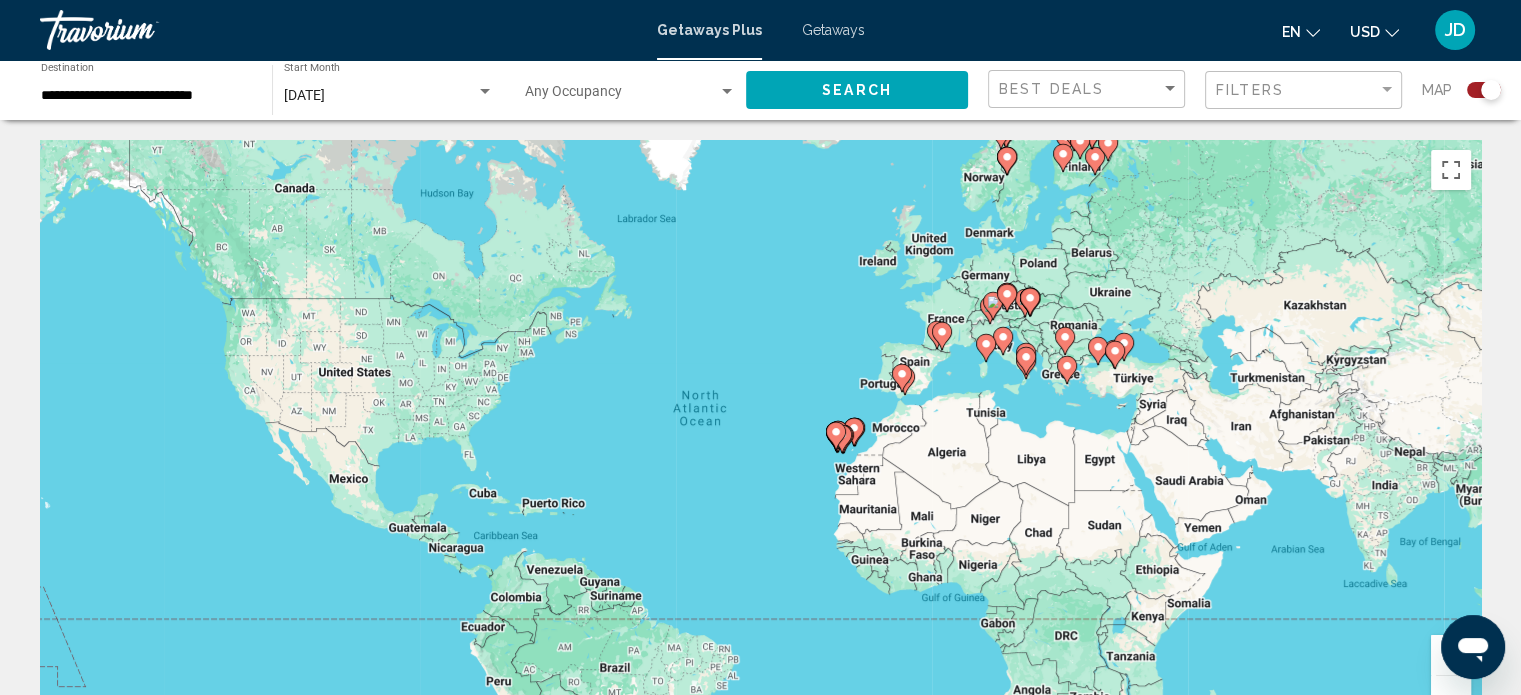 click on "To navigate, press the arrow keys. To activate drag with keyboard, press Alt + Enter. Once in keyboard drag state, use the arrow keys to move the marker. To complete the drag, press the Enter key. To cancel, press Escape." at bounding box center (760, 440) 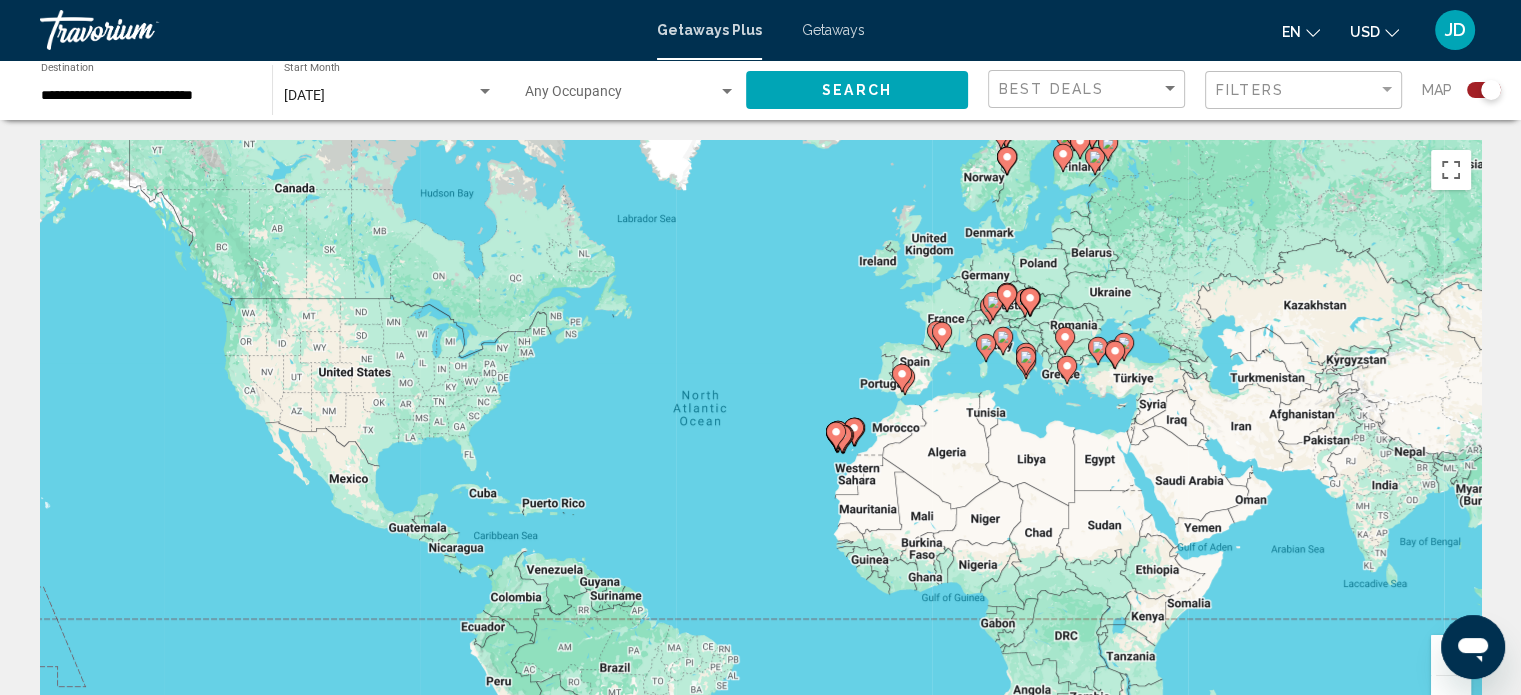 click at bounding box center (1451, 655) 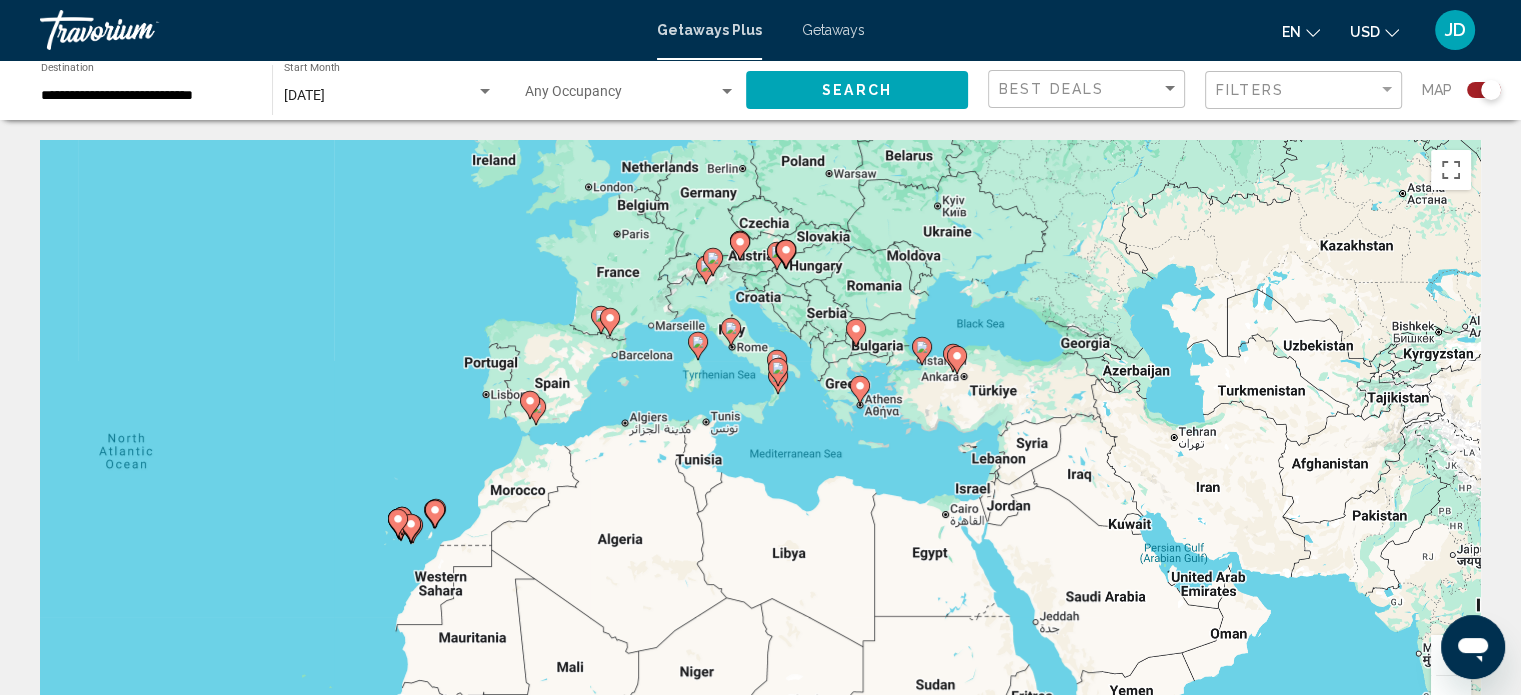 drag, startPoint x: 1231, startPoint y: 517, endPoint x: 719, endPoint y: 590, distance: 517.1779 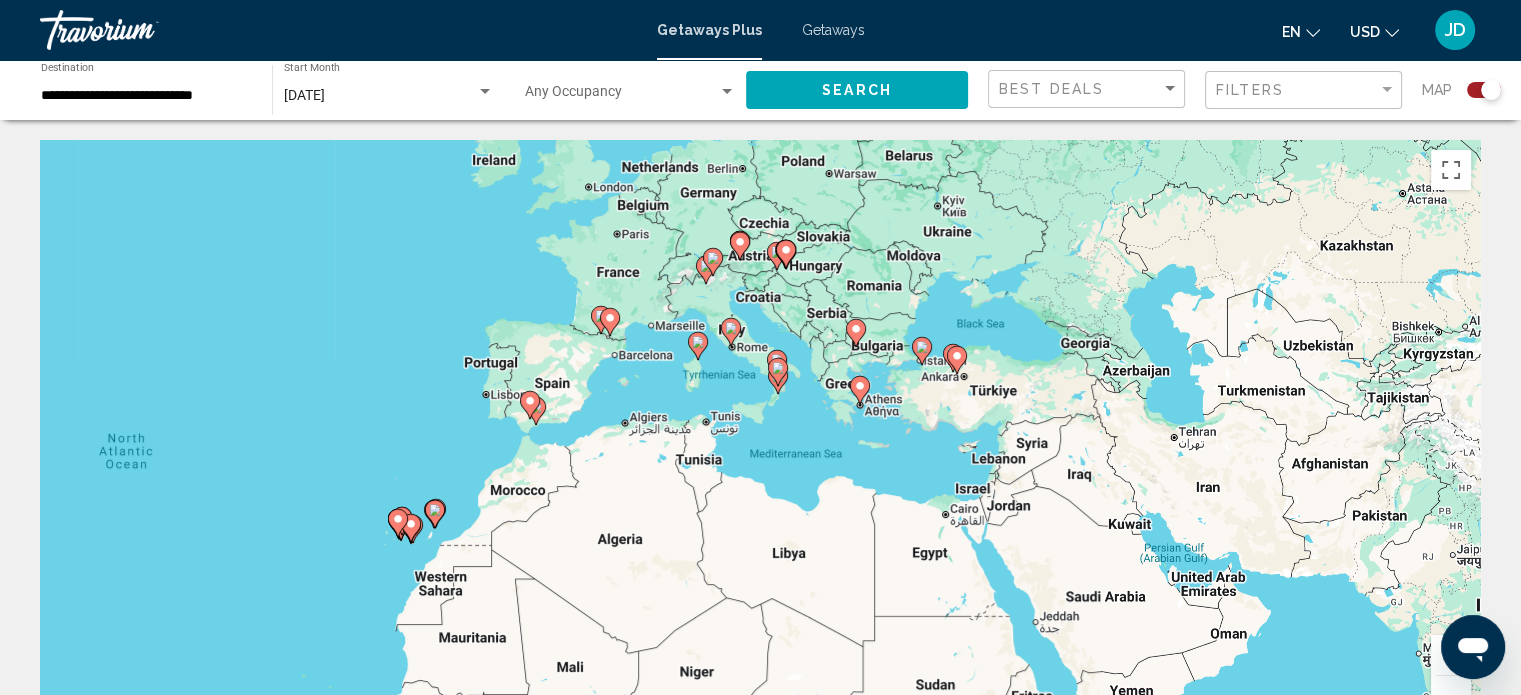click on "To navigate, press the arrow keys. To activate drag with keyboard, press Alt + Enter. Once in keyboard drag state, use the arrow keys to move the marker. To complete the drag, press the Enter key. To cancel, press Escape." at bounding box center [760, 440] 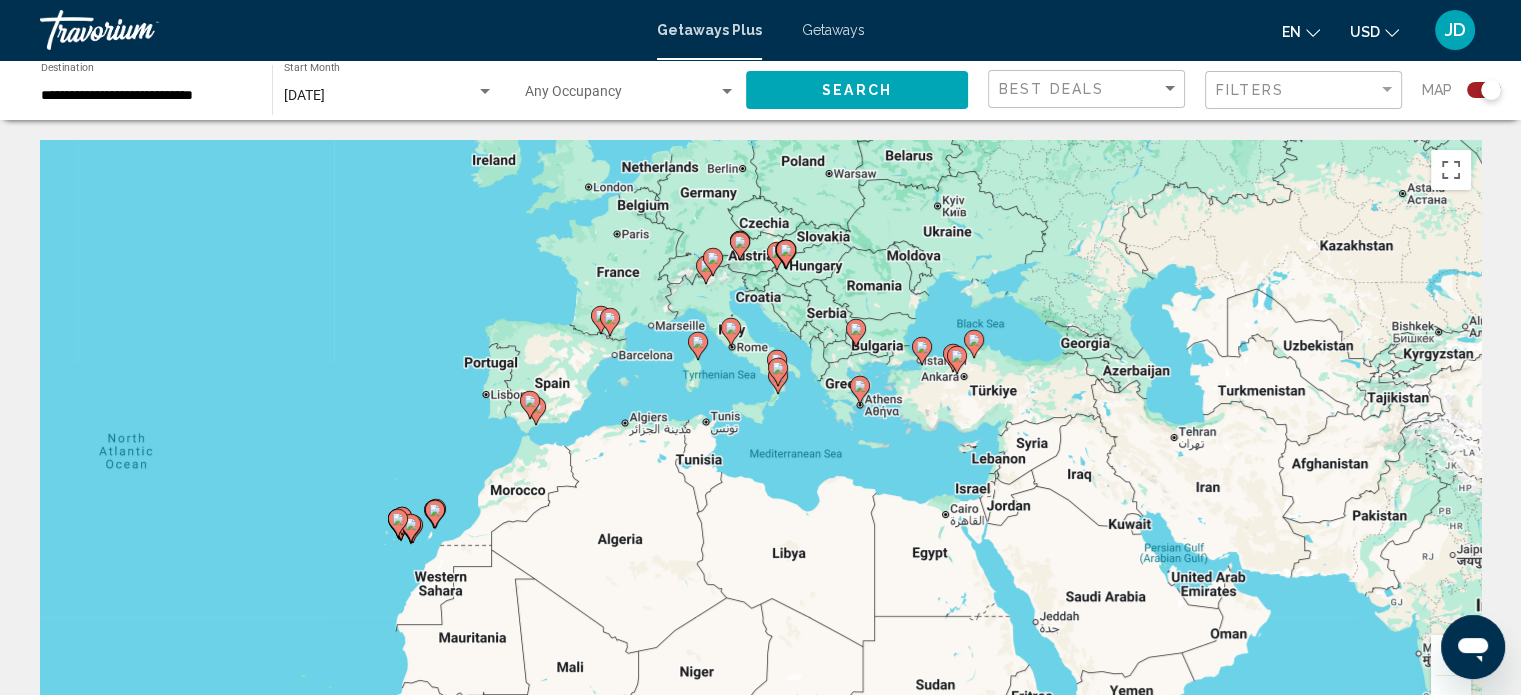 click at bounding box center [1451, 655] 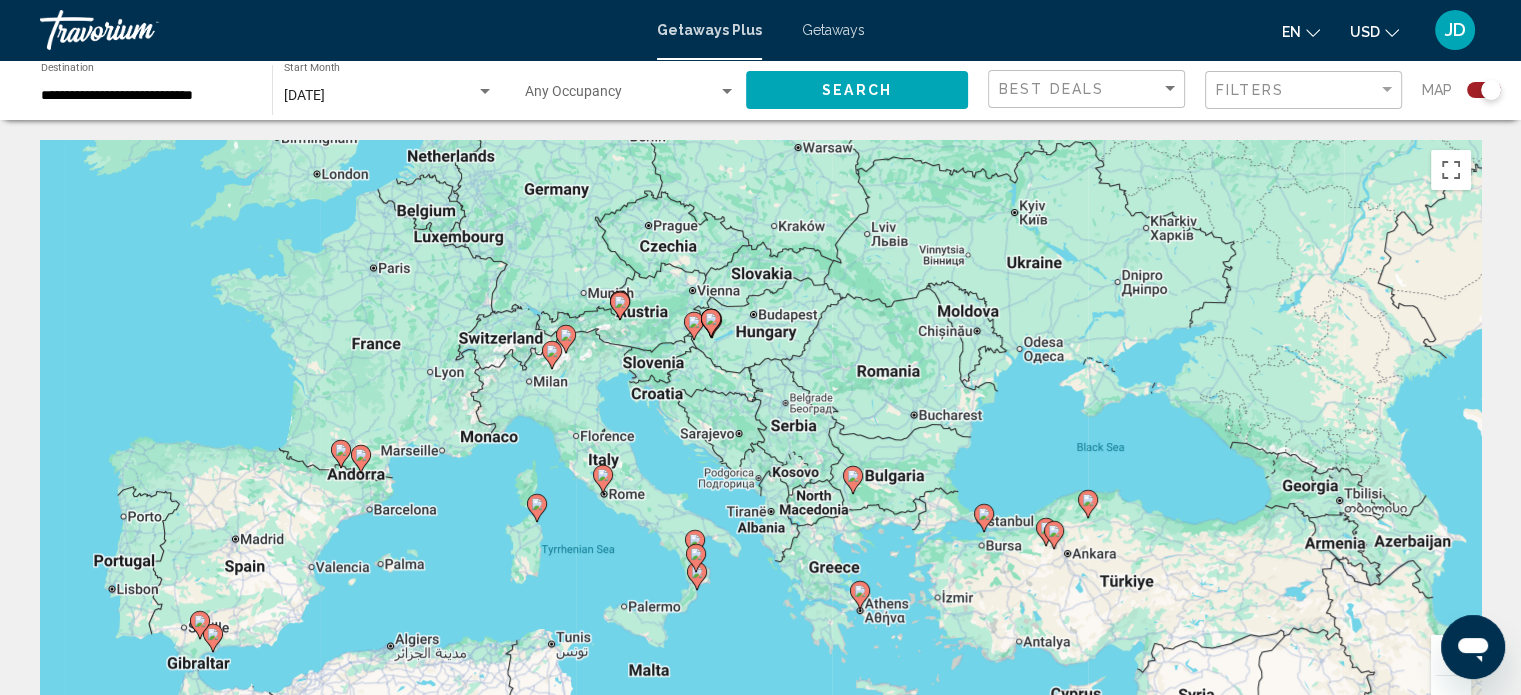 drag, startPoint x: 886, startPoint y: 369, endPoint x: 793, endPoint y: 591, distance: 240.69275 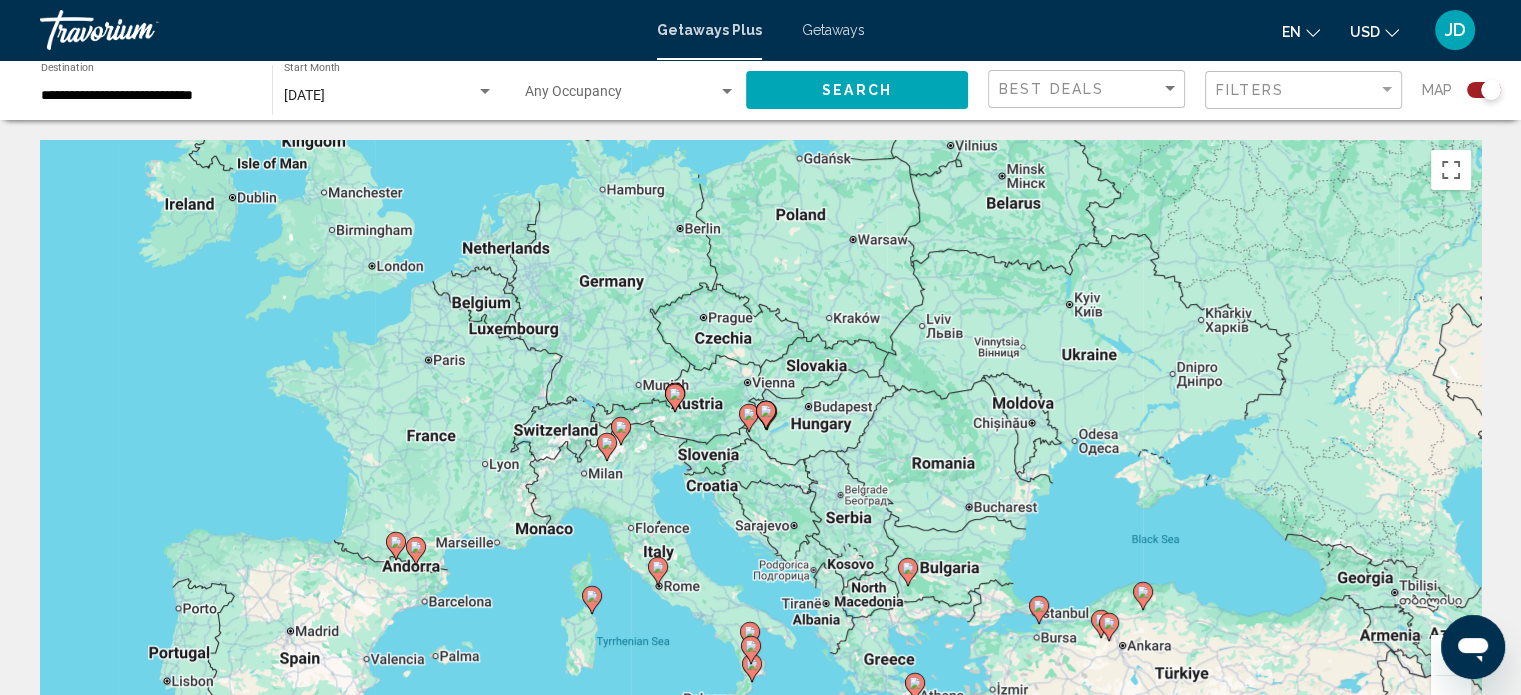 drag, startPoint x: 614, startPoint y: 349, endPoint x: 668, endPoint y: 448, distance: 112.76968 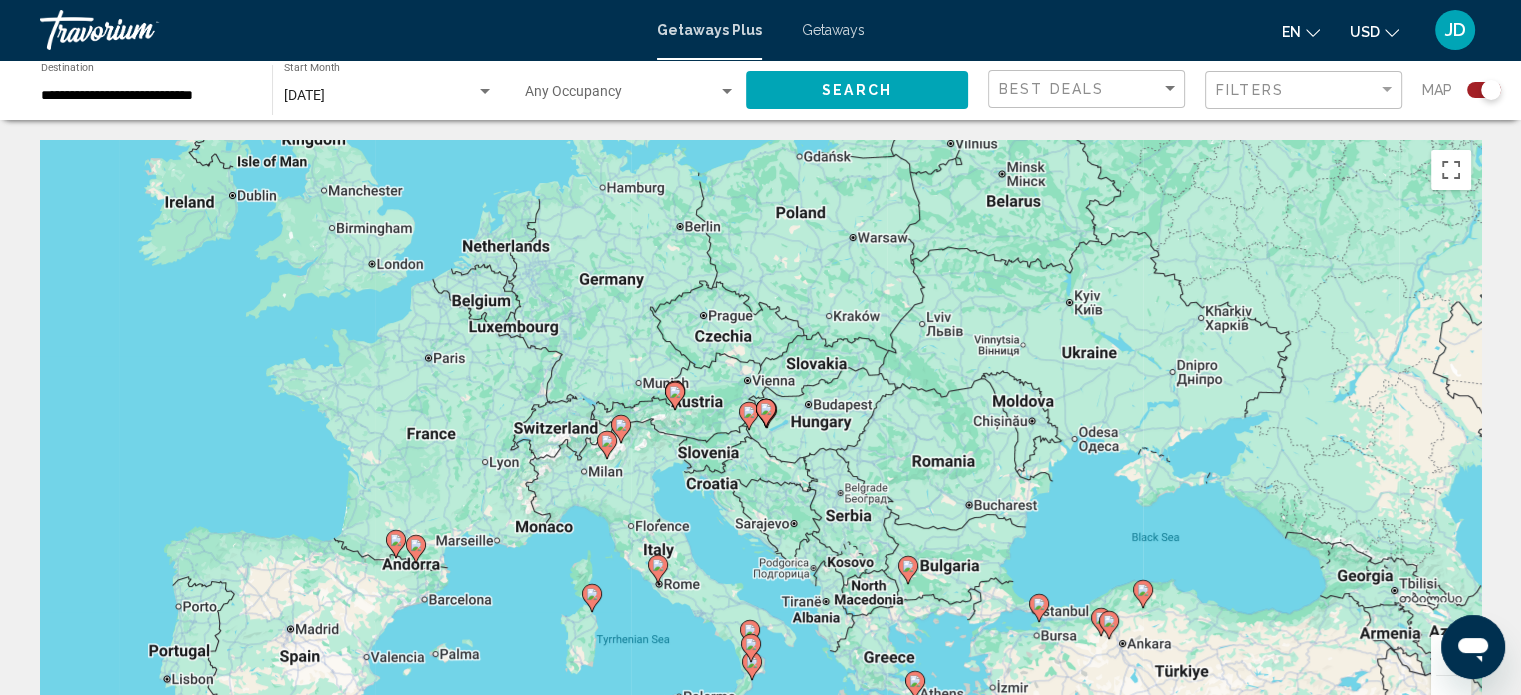 click 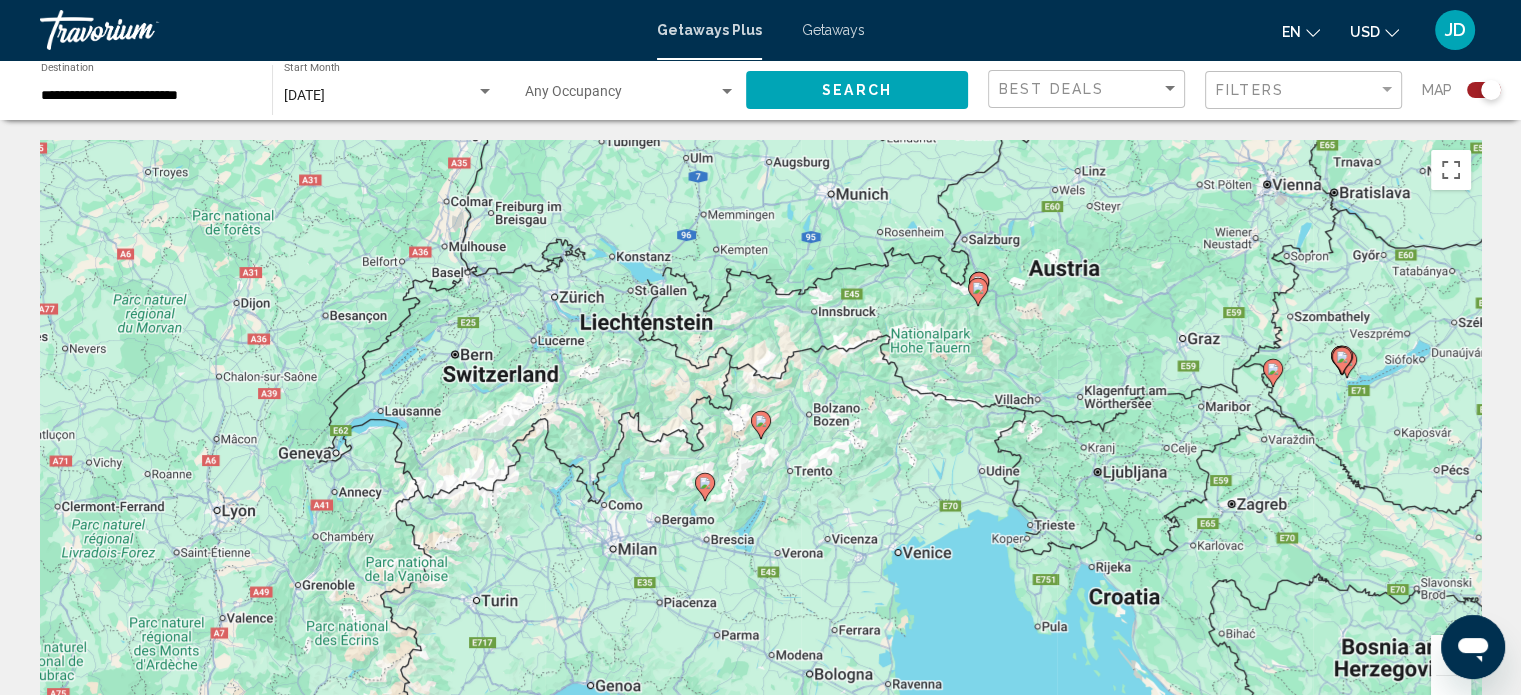 click 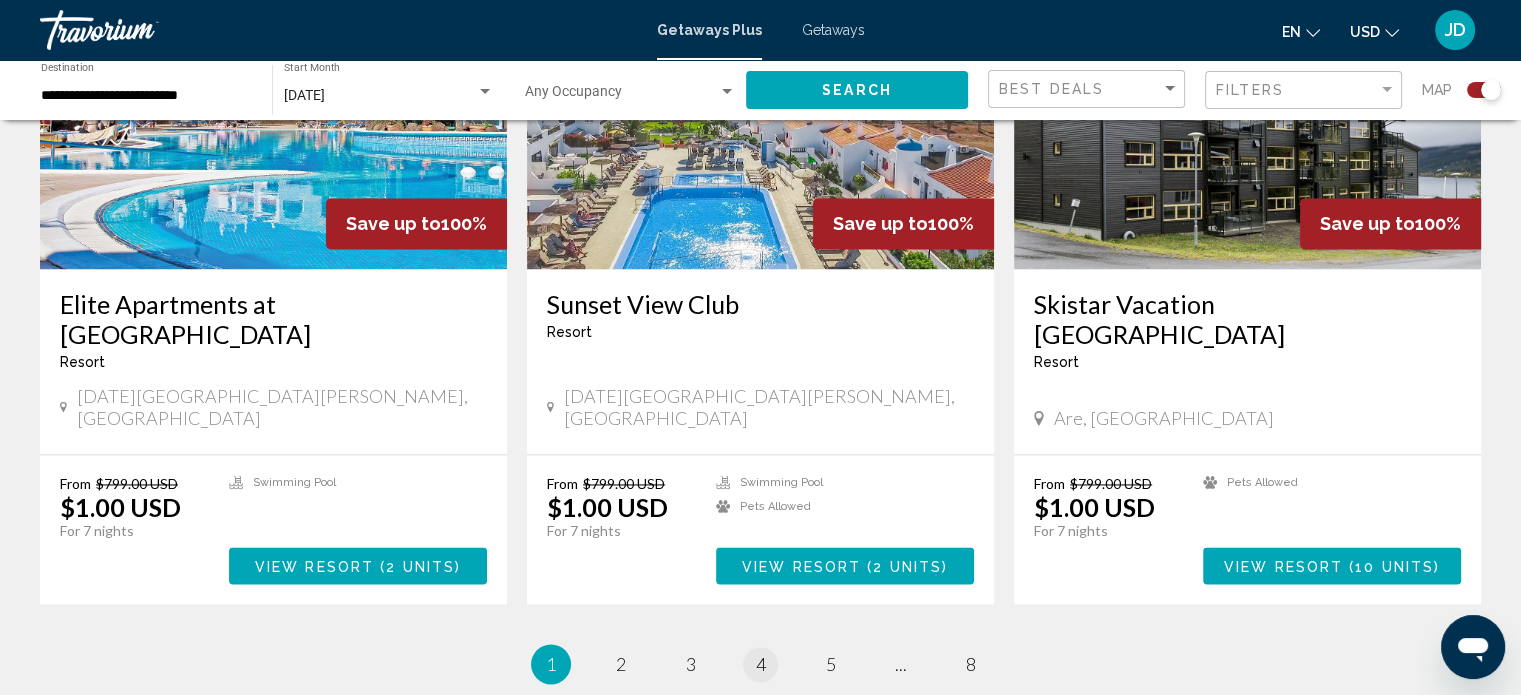 scroll, scrollTop: 2829, scrollLeft: 0, axis: vertical 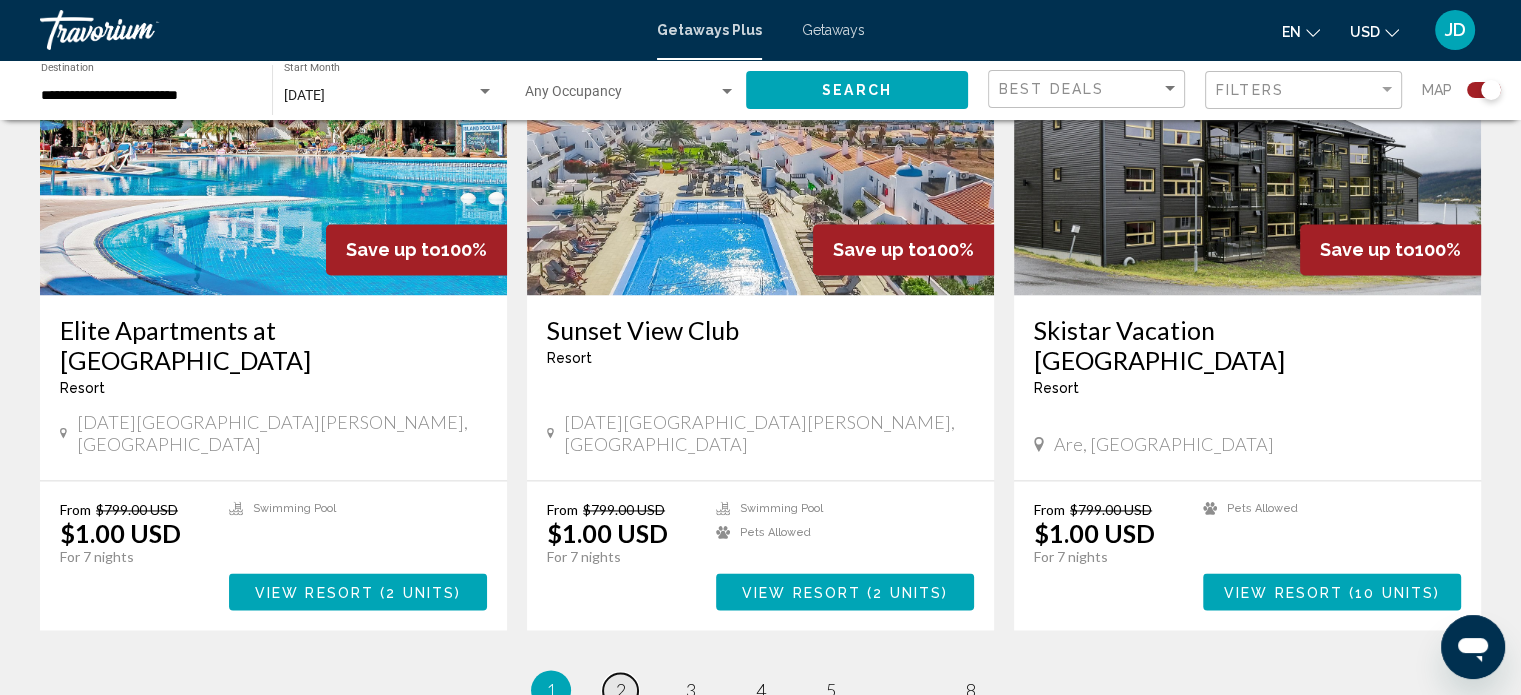 click on "page  2" at bounding box center (620, 690) 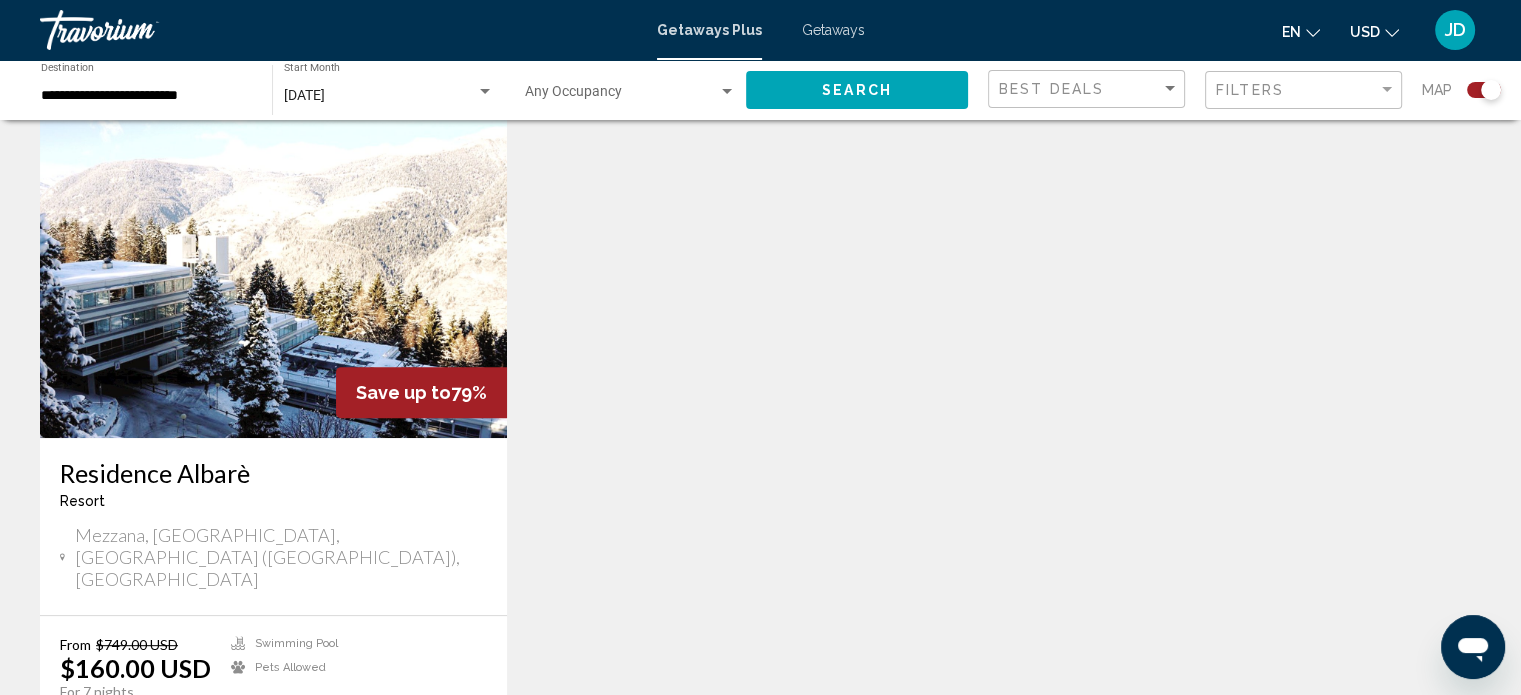 scroll, scrollTop: 700, scrollLeft: 0, axis: vertical 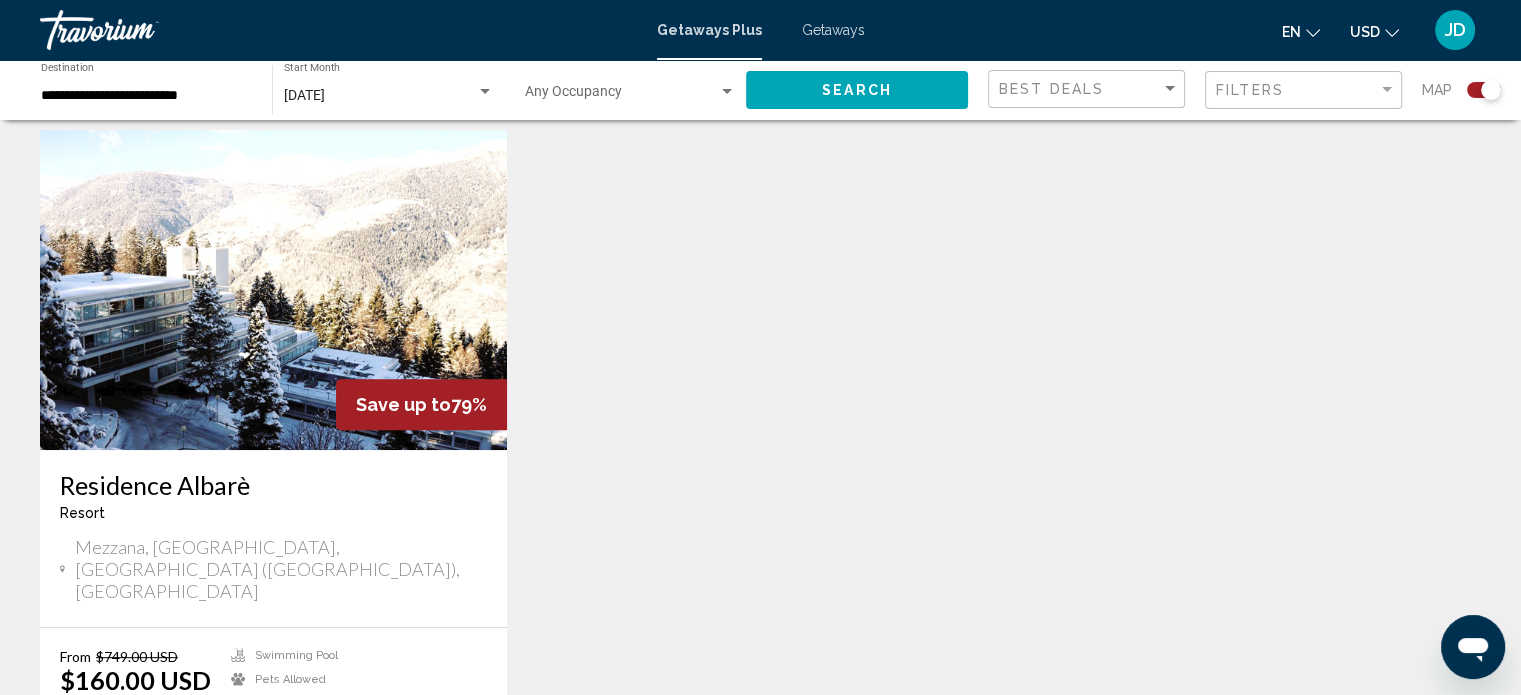 click at bounding box center [273, 290] 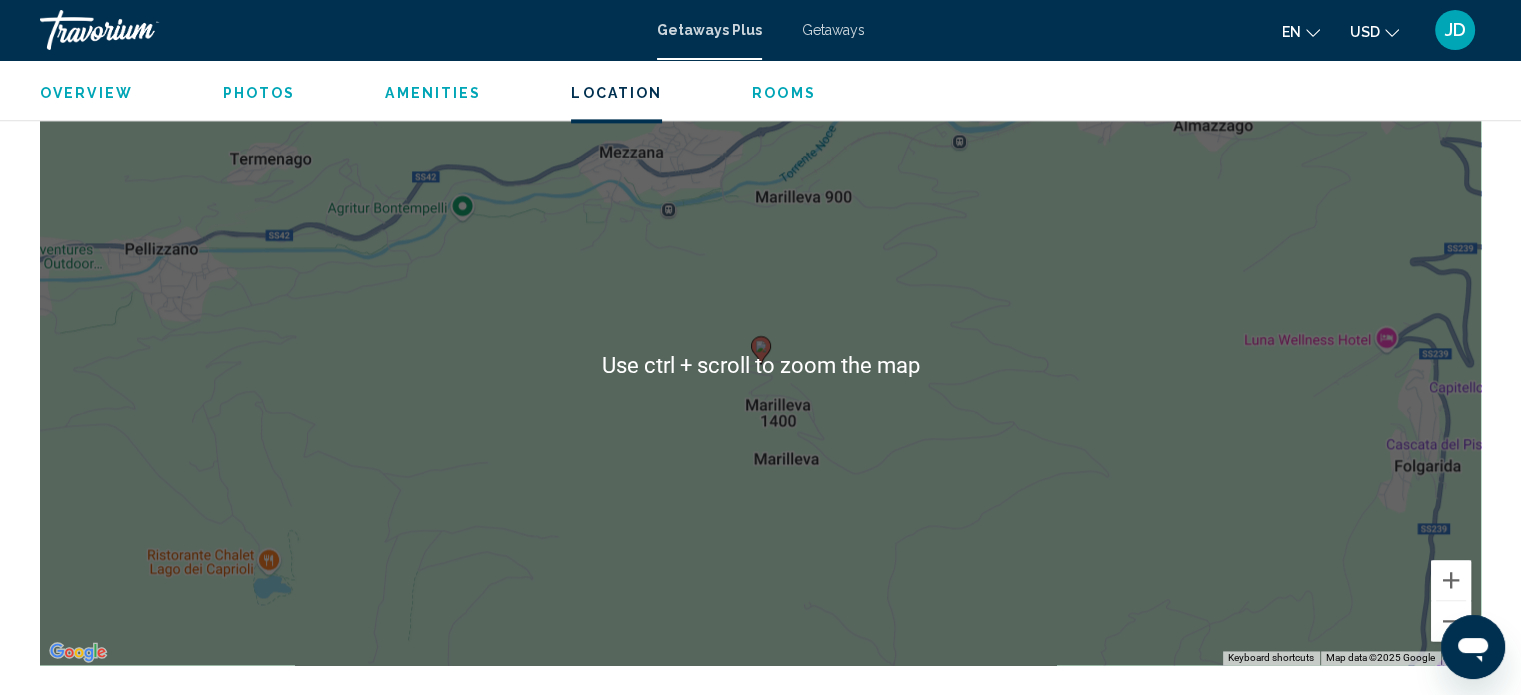 scroll, scrollTop: 2812, scrollLeft: 0, axis: vertical 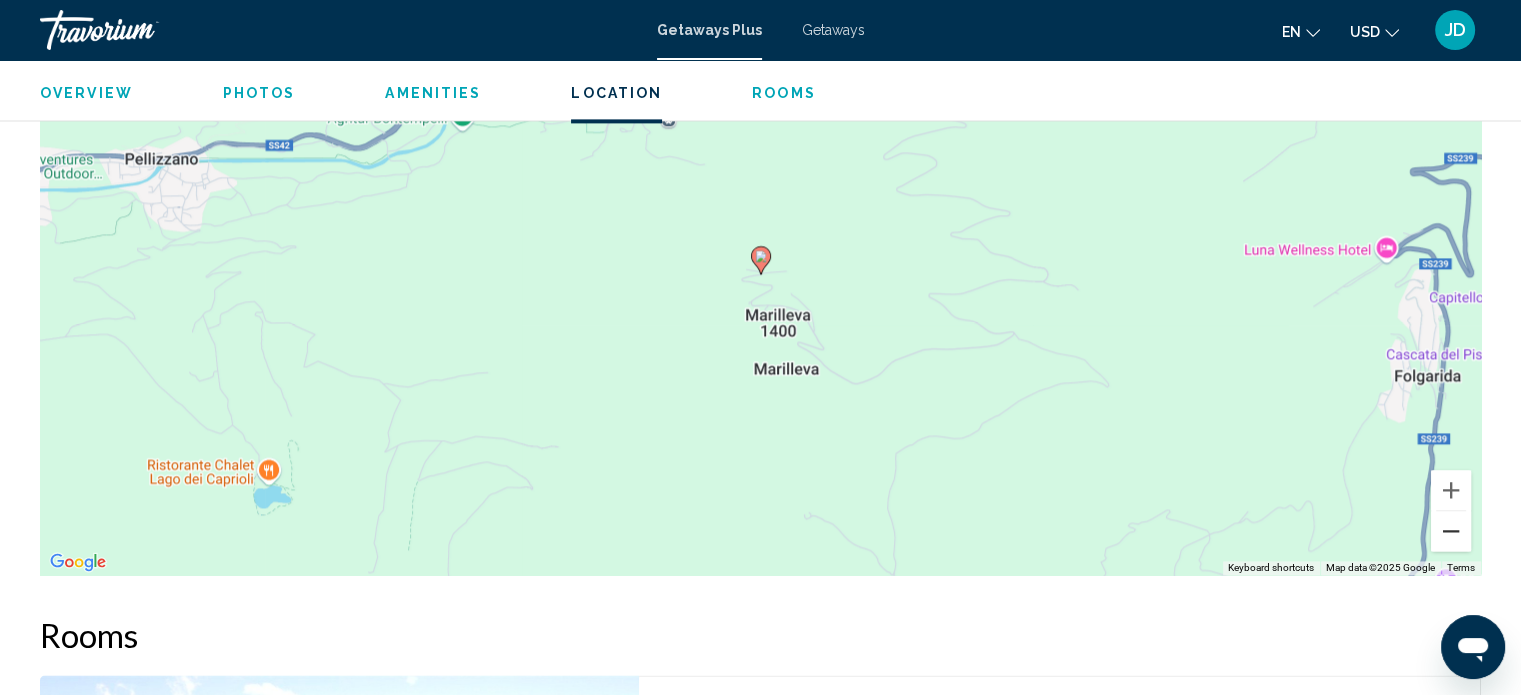 click at bounding box center (1451, 531) 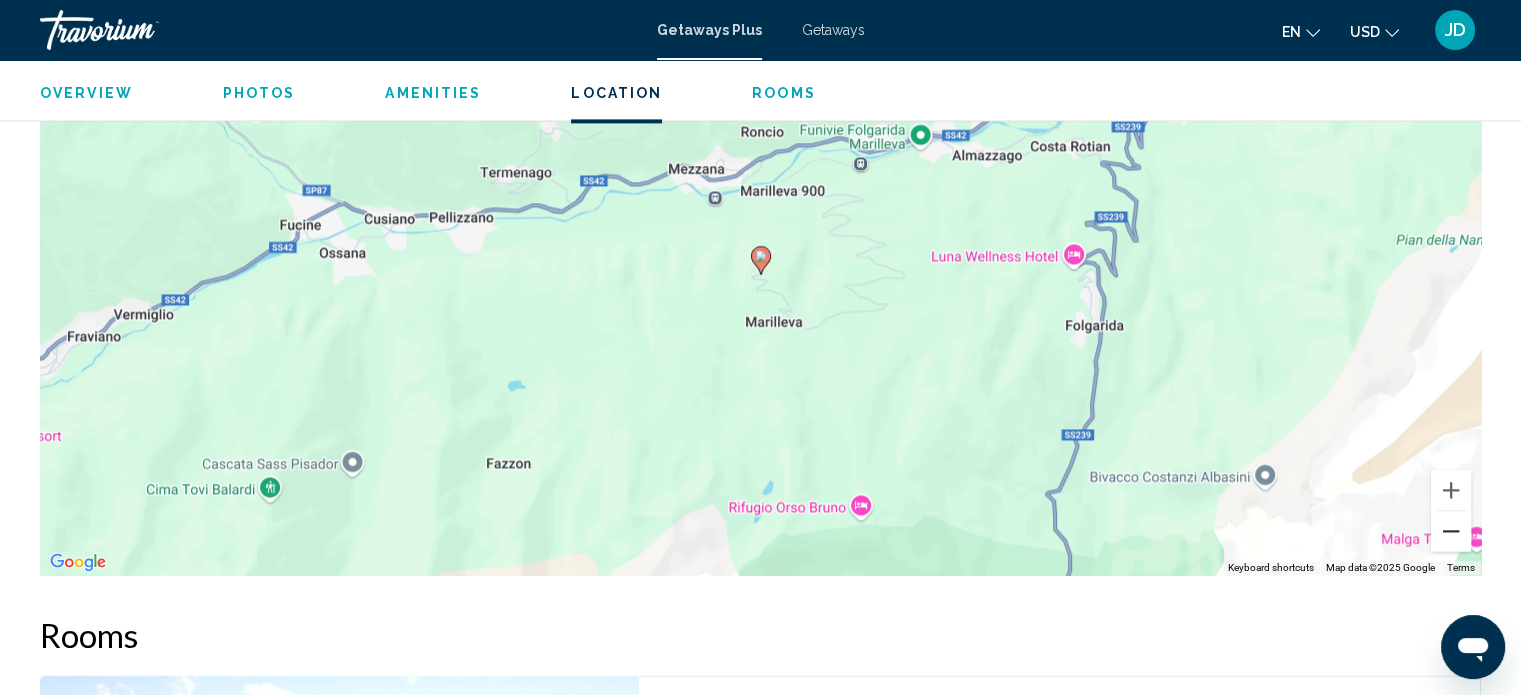 click at bounding box center [1451, 531] 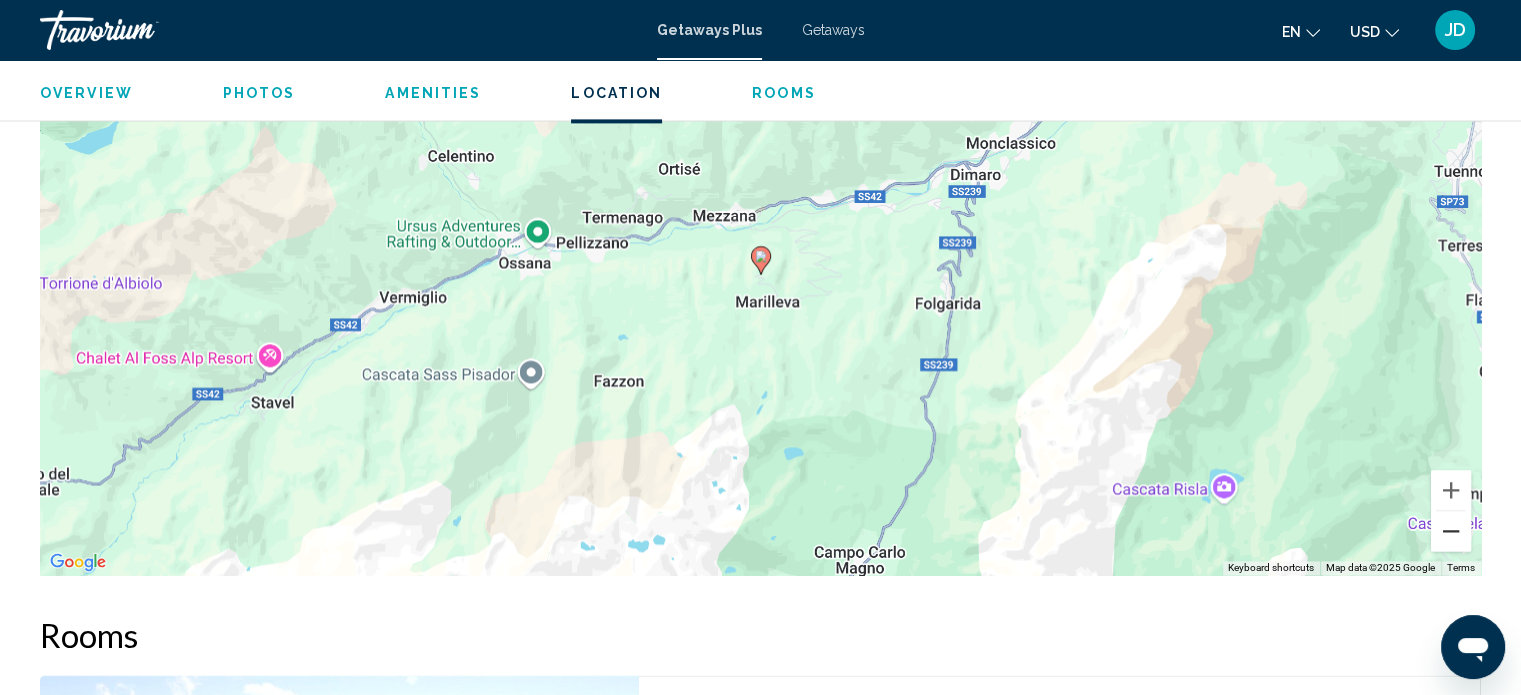click at bounding box center (1451, 531) 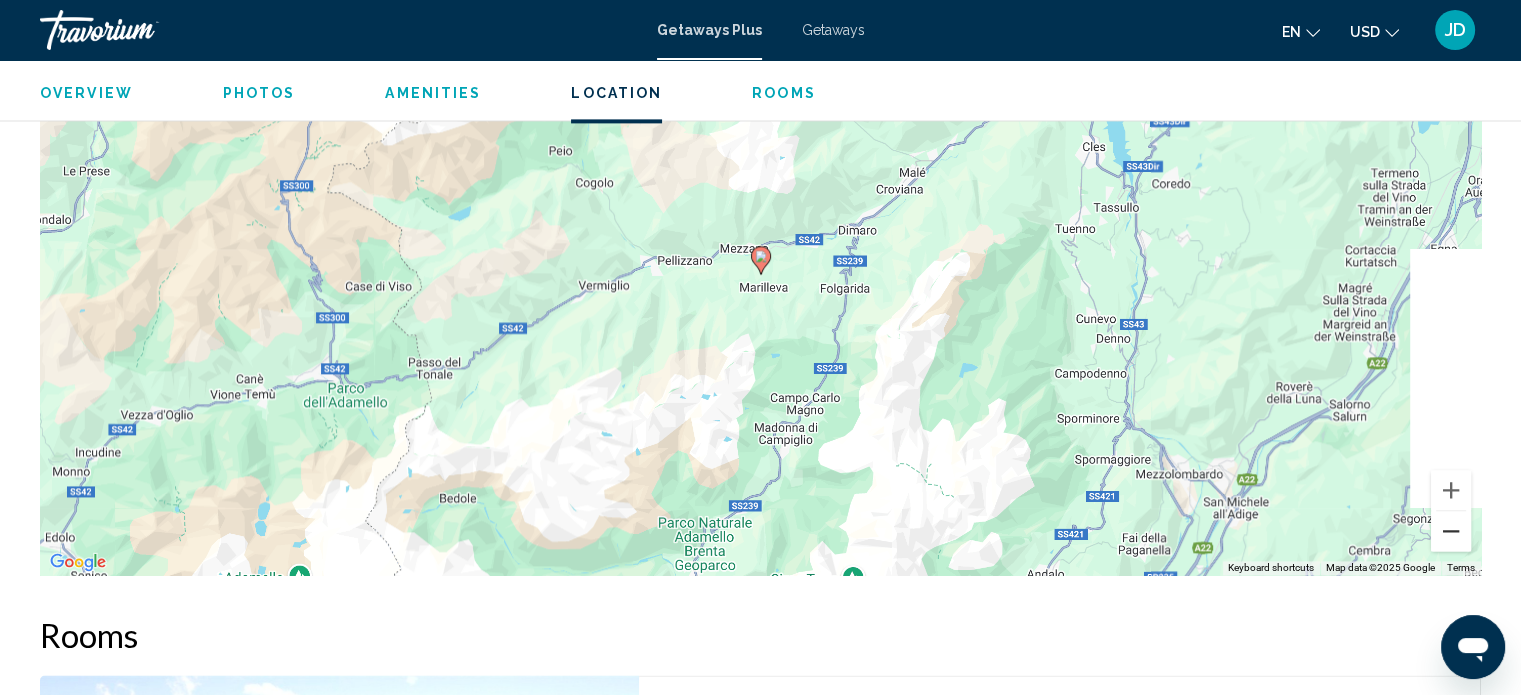 click at bounding box center [1451, 531] 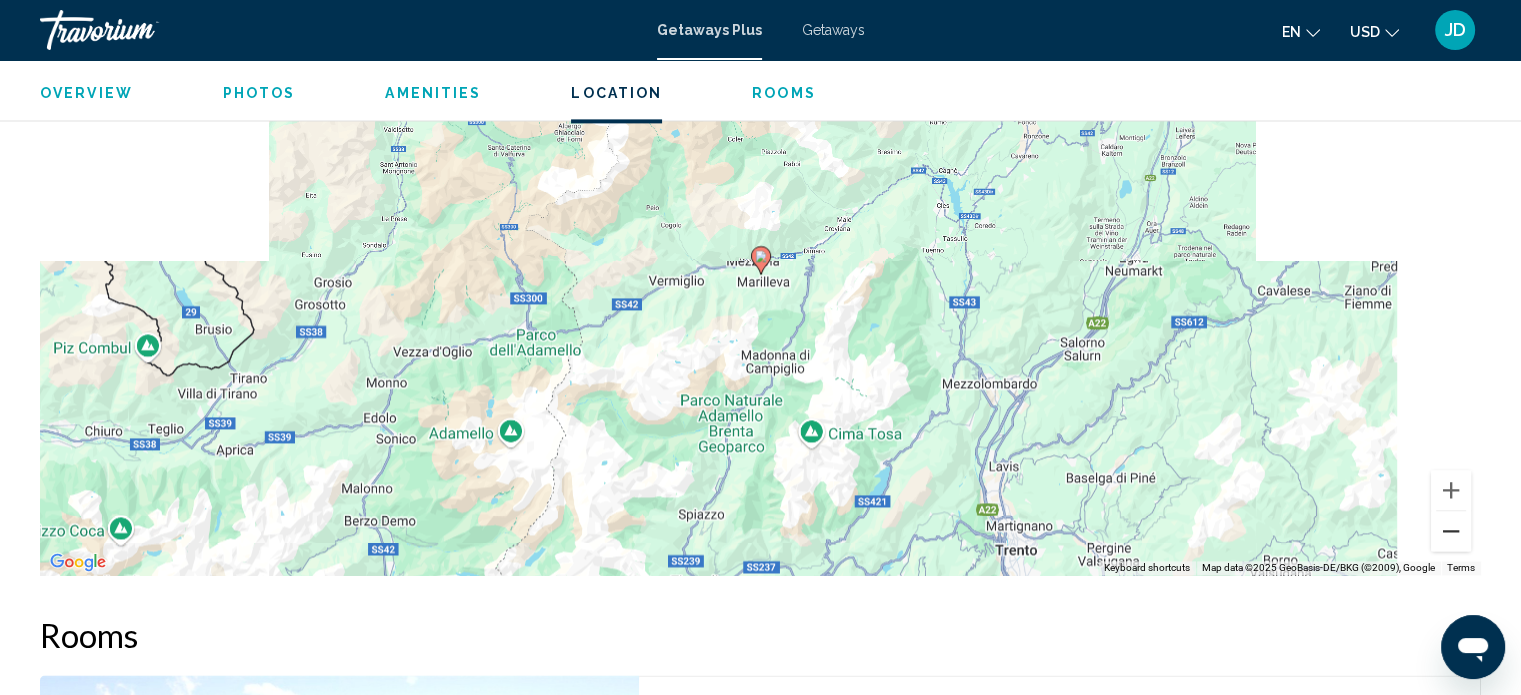 click at bounding box center (1451, 531) 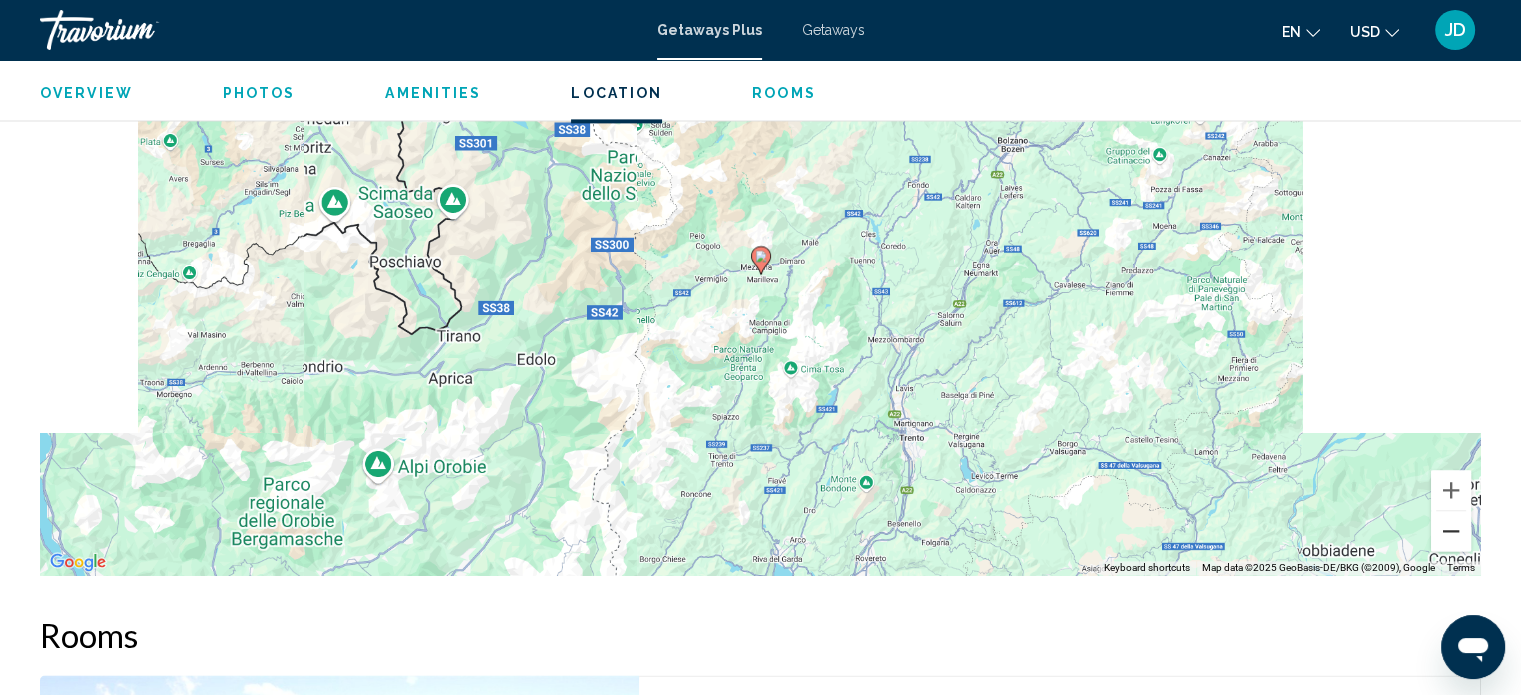 click at bounding box center (1451, 531) 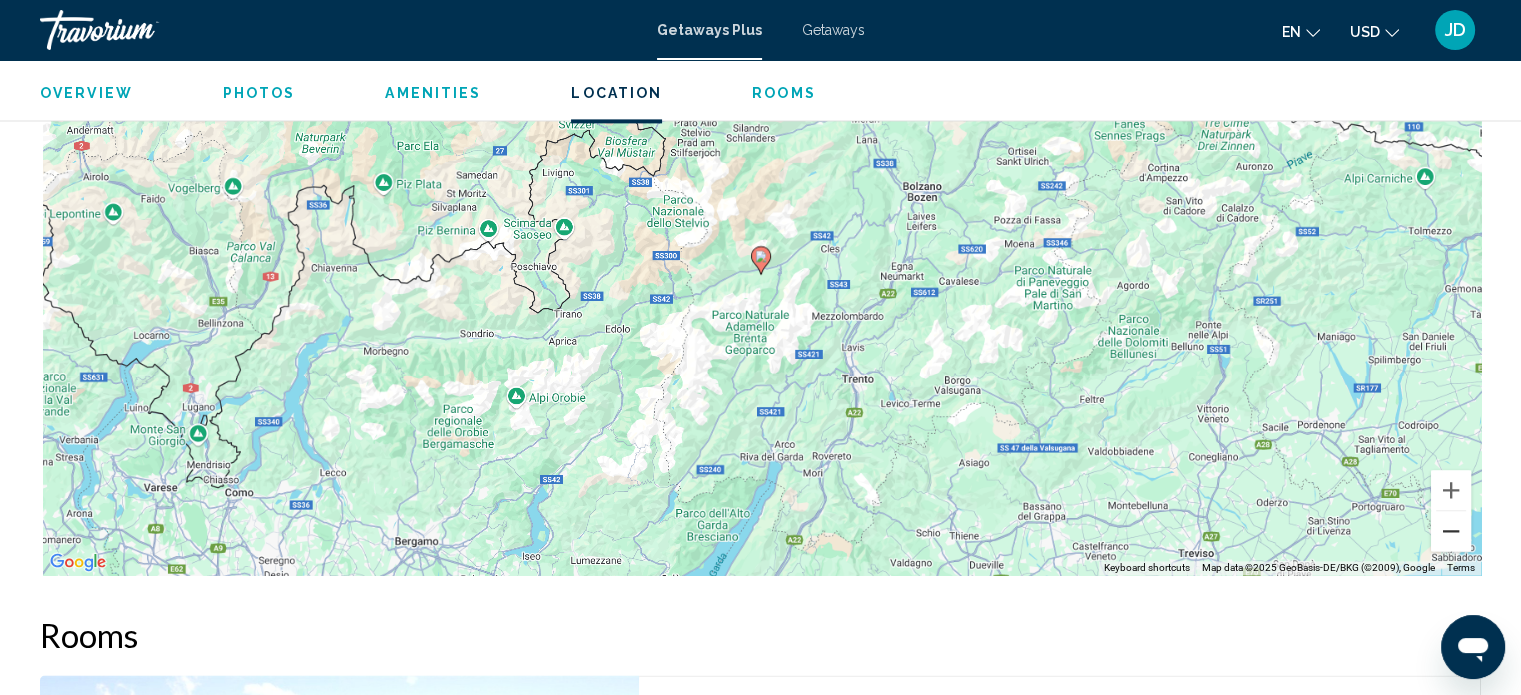 click at bounding box center (1451, 531) 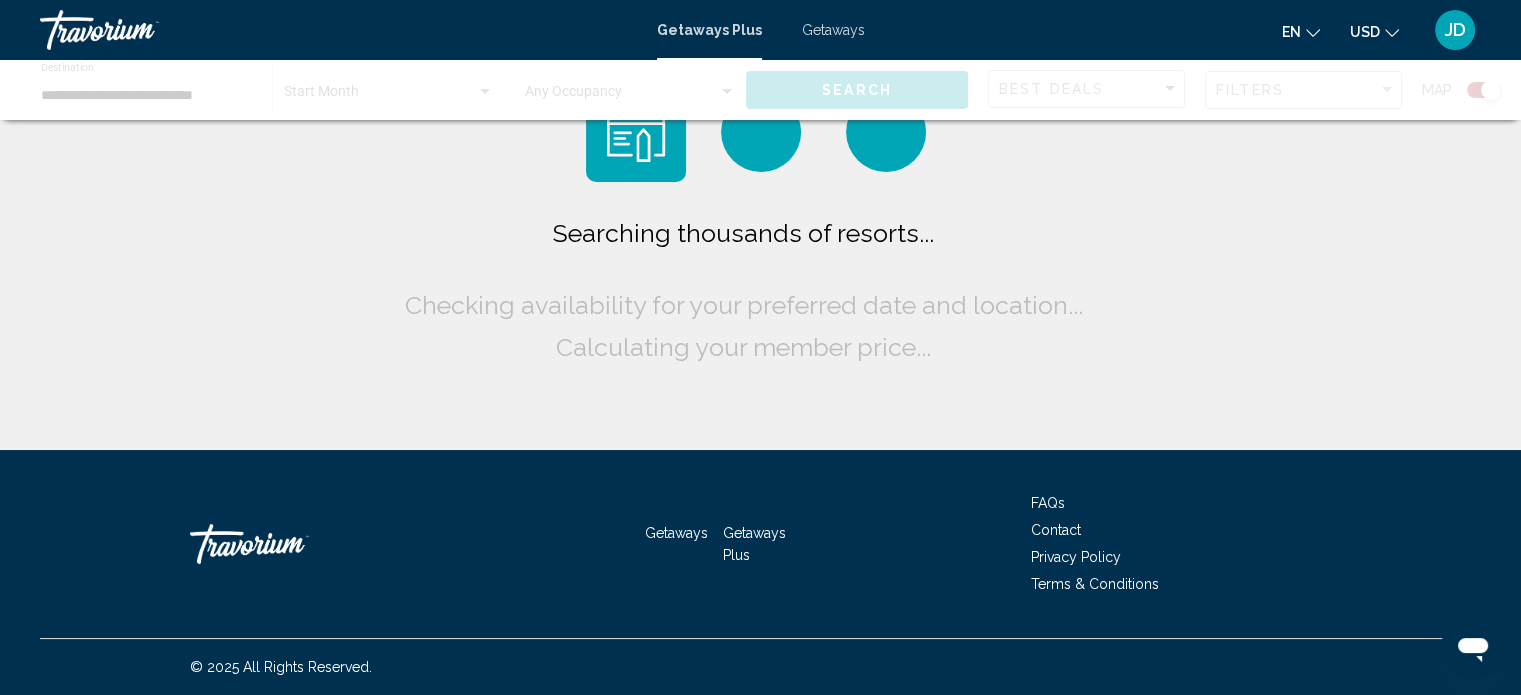 scroll, scrollTop: 0, scrollLeft: 0, axis: both 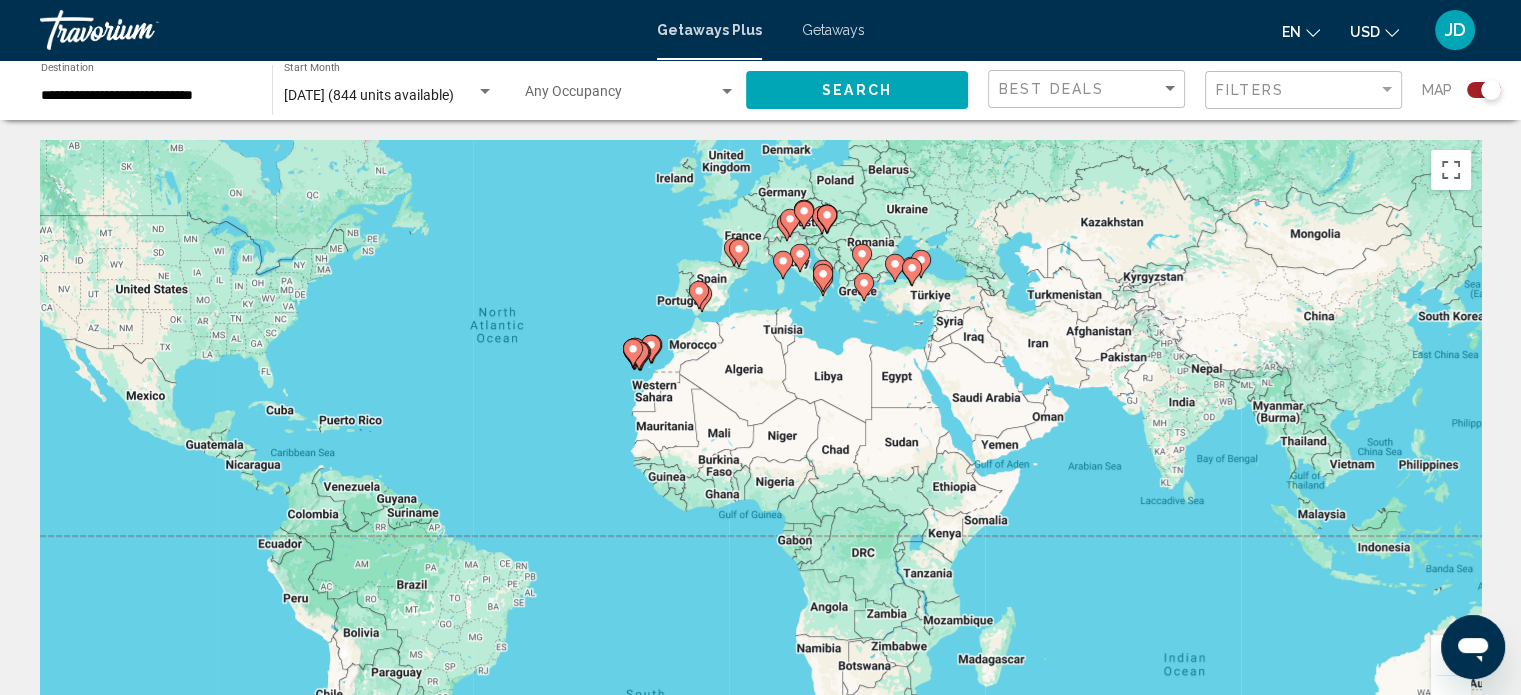 drag, startPoint x: 1013, startPoint y: 492, endPoint x: 815, endPoint y: 401, distance: 217.91054 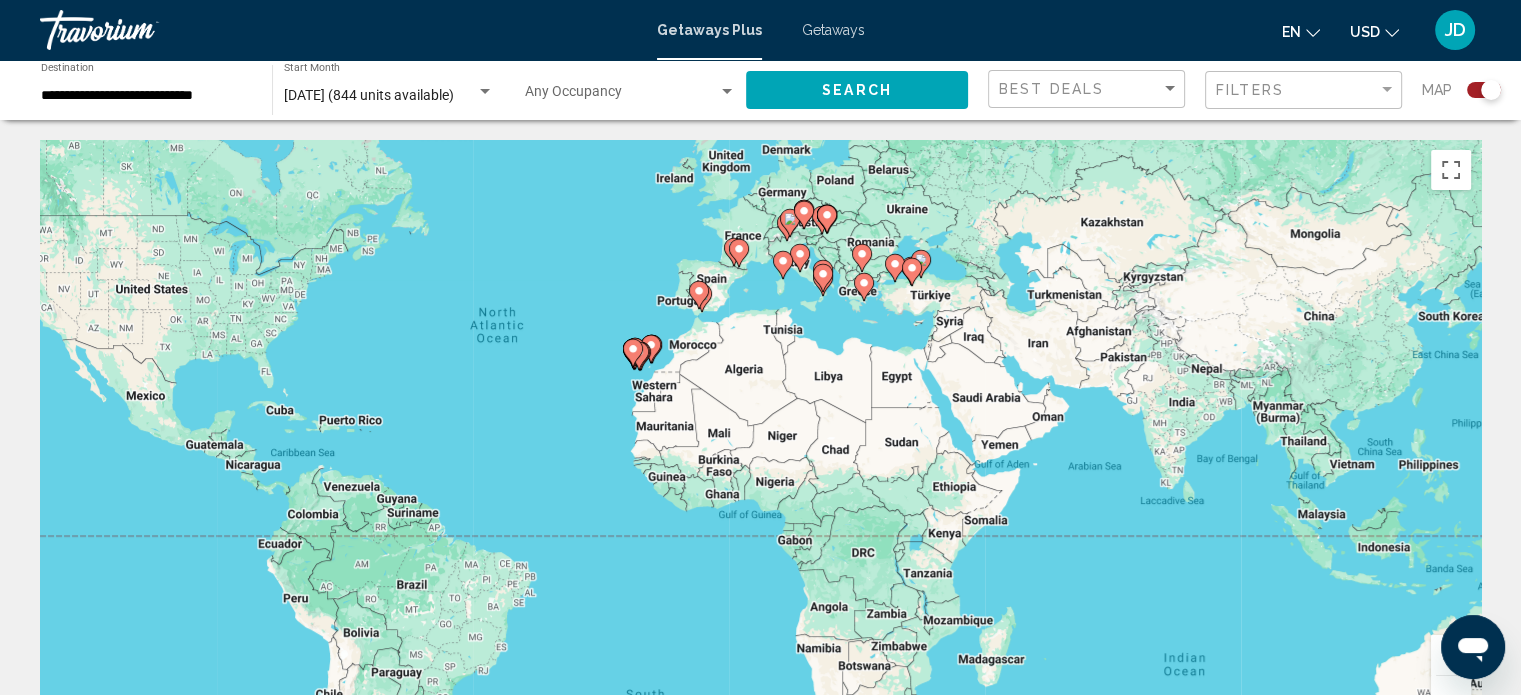click on "To navigate, press the arrow keys. To activate drag with keyboard, press Alt + Enter. Once in keyboard drag state, use the arrow keys to move the marker. To complete the drag, press the Enter key. To cancel, press Escape." at bounding box center [760, 440] 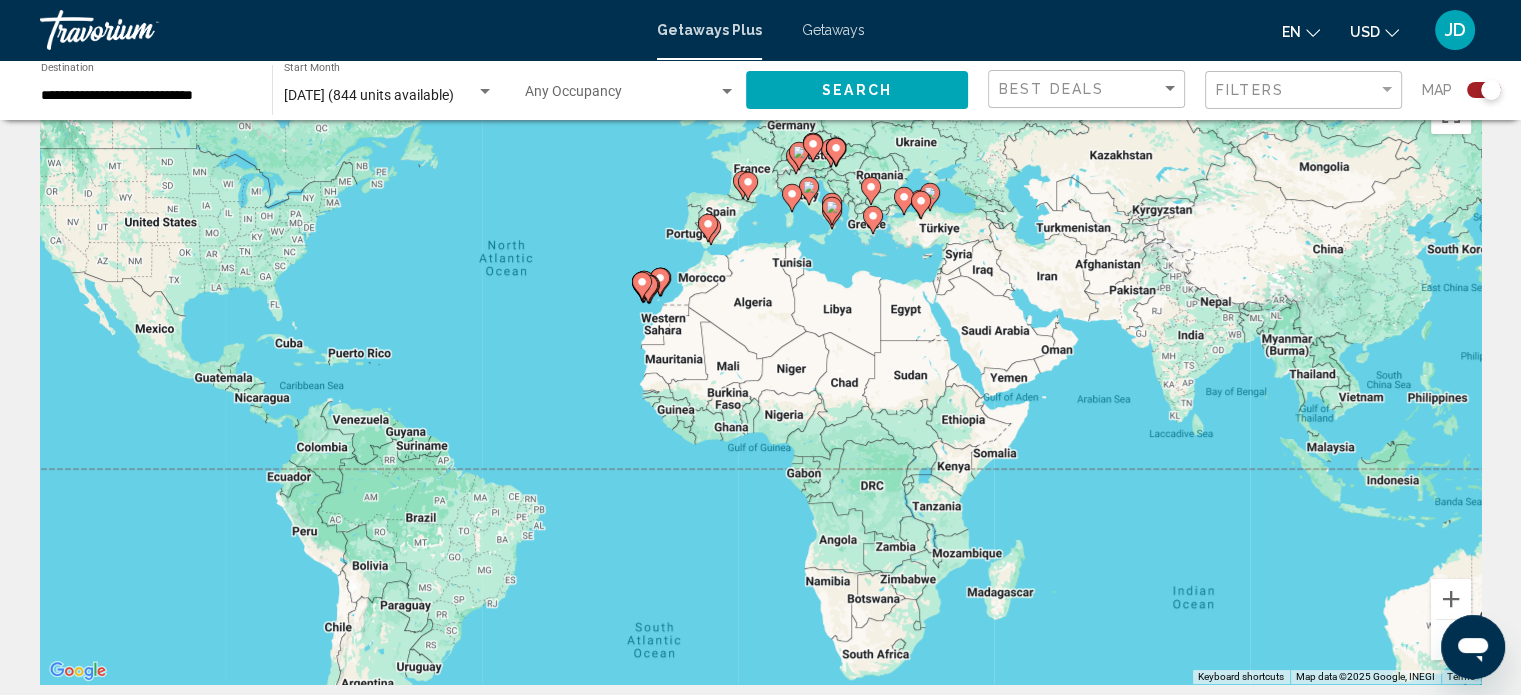 scroll, scrollTop: 100, scrollLeft: 0, axis: vertical 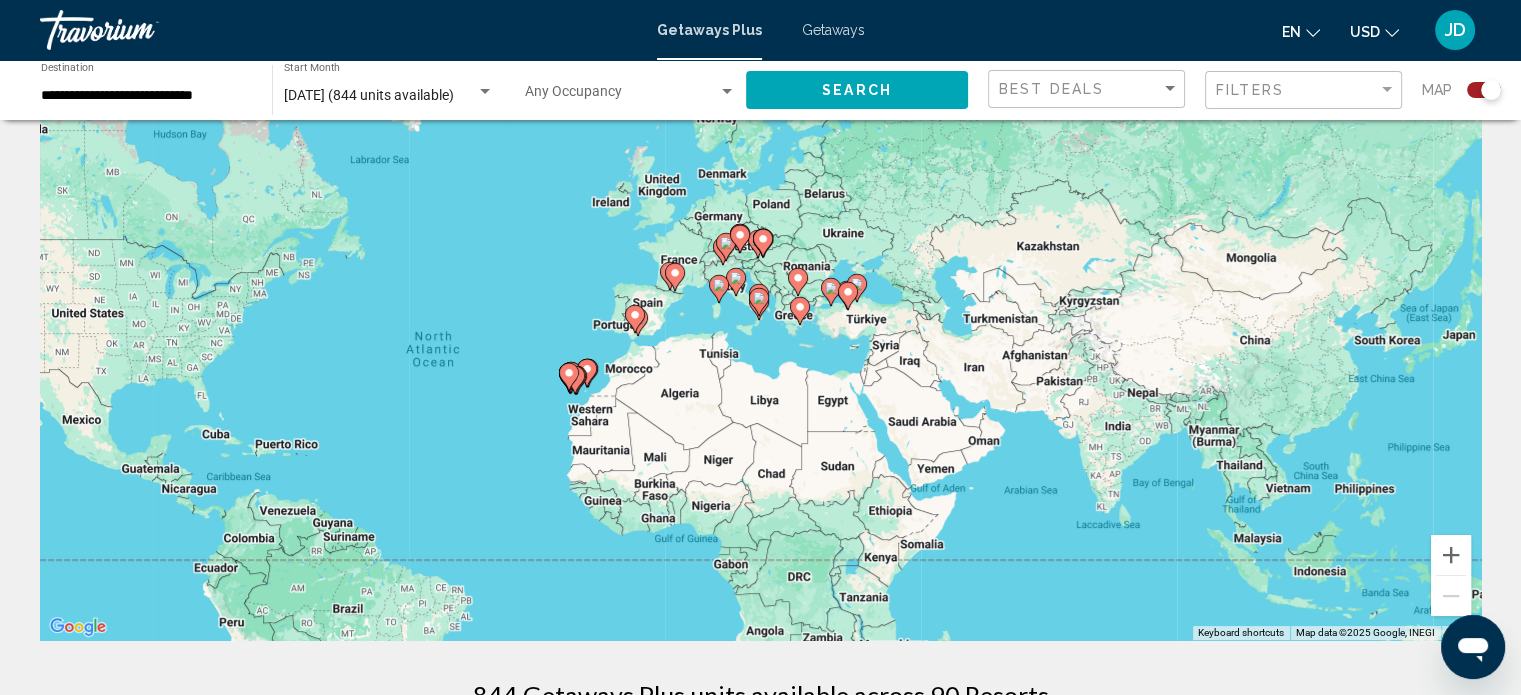 drag, startPoint x: 789, startPoint y: 302, endPoint x: 704, endPoint y: 542, distance: 254.60754 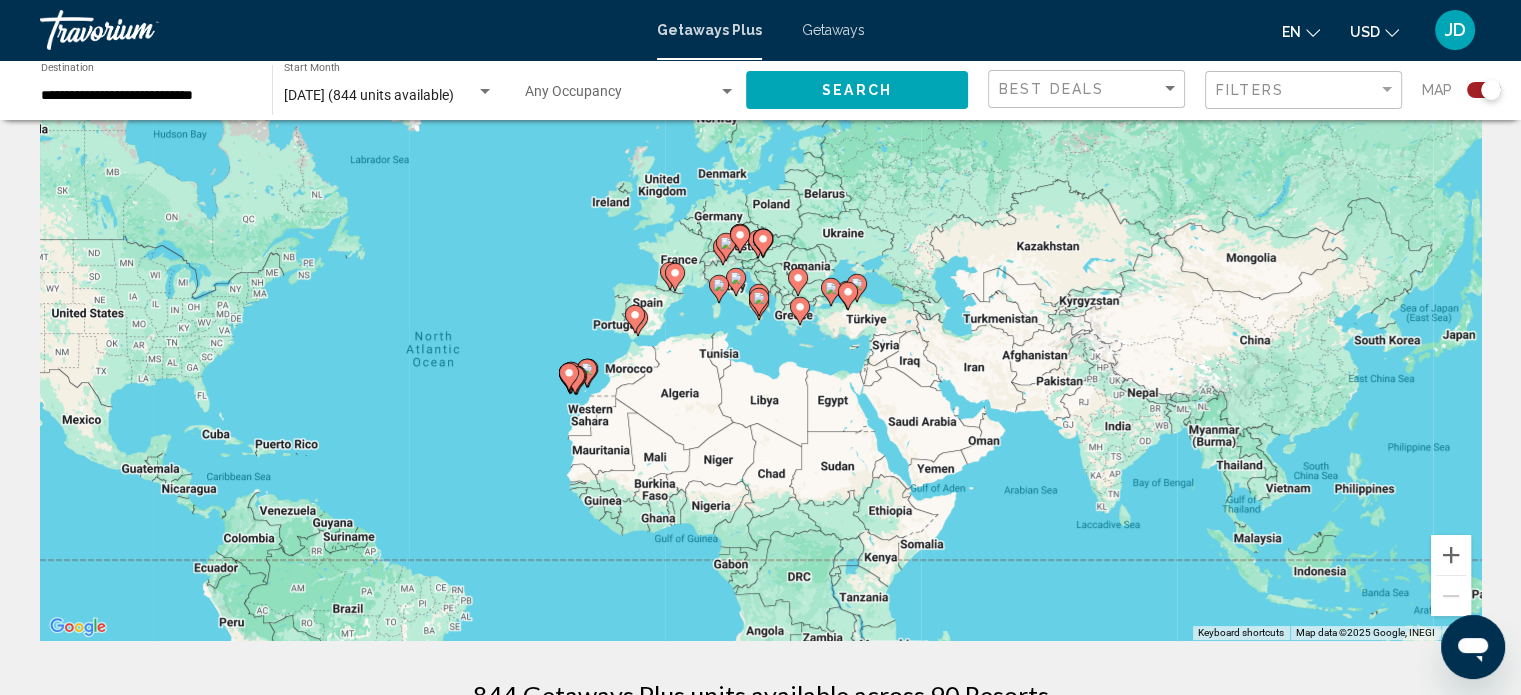 click on "To navigate, press the arrow keys. To activate drag with keyboard, press Alt + Enter. Once in keyboard drag state, use the arrow keys to move the marker. To complete the drag, press the Enter key. To cancel, press Escape." at bounding box center [760, 340] 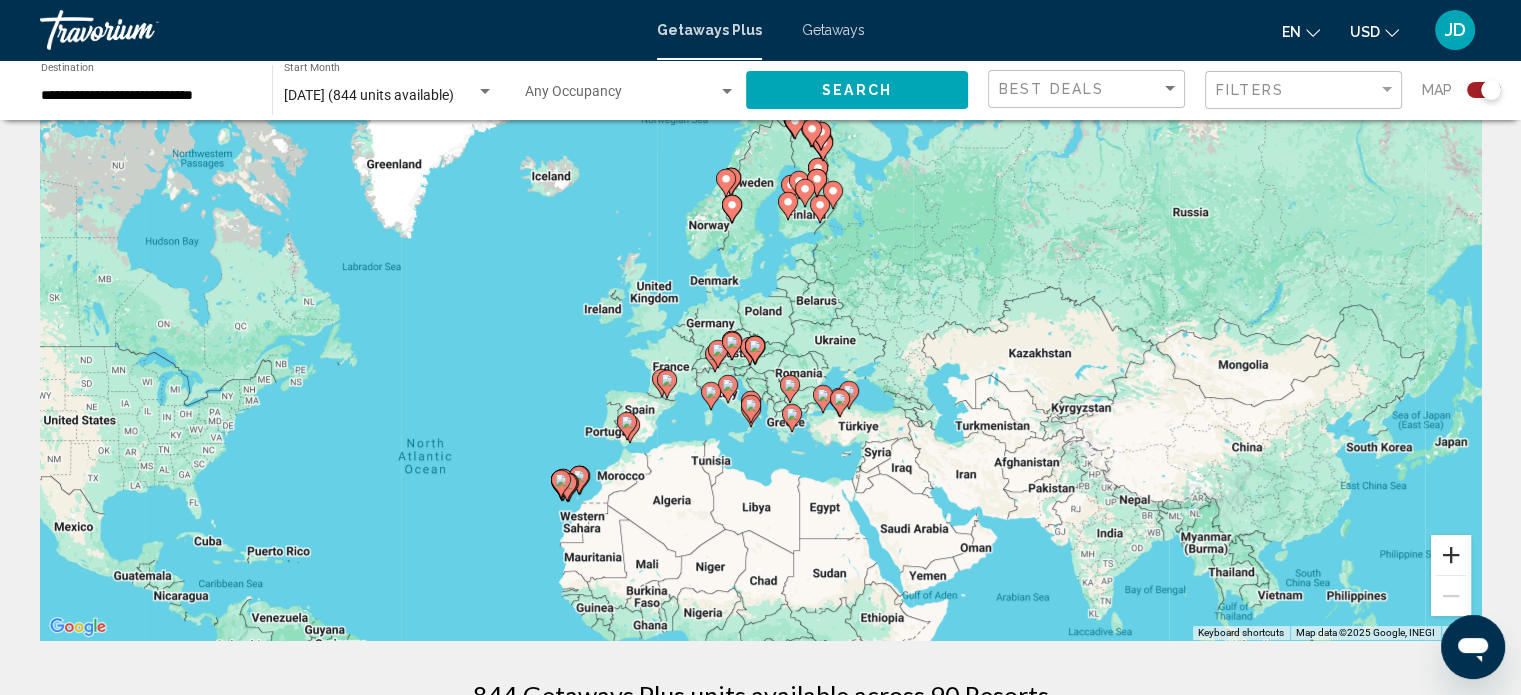 click at bounding box center (1451, 555) 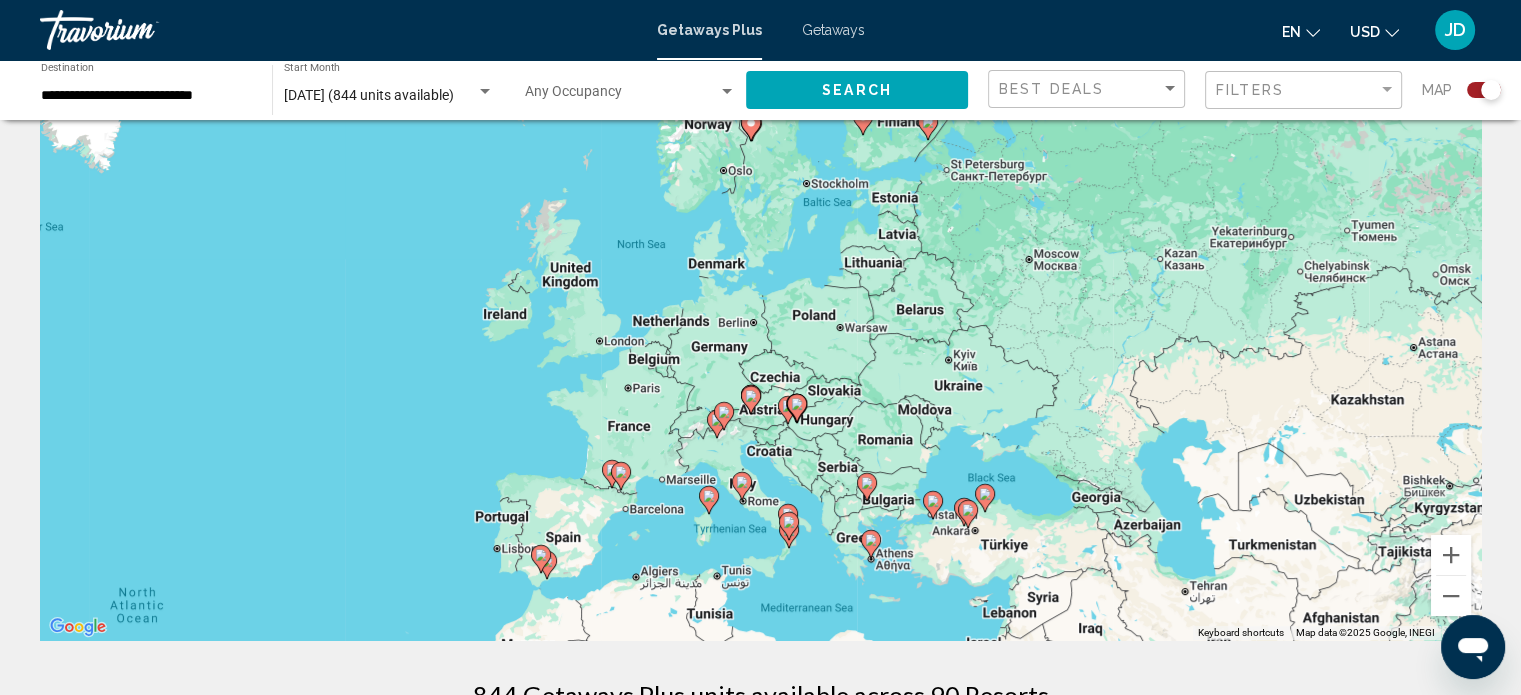 drag, startPoint x: 989, startPoint y: 281, endPoint x: 1049, endPoint y: 310, distance: 66.64083 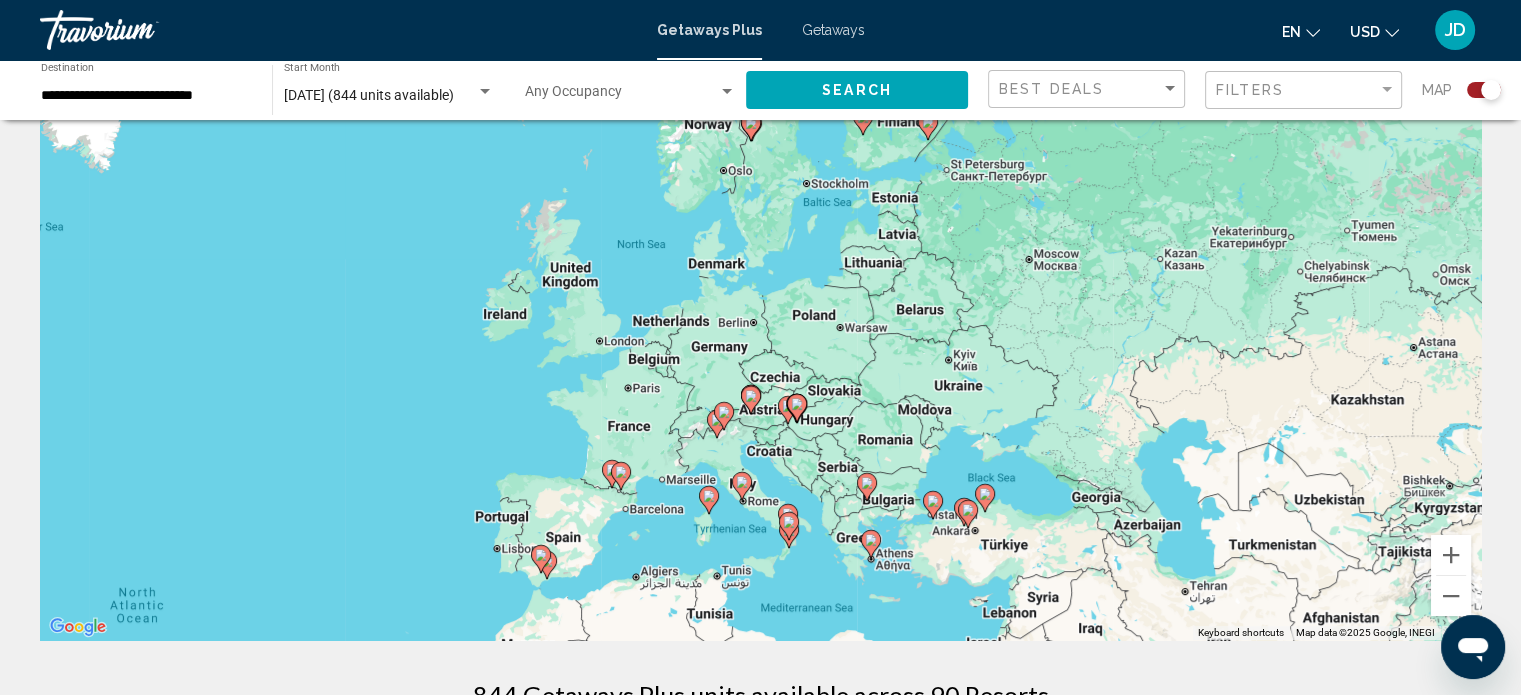 click on "To navigate, press the arrow keys. To activate drag with keyboard, press Alt + Enter. Once in keyboard drag state, use the arrow keys to move the marker. To complete the drag, press the Enter key. To cancel, press Escape." at bounding box center (760, 340) 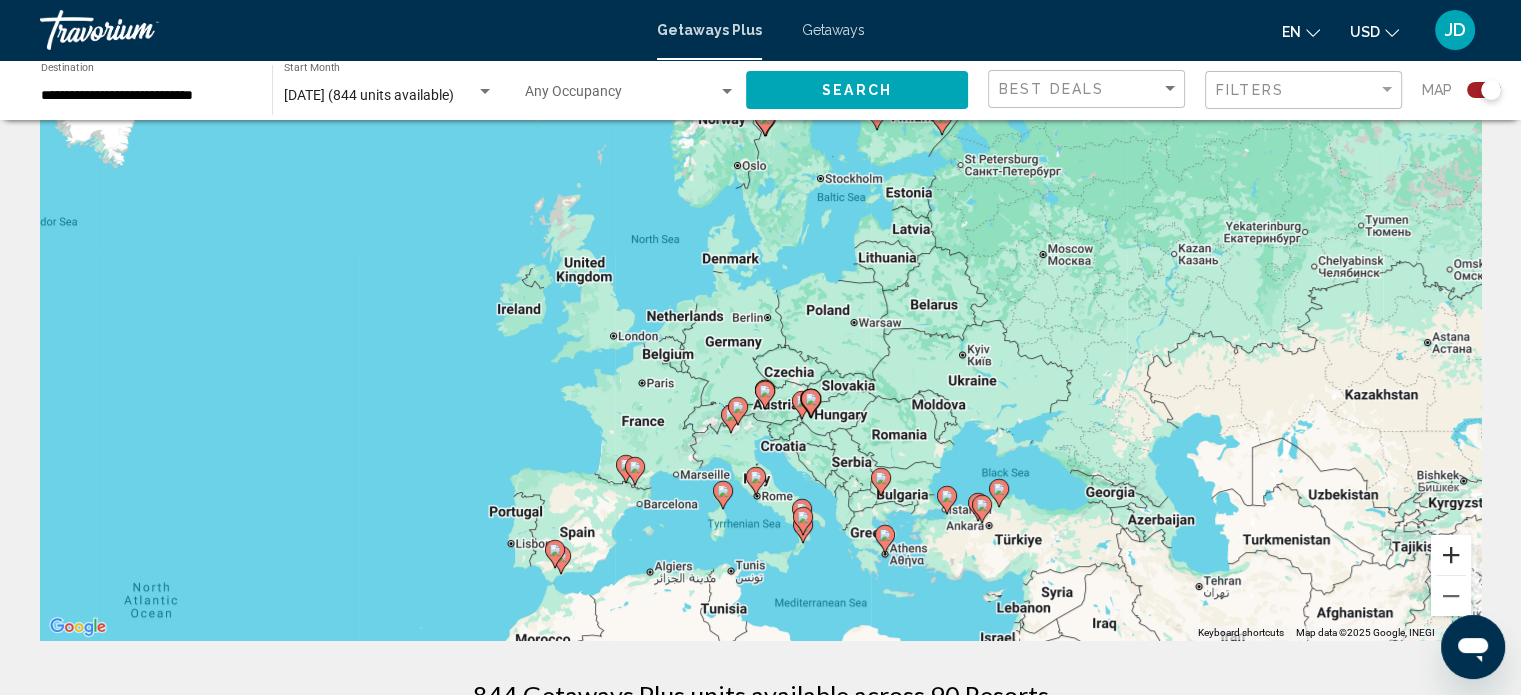click at bounding box center [1451, 555] 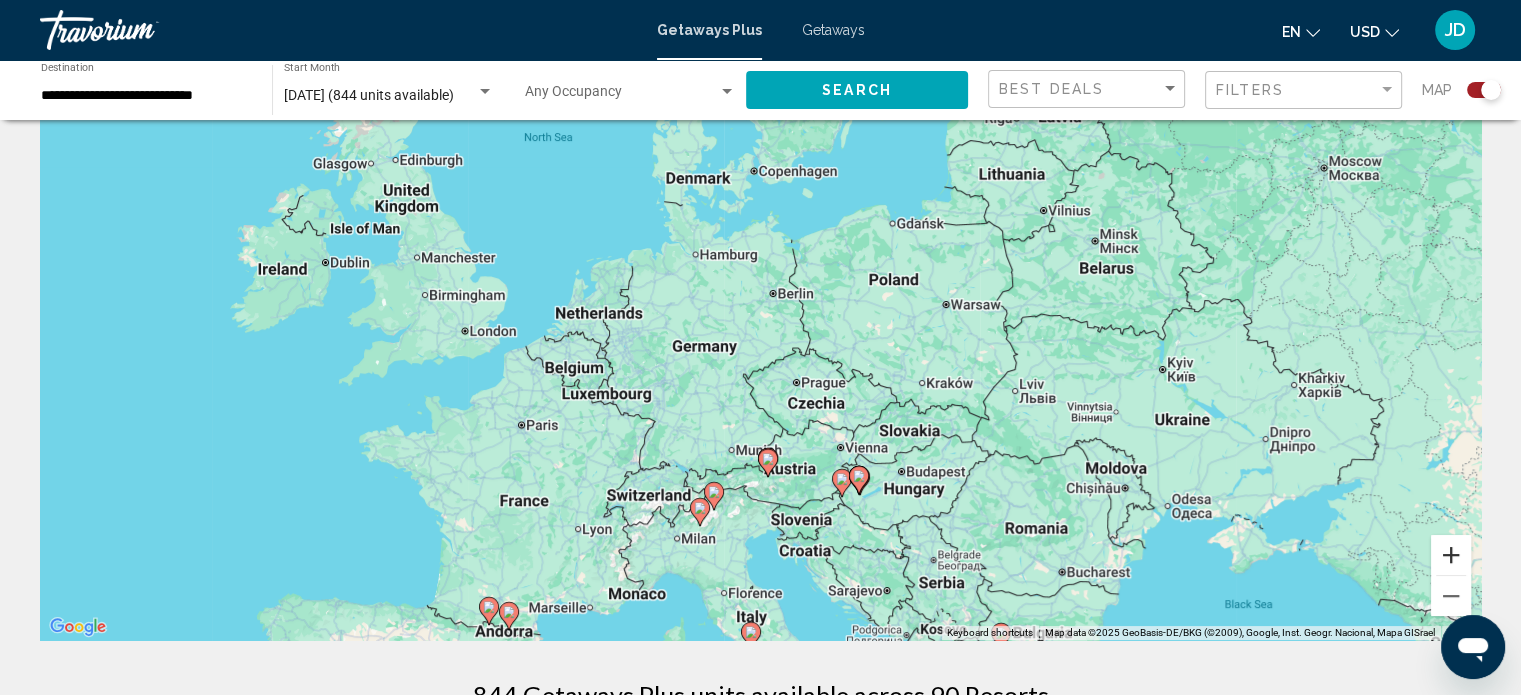 click at bounding box center (1451, 555) 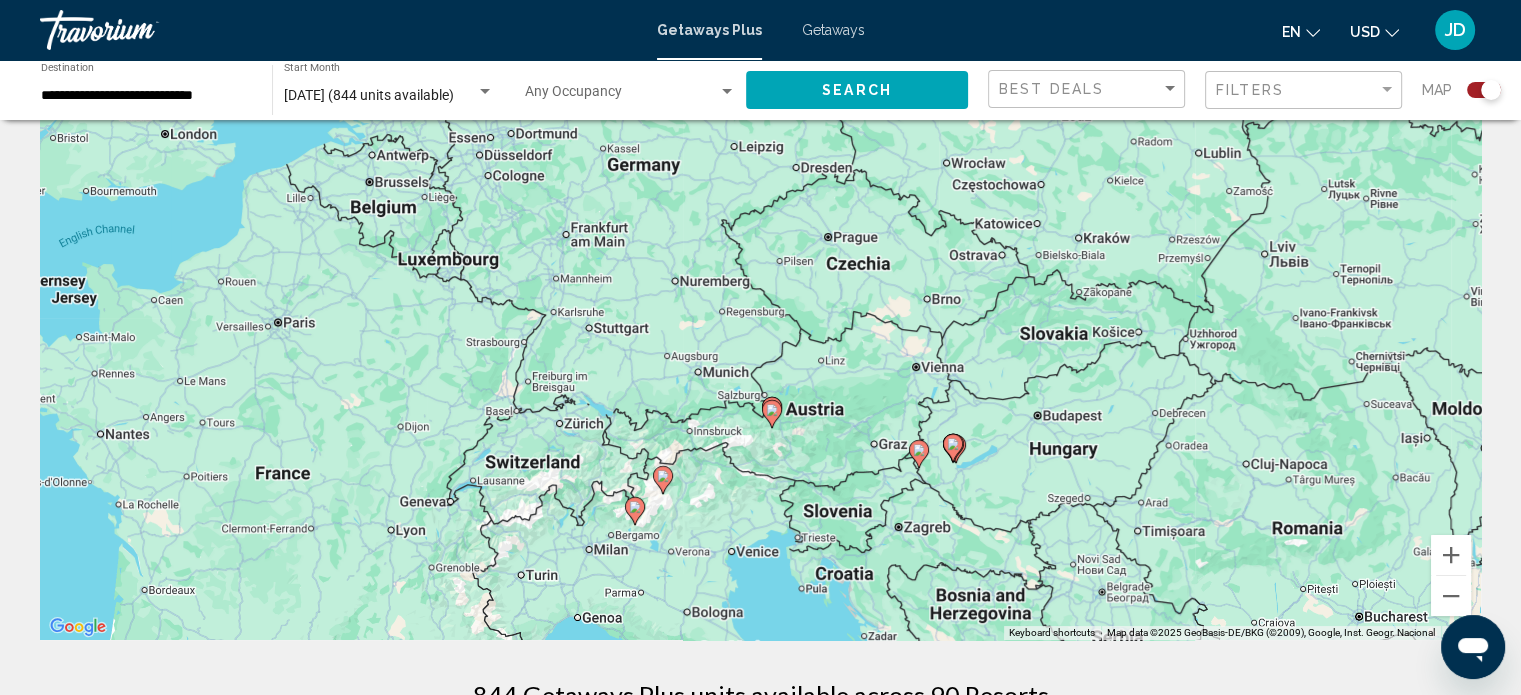 drag, startPoint x: 1050, startPoint y: 567, endPoint x: 1045, endPoint y: 378, distance: 189.06613 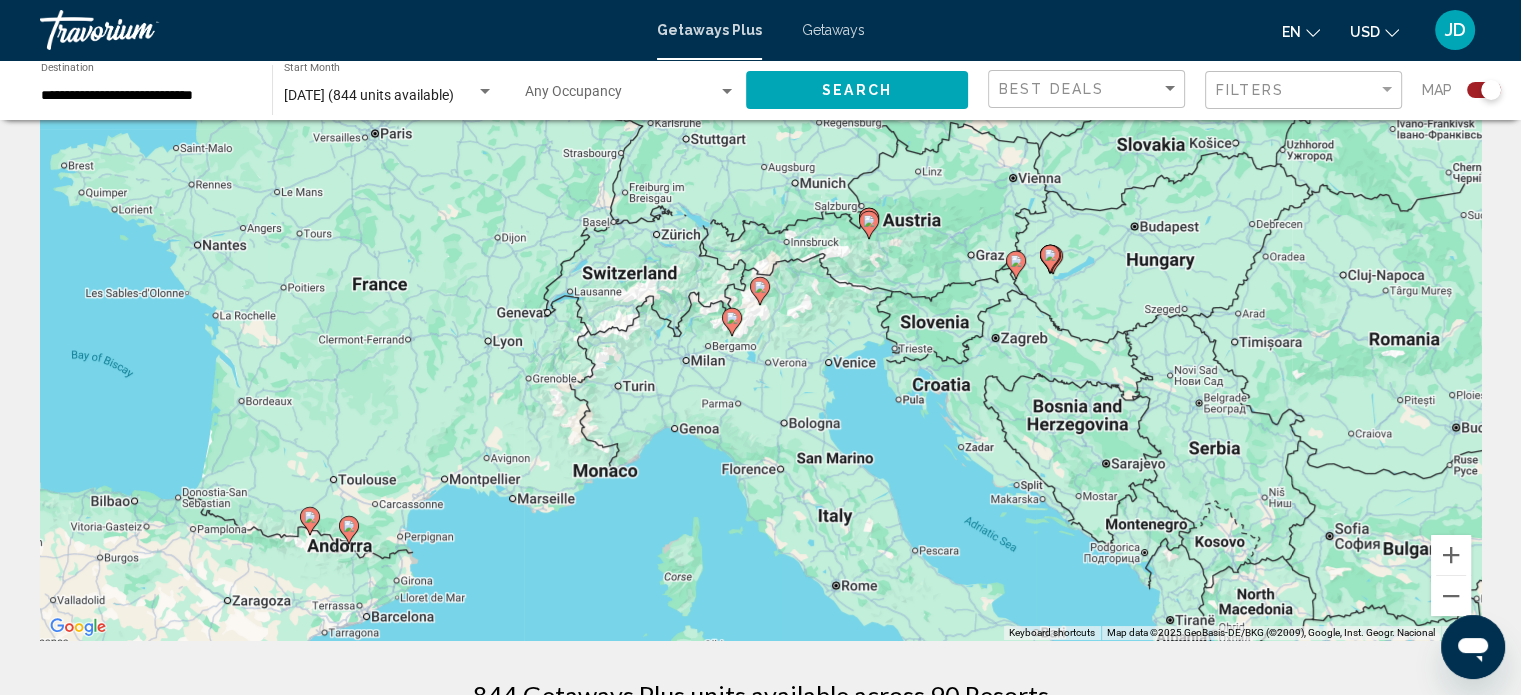 drag, startPoint x: 892, startPoint y: 496, endPoint x: 995, endPoint y: 296, distance: 224.96445 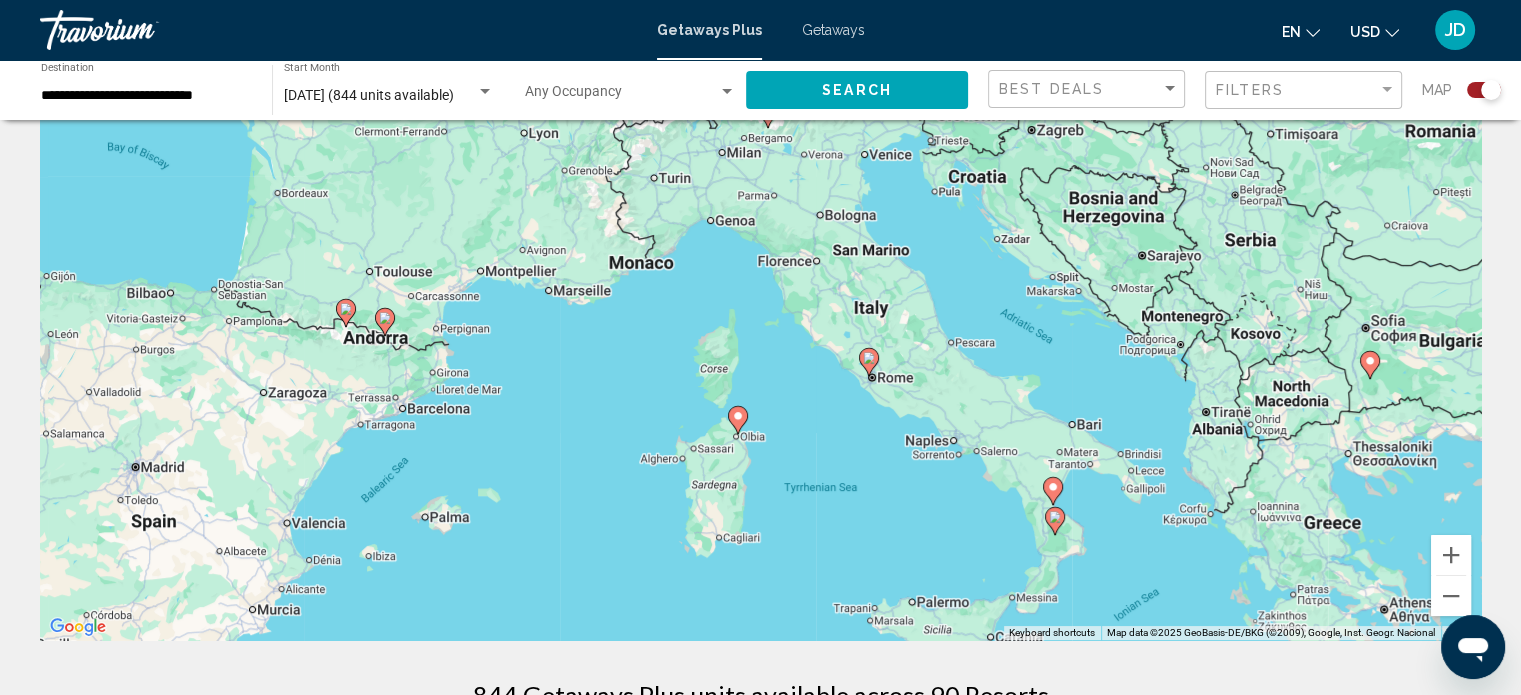 drag, startPoint x: 870, startPoint y: 514, endPoint x: 892, endPoint y: 344, distance: 171.41762 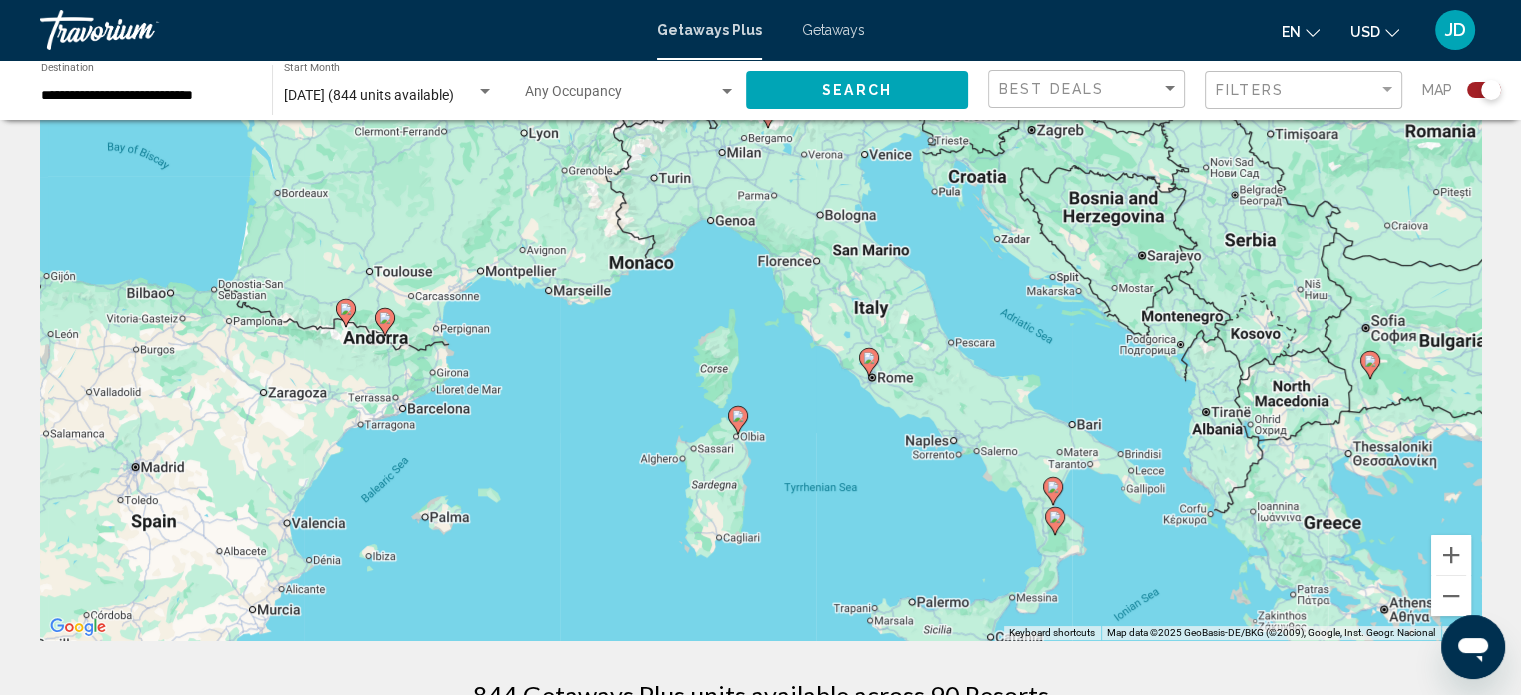 click on "To navigate, press the arrow keys. To activate drag with keyboard, press Alt + Enter. Once in keyboard drag state, use the arrow keys to move the marker. To complete the drag, press the Enter key. To cancel, press Escape." at bounding box center (760, 340) 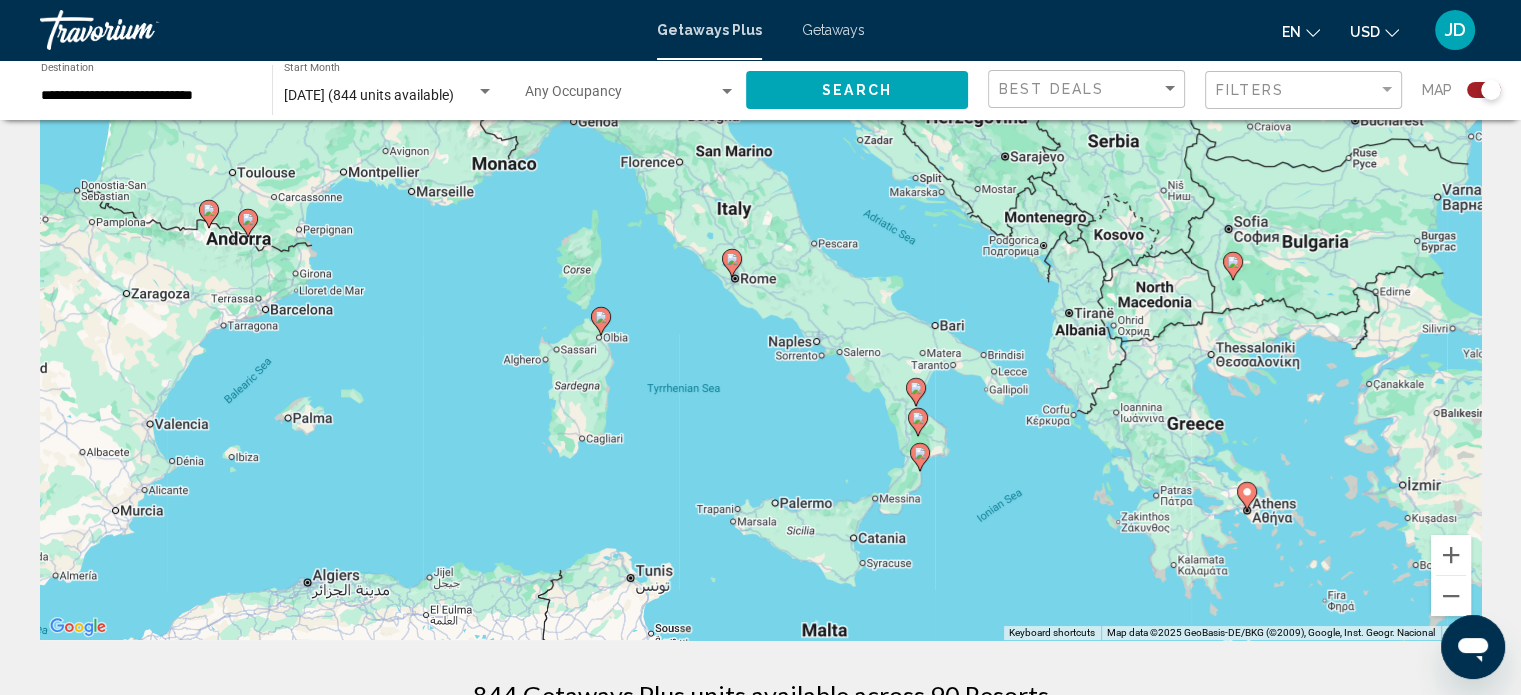 drag, startPoint x: 1051, startPoint y: 610, endPoint x: 915, endPoint y: 521, distance: 162.53308 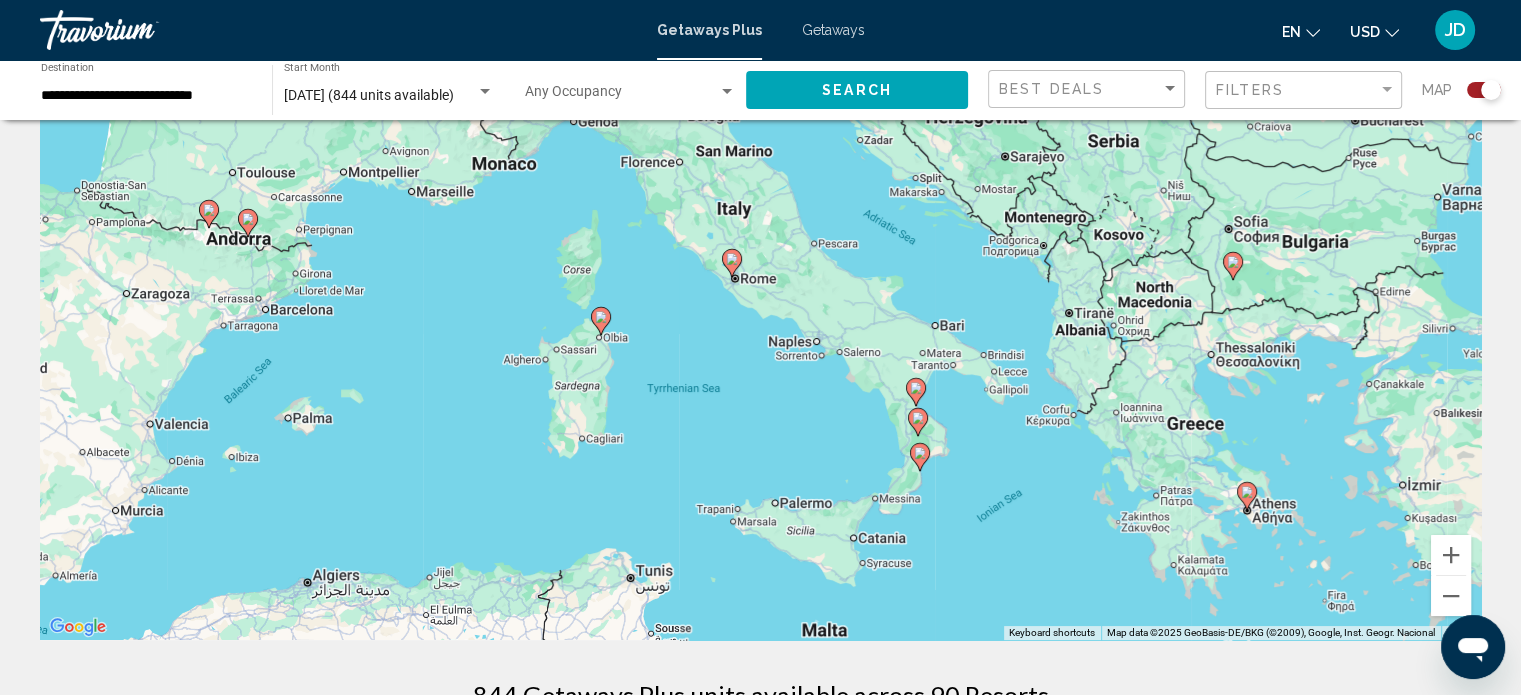 click on "To navigate, press the arrow keys. To activate drag with keyboard, press Alt + Enter. Once in keyboard drag state, use the arrow keys to move the marker. To complete the drag, press the Enter key. To cancel, press Escape." at bounding box center (760, 340) 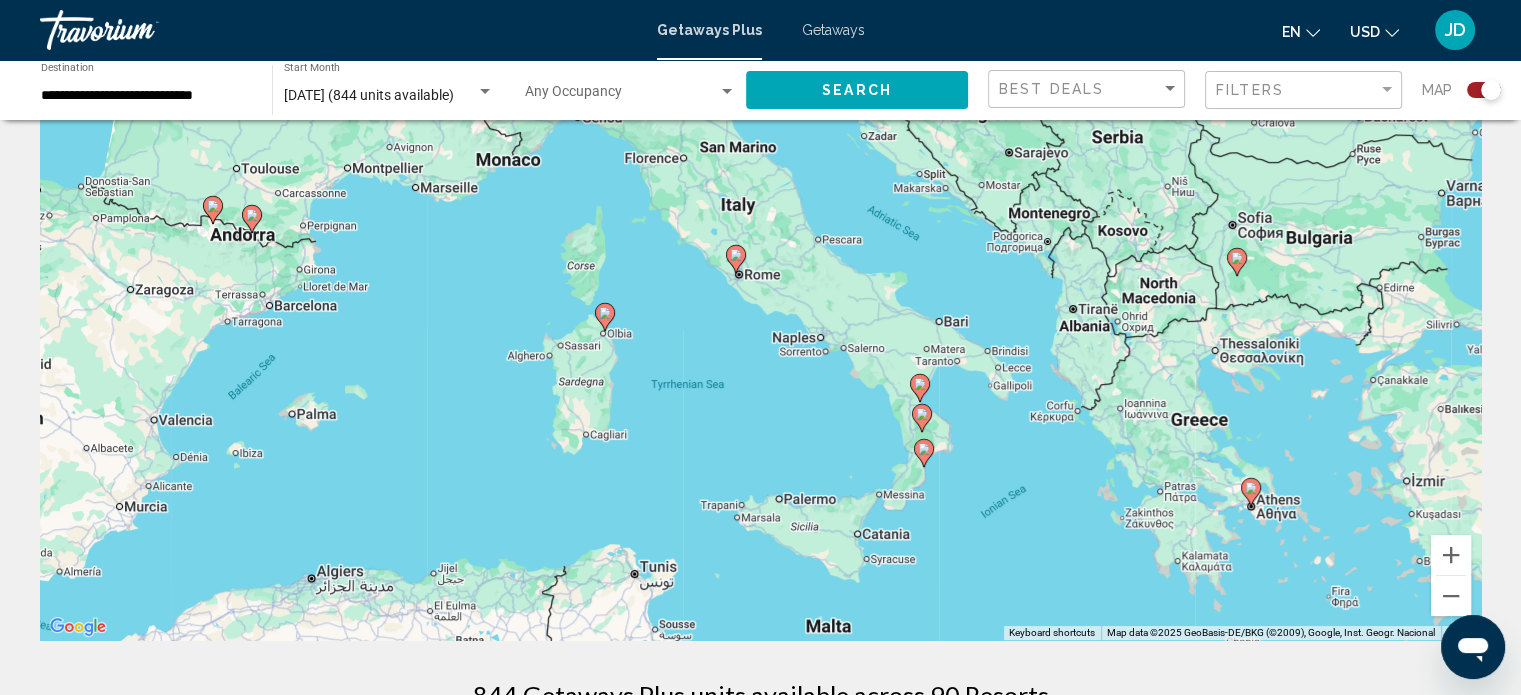 click 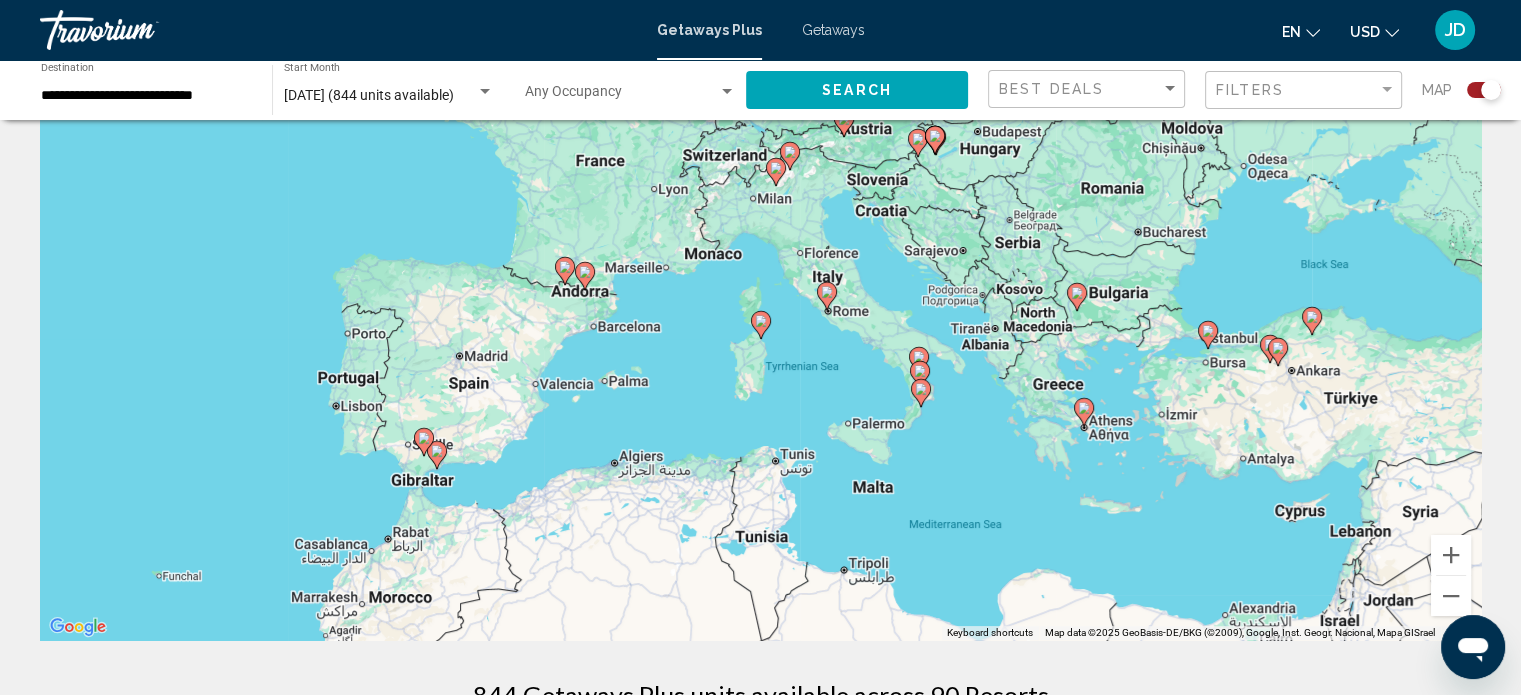 click 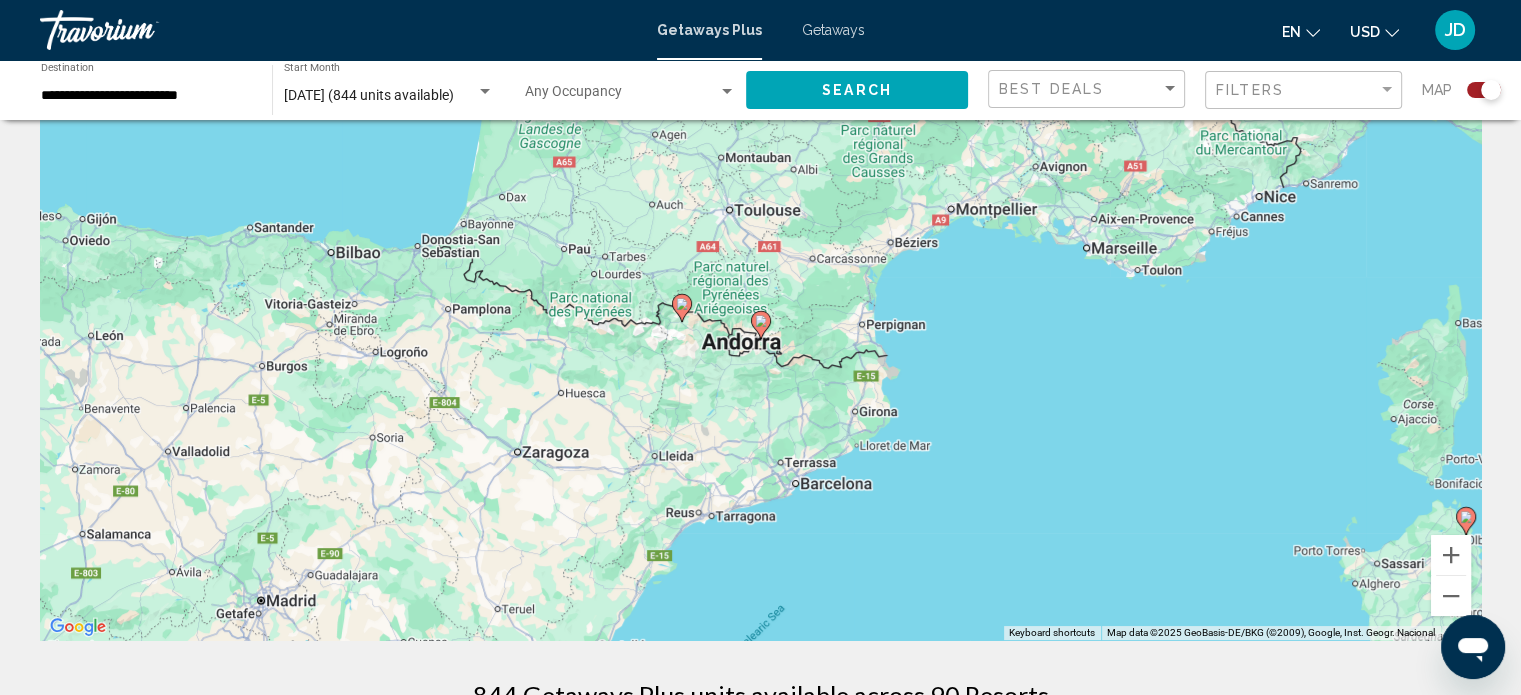 click 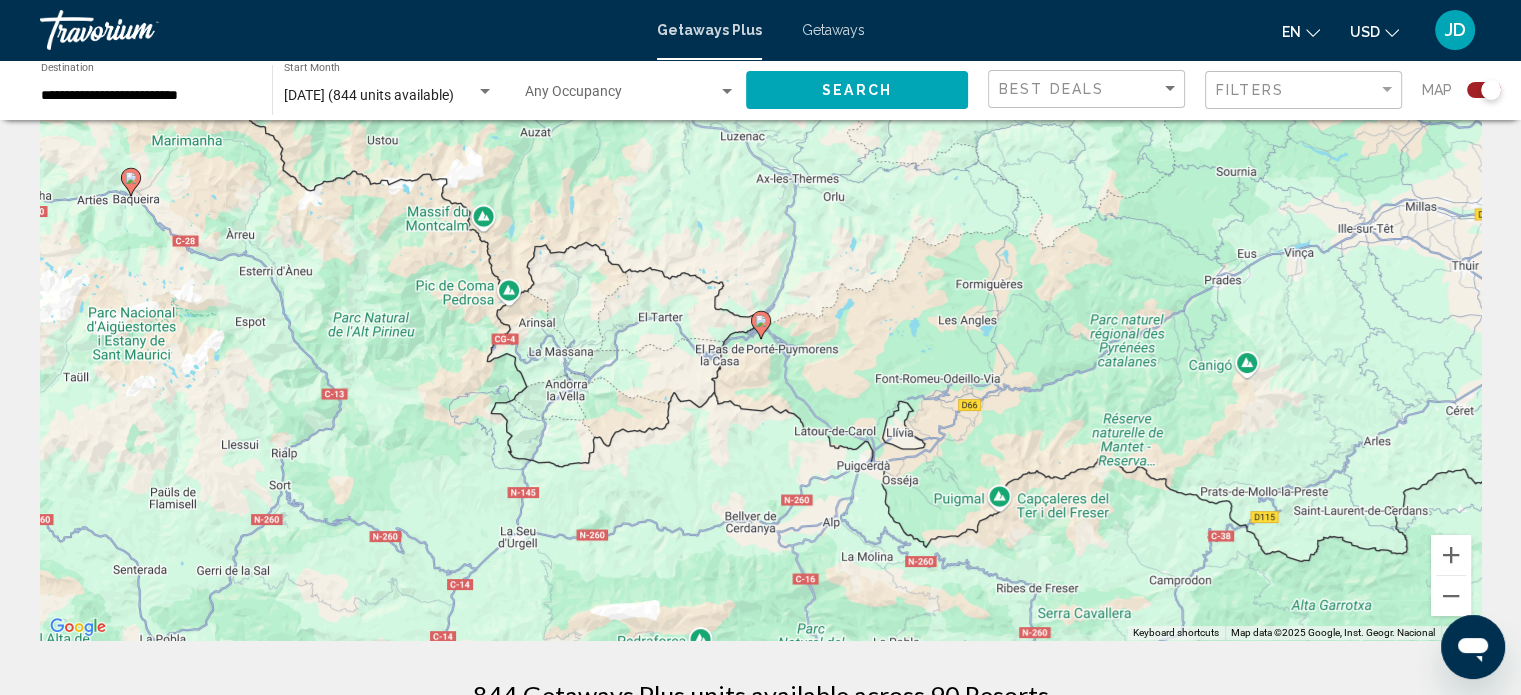 click 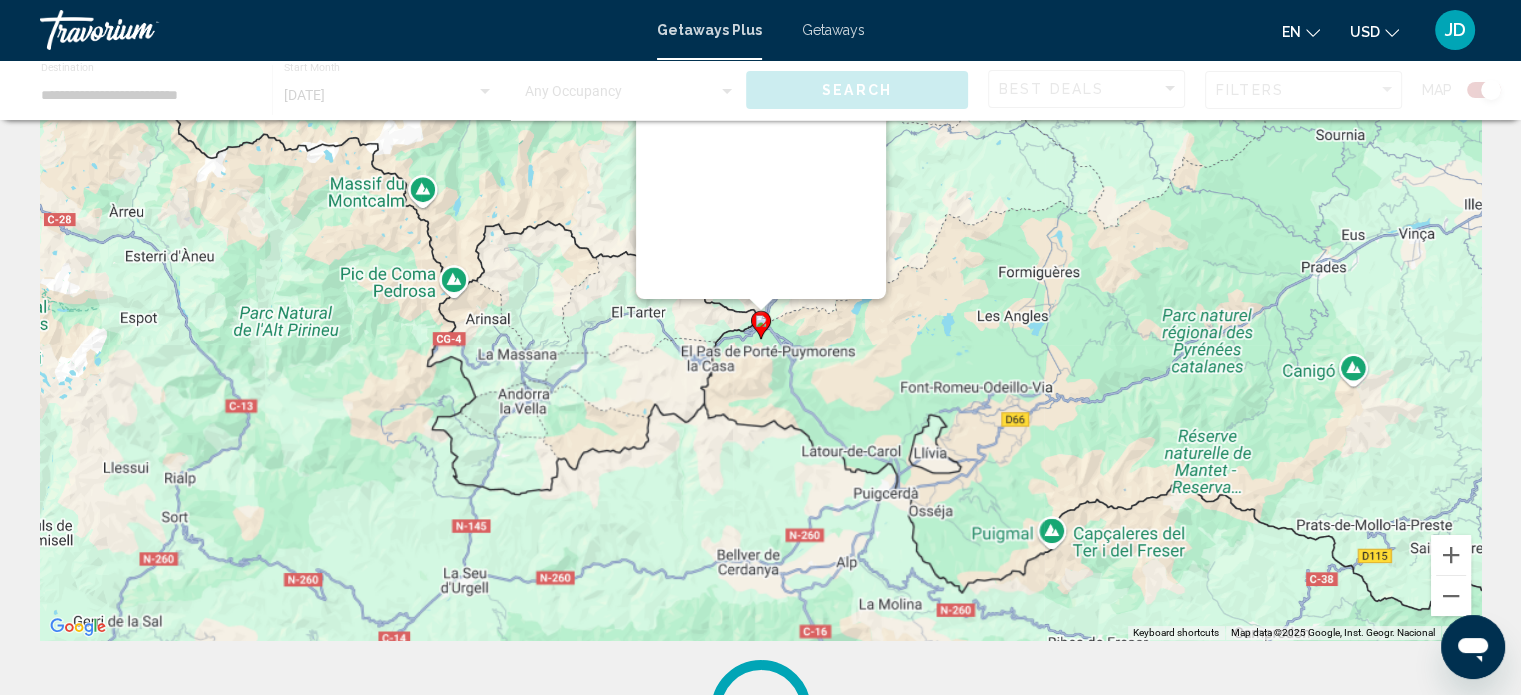 scroll, scrollTop: 0, scrollLeft: 0, axis: both 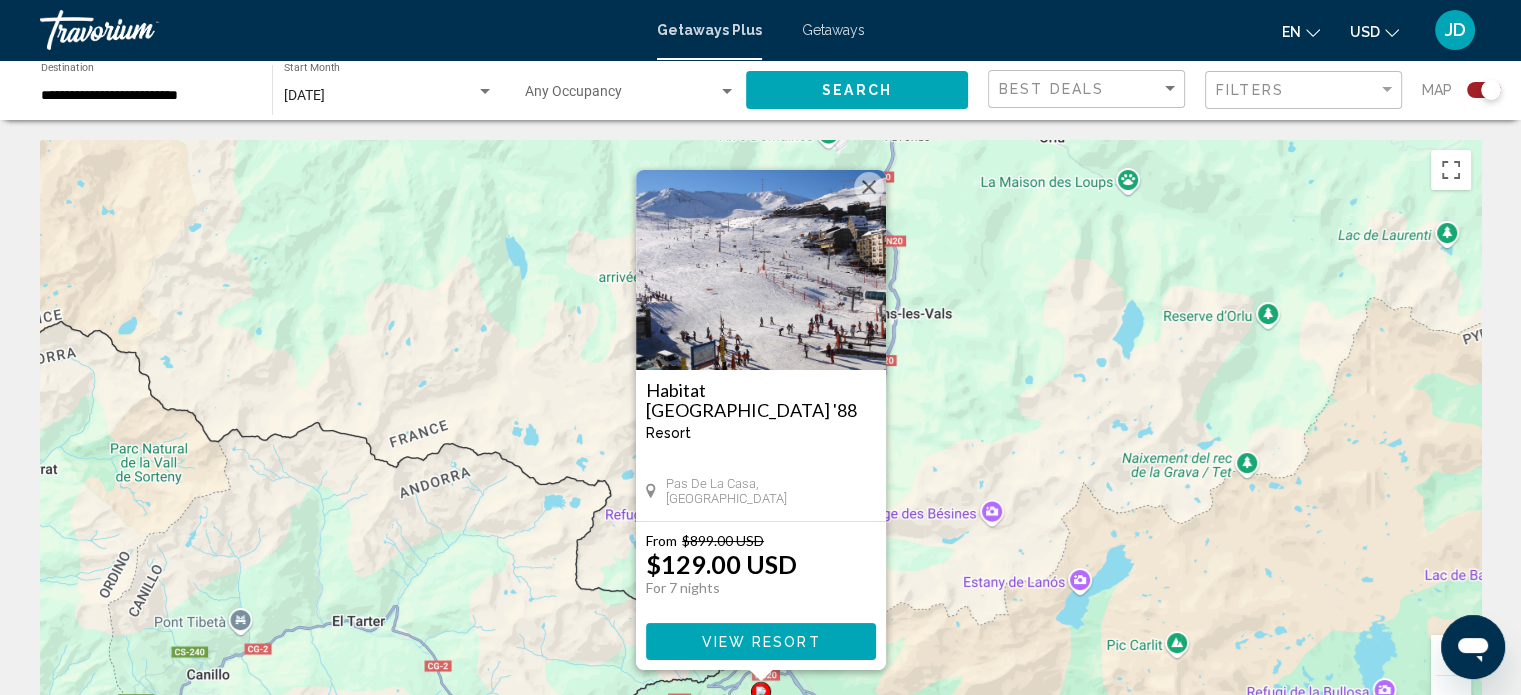 click at bounding box center (1451, 696) 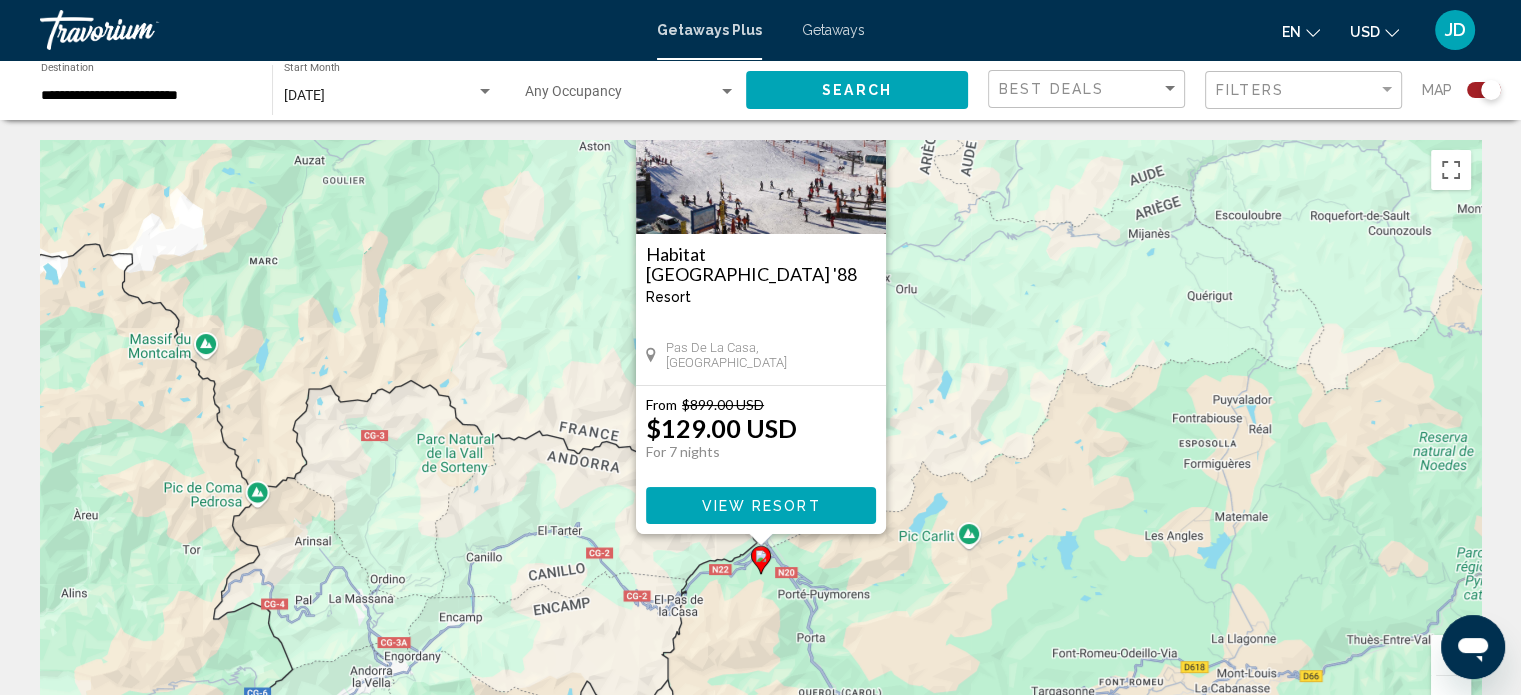 click at bounding box center (1451, 696) 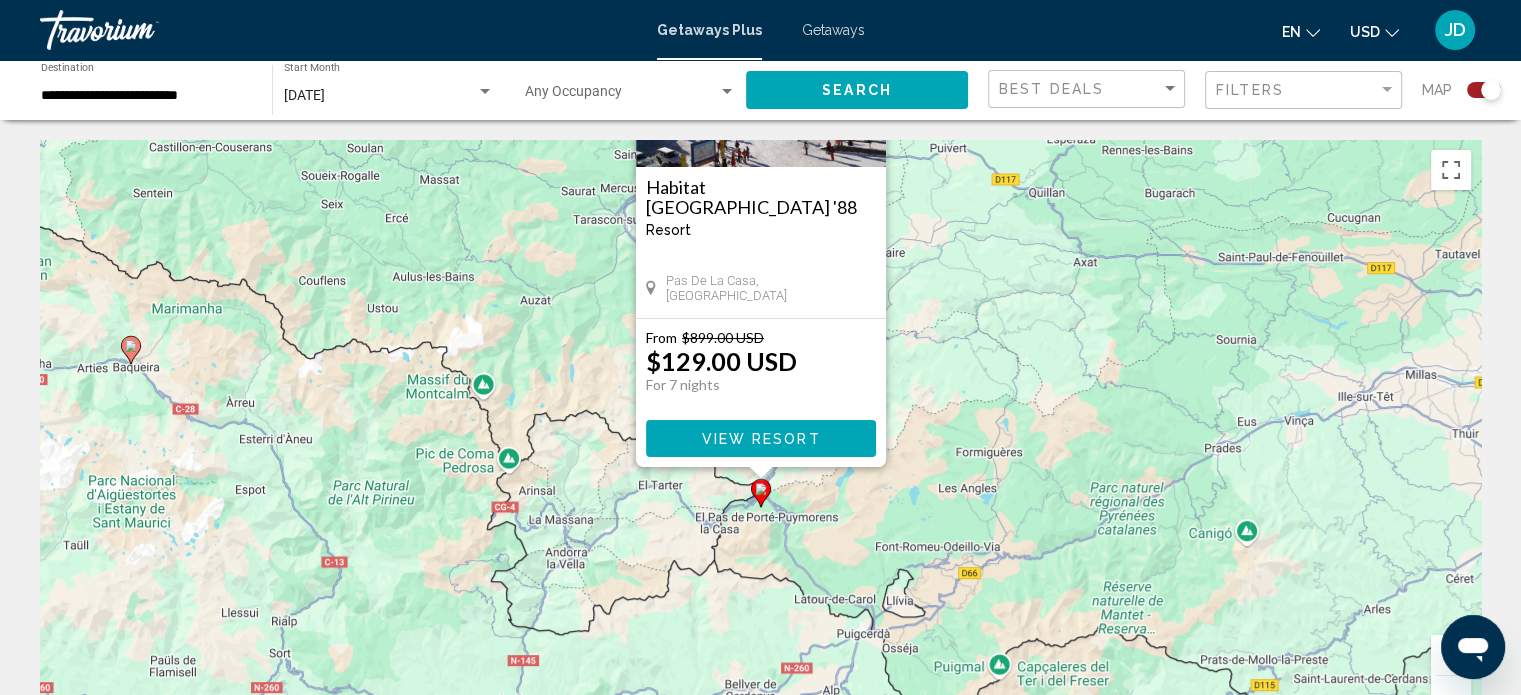 click at bounding box center [1451, 696] 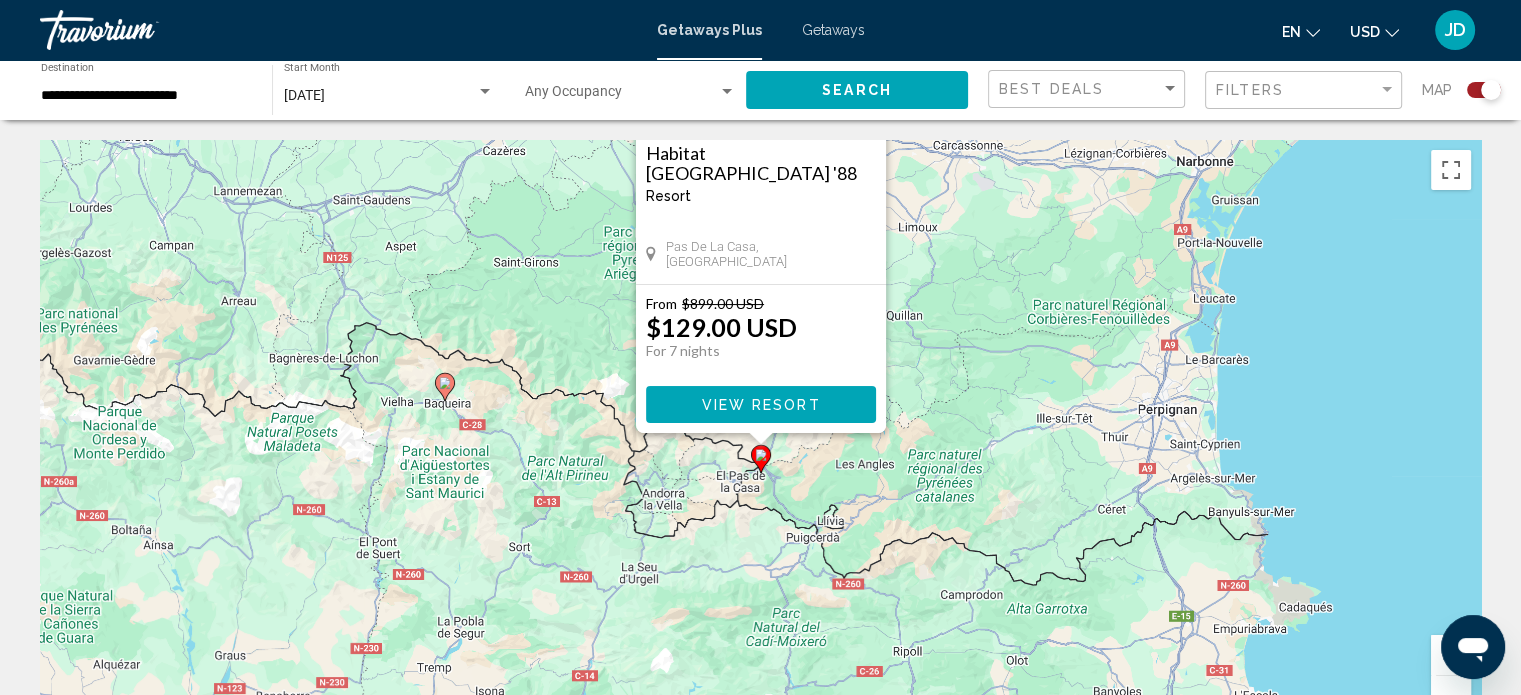 click at bounding box center [1451, 696] 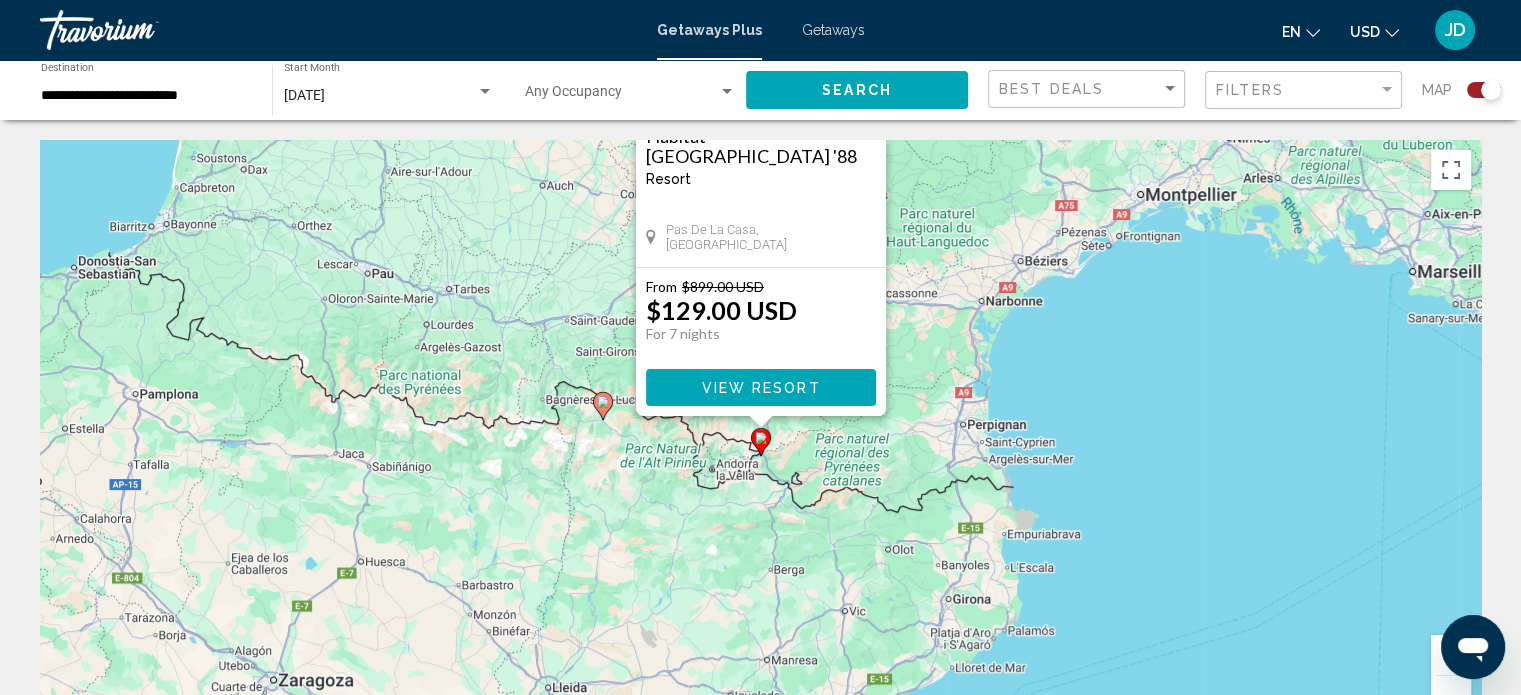 click at bounding box center (1451, 696) 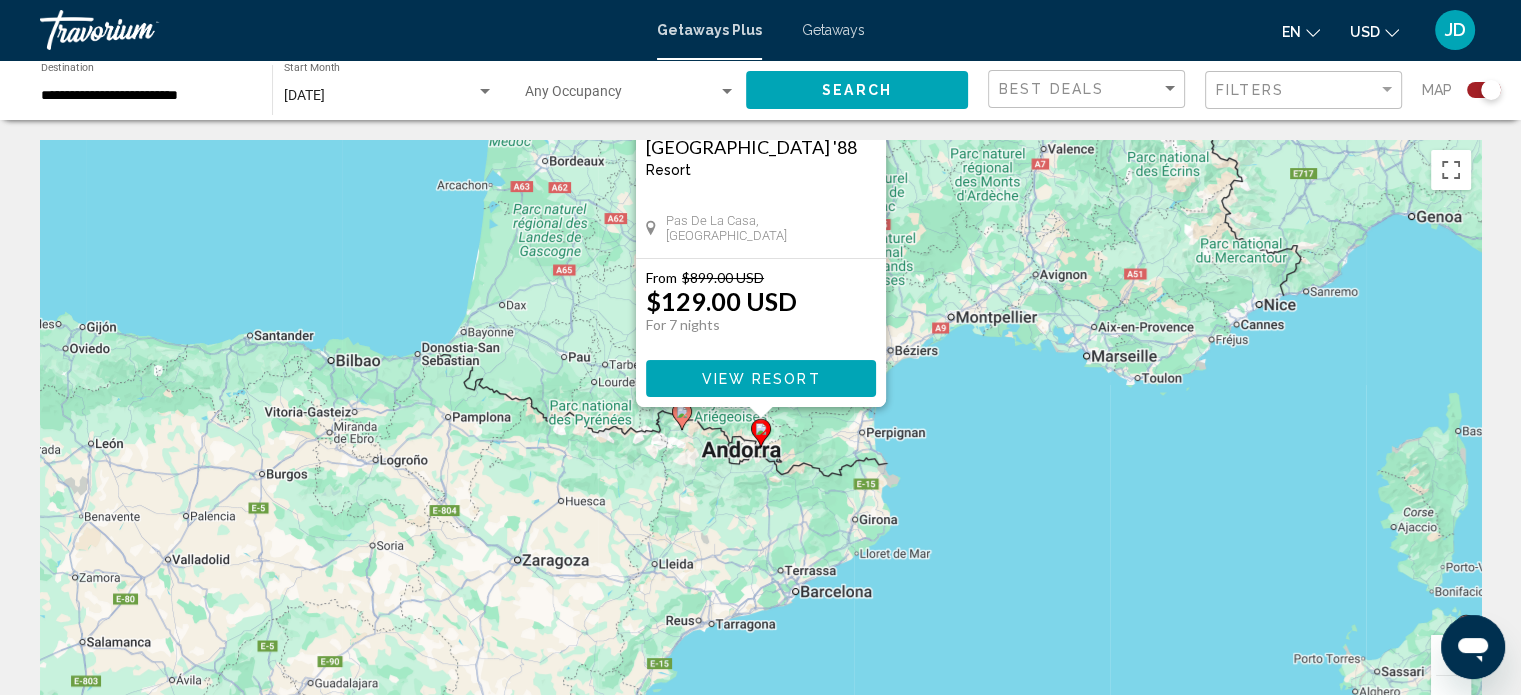 click at bounding box center [1451, 655] 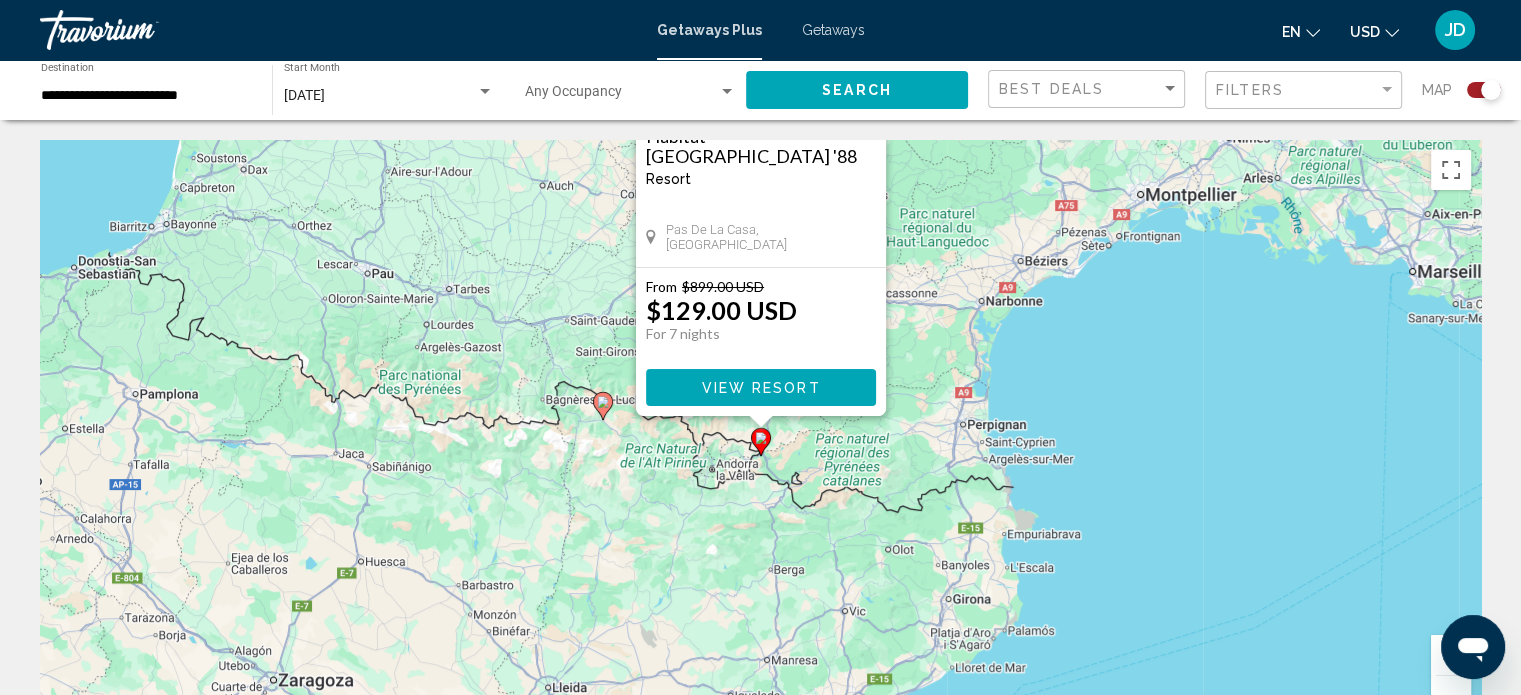 click at bounding box center [1451, 696] 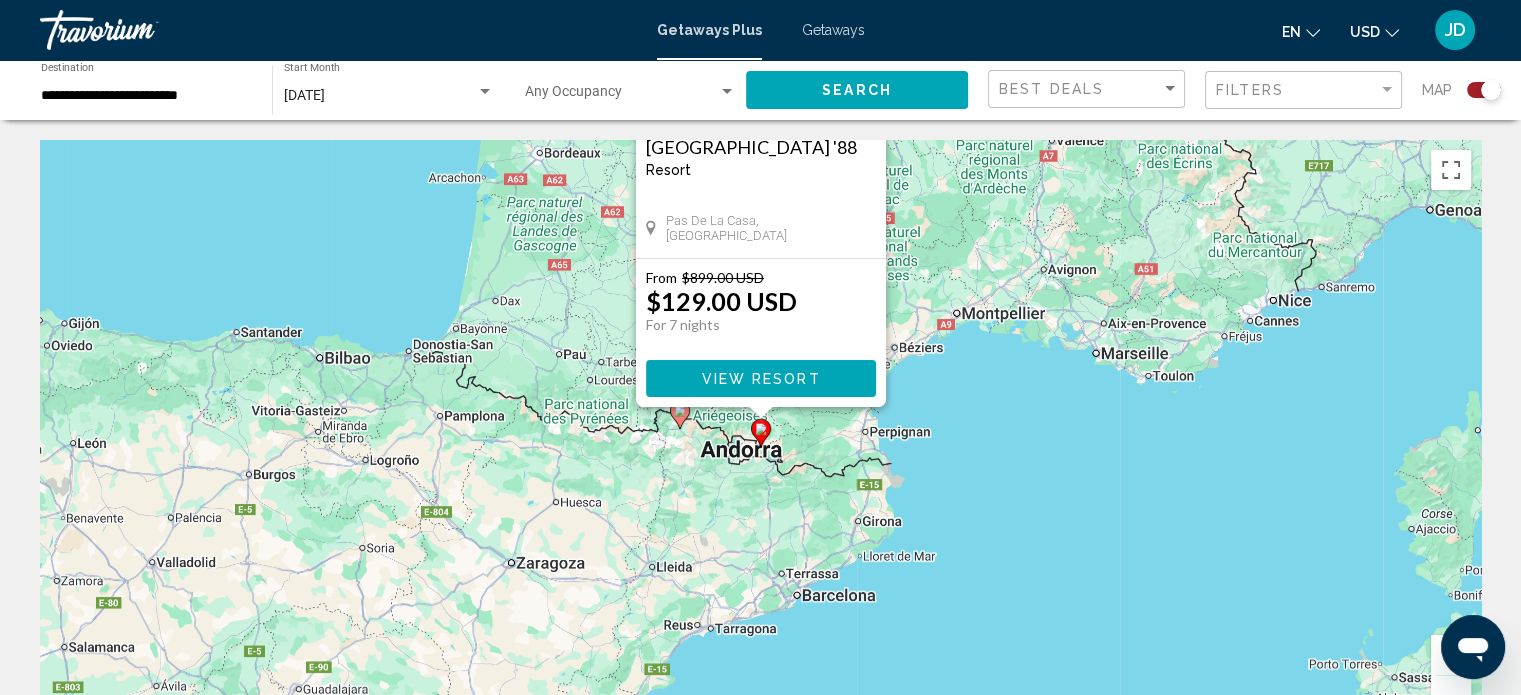 click at bounding box center [1451, 696] 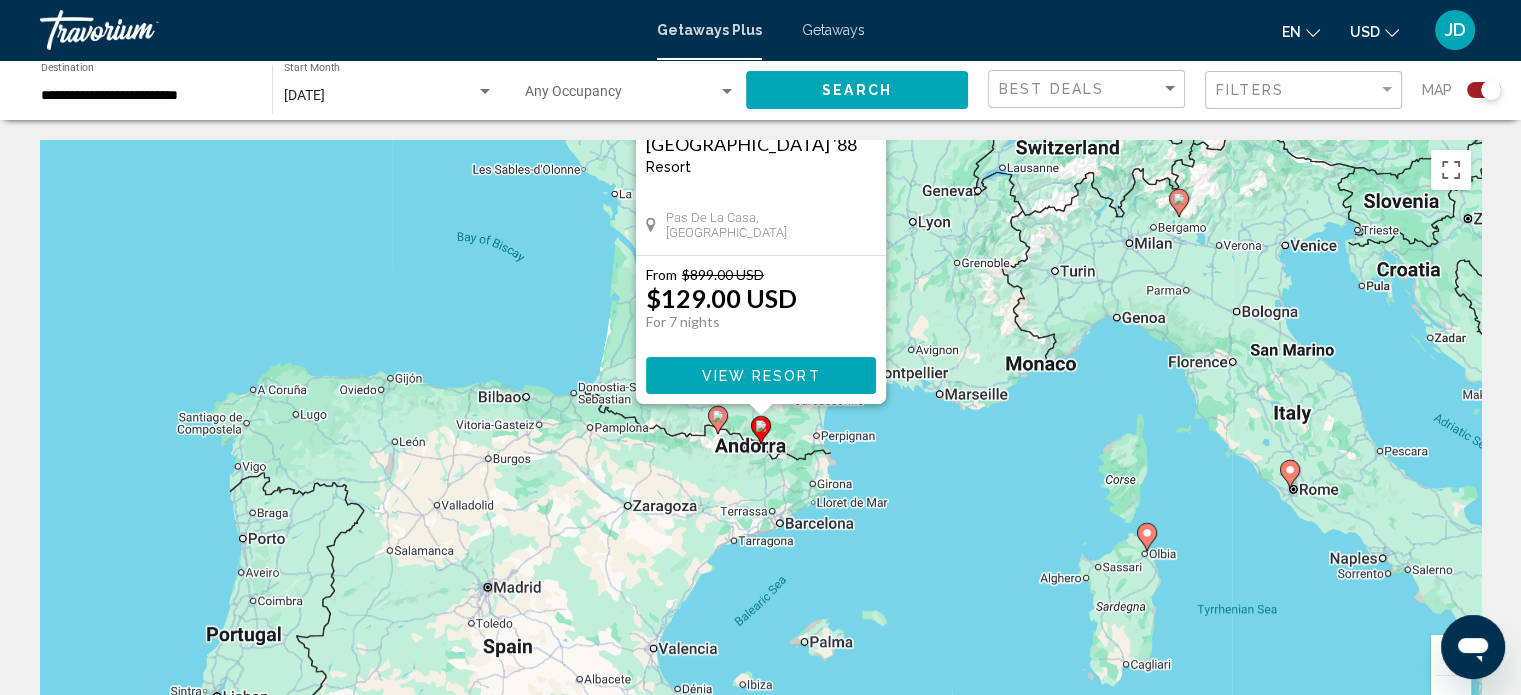 click at bounding box center [1451, 696] 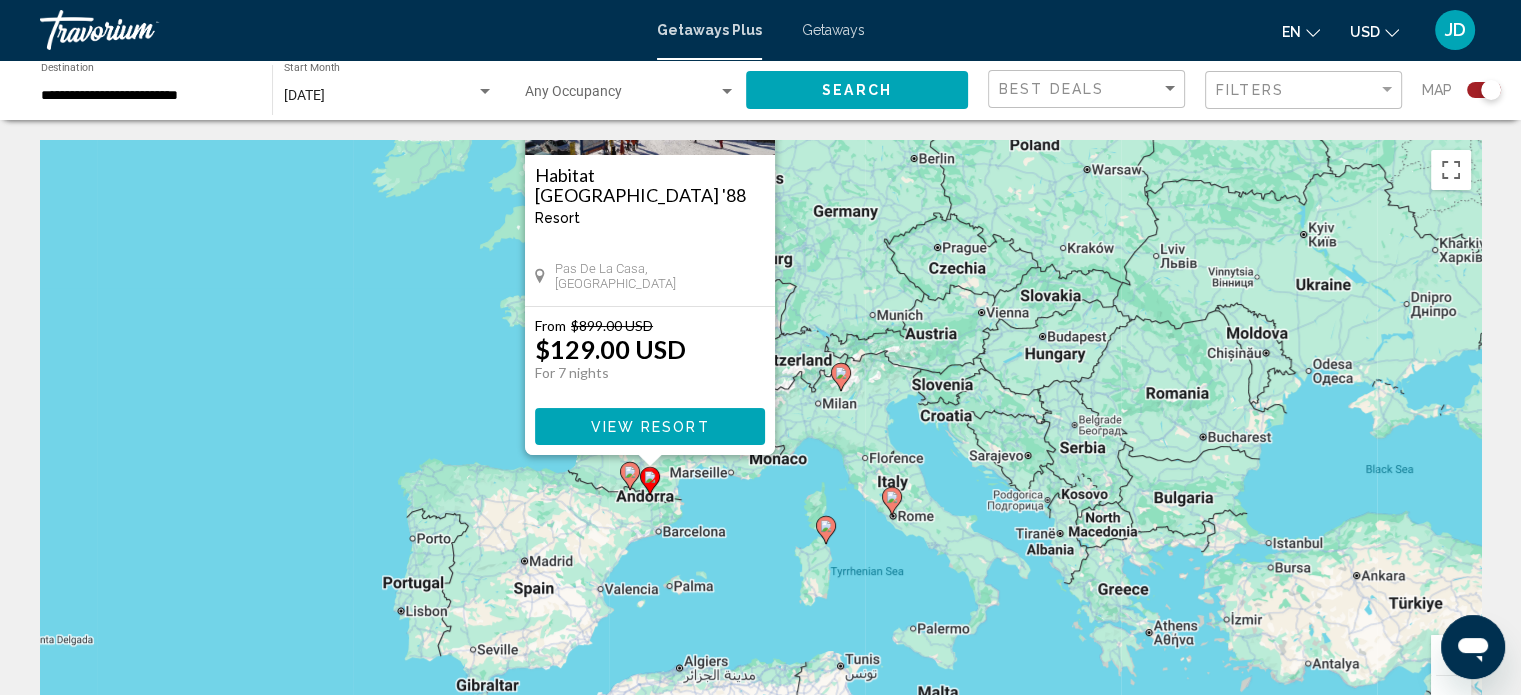 drag, startPoint x: 1042, startPoint y: 521, endPoint x: 929, endPoint y: 575, distance: 125.23977 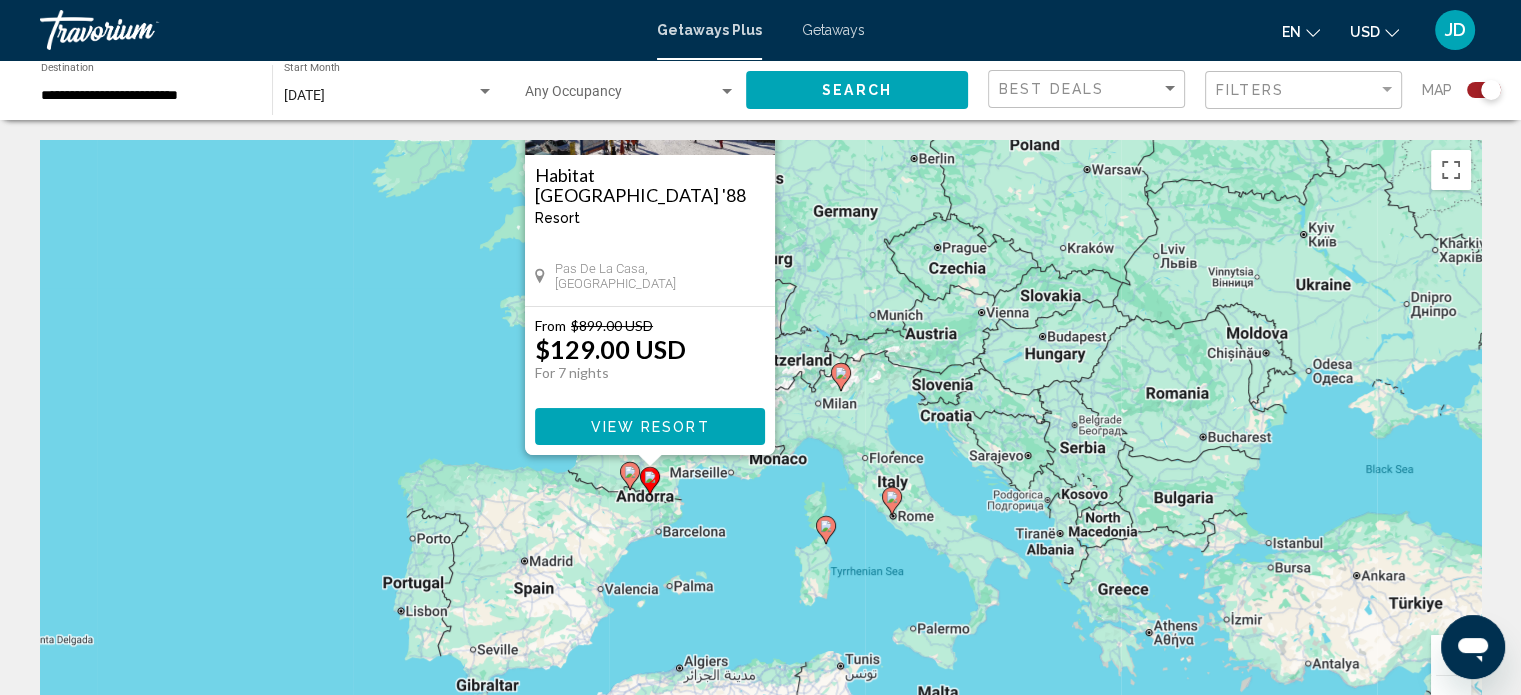 click on "To navigate, press the arrow keys. To activate drag with keyboard, press Alt + Enter. Once in keyboard drag state, use the arrow keys to move the marker. To complete the drag, press the Enter key. To cancel, press Escape.  Habitat [GEOGRAPHIC_DATA] '88  Resort  -  This is an adults only resort
[GEOGRAPHIC_DATA], [GEOGRAPHIC_DATA] From $899.00 USD $129.00 USD For 7 nights You save  $770.00 USD  View Resort" at bounding box center [760, 440] 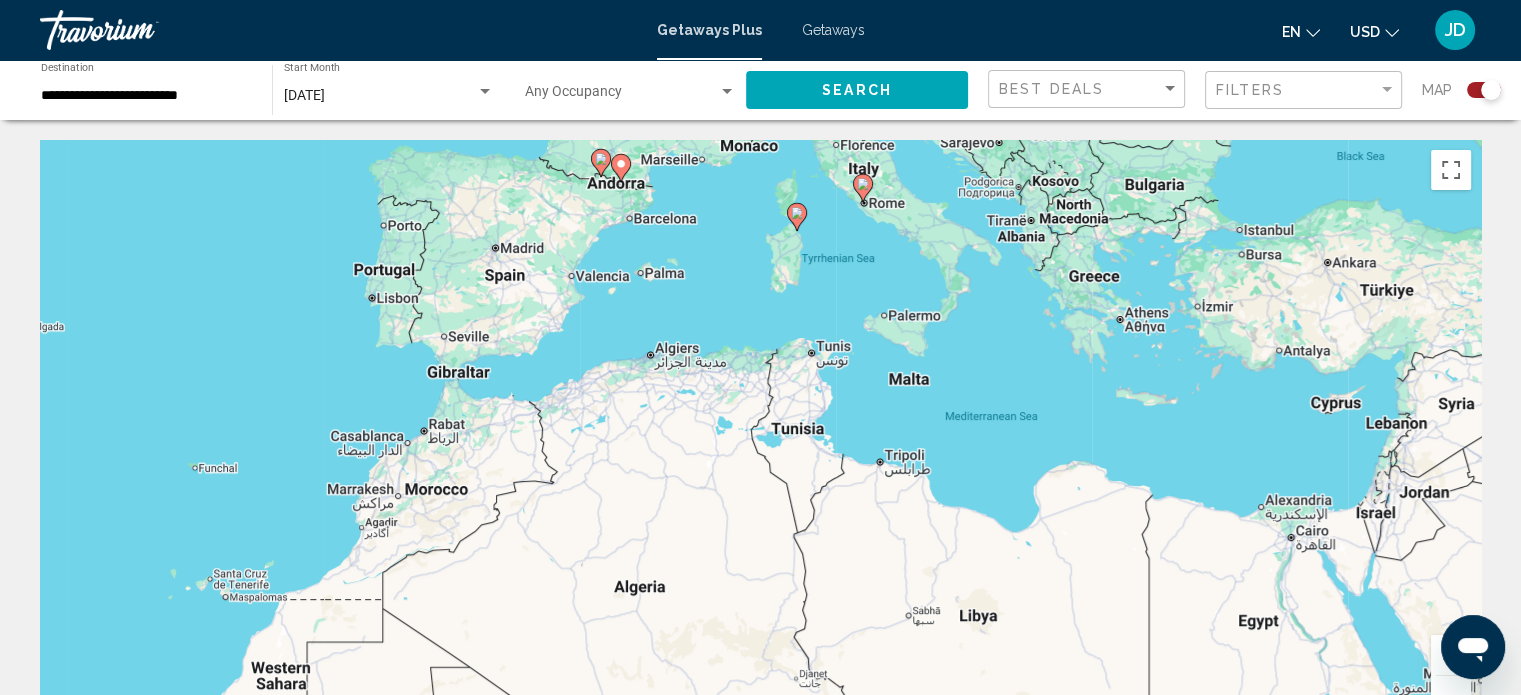 drag, startPoint x: 1019, startPoint y: 610, endPoint x: 992, endPoint y: 302, distance: 309.18118 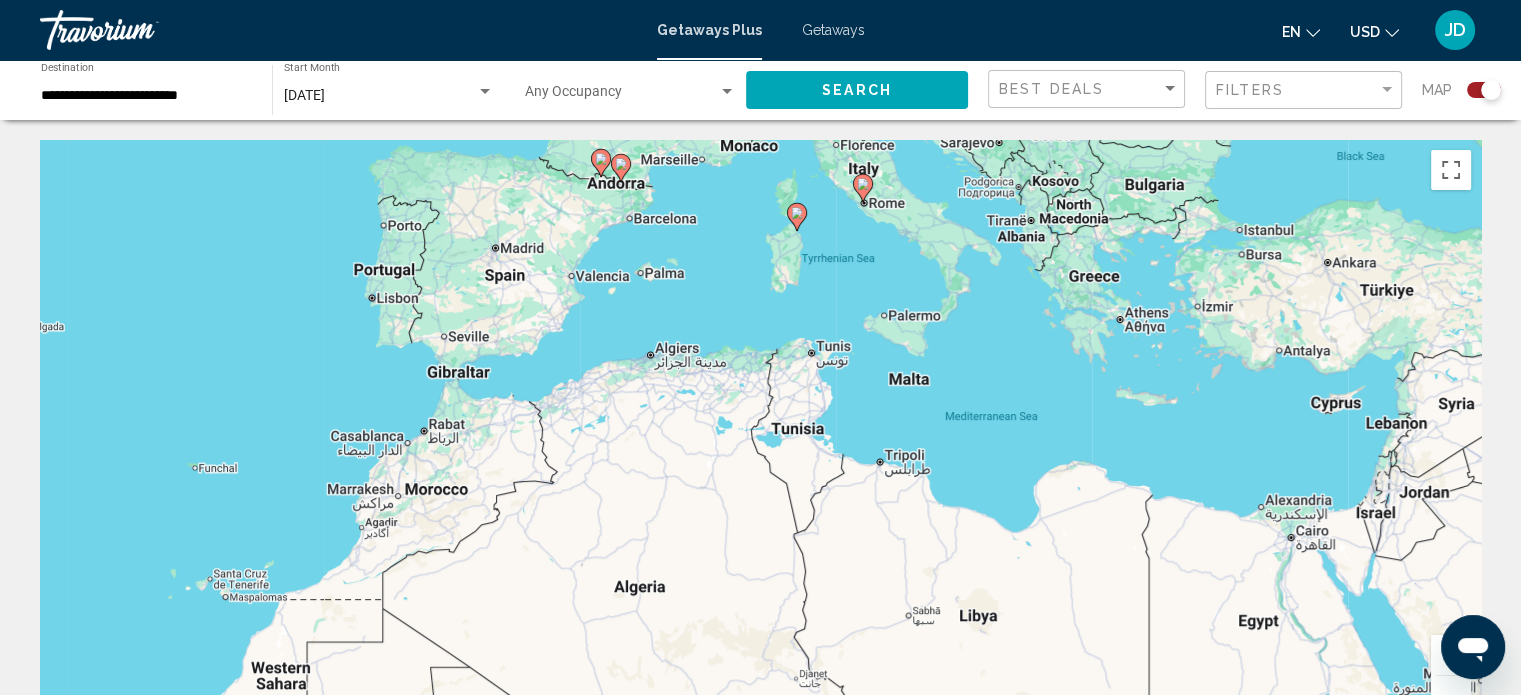 click on "To navigate, press the arrow keys. To activate drag with keyboard, press Alt + Enter. Once in keyboard drag state, use the arrow keys to move the marker. To complete the drag, press the Enter key. To cancel, press Escape." at bounding box center [760, 440] 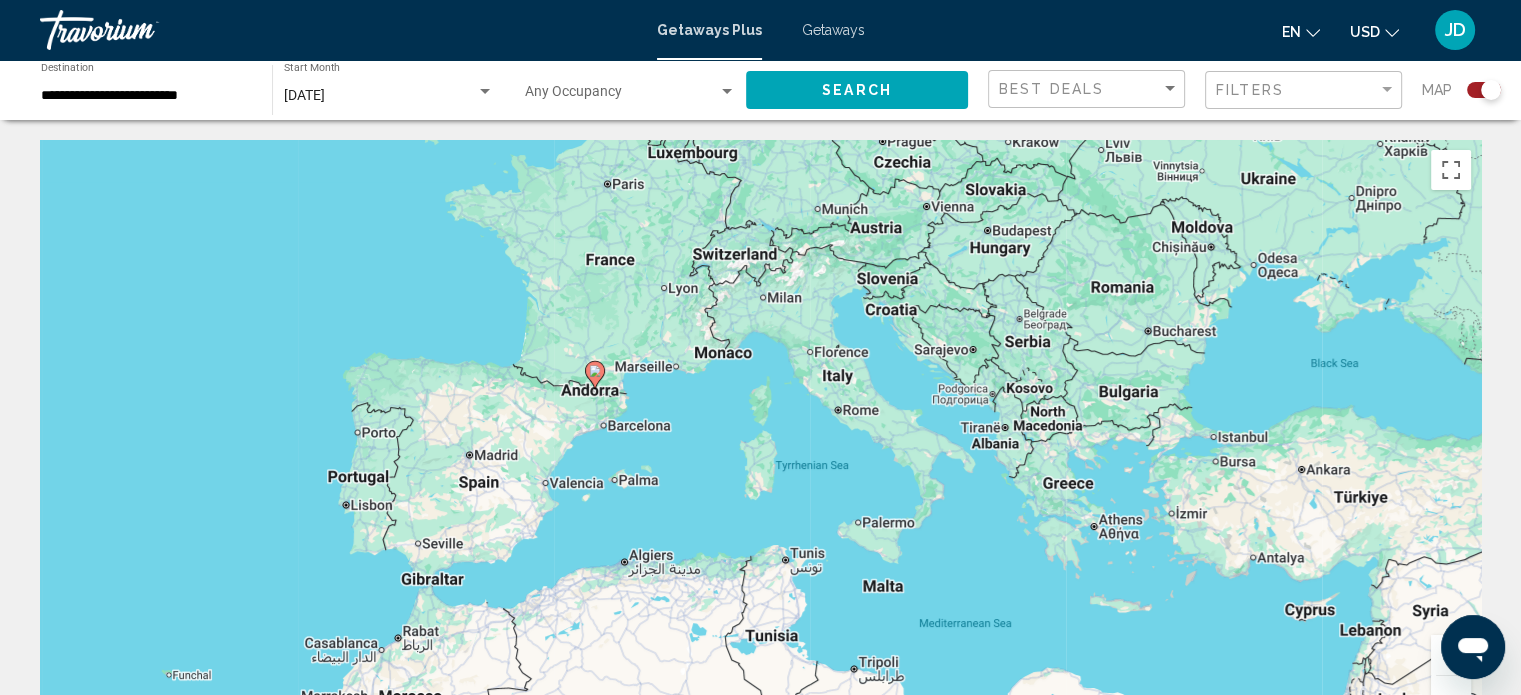 drag, startPoint x: 979, startPoint y: 404, endPoint x: 953, endPoint y: 548, distance: 146.3284 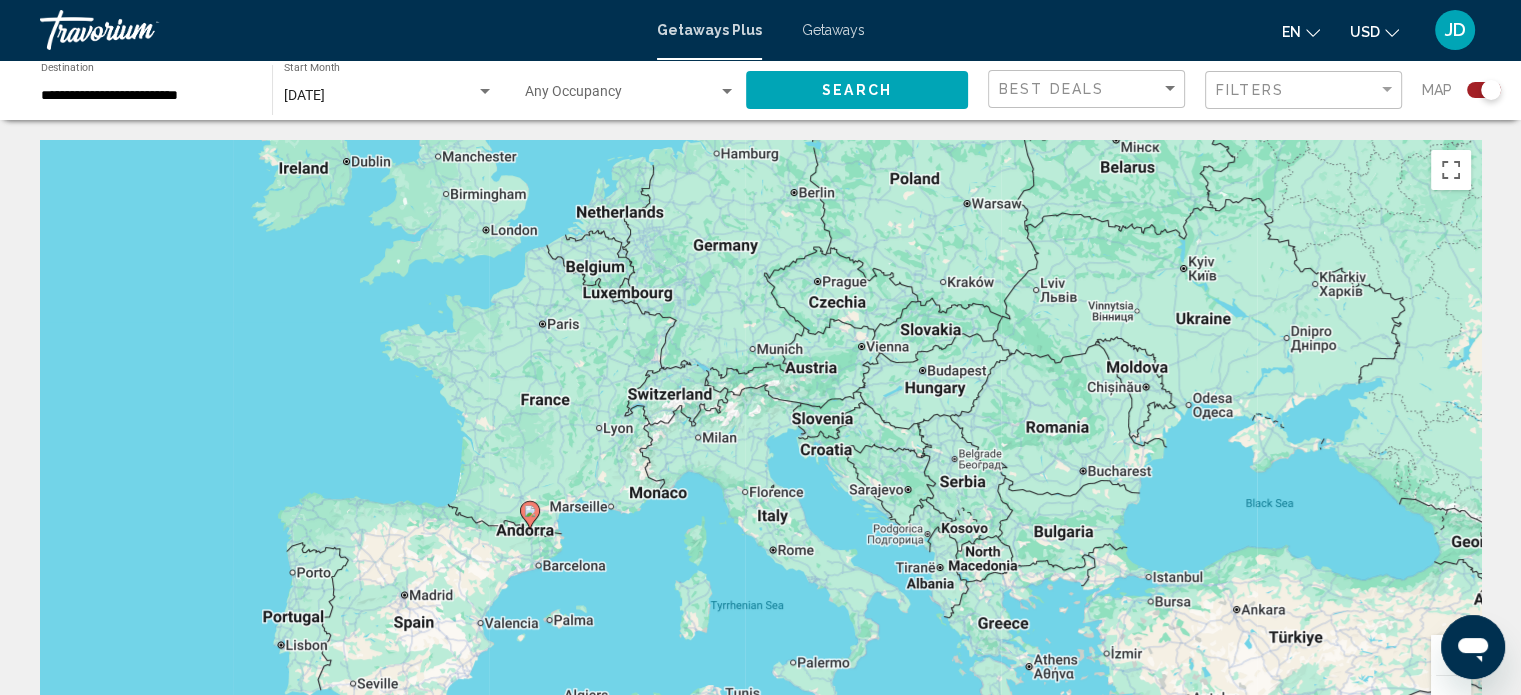 drag, startPoint x: 855, startPoint y: 416, endPoint x: 787, endPoint y: 563, distance: 161.96605 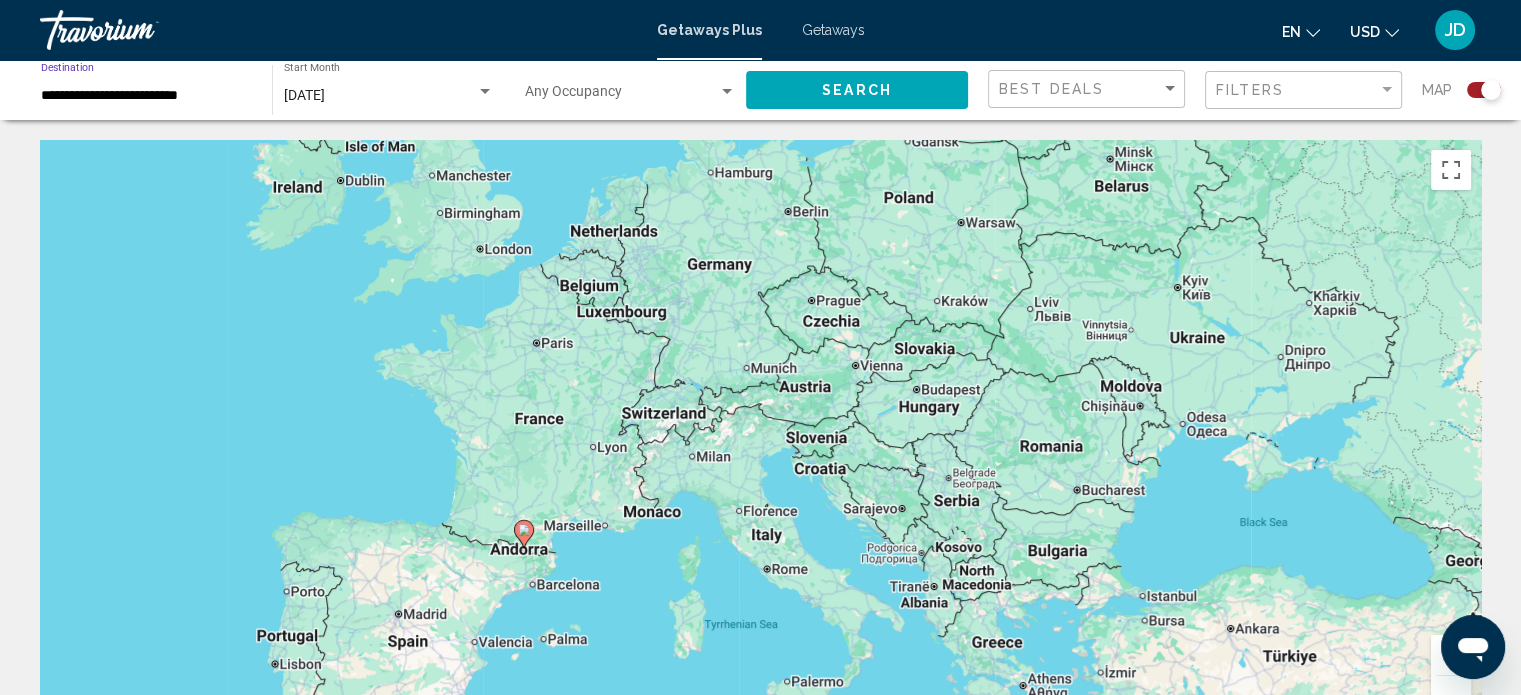 click on "**********" at bounding box center (146, 96) 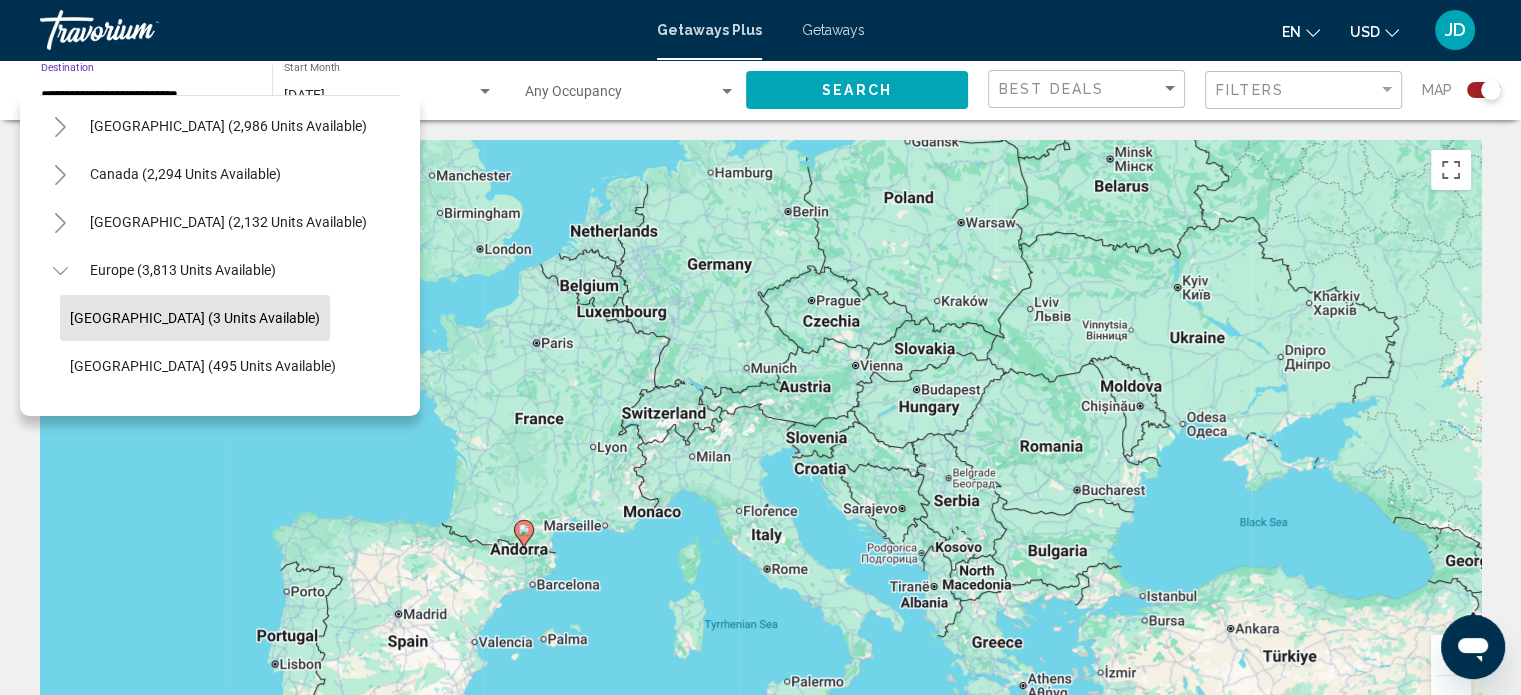 scroll, scrollTop: 200, scrollLeft: 0, axis: vertical 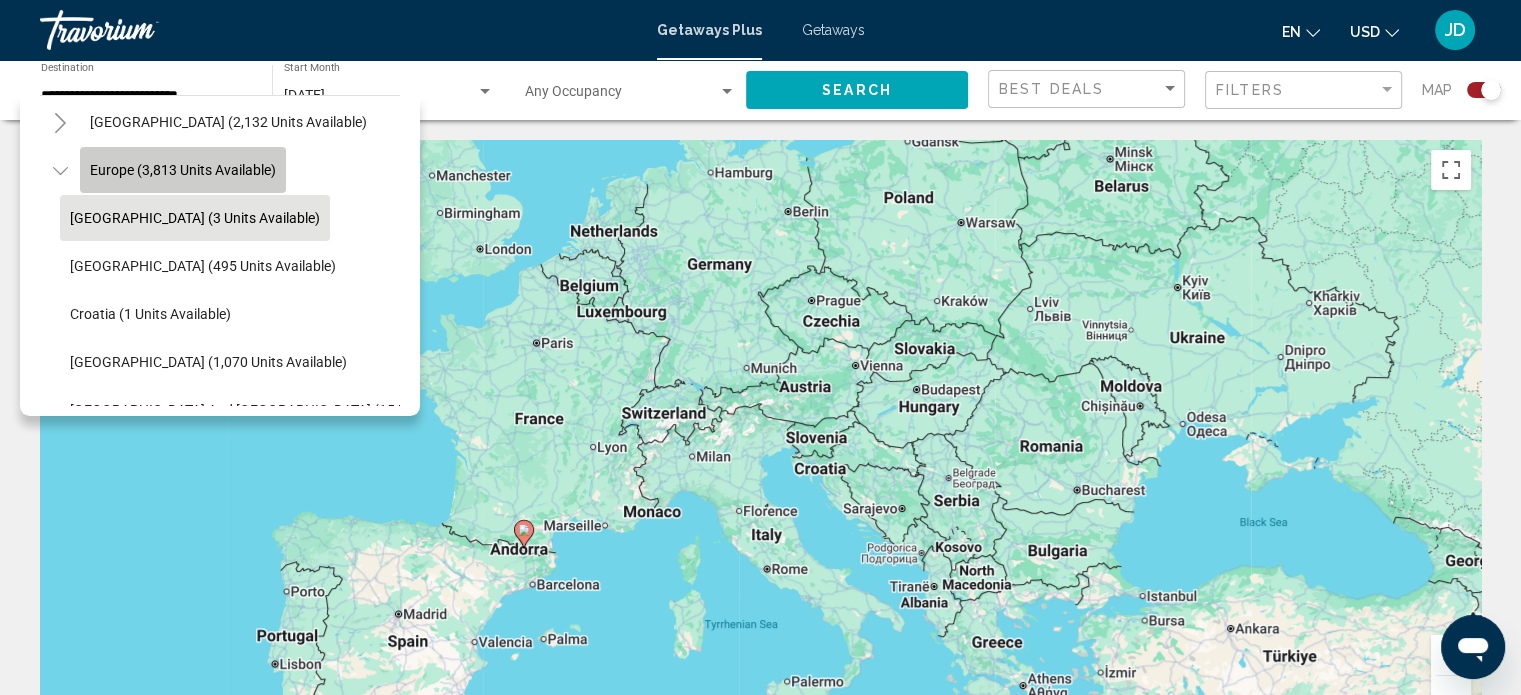 click on "Europe (3,813 units available)" 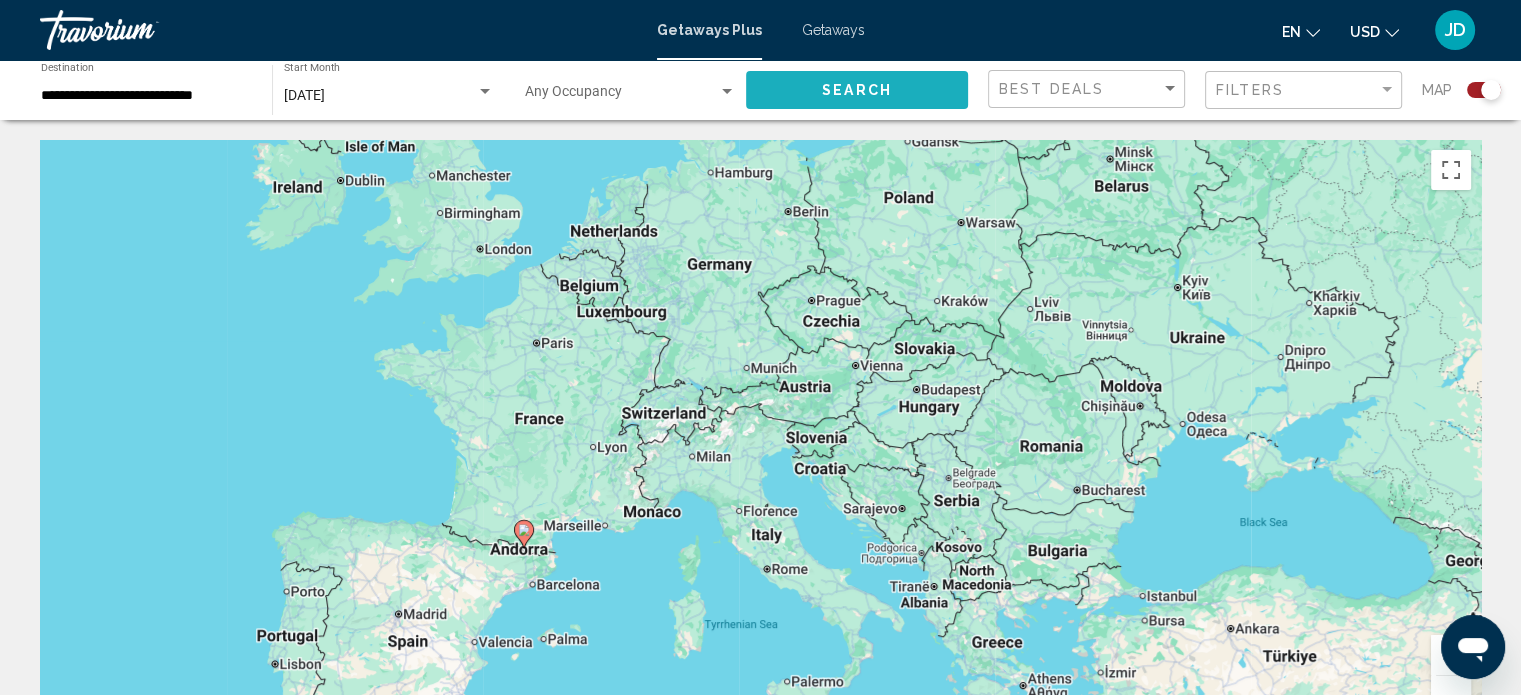 click on "Search" 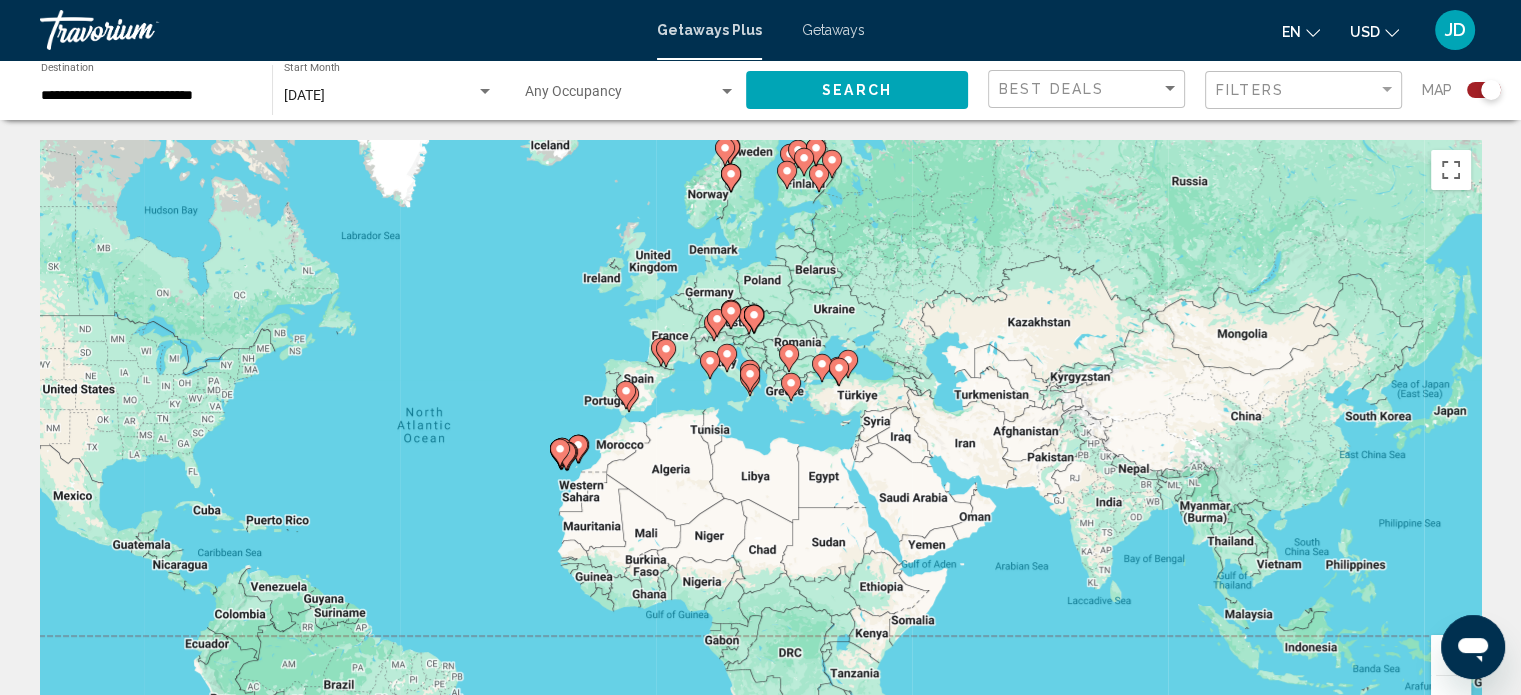 drag, startPoint x: 988, startPoint y: 418, endPoint x: 732, endPoint y: 487, distance: 265.1358 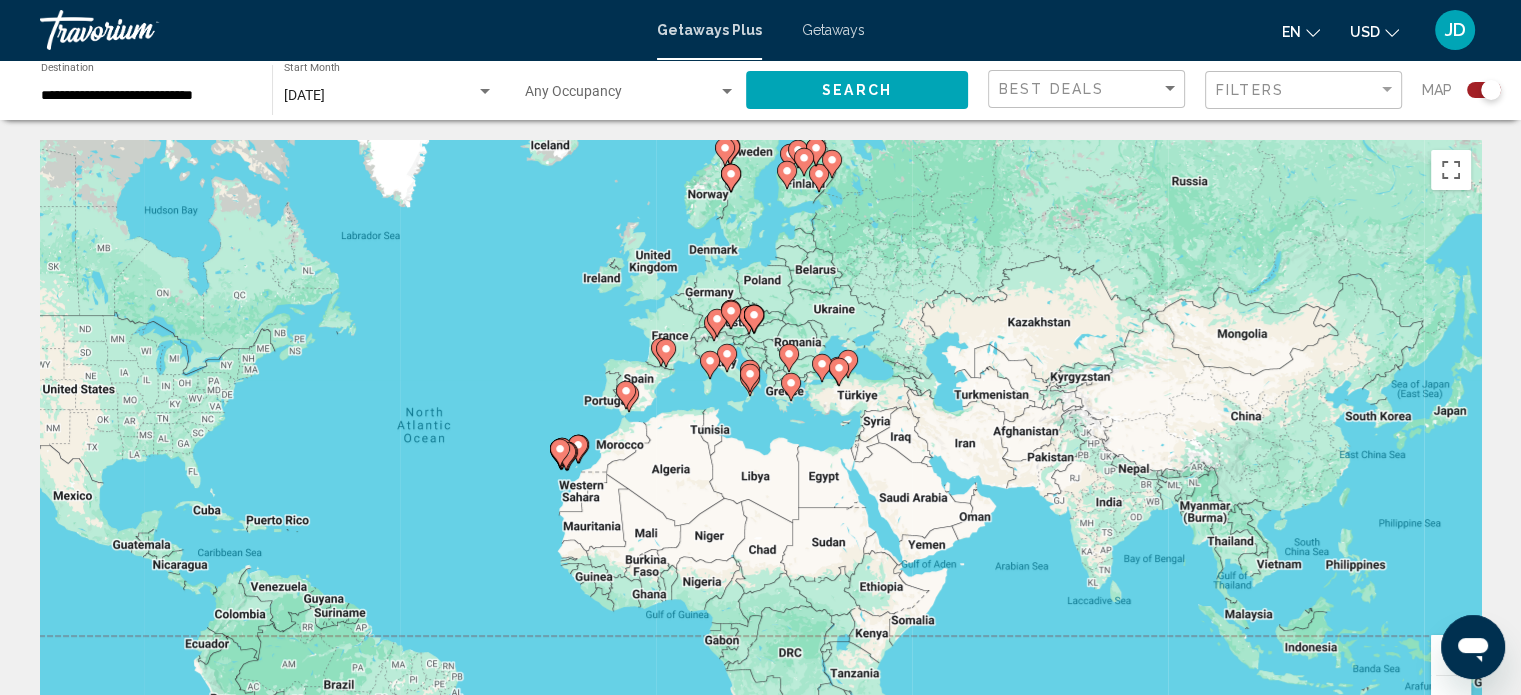 click on "To navigate, press the arrow keys. To activate drag with keyboard, press Alt + Enter. Once in keyboard drag state, use the arrow keys to move the marker. To complete the drag, press the Enter key. To cancel, press Escape." at bounding box center (760, 440) 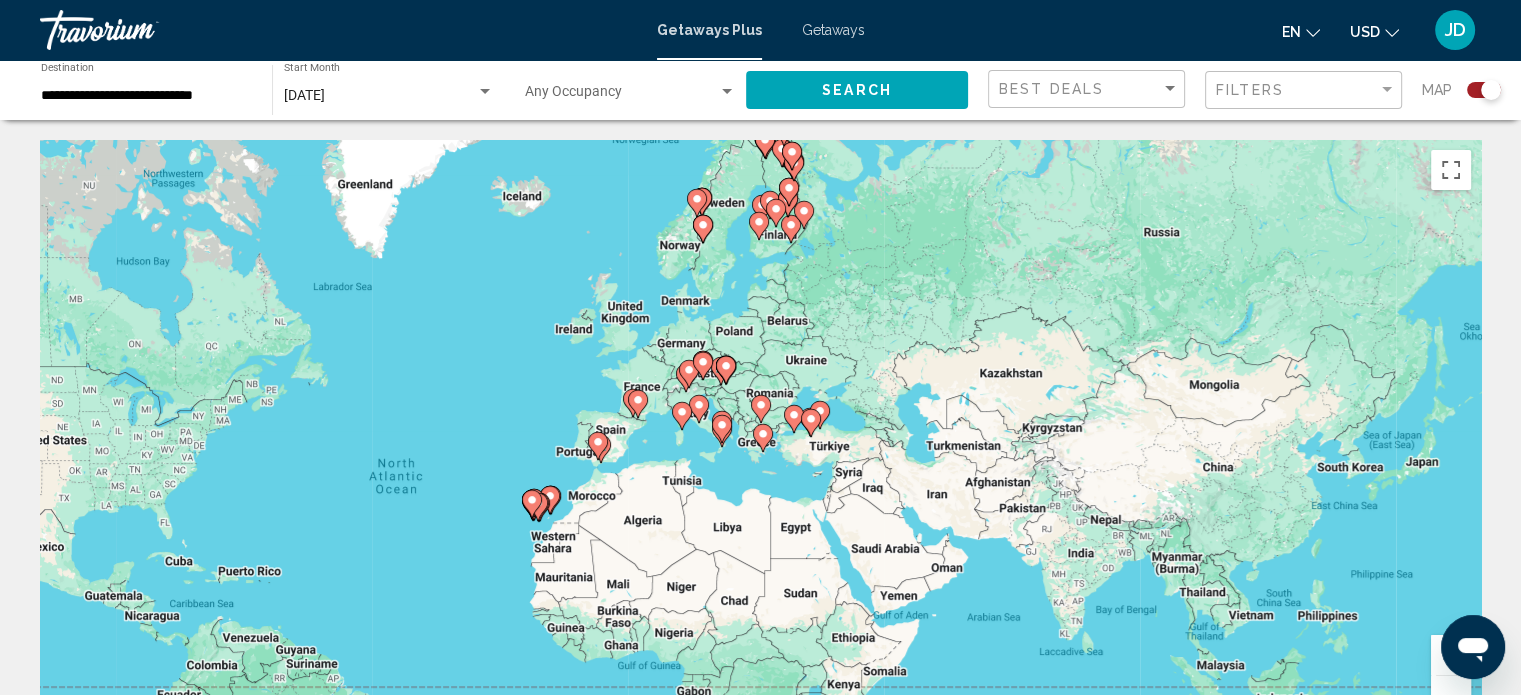click on "To navigate, press the arrow keys. To activate drag with keyboard, press Alt + Enter. Once in keyboard drag state, use the arrow keys to move the marker. To complete the drag, press the Enter key. To cancel, press Escape." at bounding box center (760, 440) 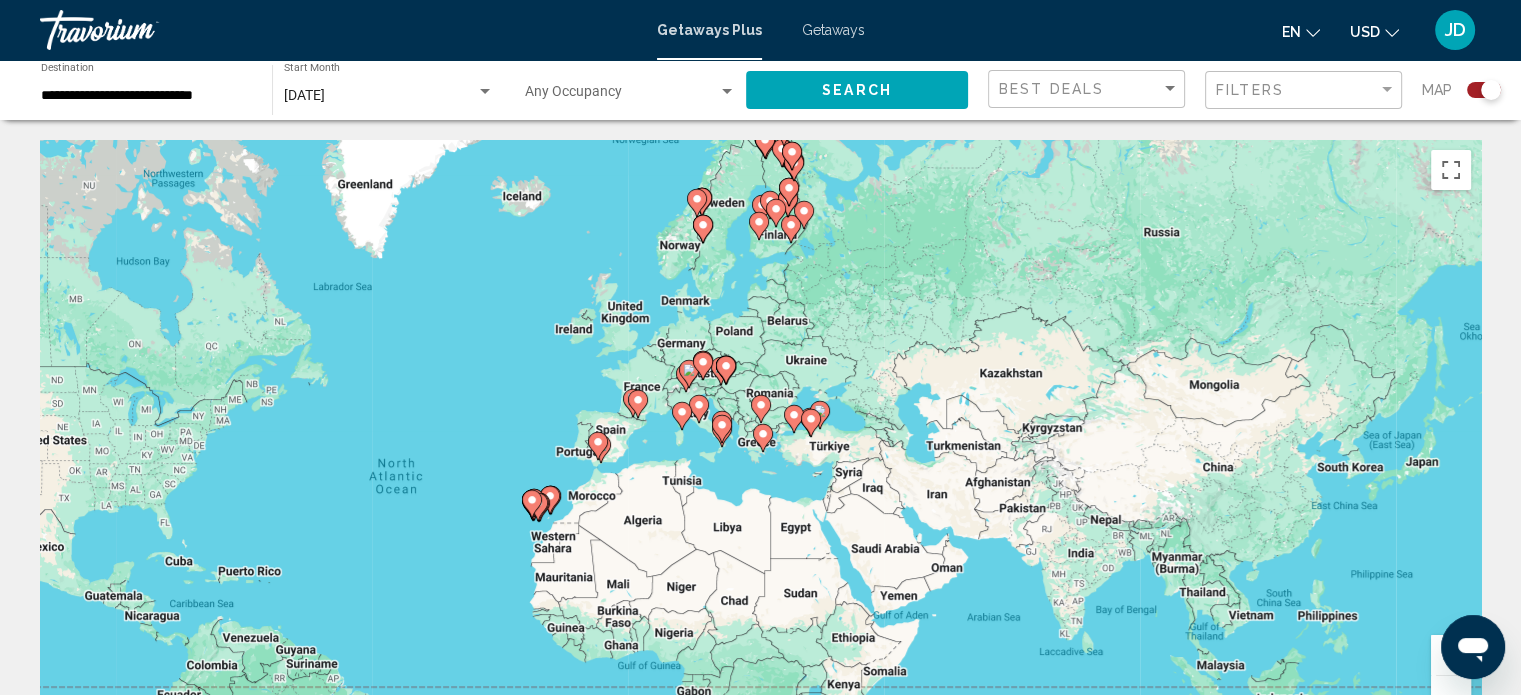 click at bounding box center (1451, 655) 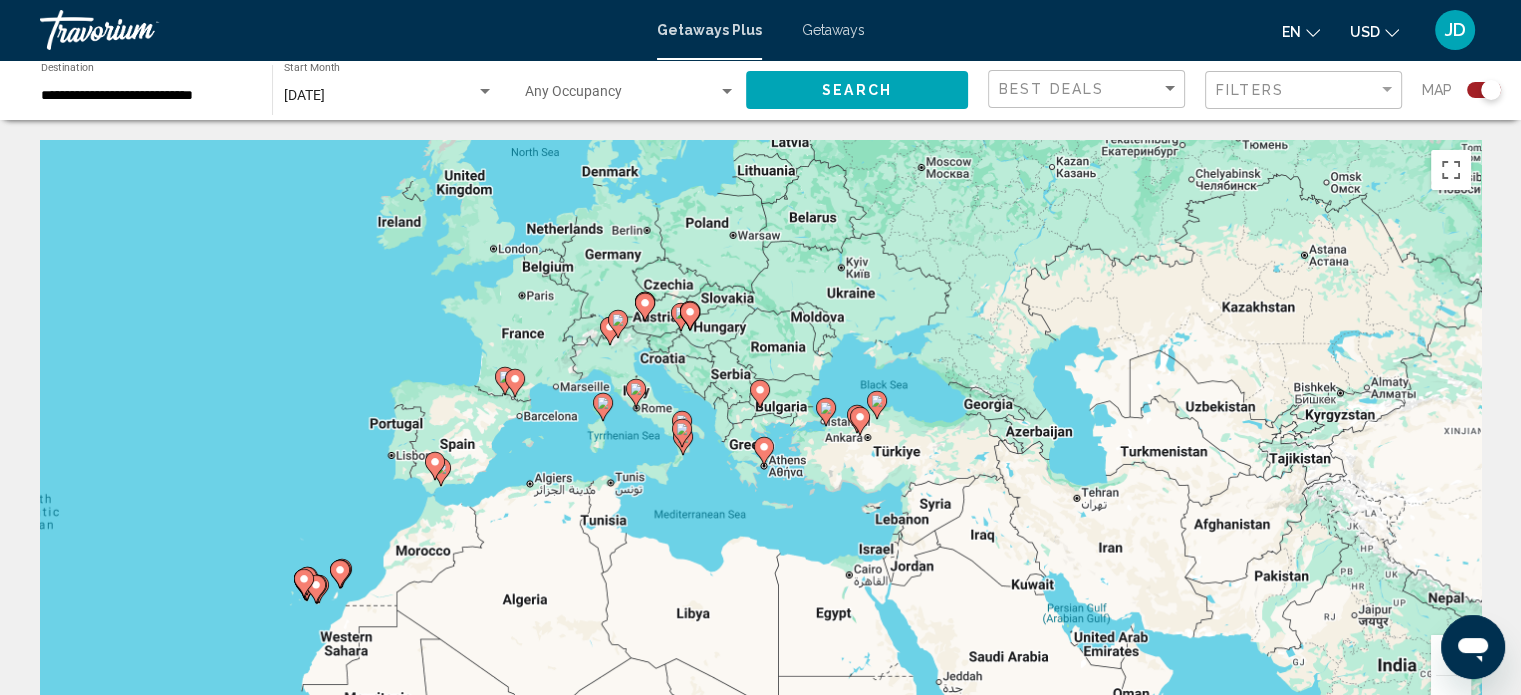 click at bounding box center (1451, 655) 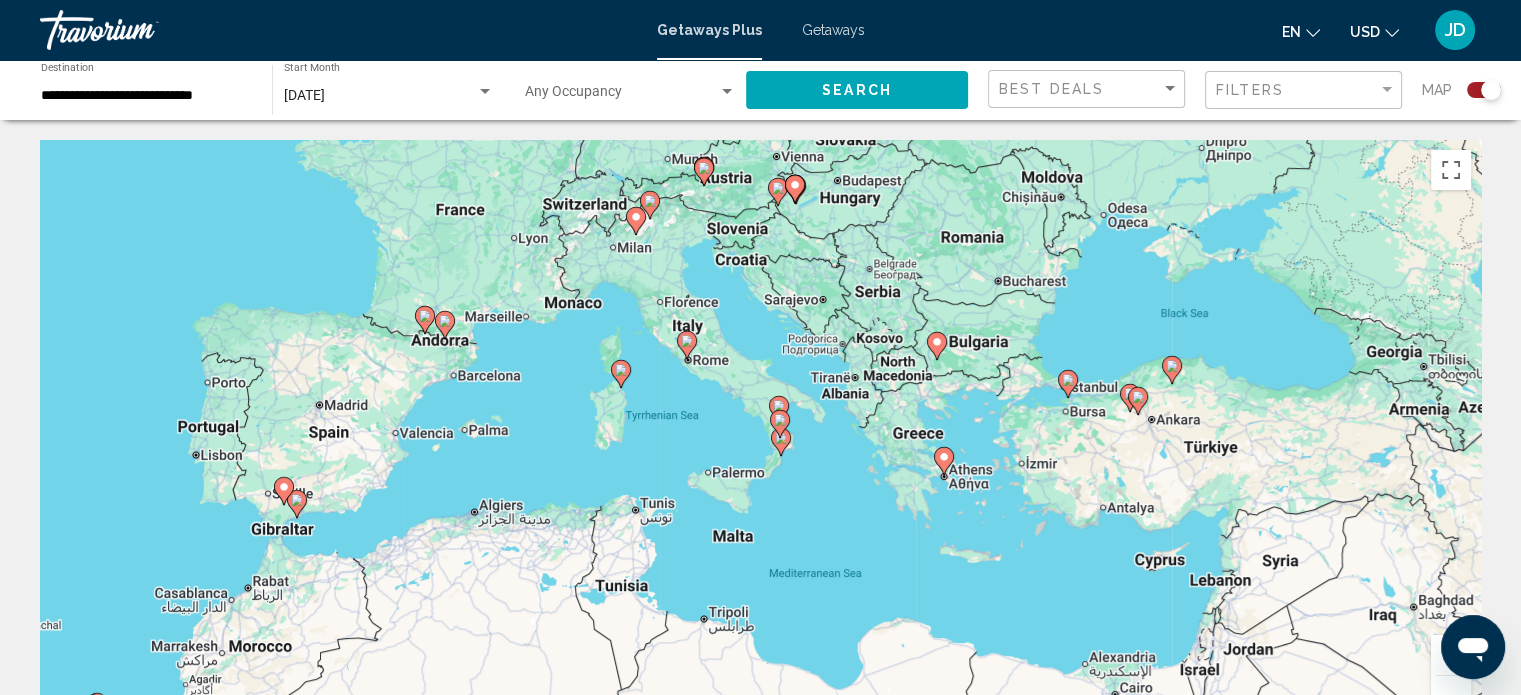 drag, startPoint x: 644, startPoint y: 480, endPoint x: 892, endPoint y: 488, distance: 248.129 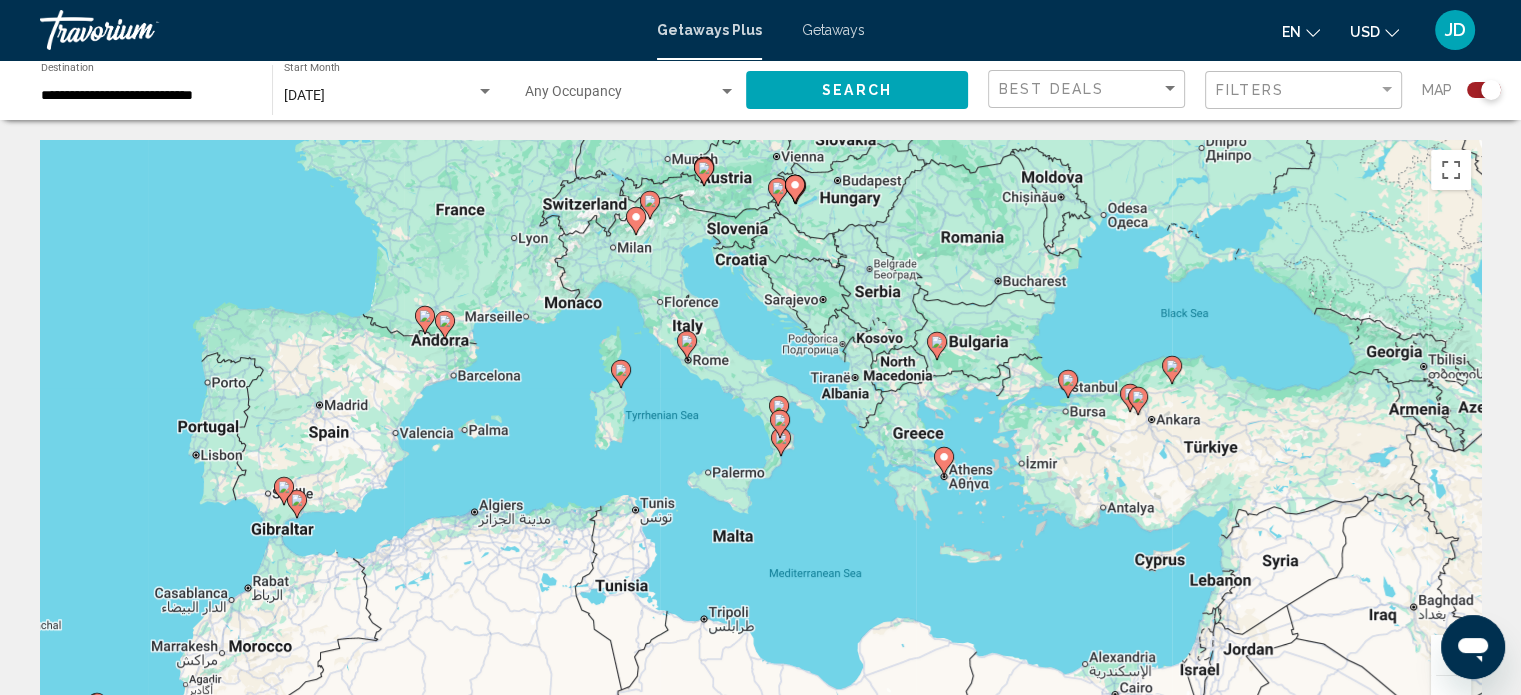 click on "To navigate, press the arrow keys. To activate drag with keyboard, press Alt + Enter. Once in keyboard drag state, use the arrow keys to move the marker. To complete the drag, press the Enter key. To cancel, press Escape." at bounding box center [760, 440] 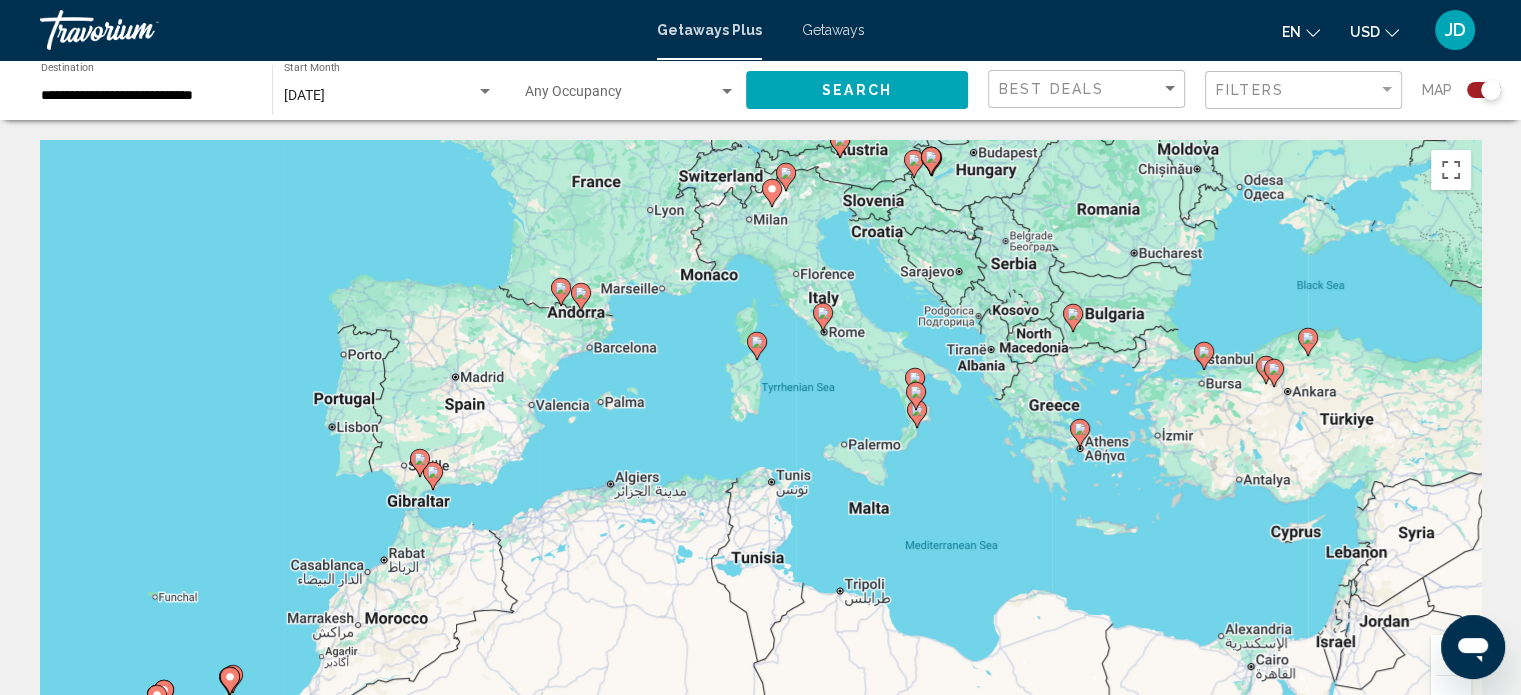 click at bounding box center (1451, 655) 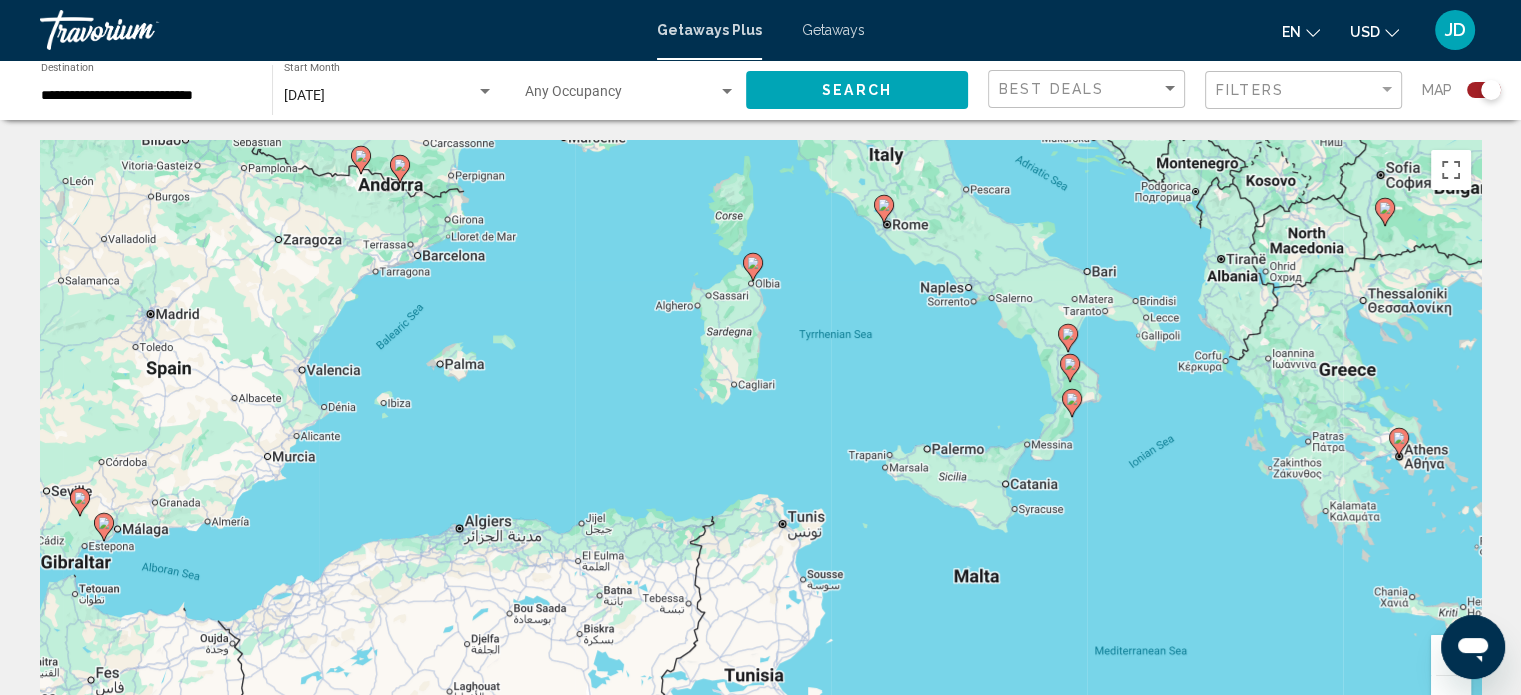 click at bounding box center [1451, 655] 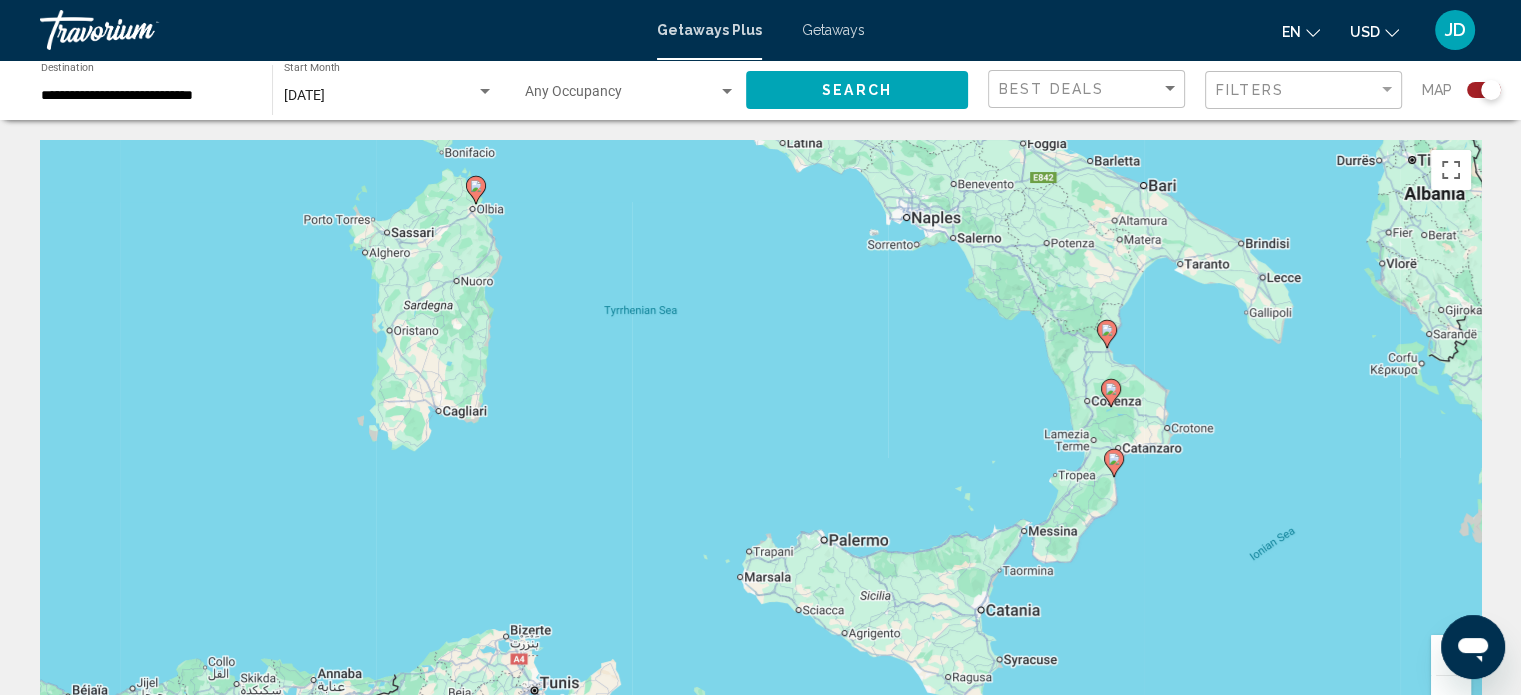 drag, startPoint x: 1339, startPoint y: 505, endPoint x: 1071, endPoint y: 586, distance: 279.9732 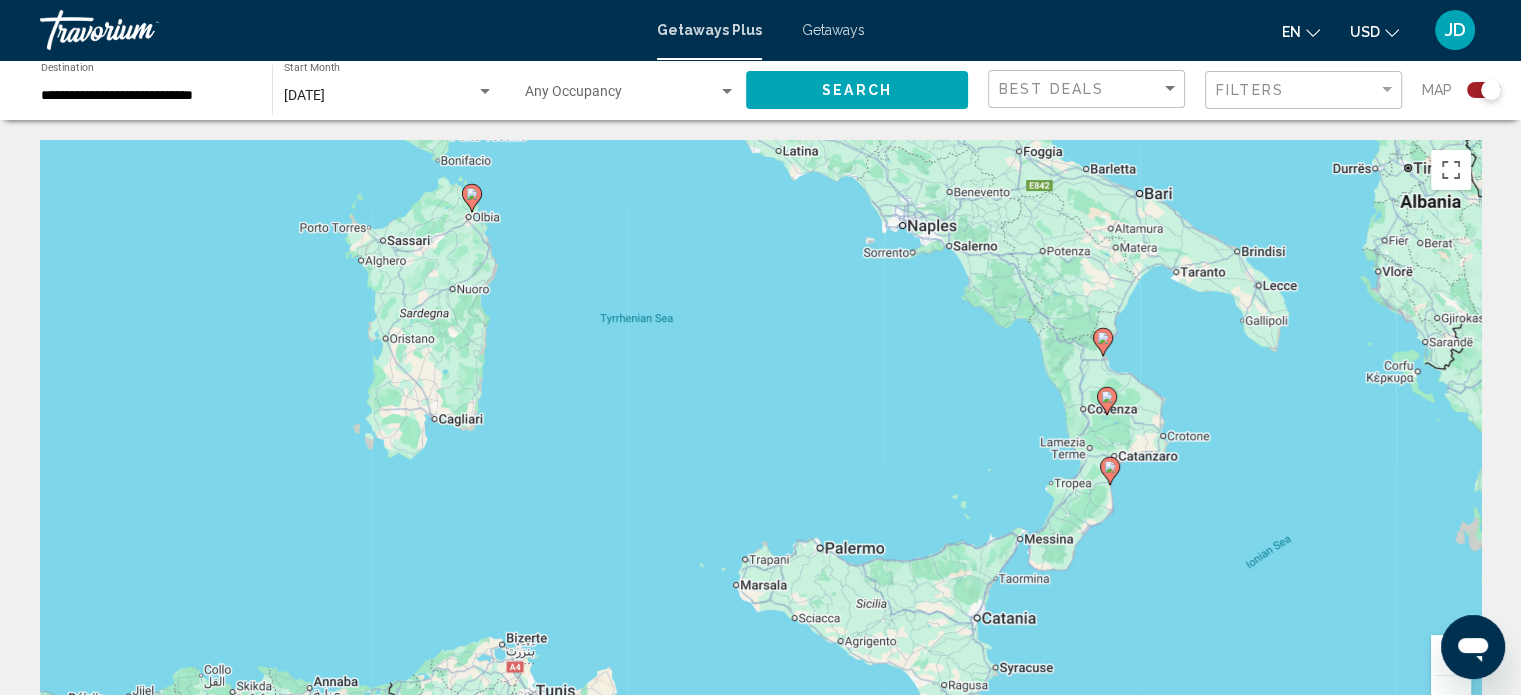click at bounding box center [1451, 655] 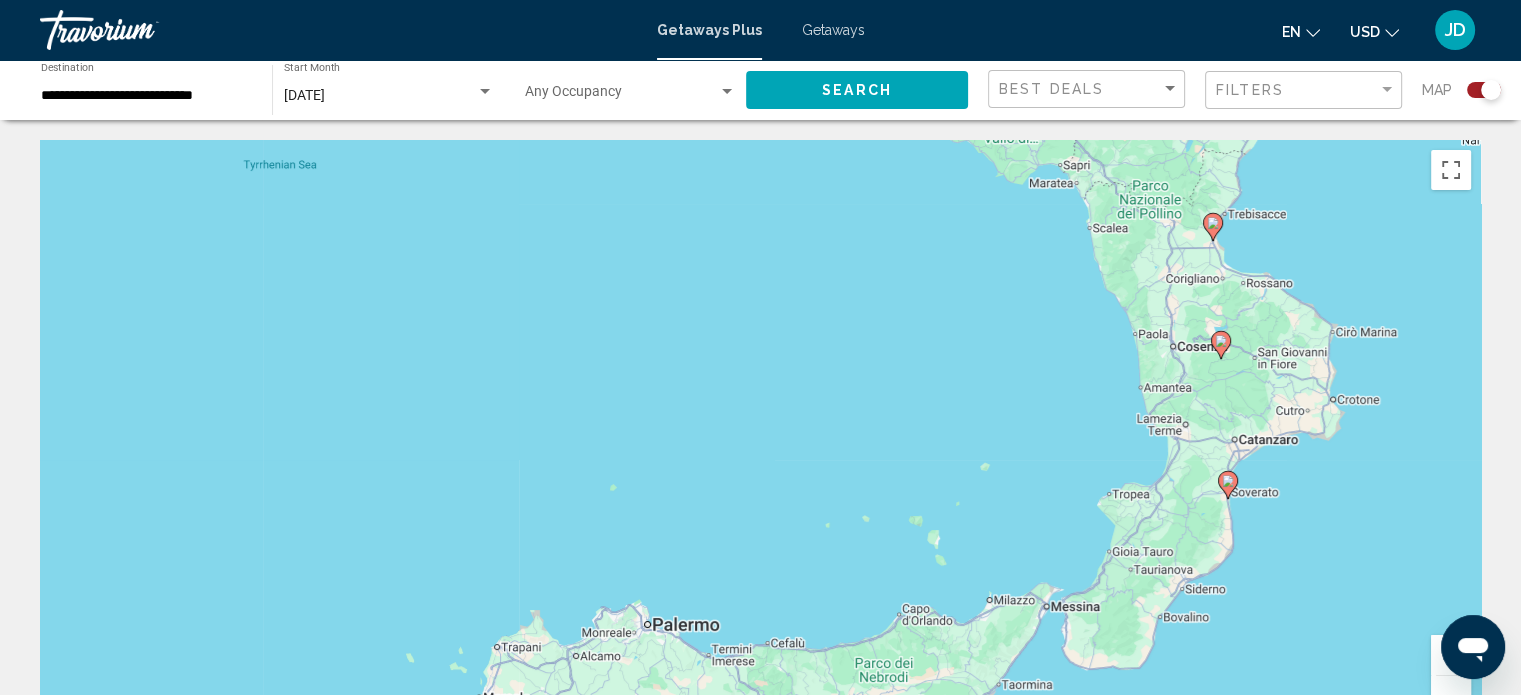 drag, startPoint x: 1374, startPoint y: 618, endPoint x: 1123, endPoint y: 581, distance: 253.71243 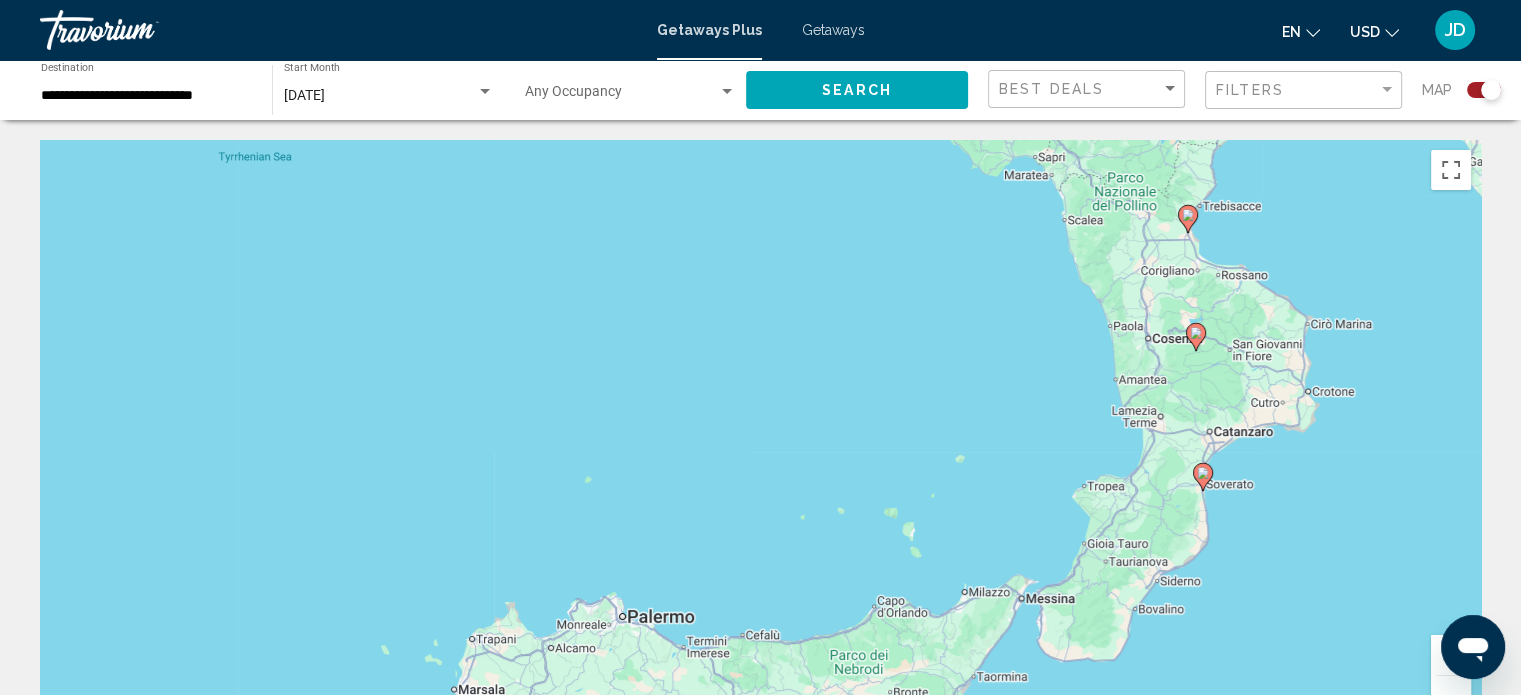 click 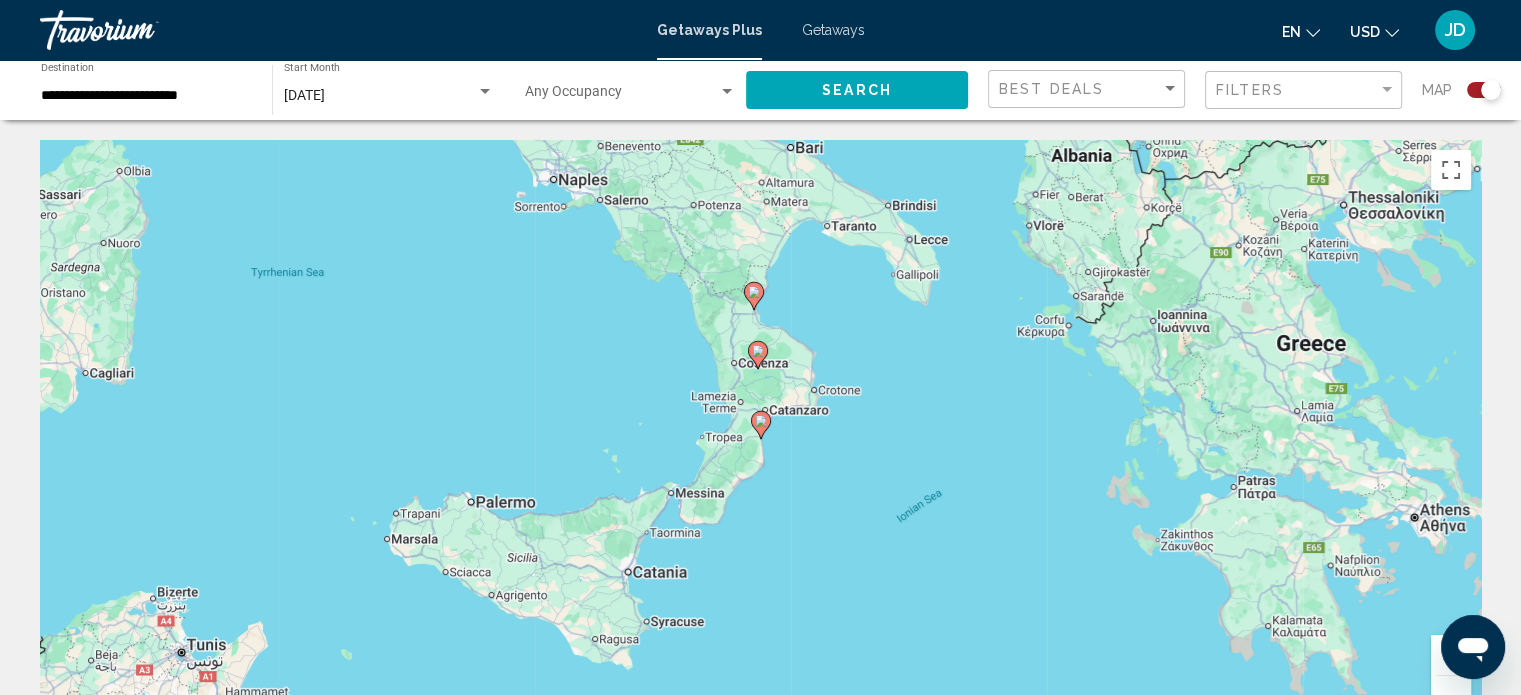 click 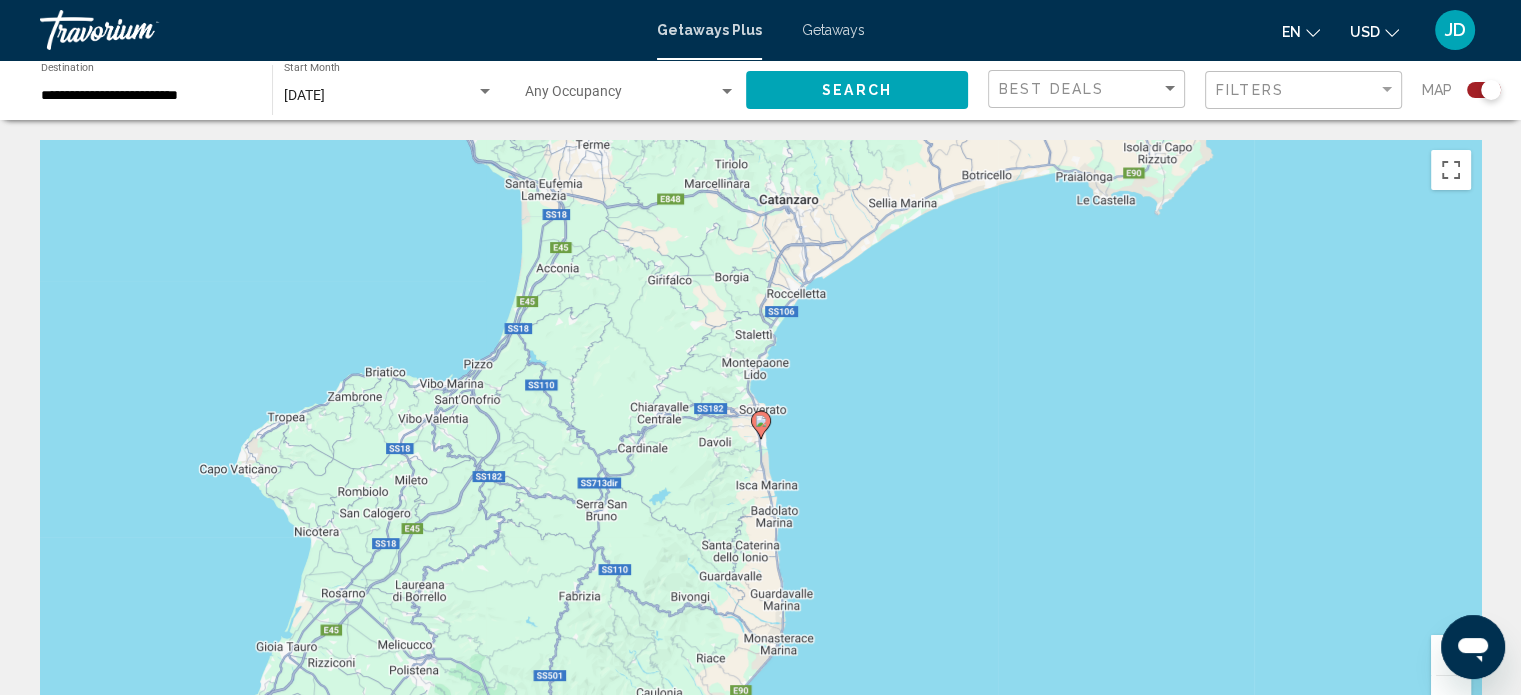 click 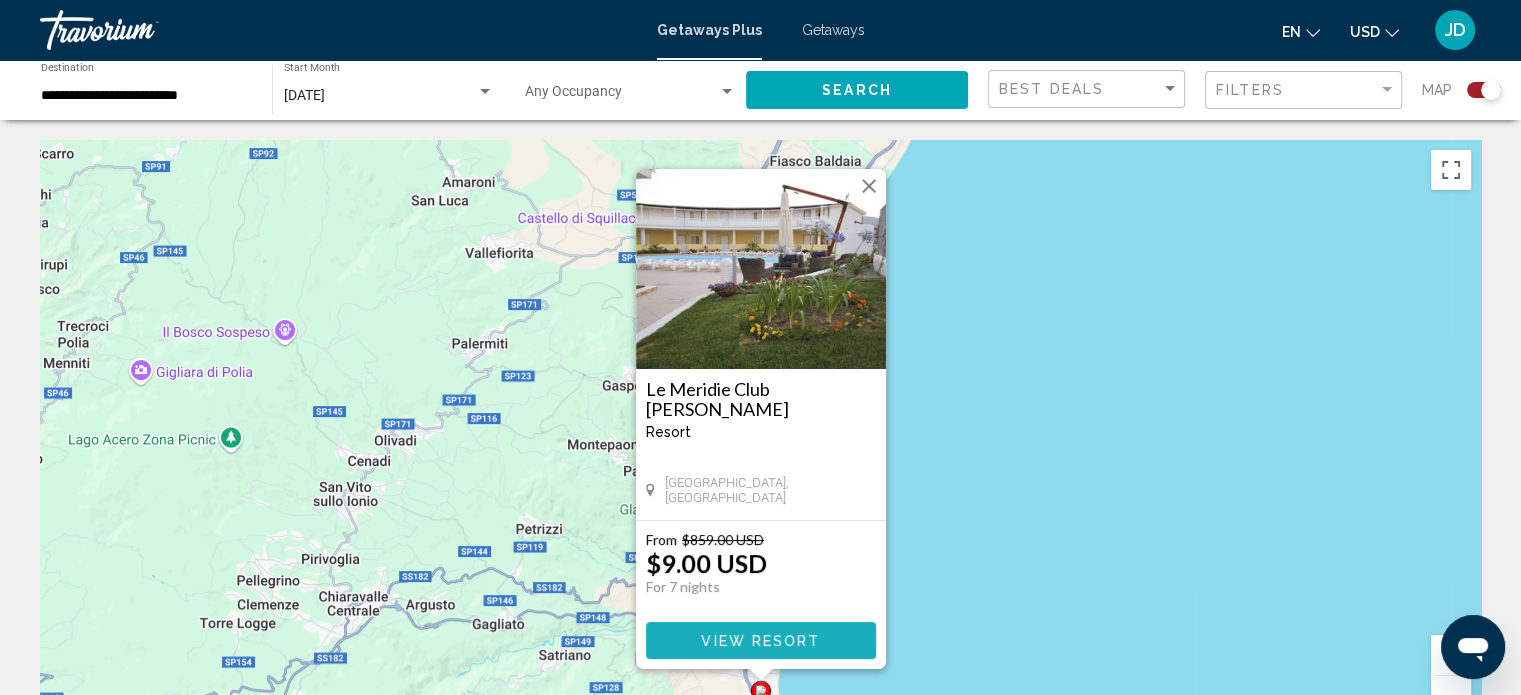 click on "View Resort" at bounding box center [760, 641] 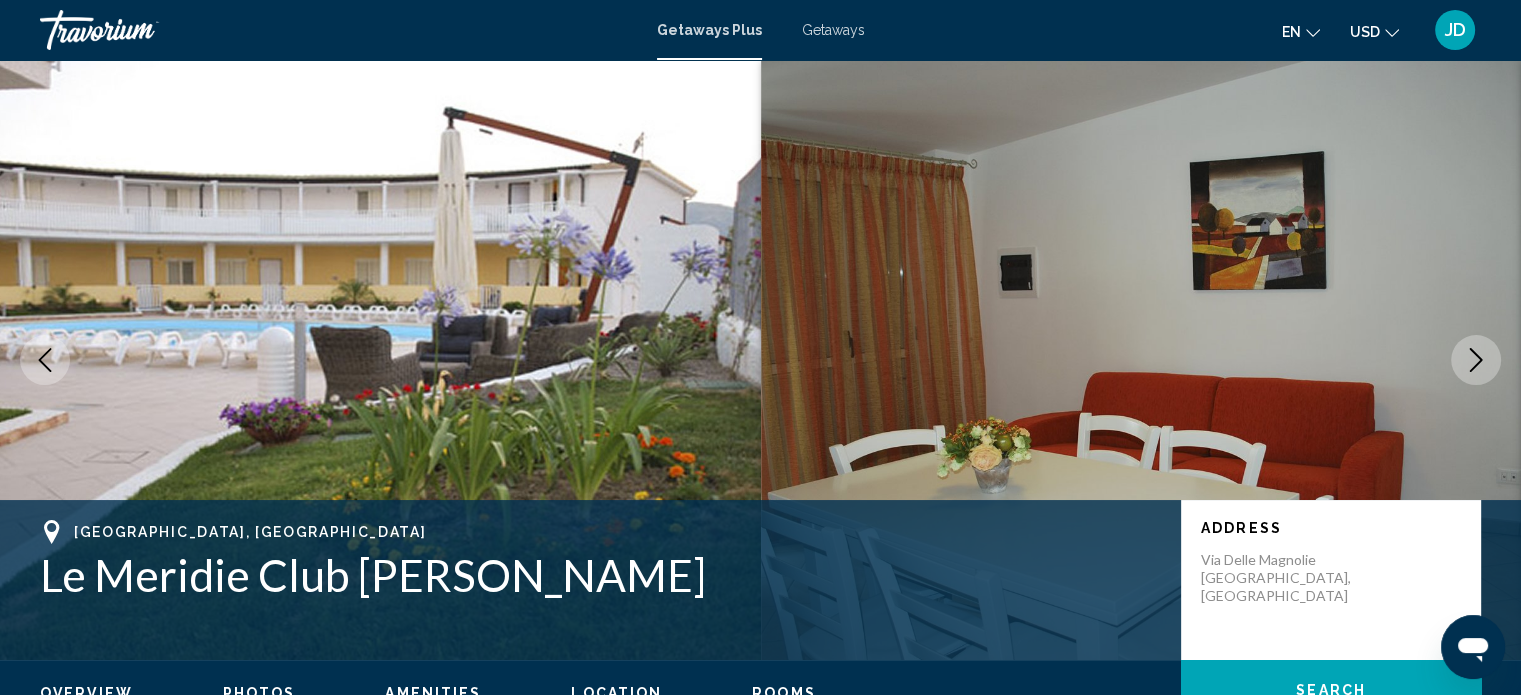 scroll, scrollTop: 12, scrollLeft: 0, axis: vertical 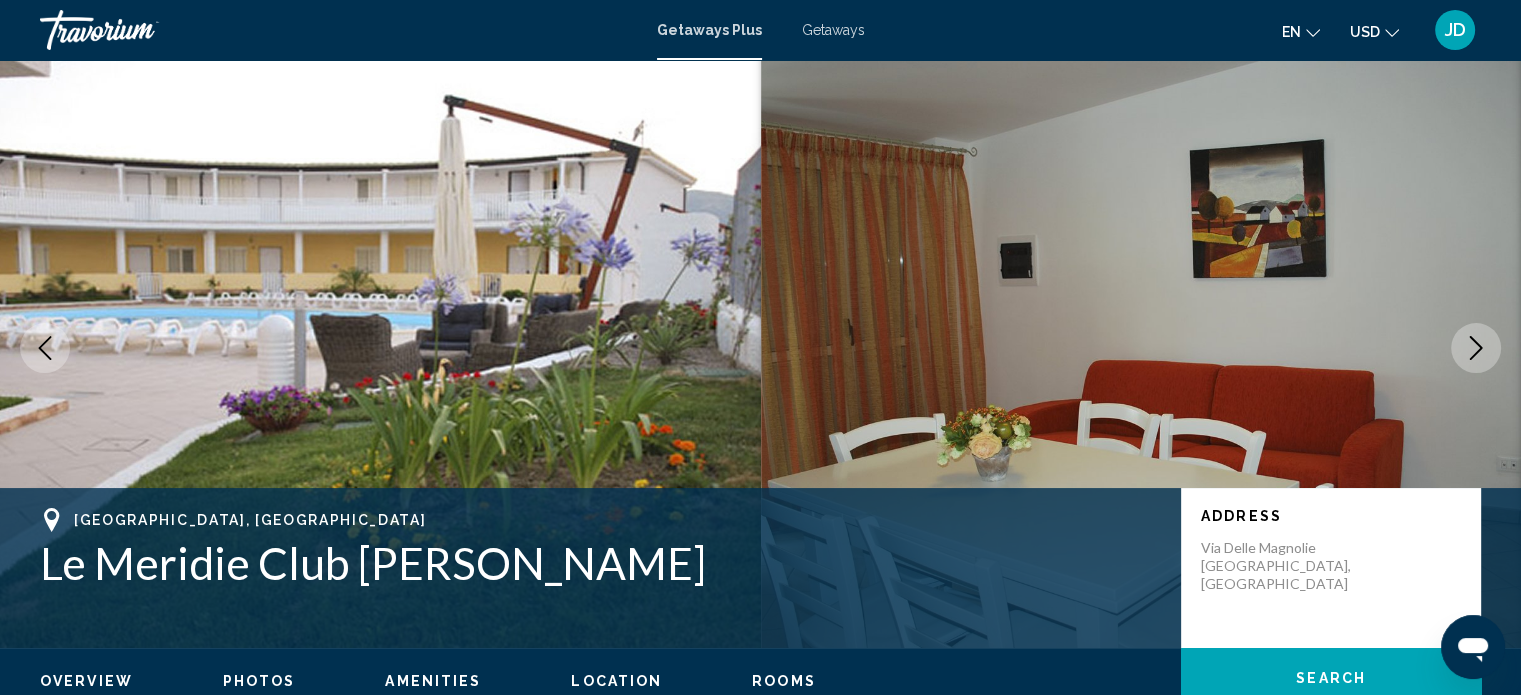 click 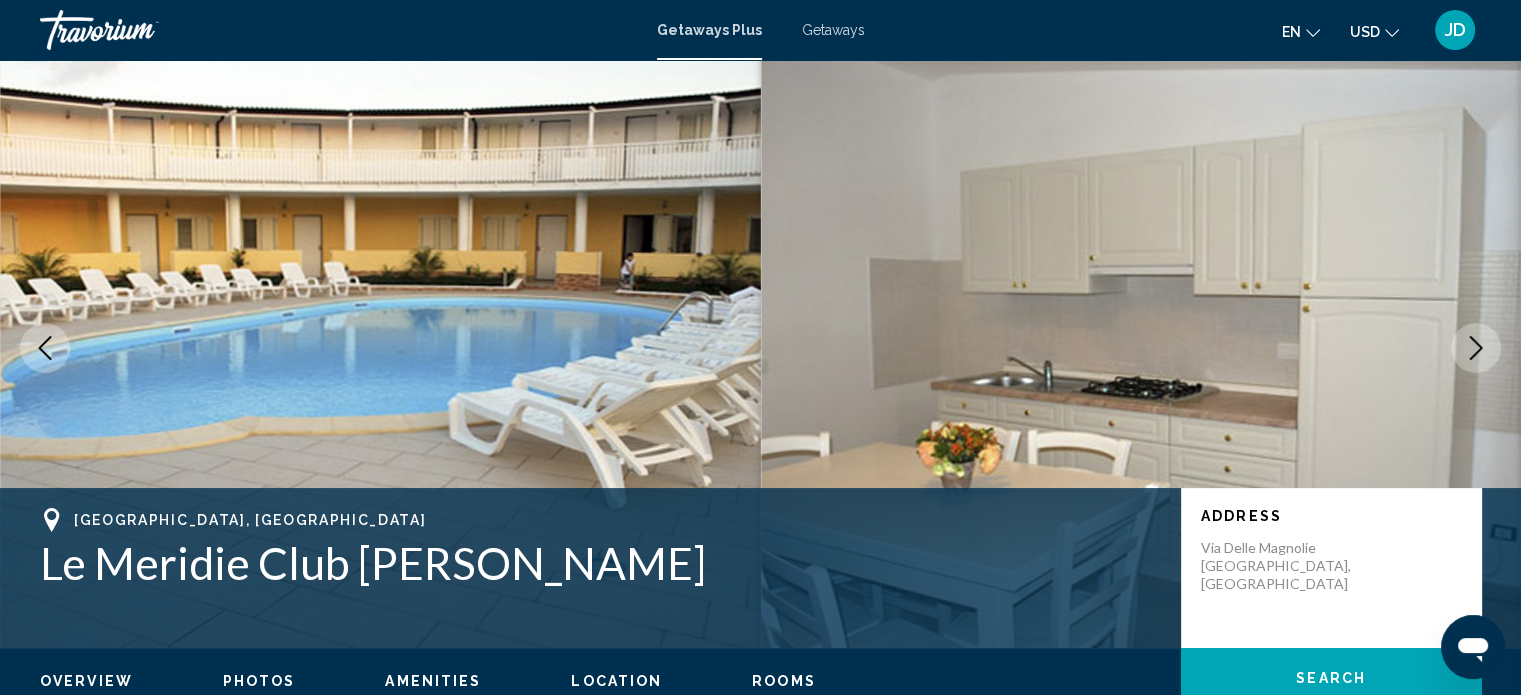 click 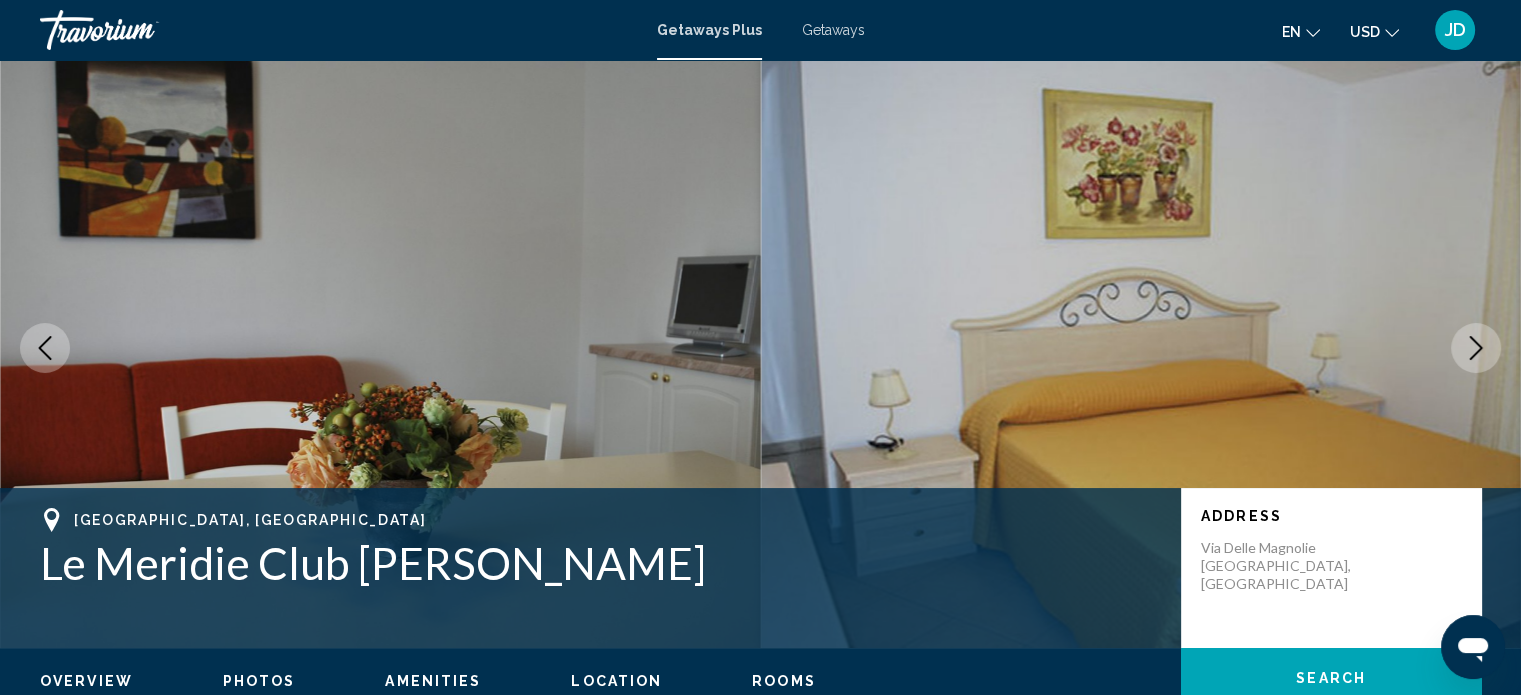 click 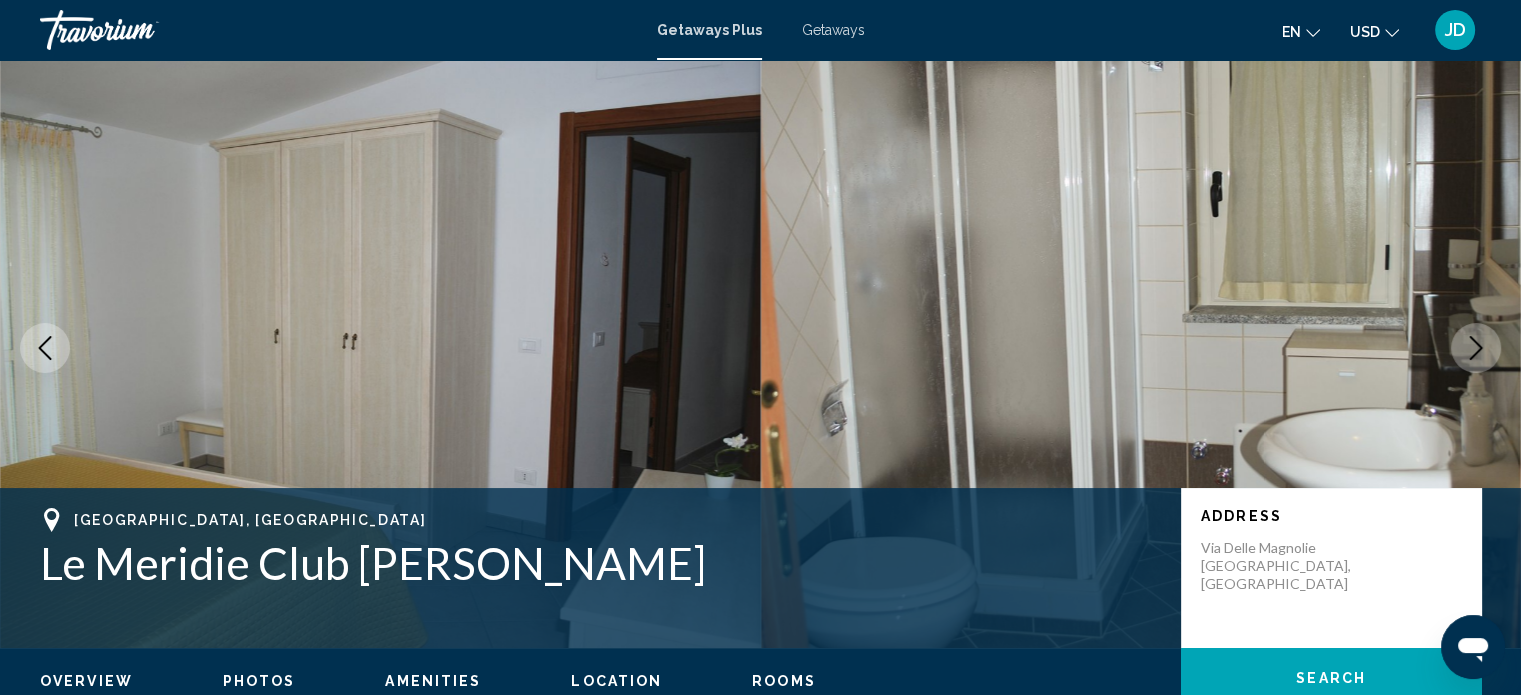 click 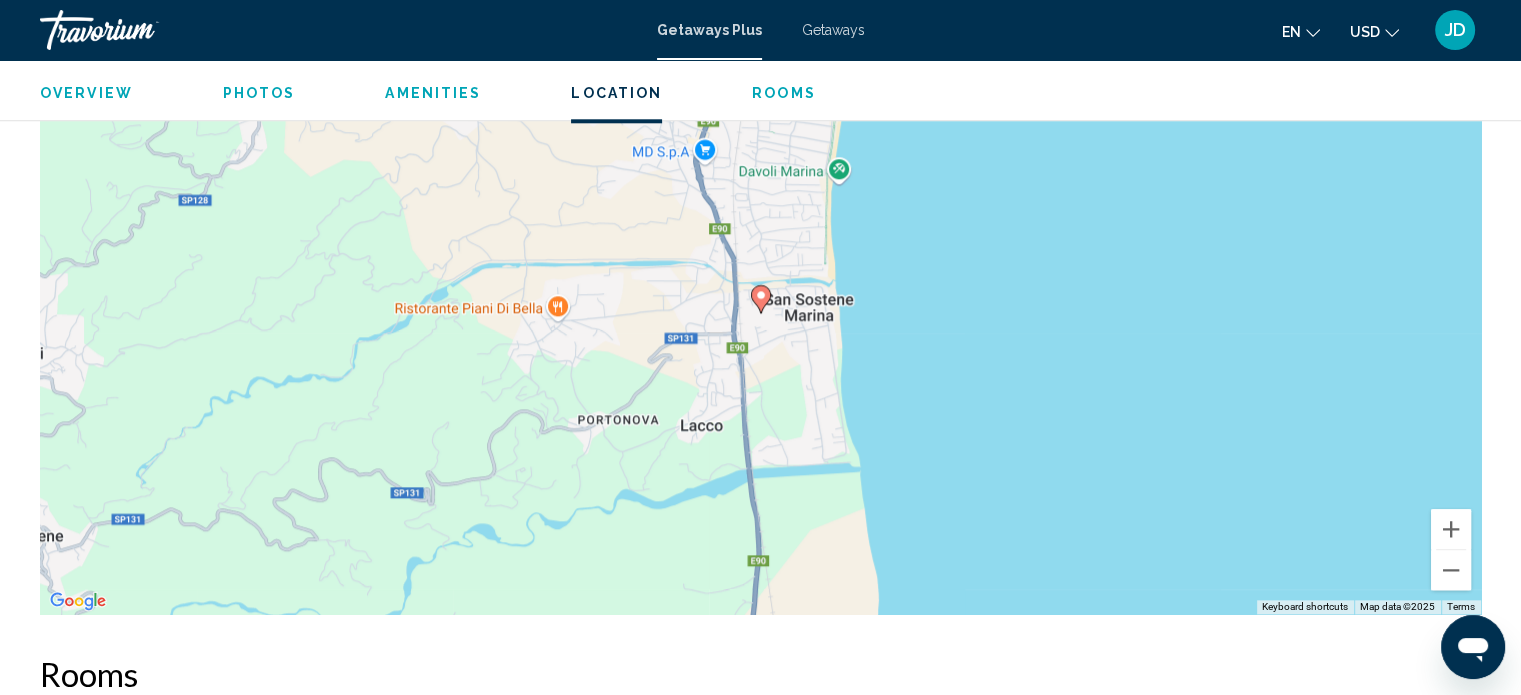scroll, scrollTop: 2152, scrollLeft: 0, axis: vertical 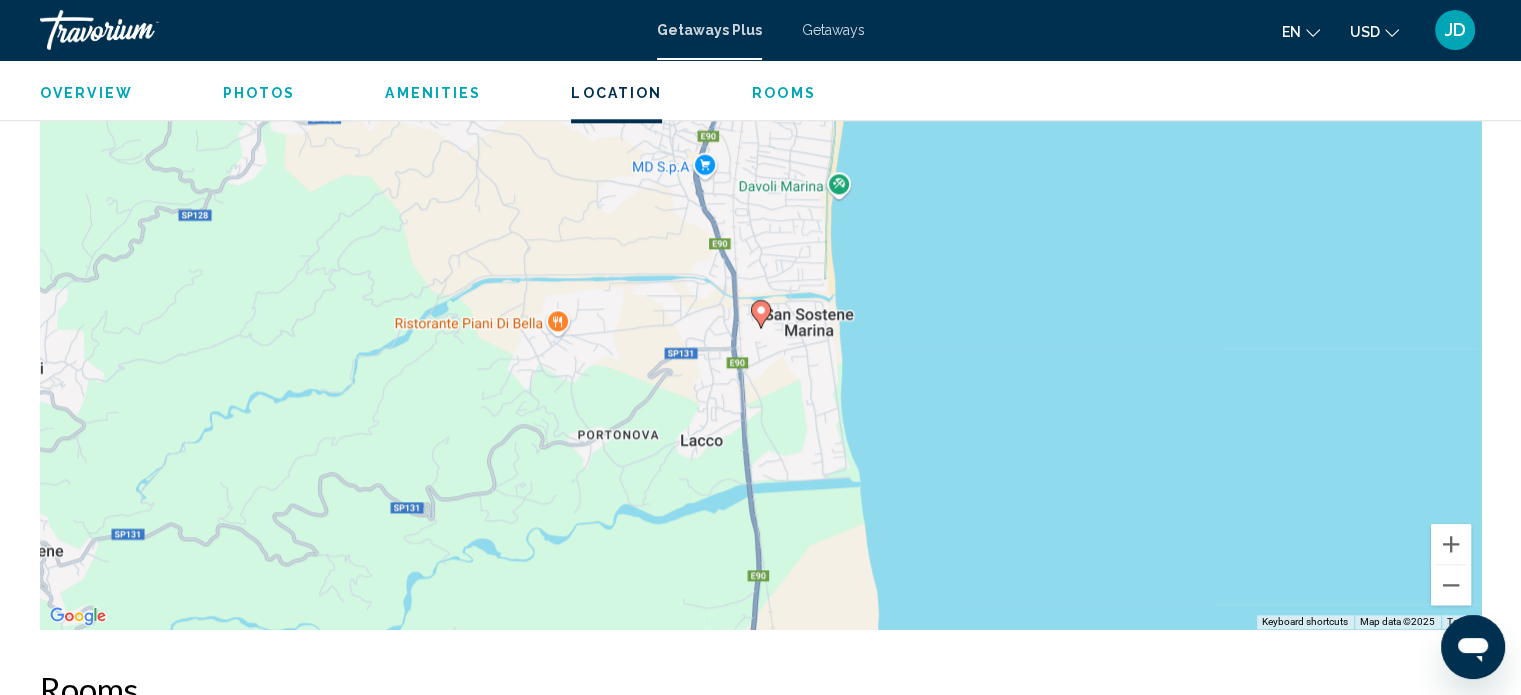 click on "To navigate, press the arrow keys. To activate drag with keyboard, press Alt + Enter. Once in keyboard drag state, use the arrow keys to move the marker. To complete the drag, press the Enter key. To cancel, press Escape." at bounding box center [760, 329] 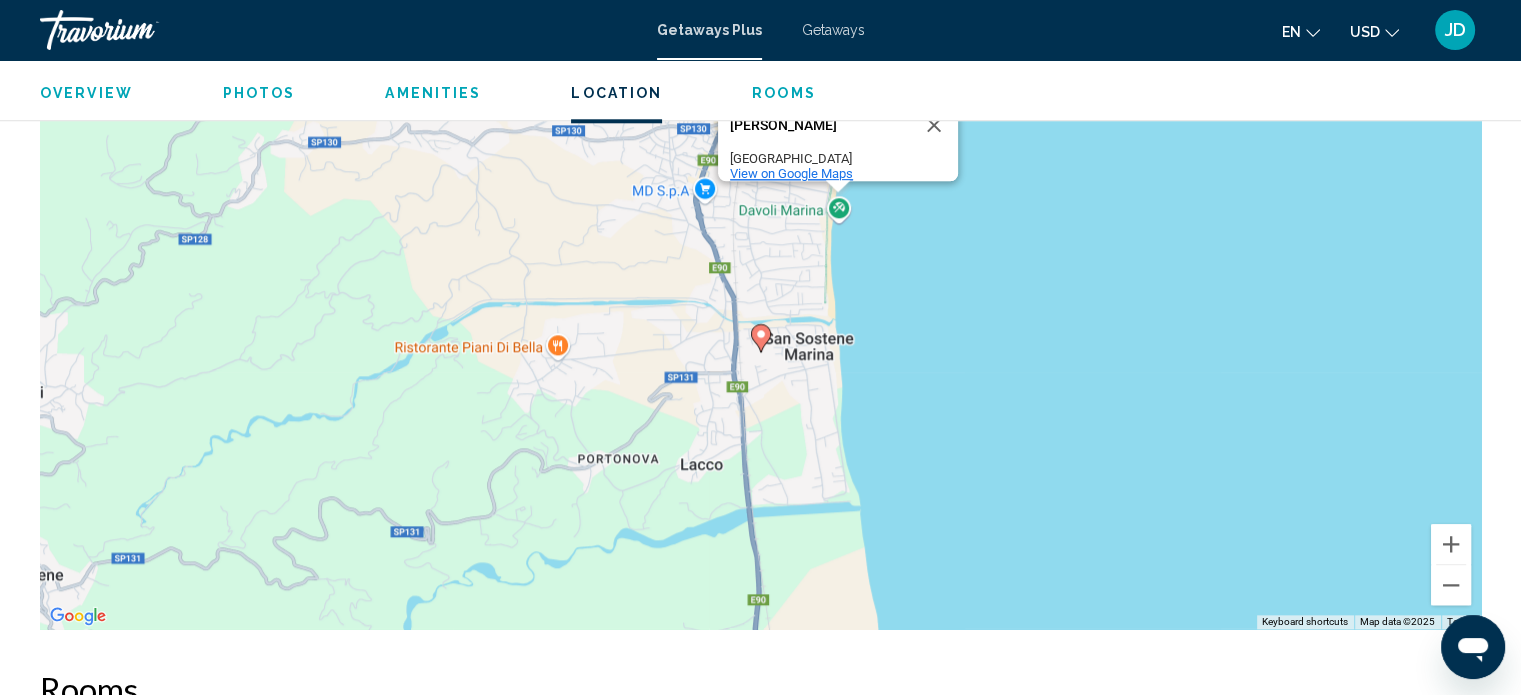 click on "View on Google Maps" at bounding box center (791, 173) 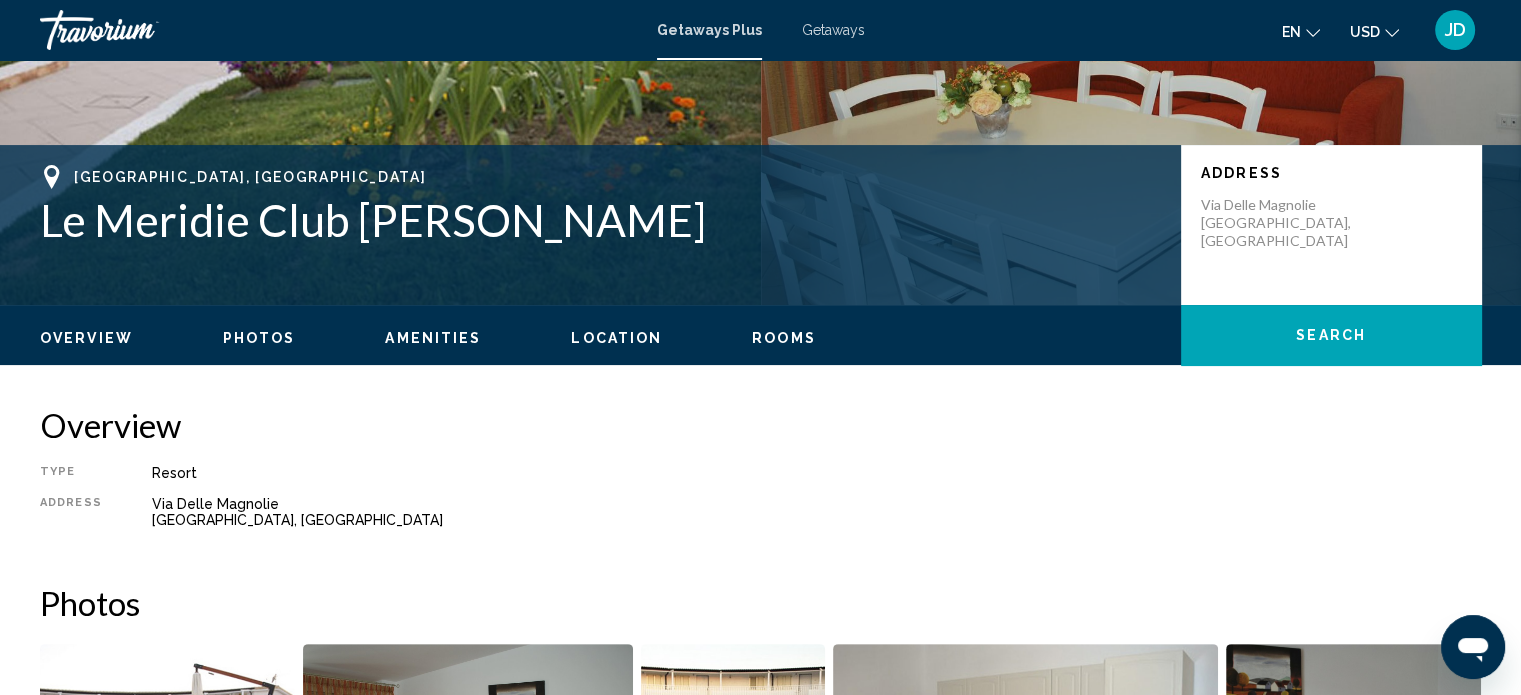 scroll, scrollTop: 352, scrollLeft: 0, axis: vertical 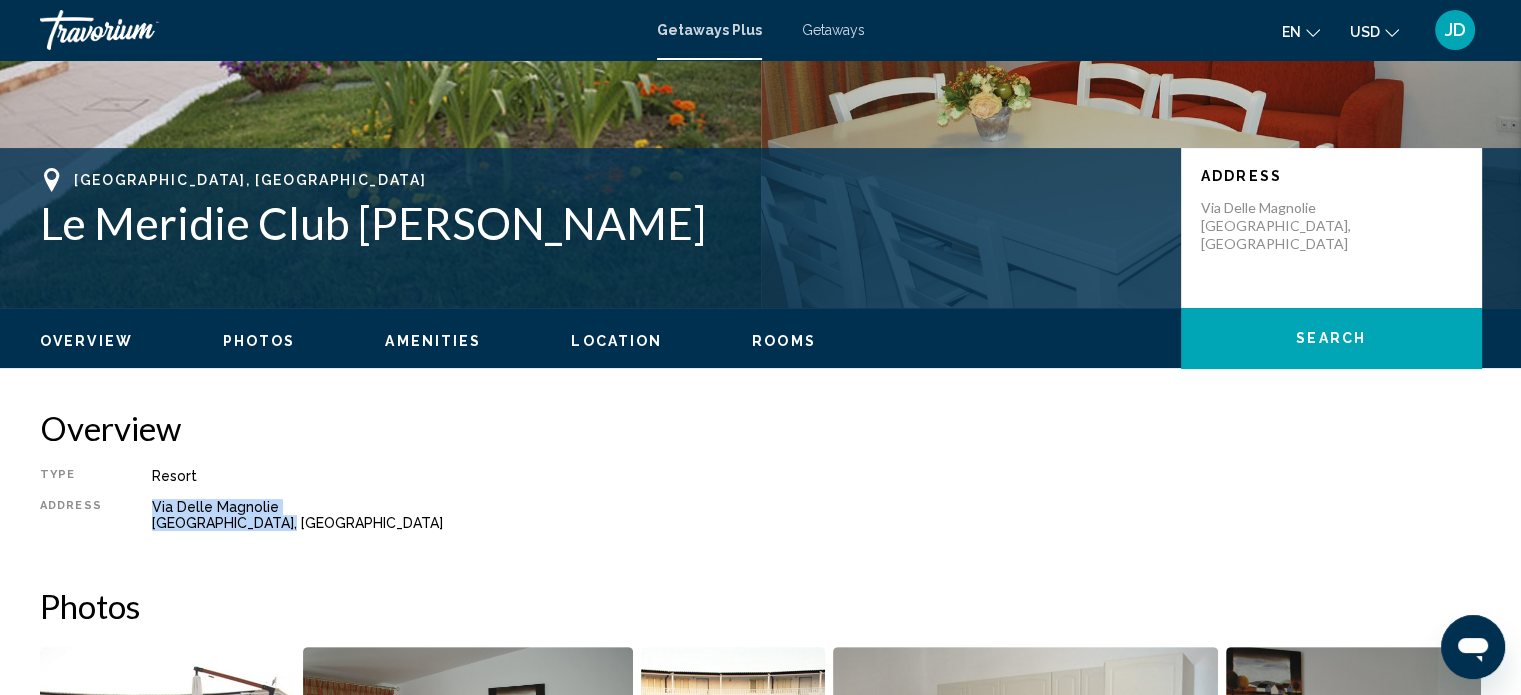 drag, startPoint x: 262, startPoint y: 524, endPoint x: 136, endPoint y: 503, distance: 127.738014 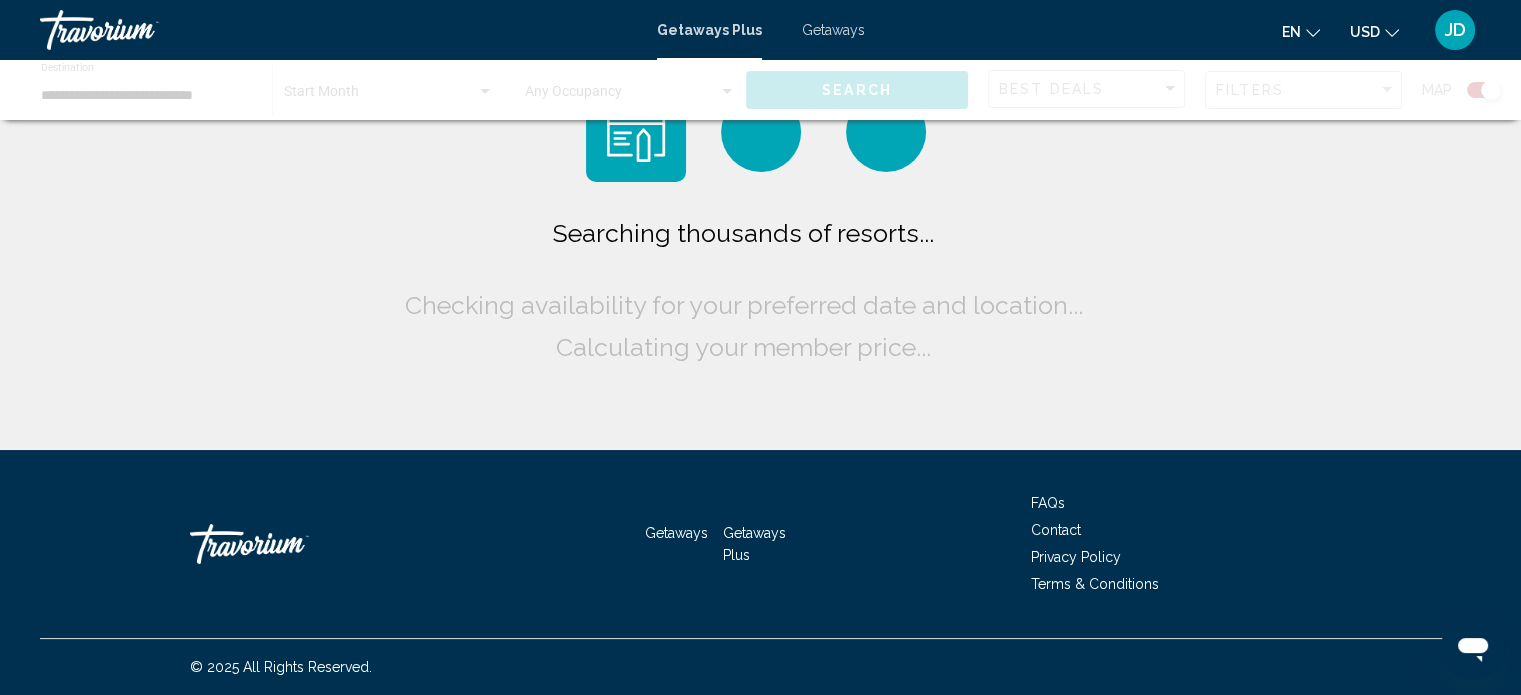 scroll, scrollTop: 0, scrollLeft: 0, axis: both 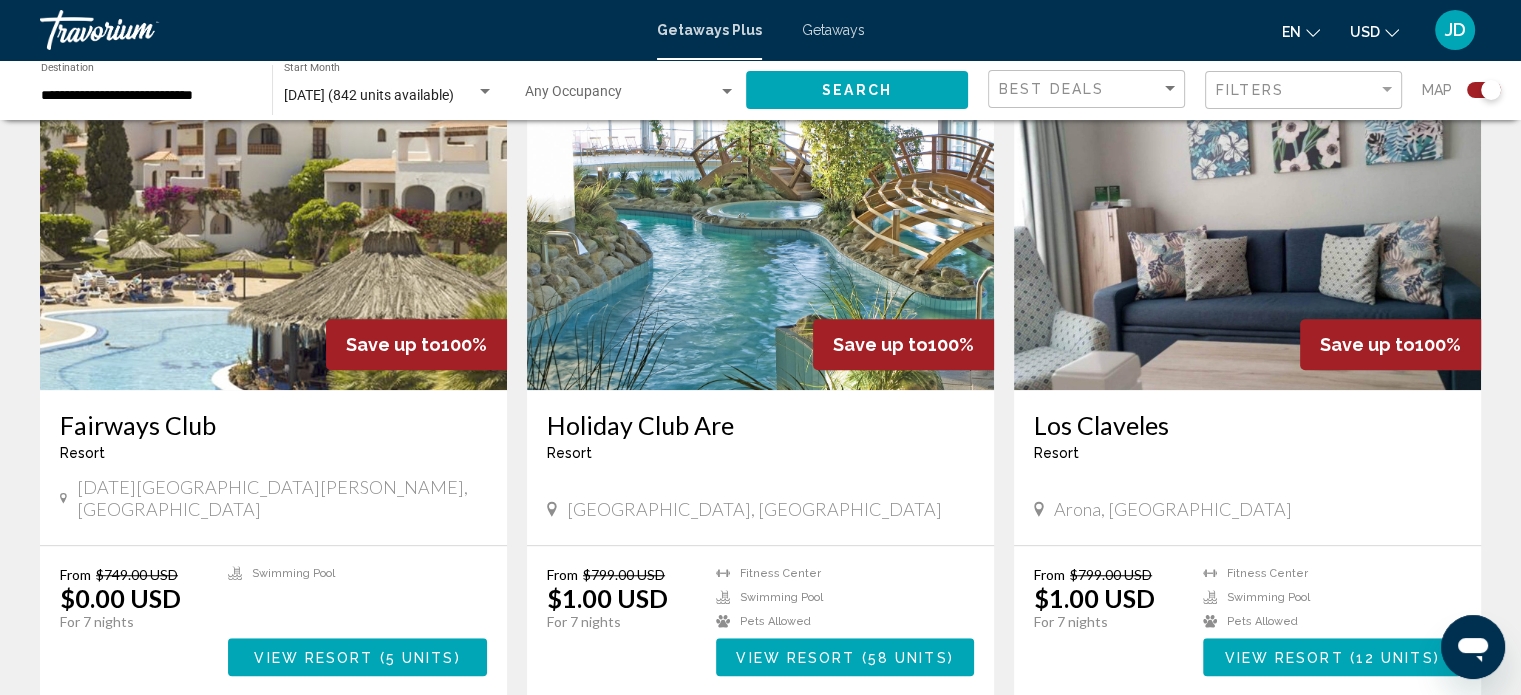 click at bounding box center [273, 230] 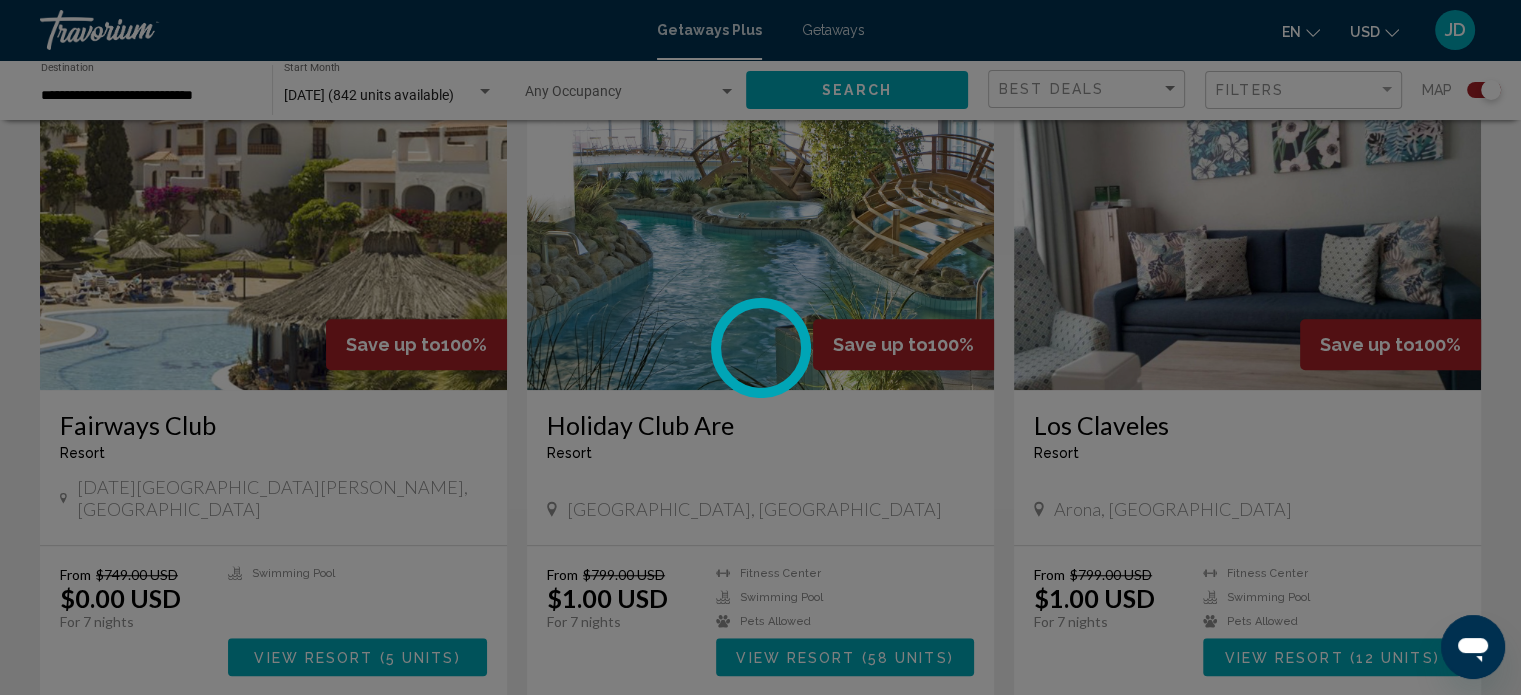 scroll, scrollTop: 12, scrollLeft: 0, axis: vertical 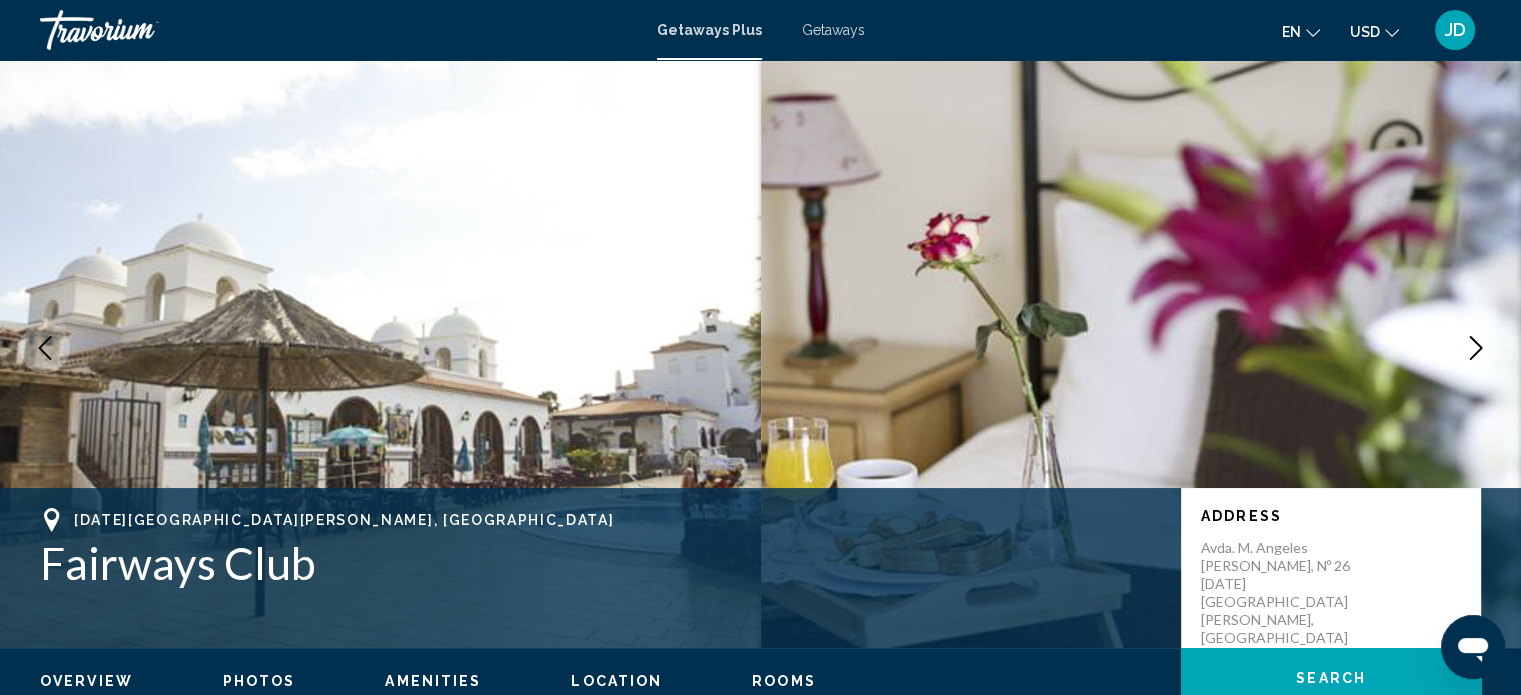 click 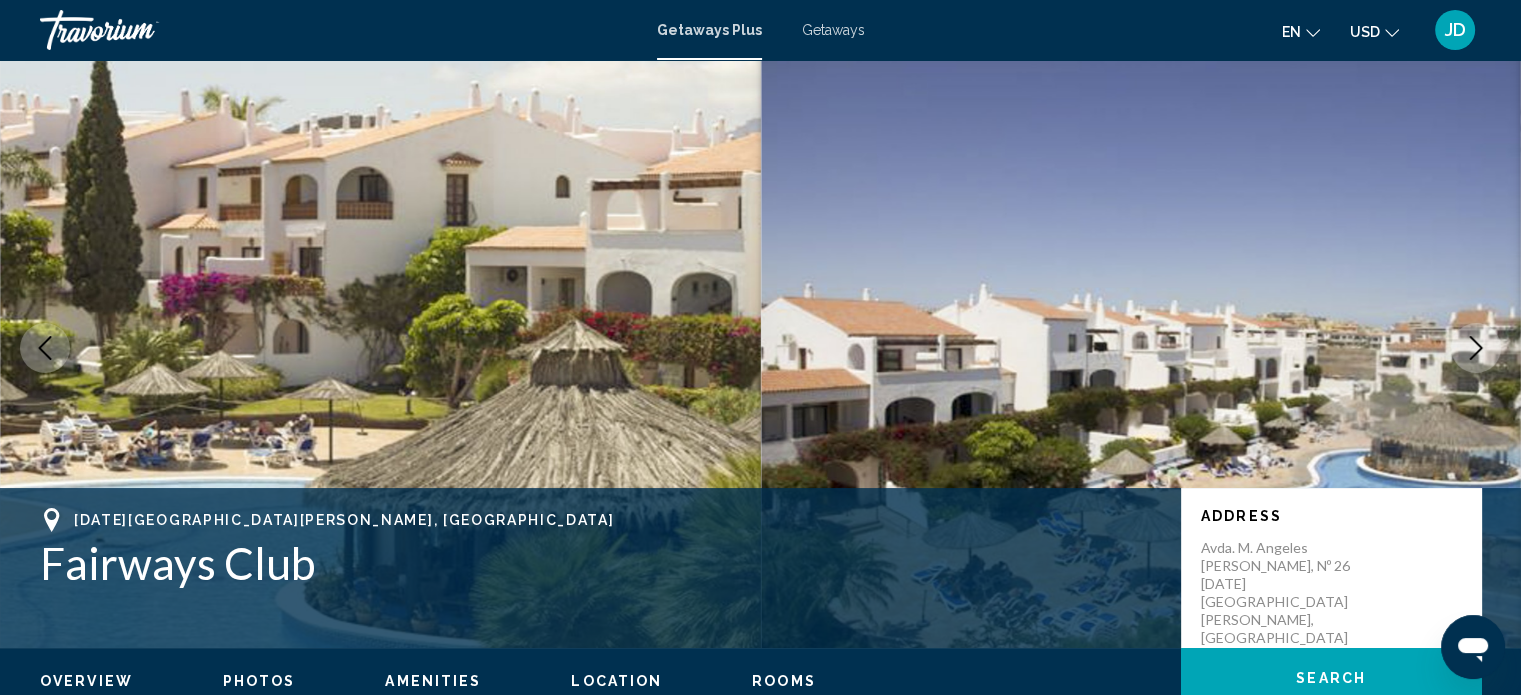 click 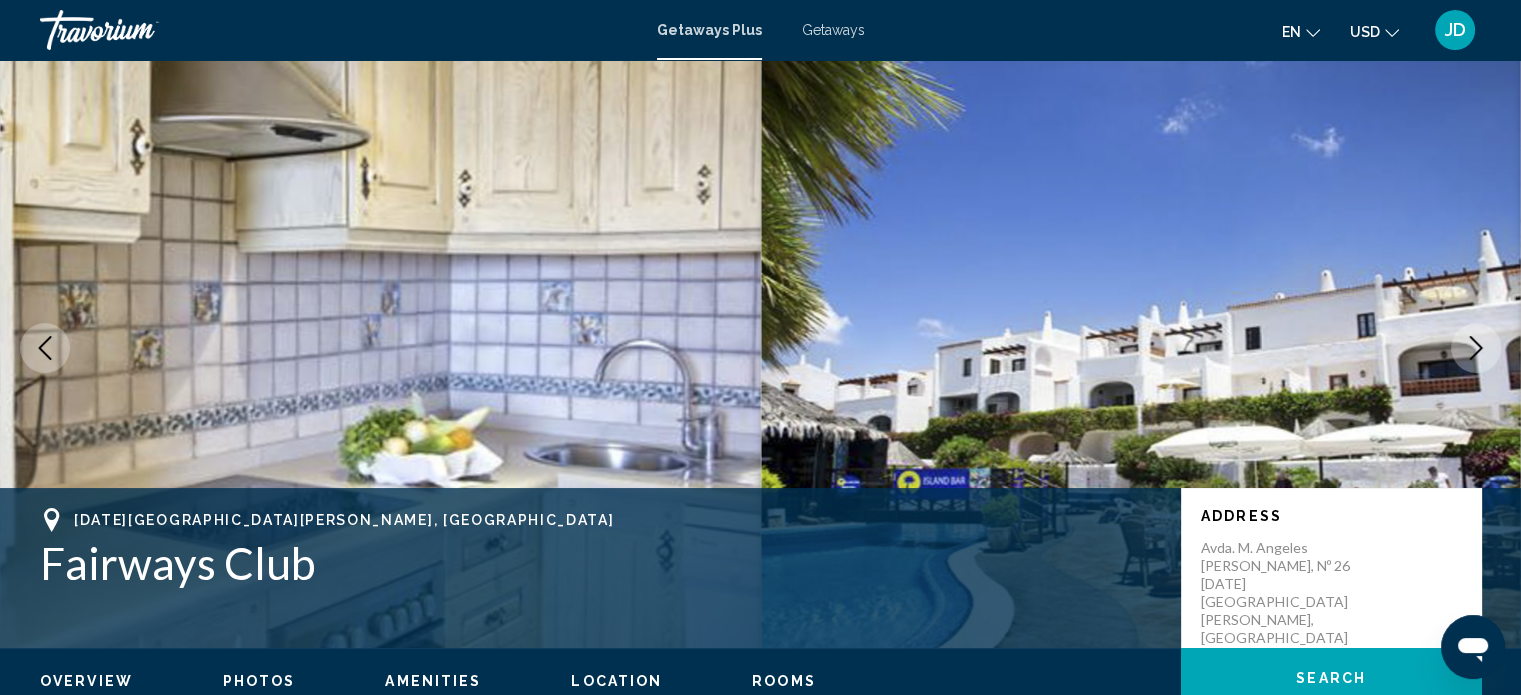 click 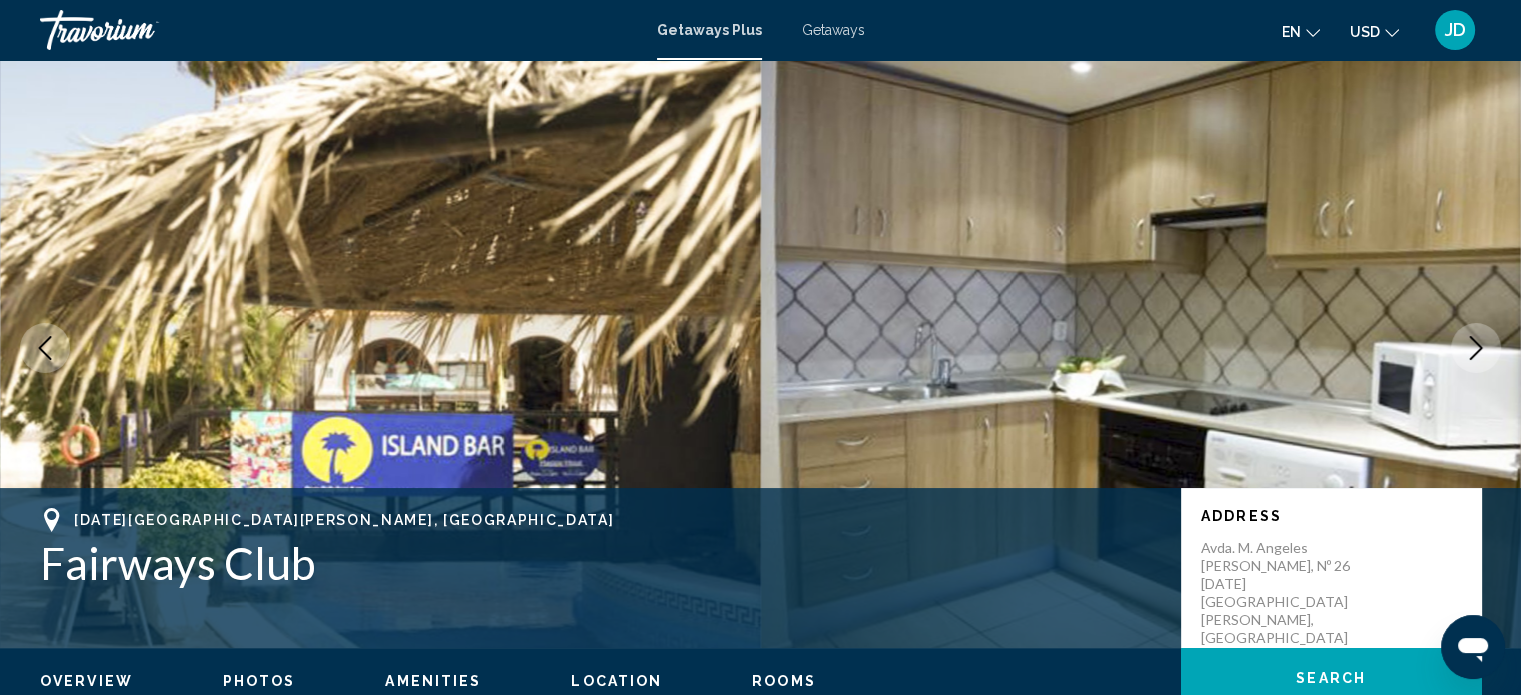 click 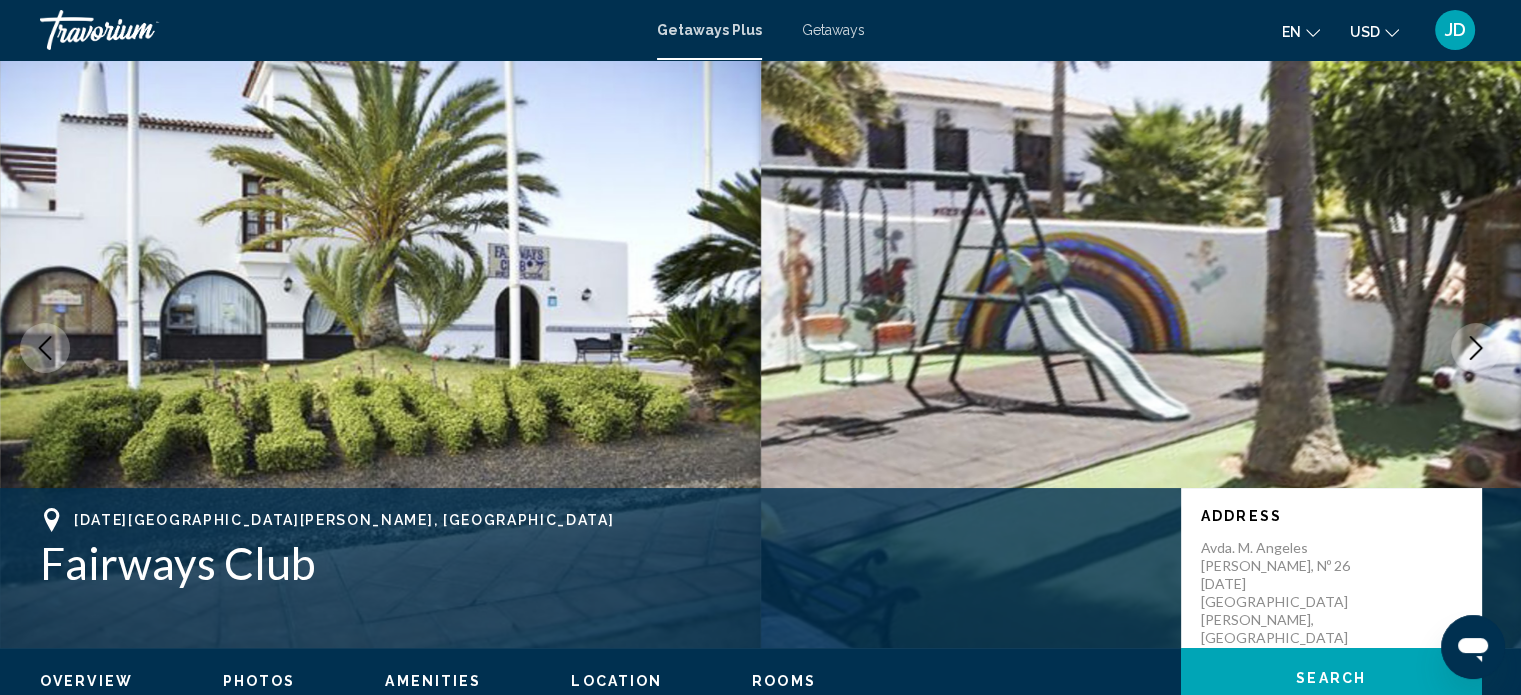 click 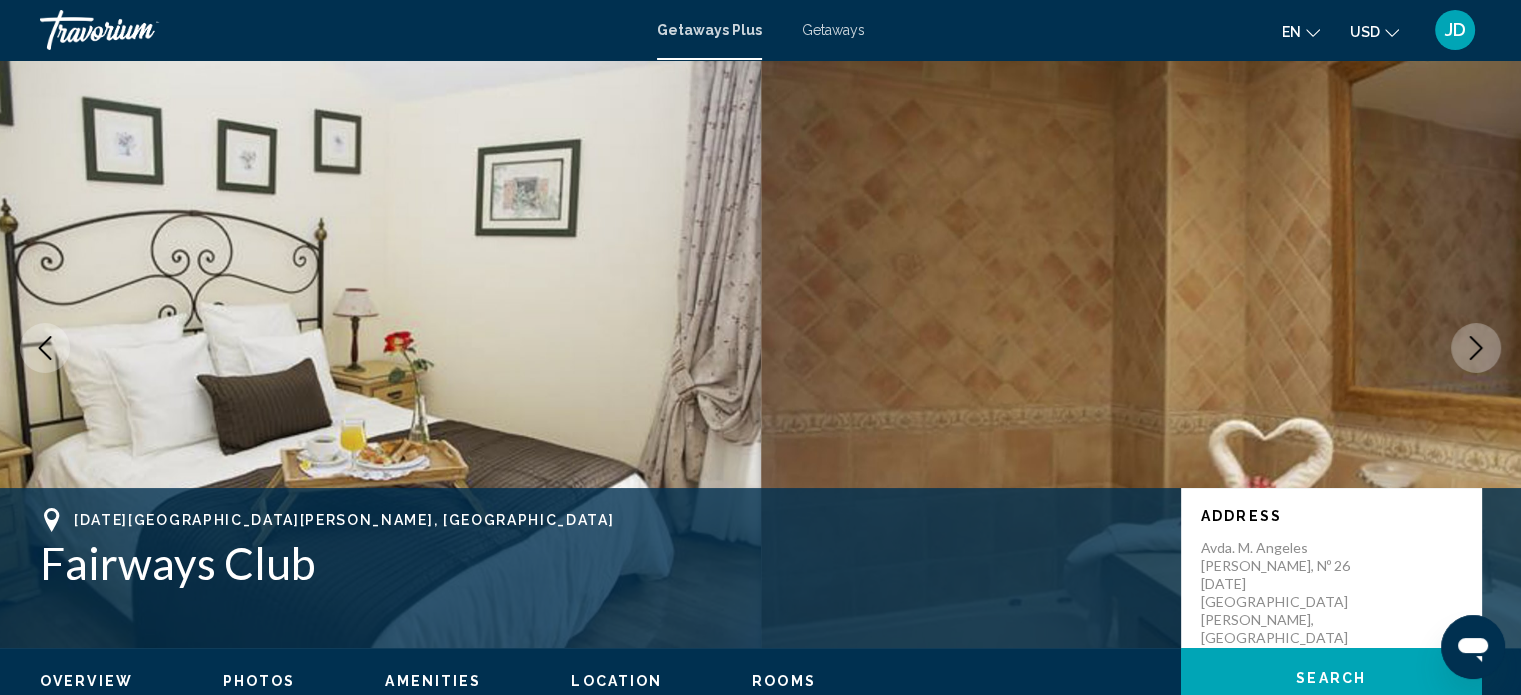 click 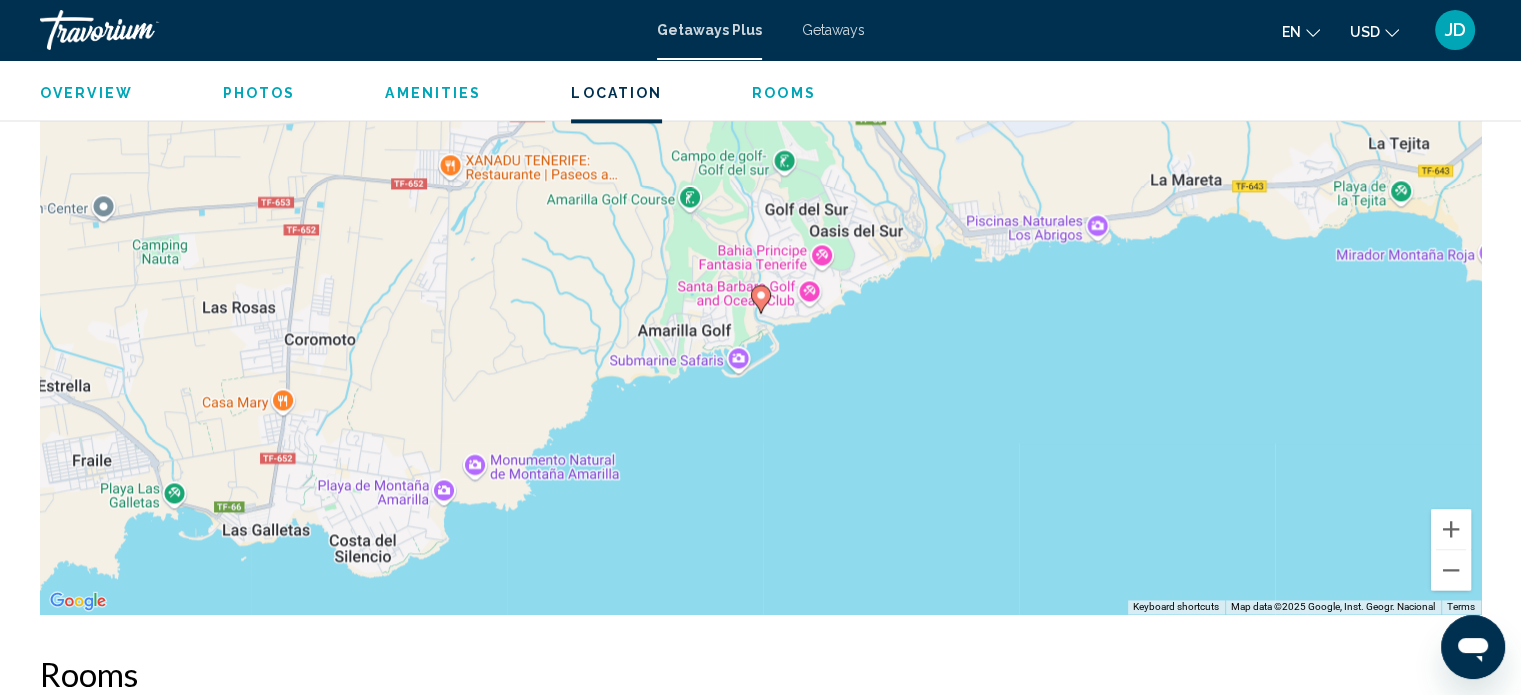 scroll, scrollTop: 2680, scrollLeft: 0, axis: vertical 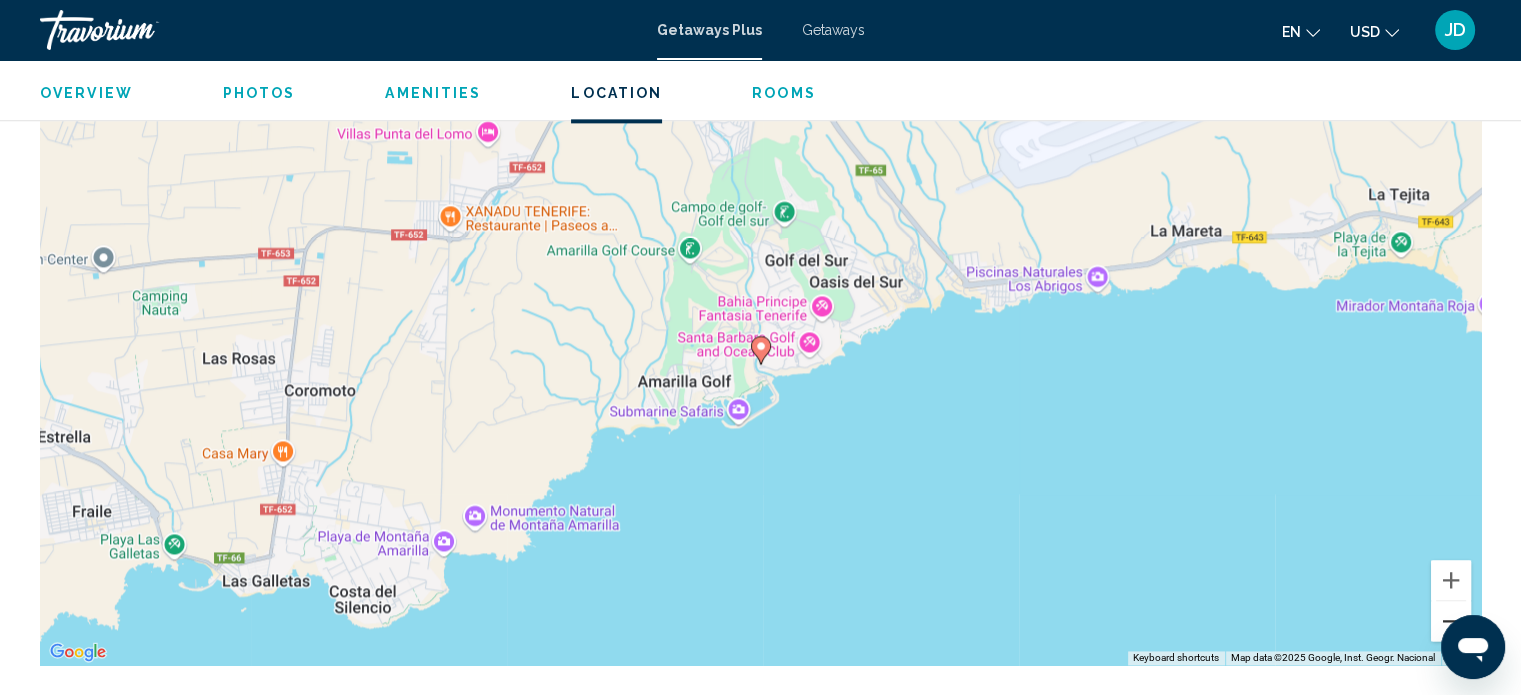 click at bounding box center [1451, 621] 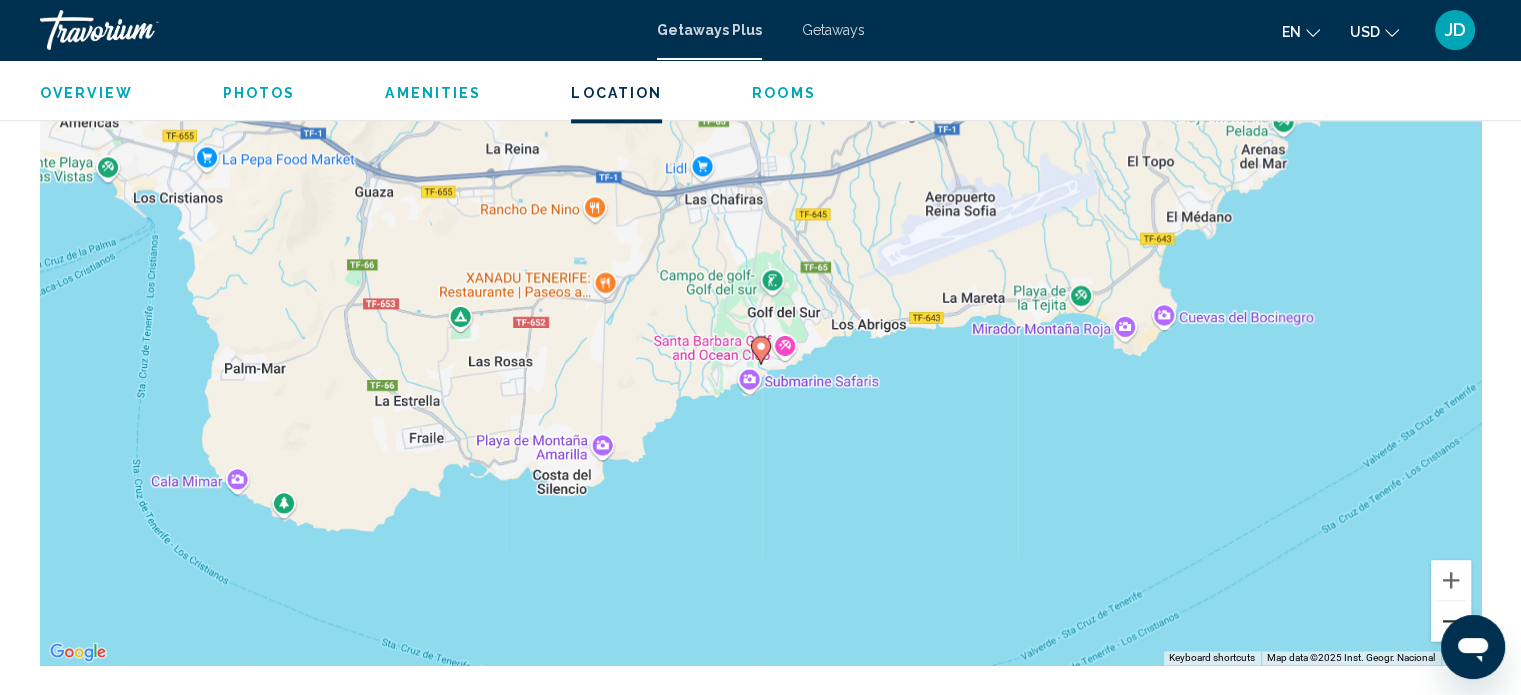 click at bounding box center (1451, 621) 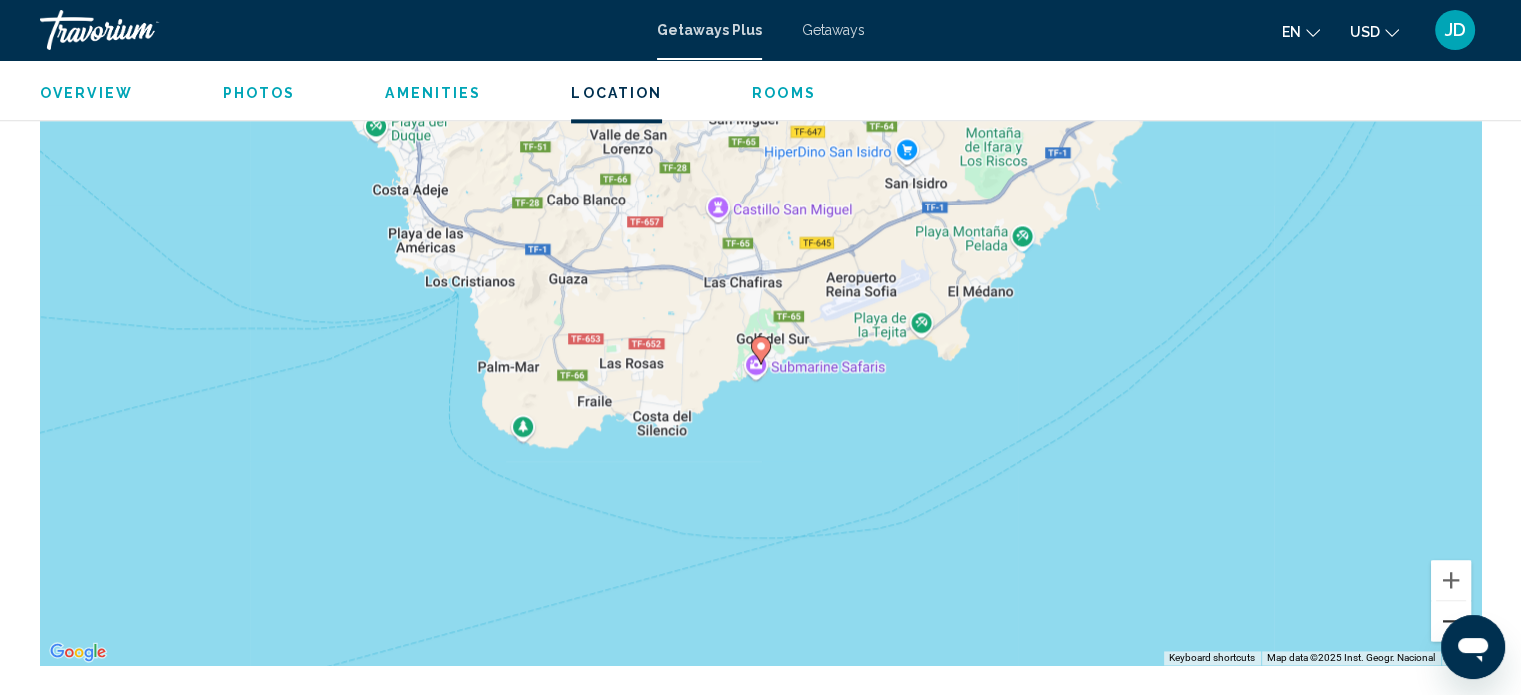 click at bounding box center [1451, 621] 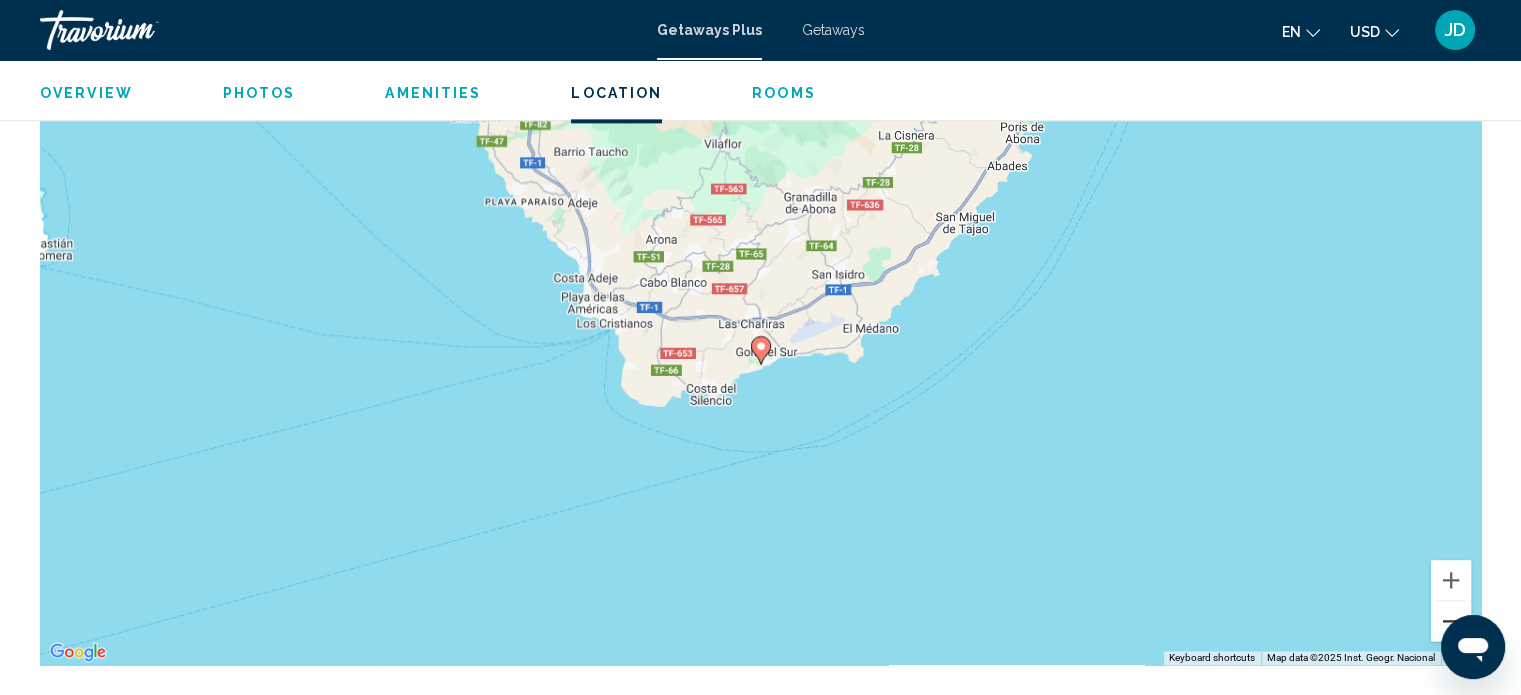 click at bounding box center (1451, 621) 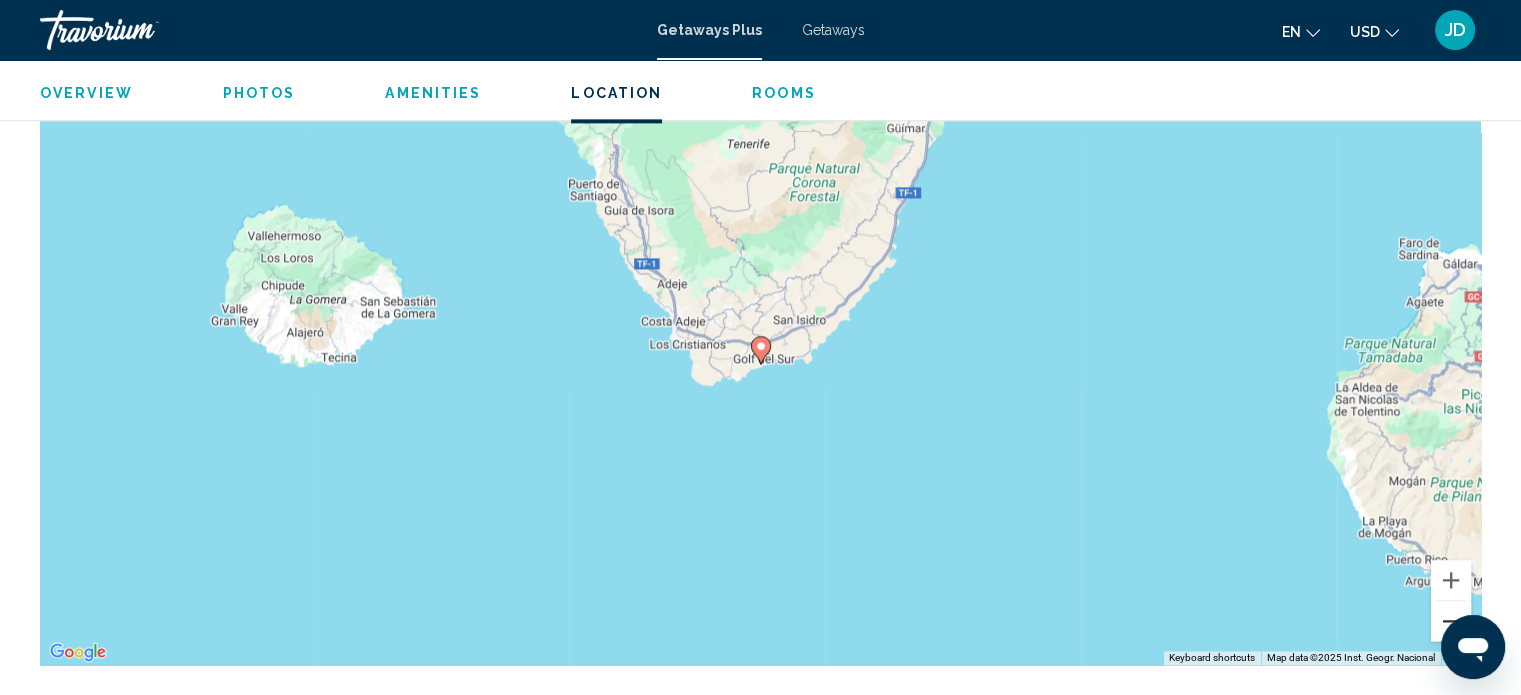 click at bounding box center (1451, 621) 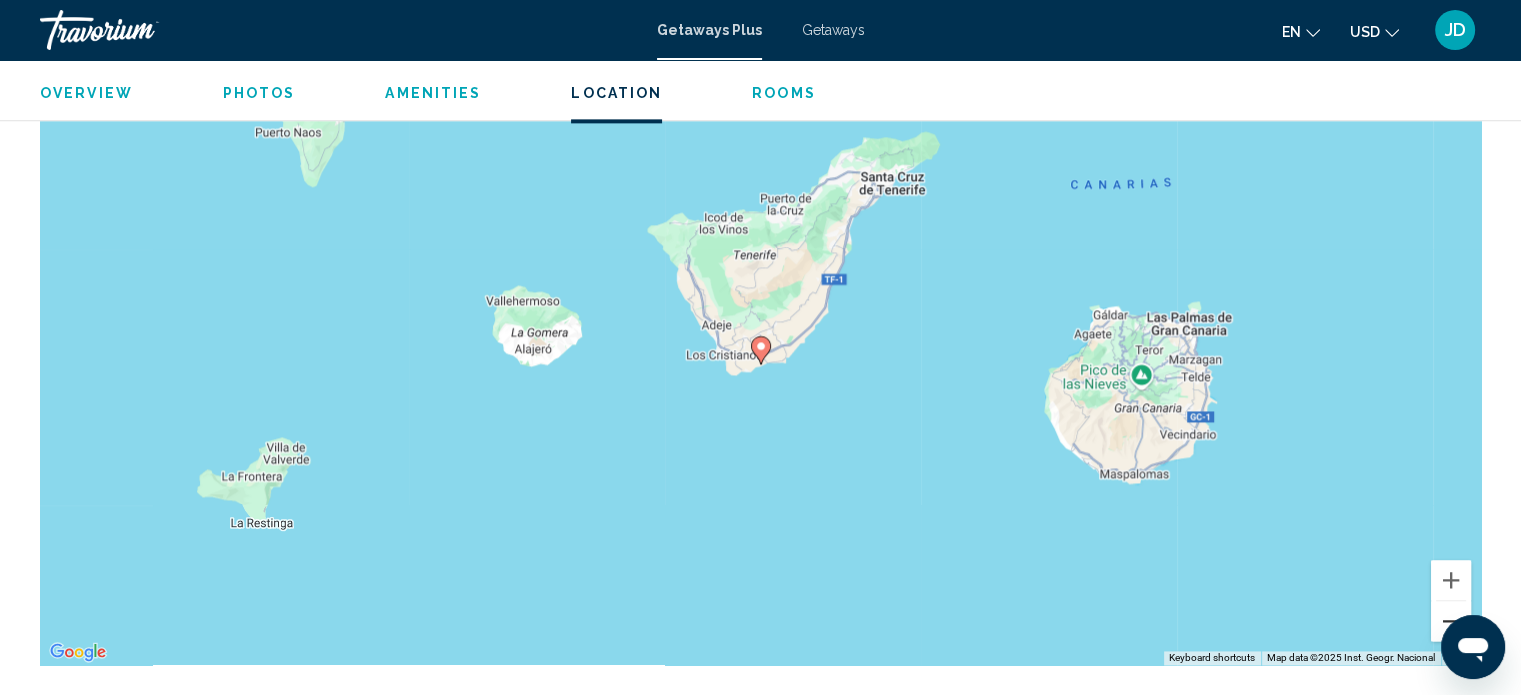 click at bounding box center (1451, 621) 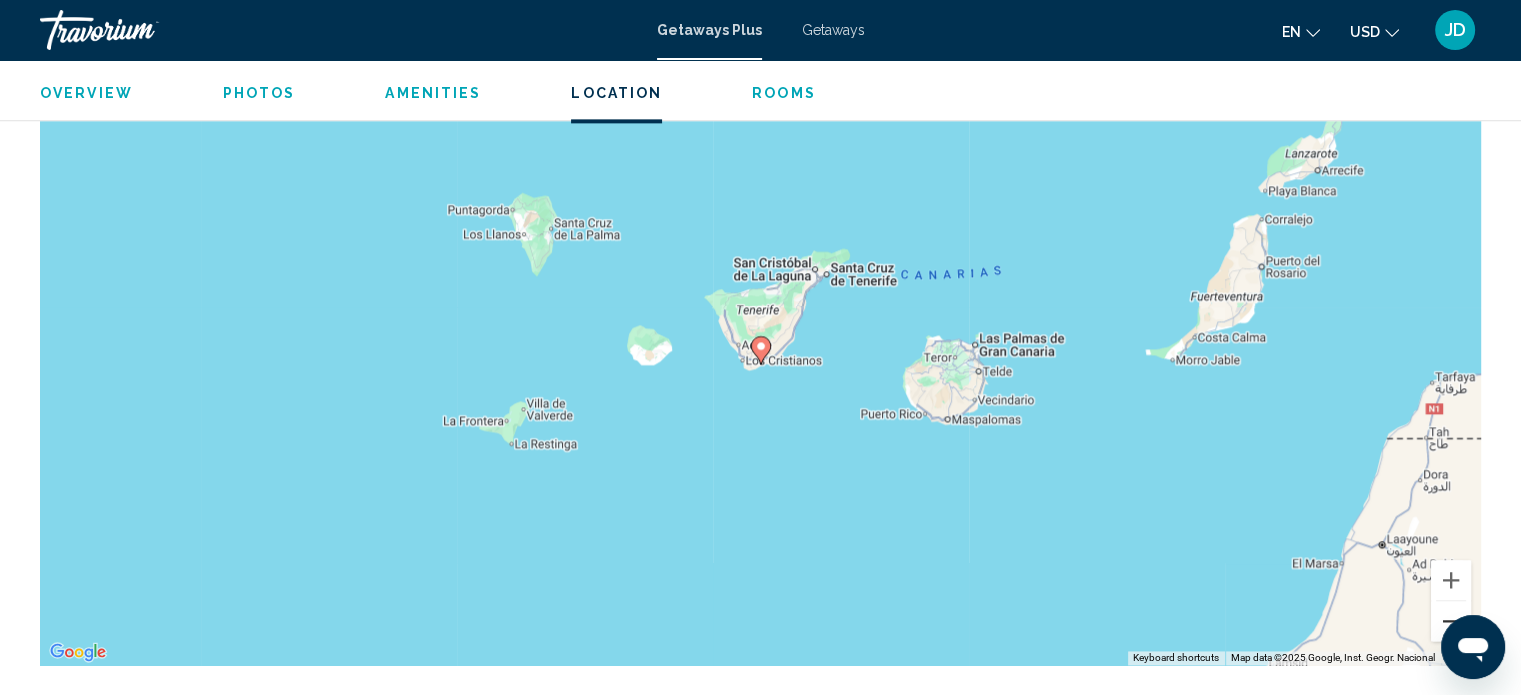 click at bounding box center [1451, 621] 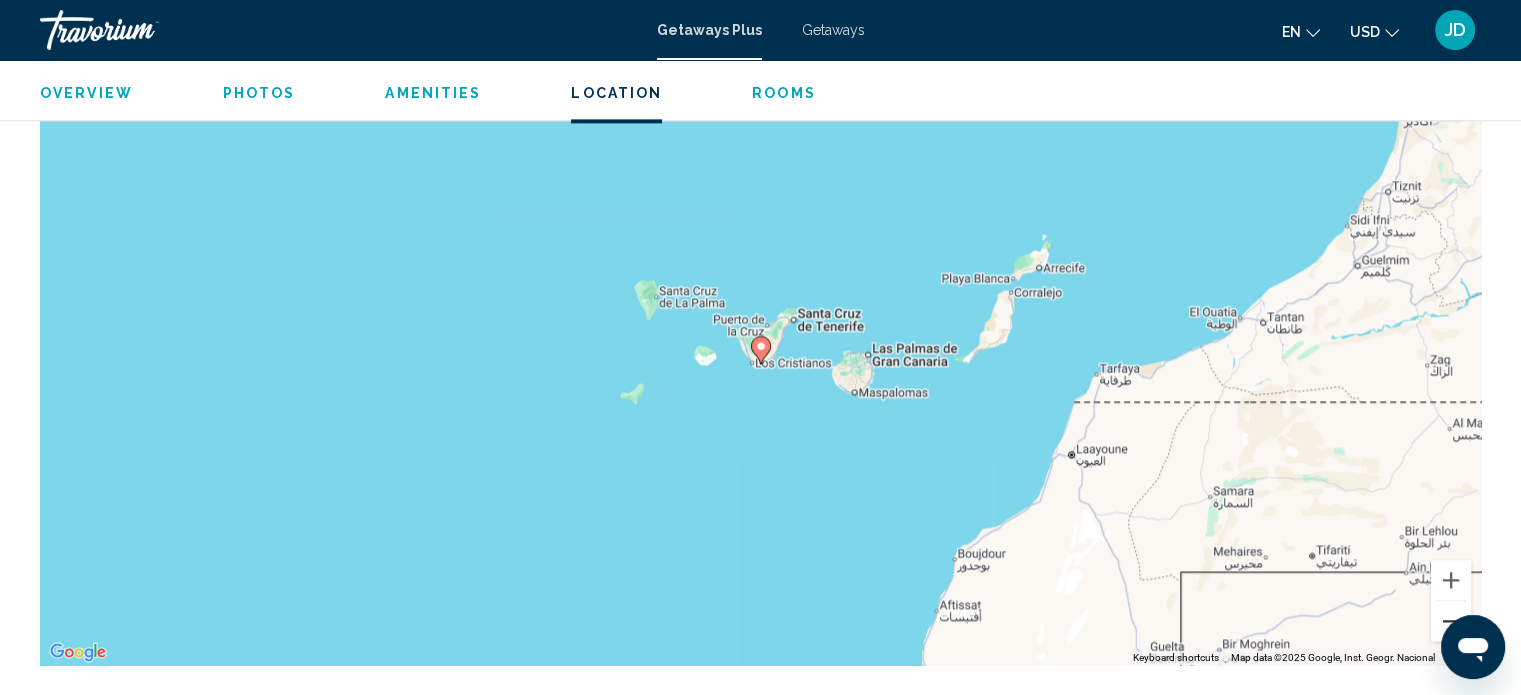 click at bounding box center (1451, 621) 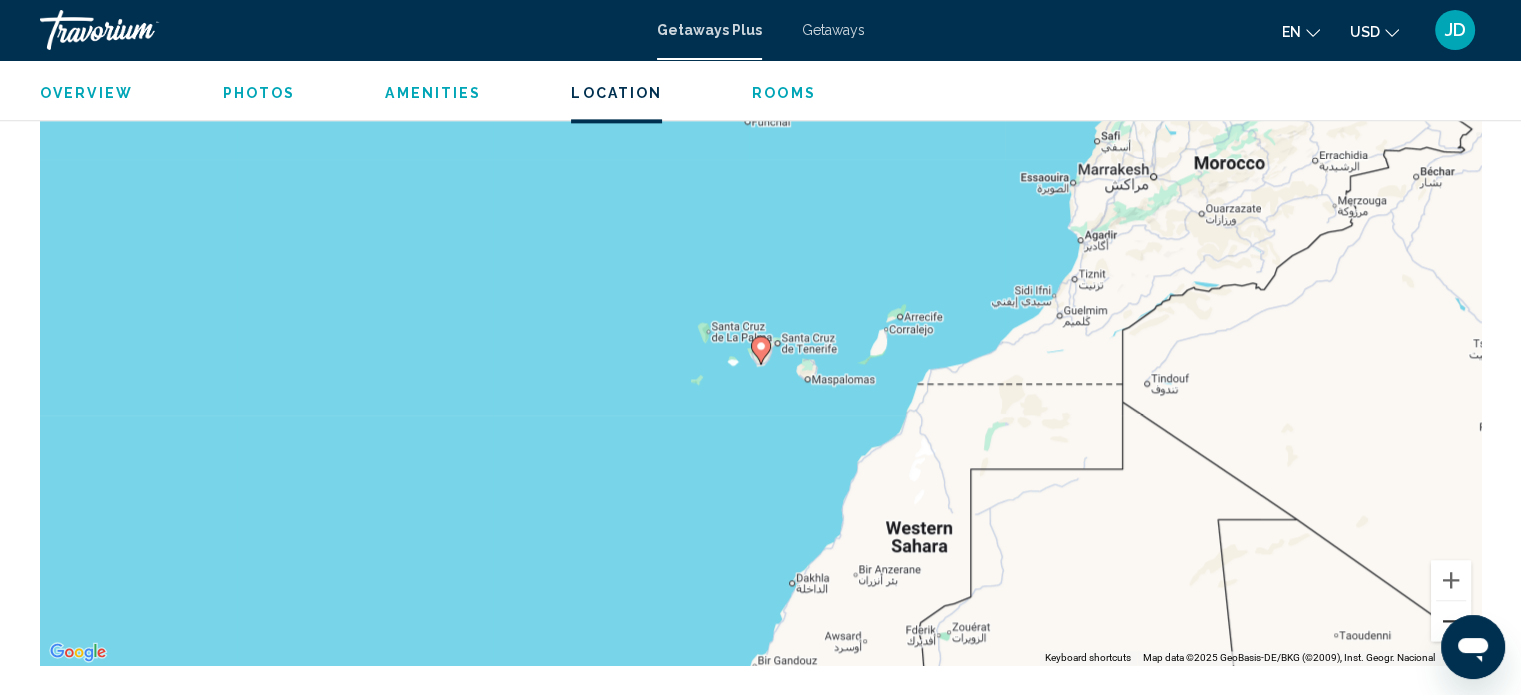click at bounding box center [1451, 621] 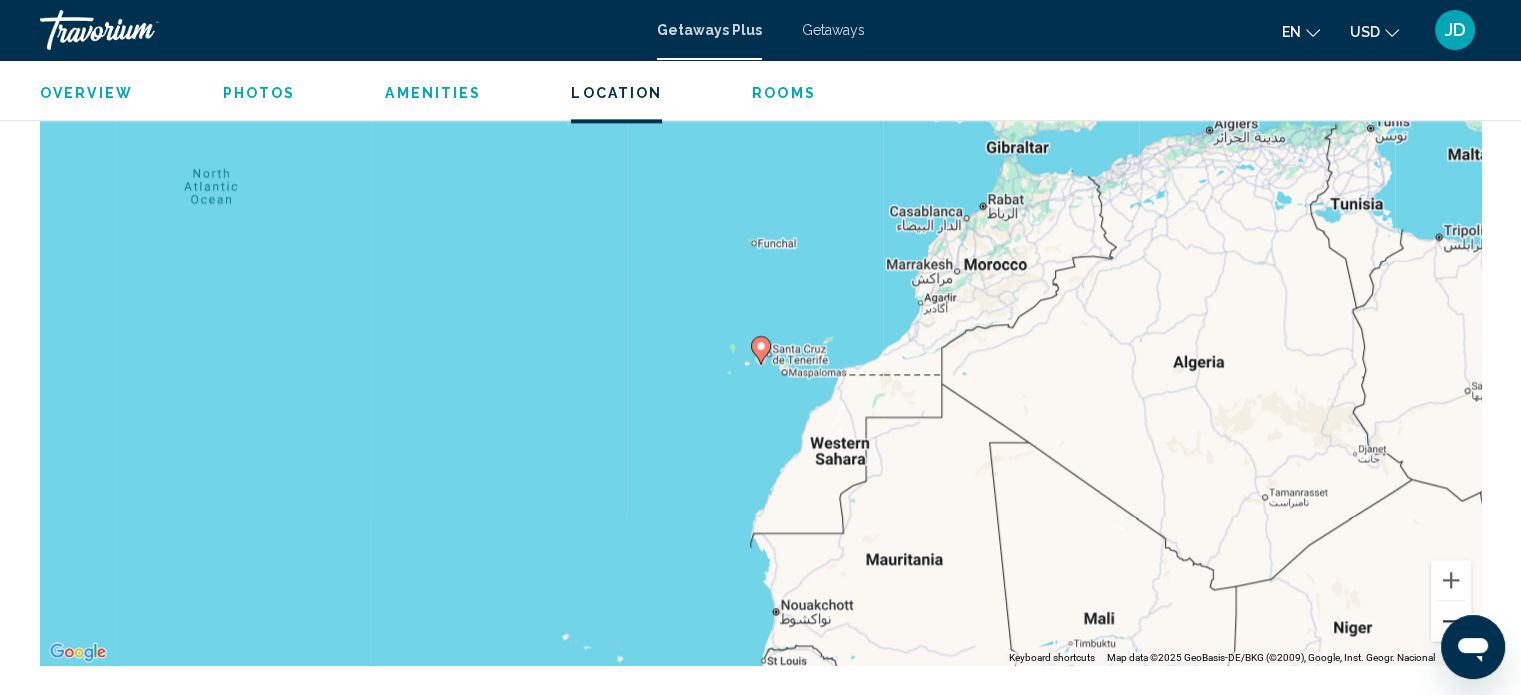 click at bounding box center (1451, 621) 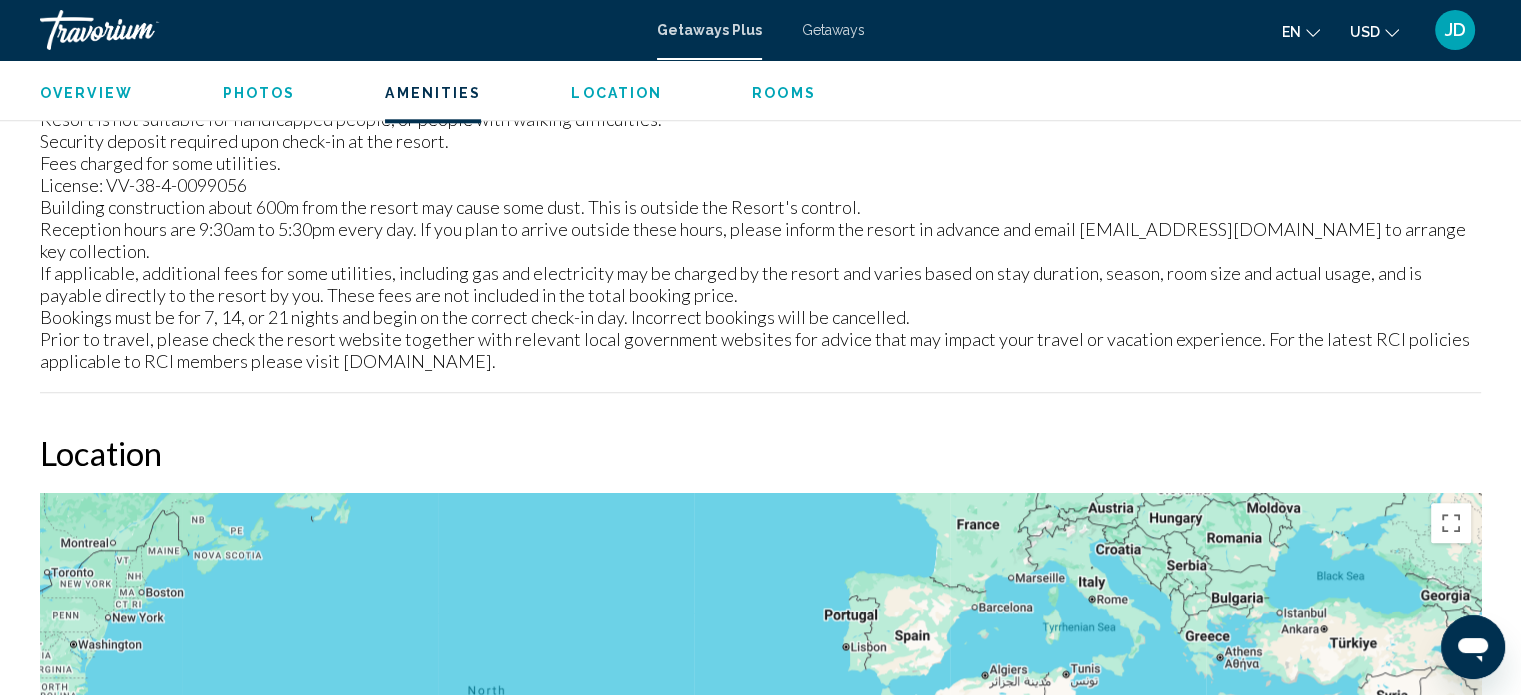 scroll, scrollTop: 1880, scrollLeft: 0, axis: vertical 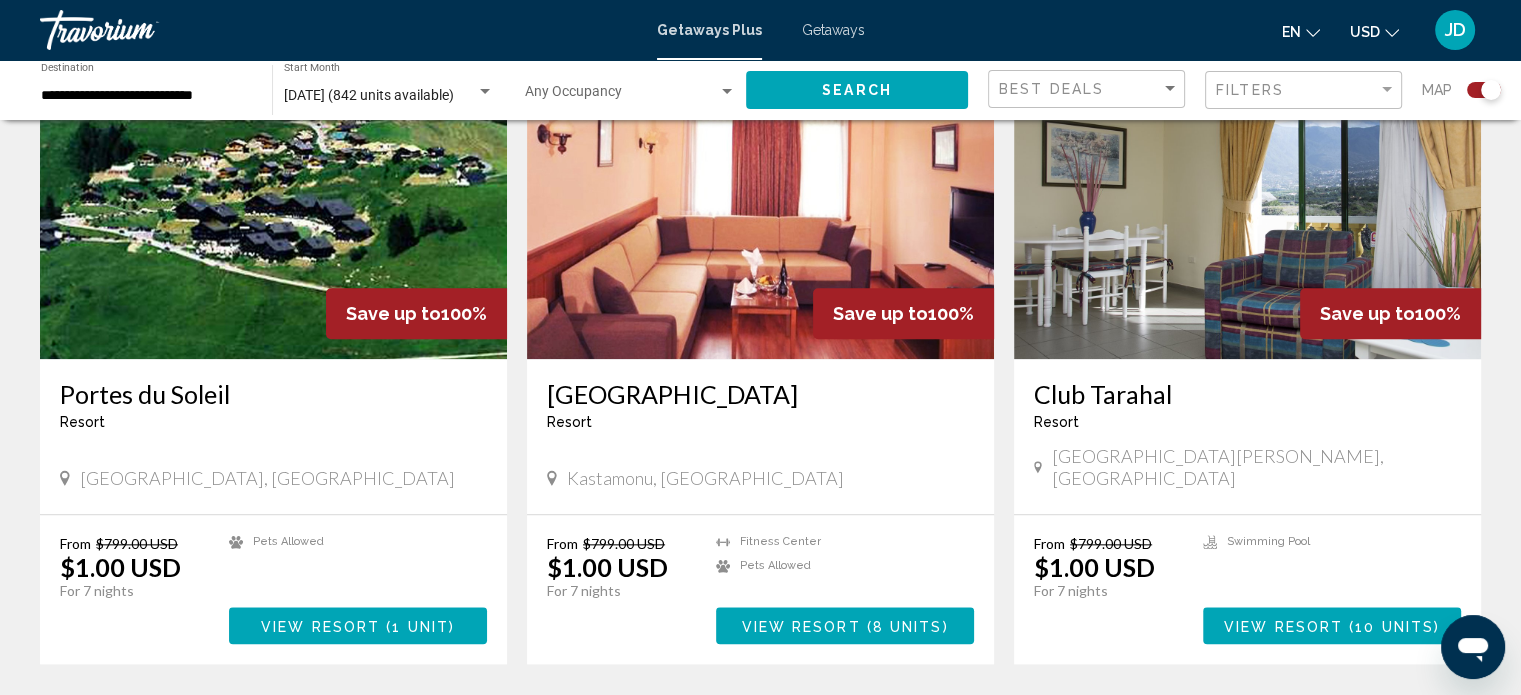 click at bounding box center [273, 199] 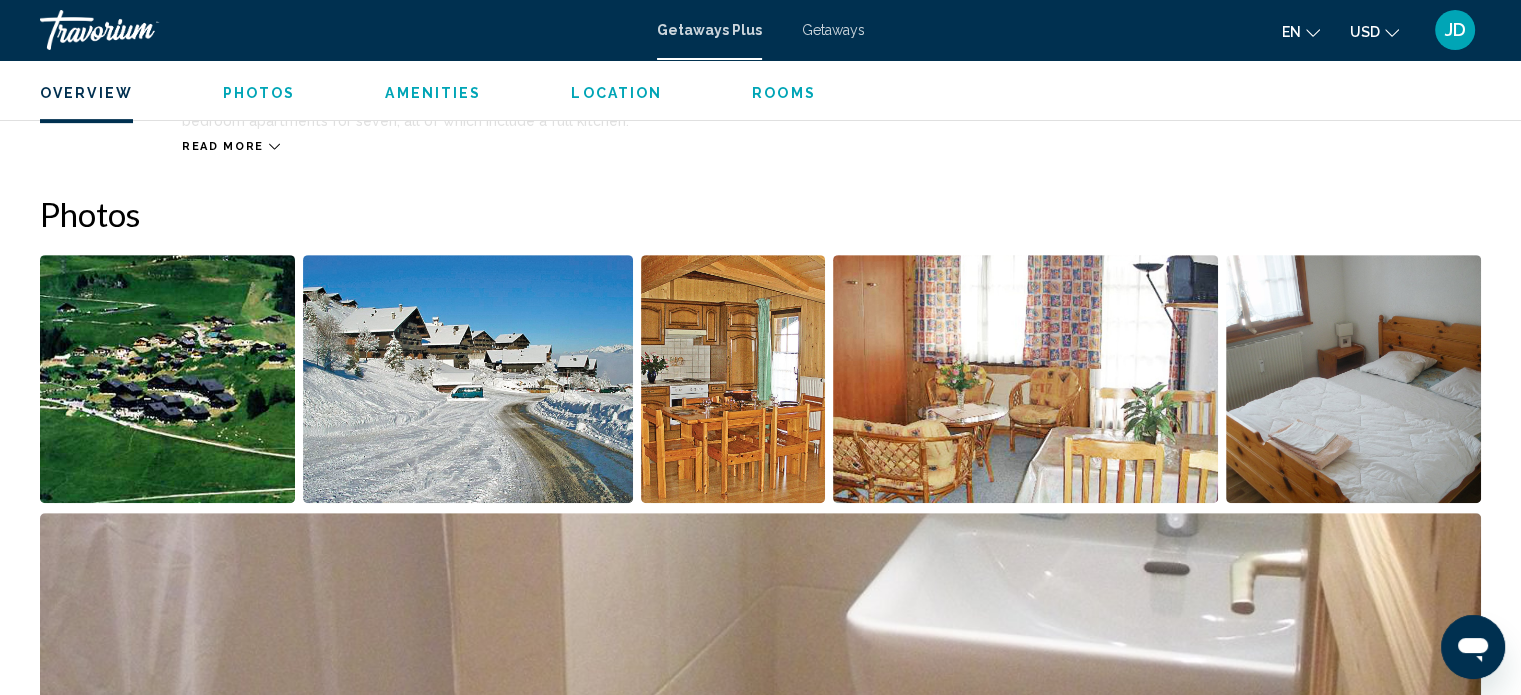 scroll, scrollTop: 822, scrollLeft: 0, axis: vertical 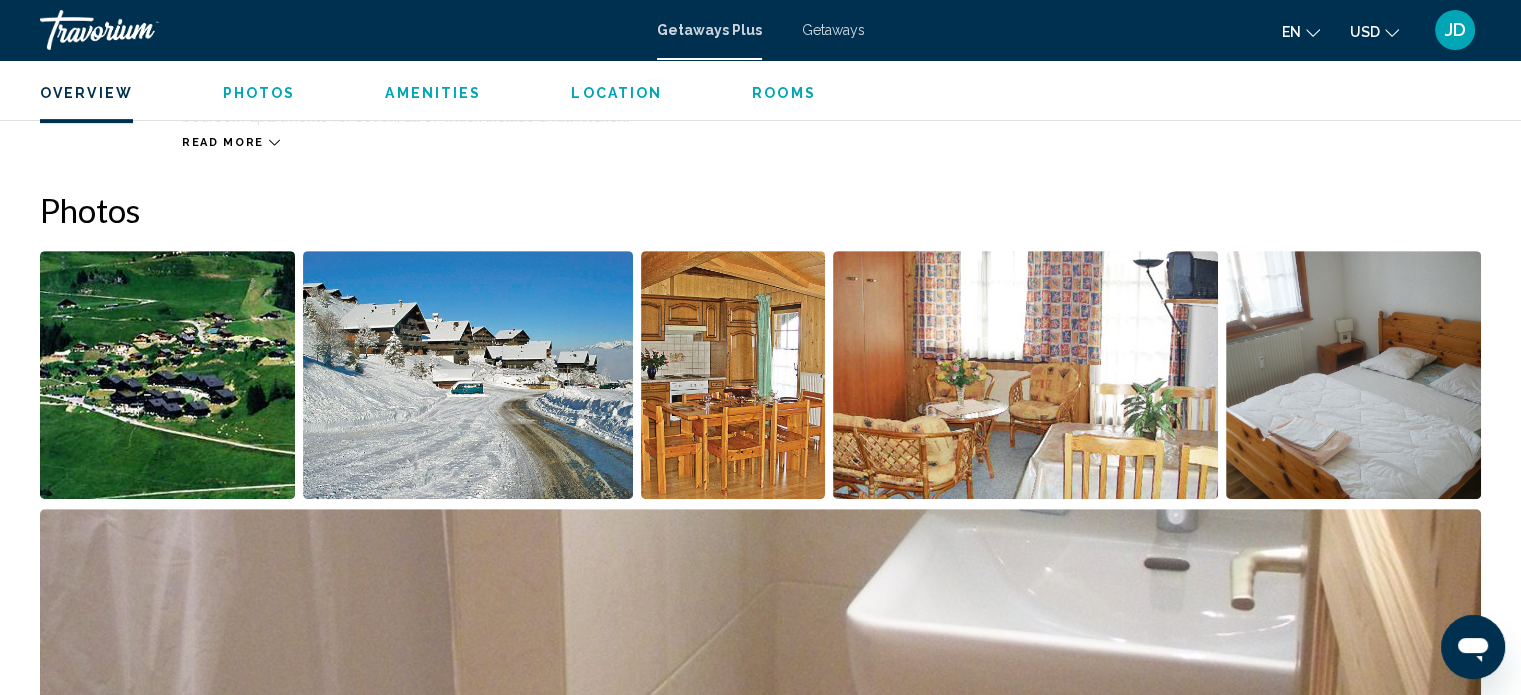 click at bounding box center [733, 375] 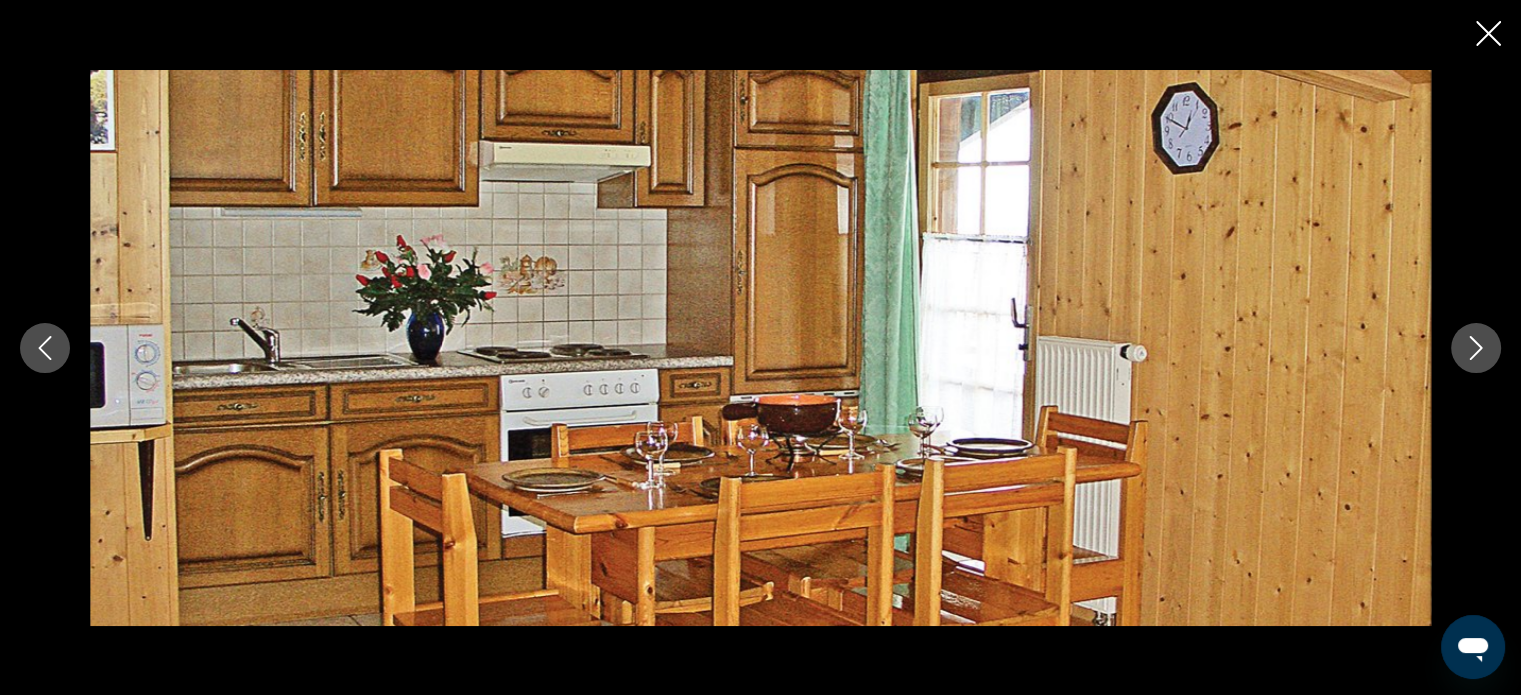 click 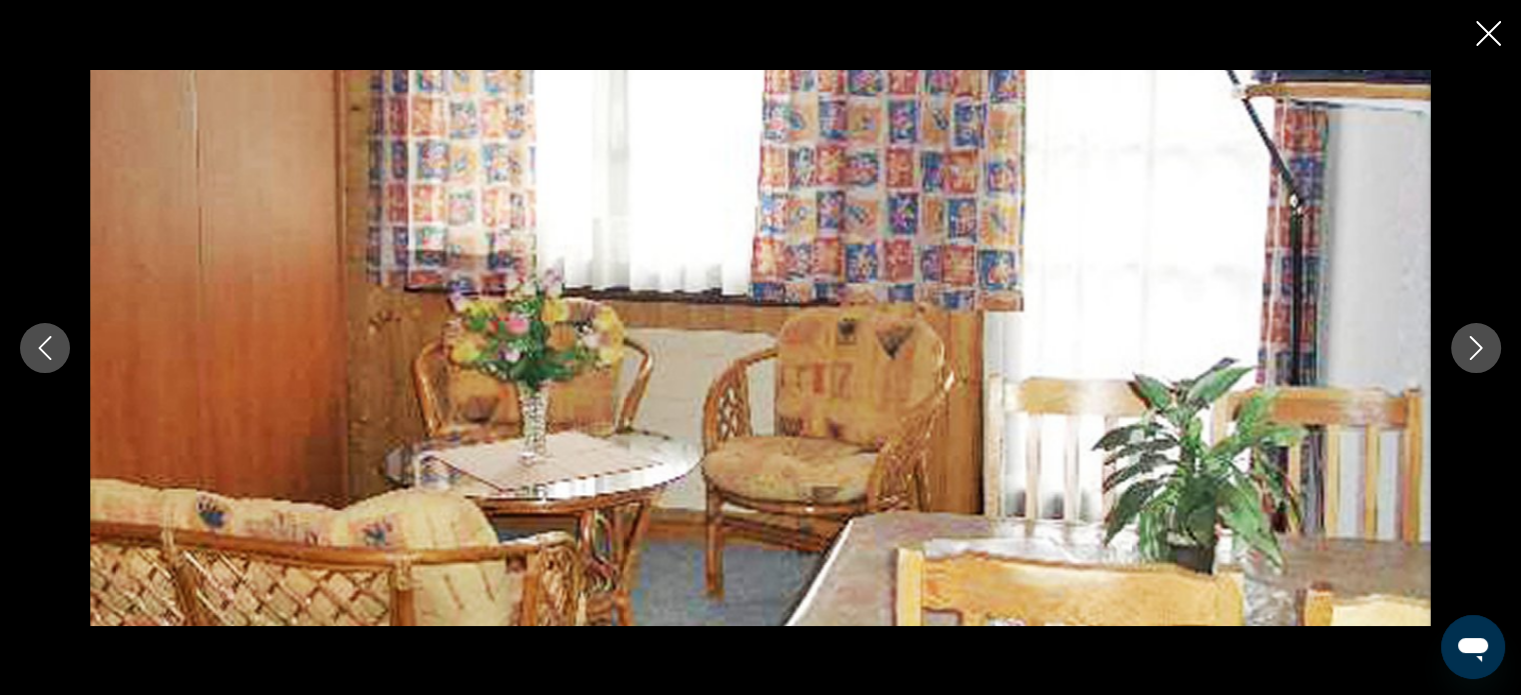 click at bounding box center [1476, 348] 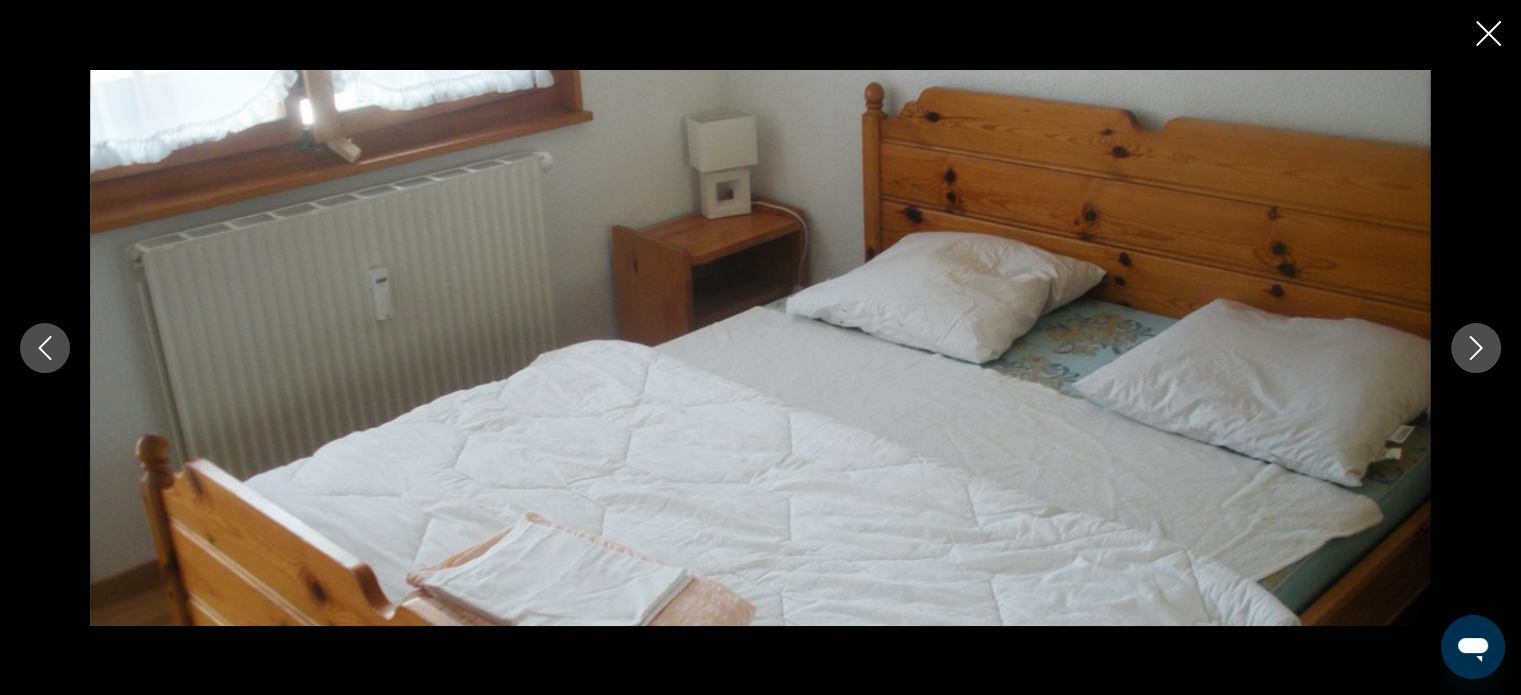 click at bounding box center [1476, 348] 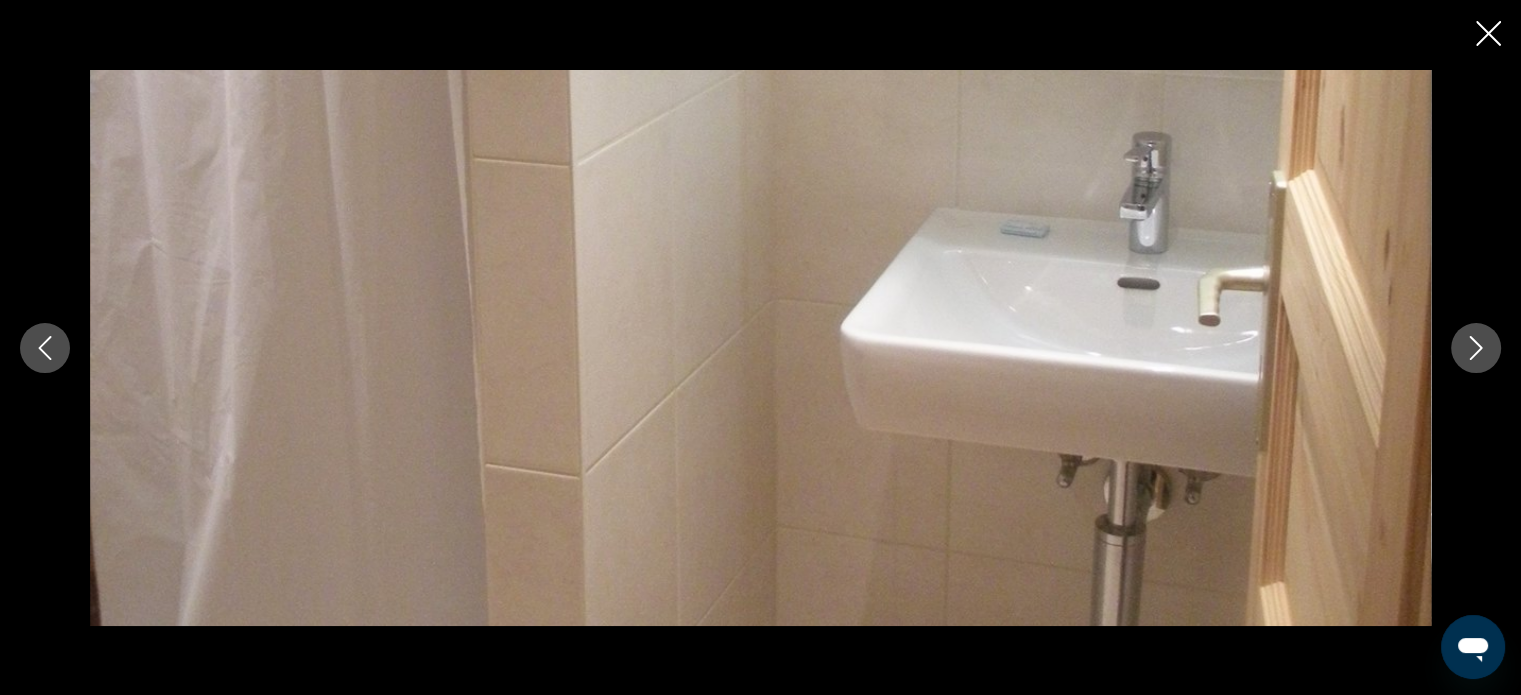 click at bounding box center [1476, 348] 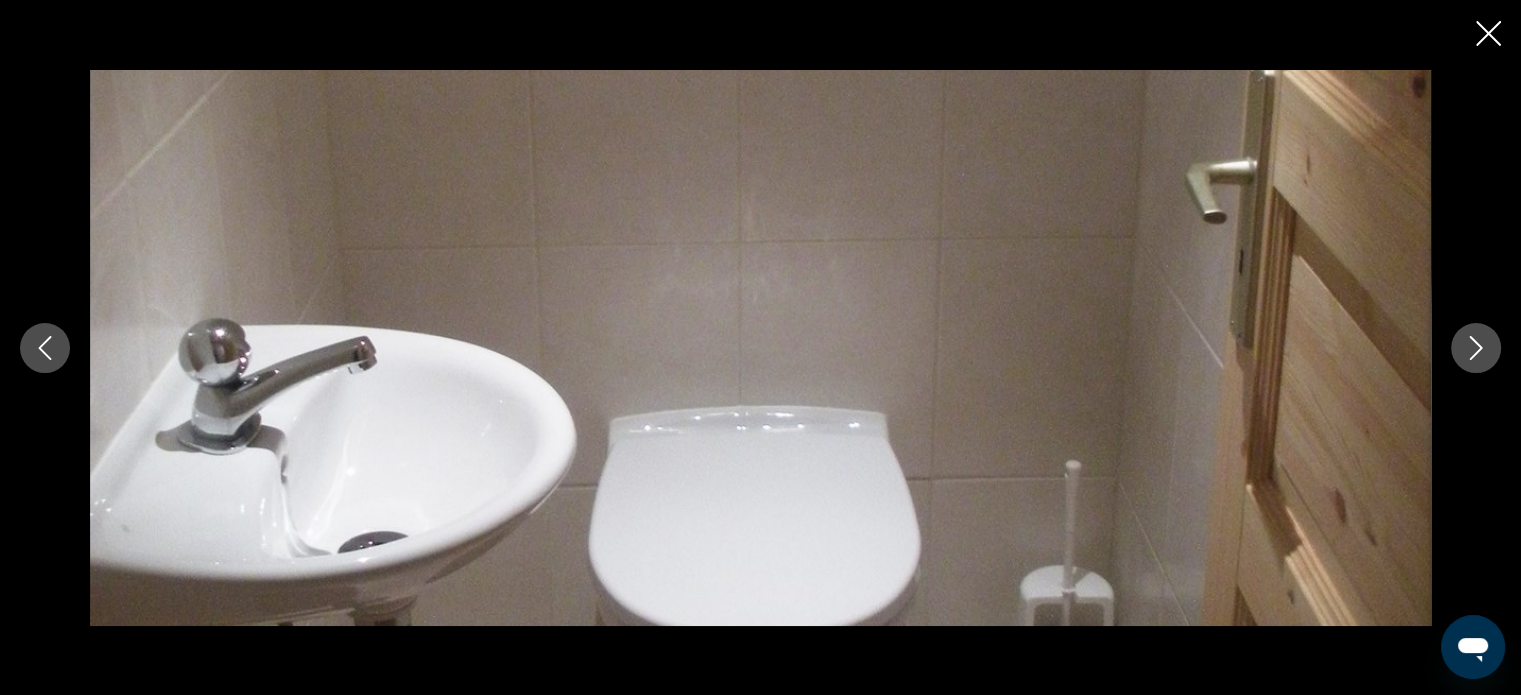 click at bounding box center [1476, 348] 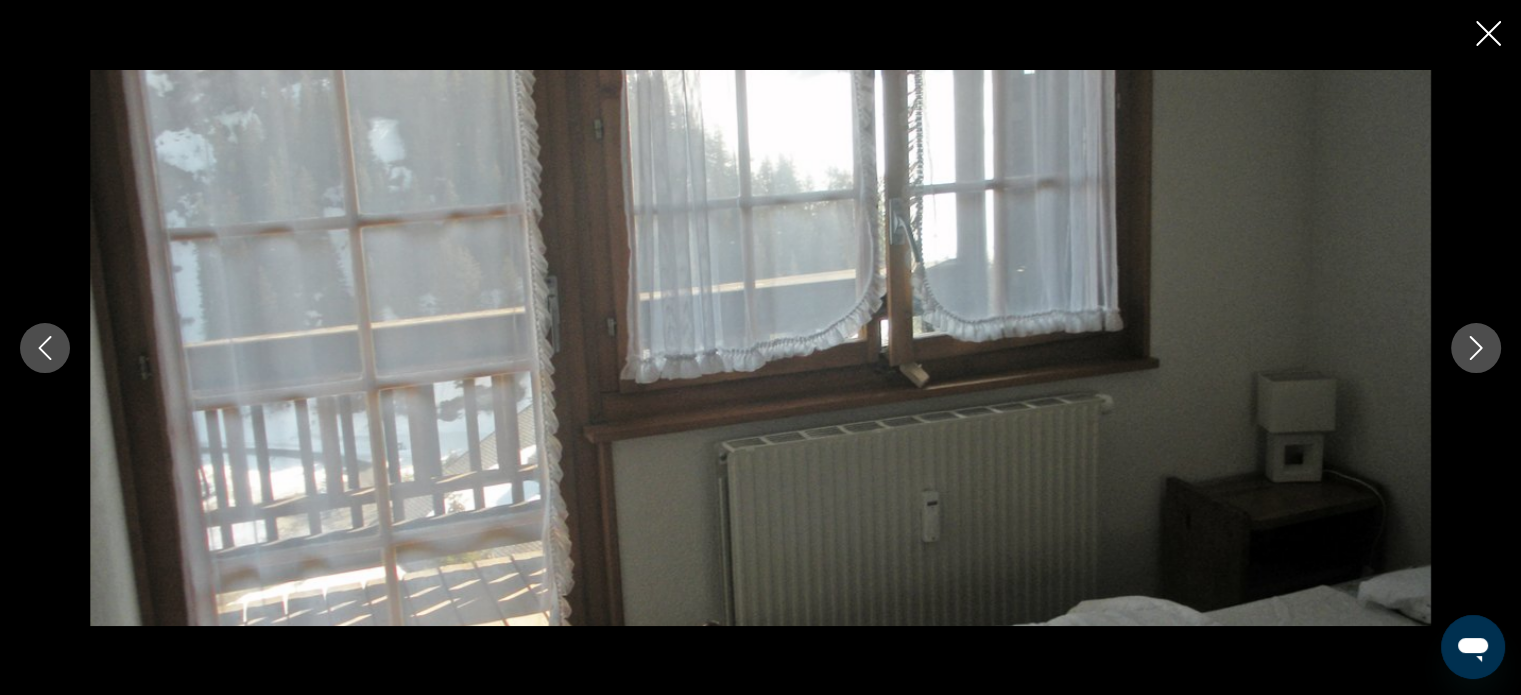 click at bounding box center [1476, 348] 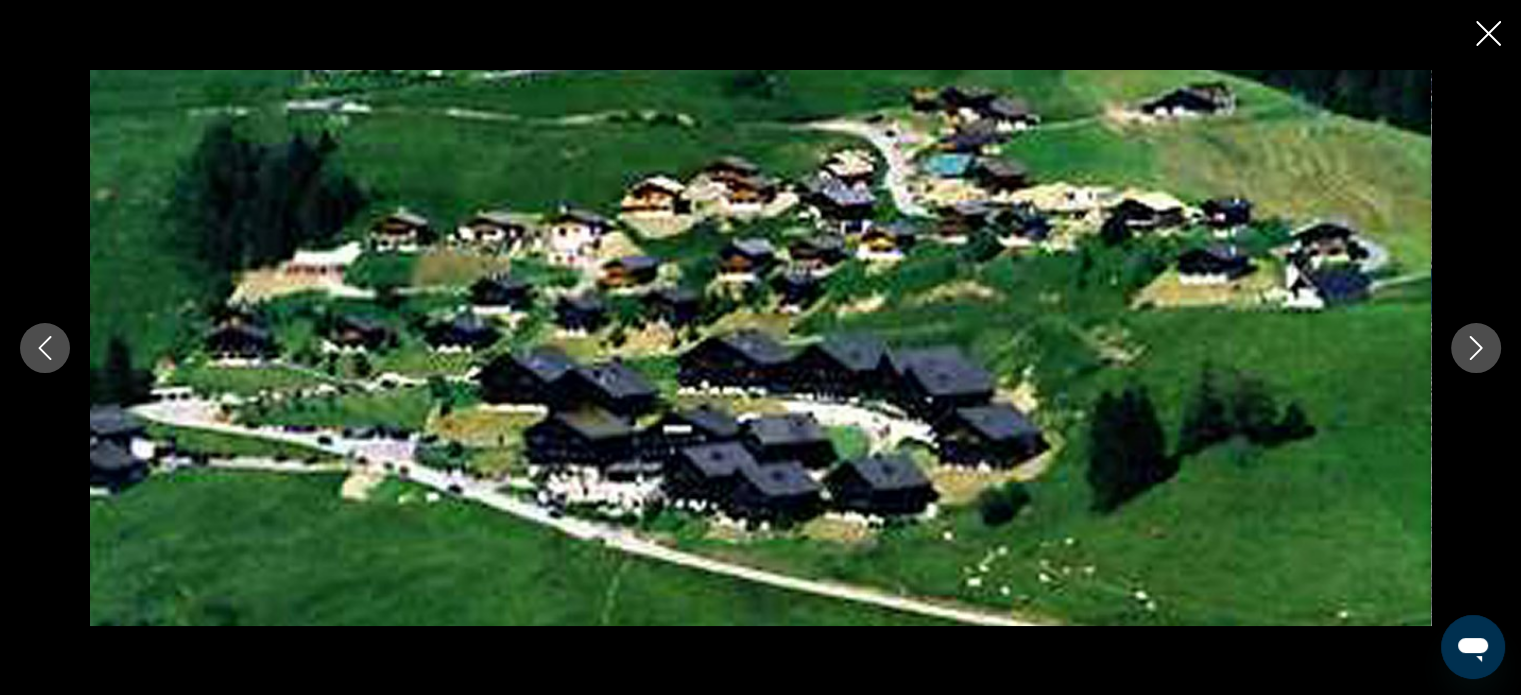 click at bounding box center (1476, 348) 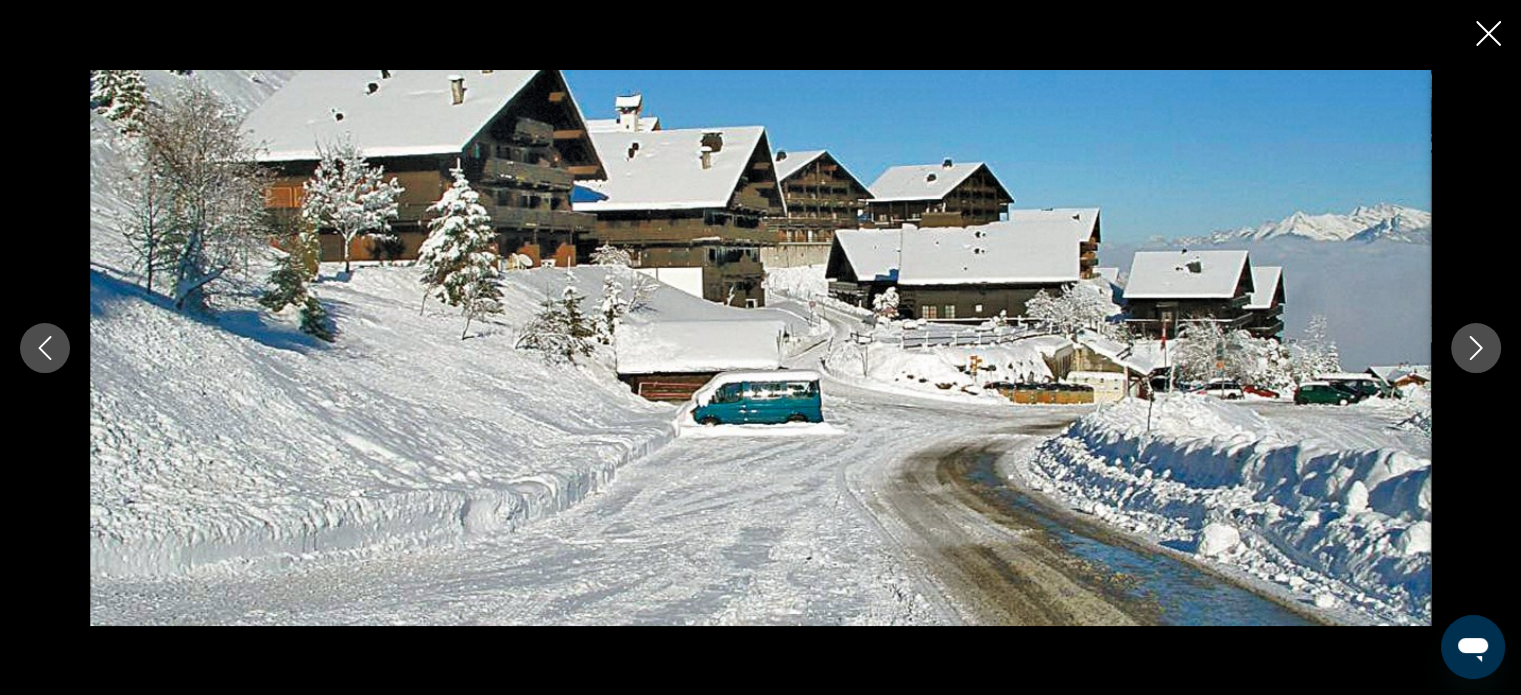 click at bounding box center [1476, 348] 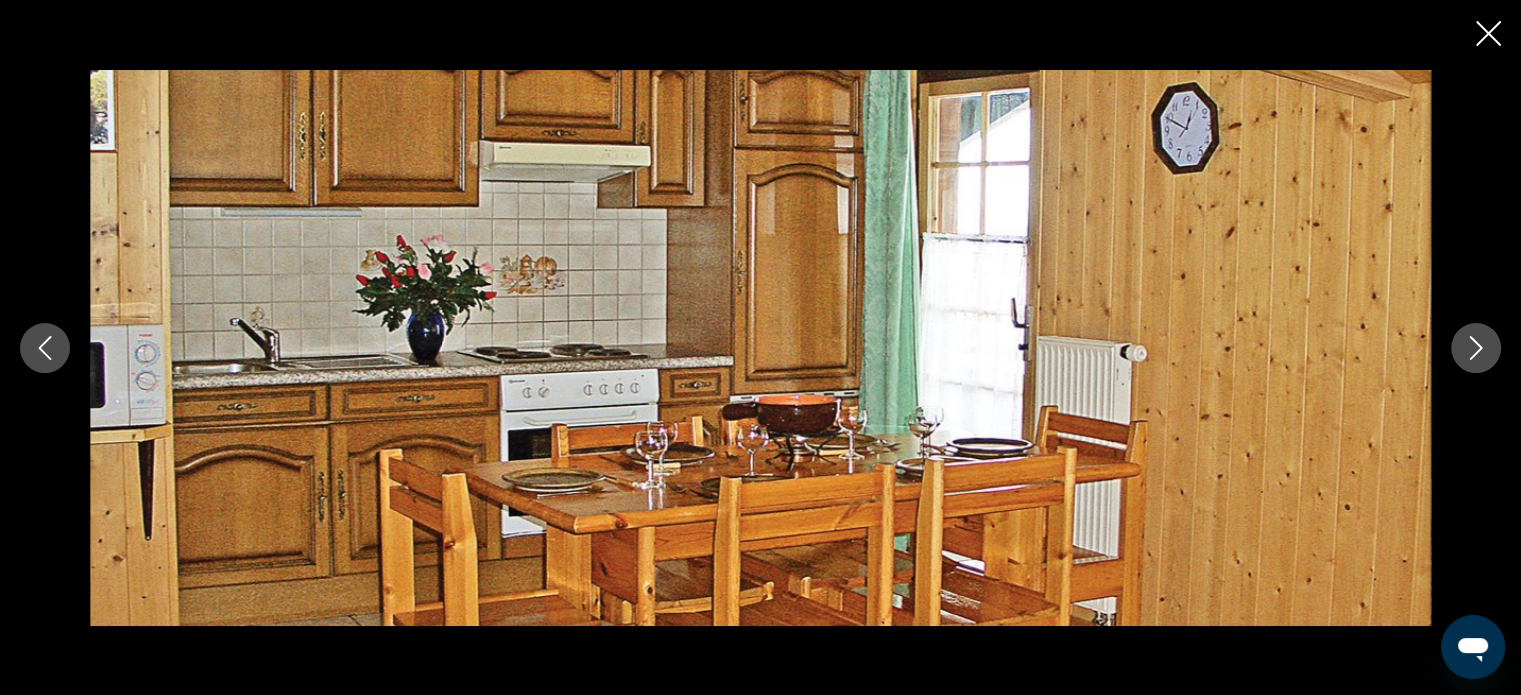 click at bounding box center (1476, 348) 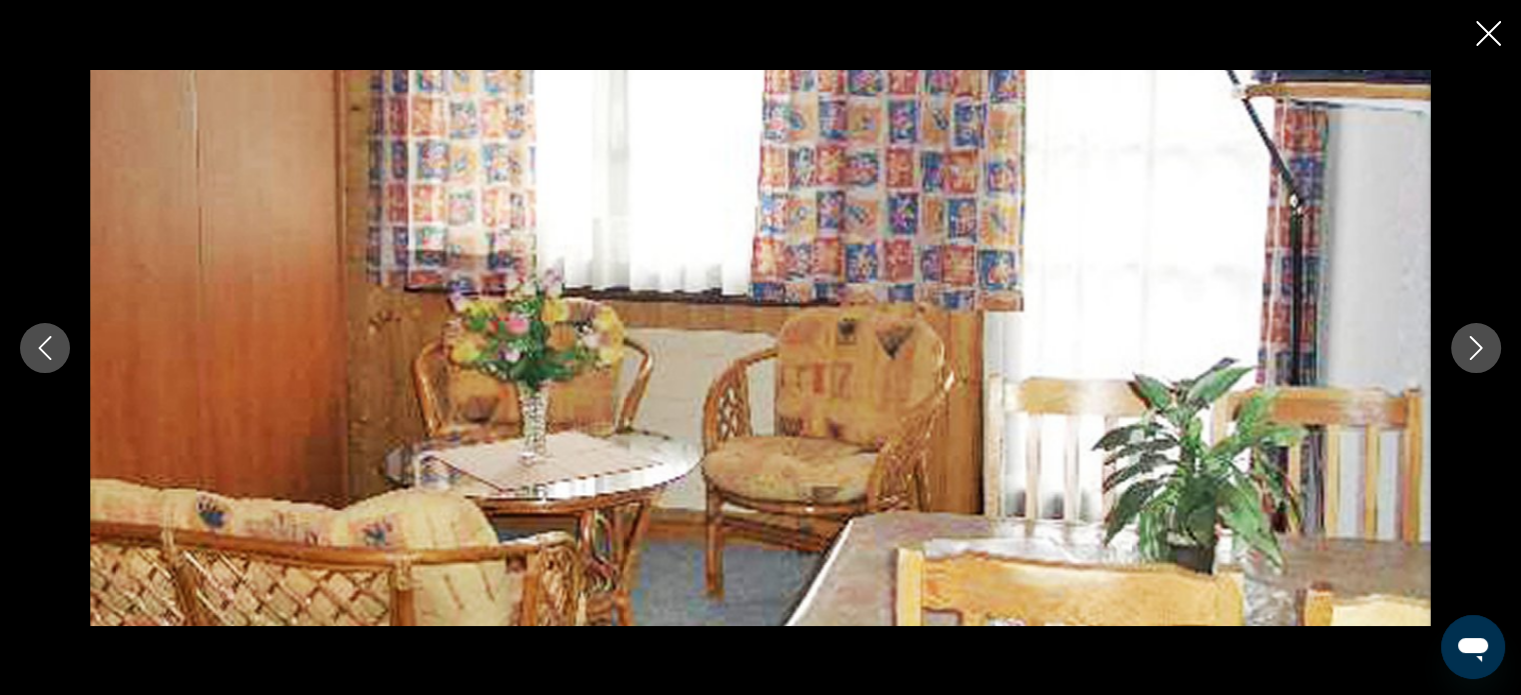 click at bounding box center [1476, 348] 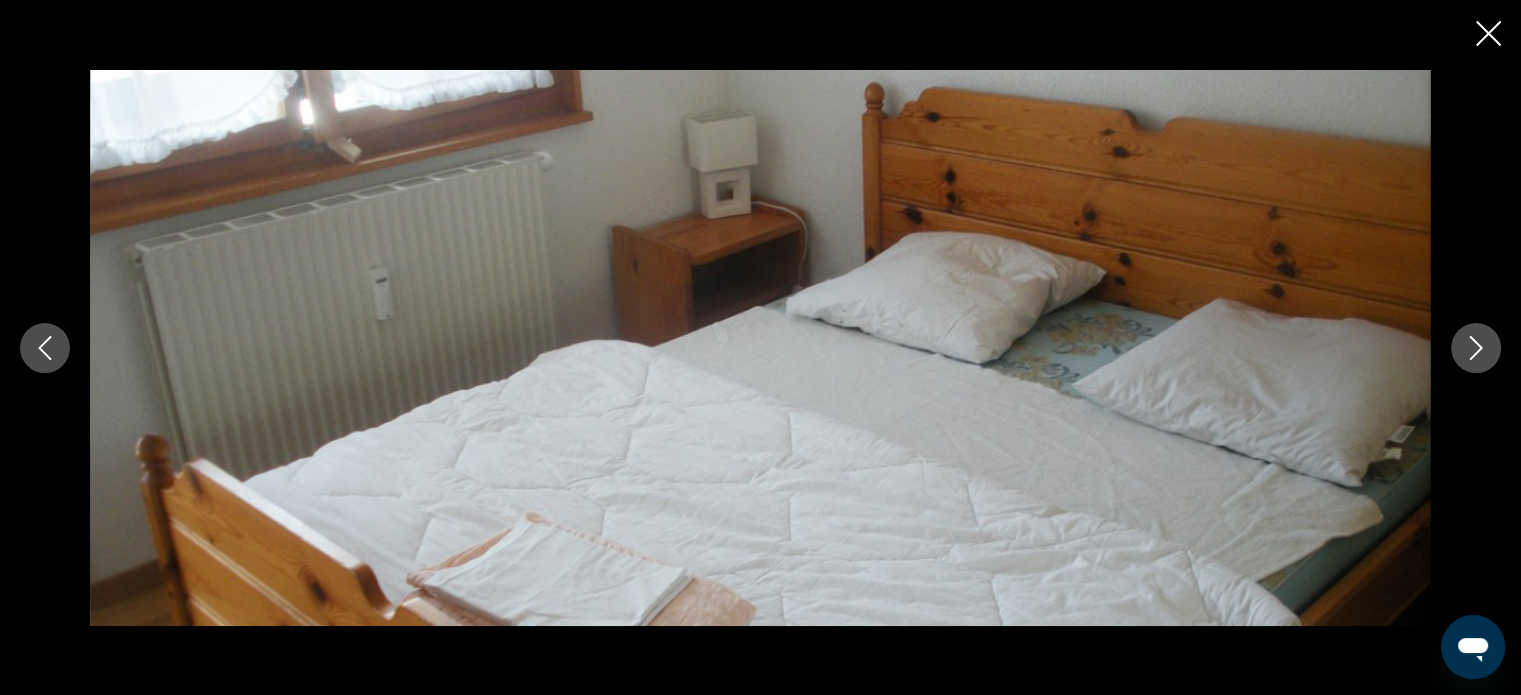 click at bounding box center [1476, 348] 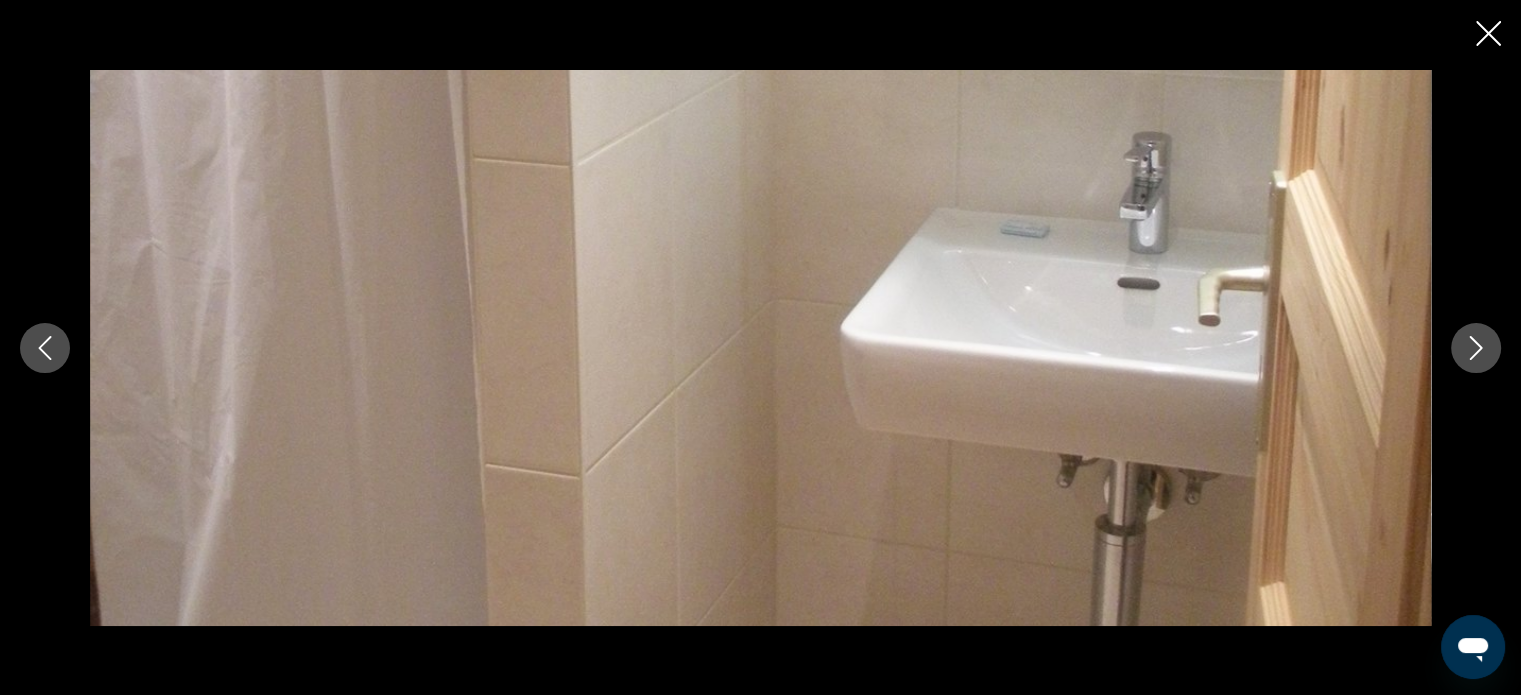 click at bounding box center (1476, 348) 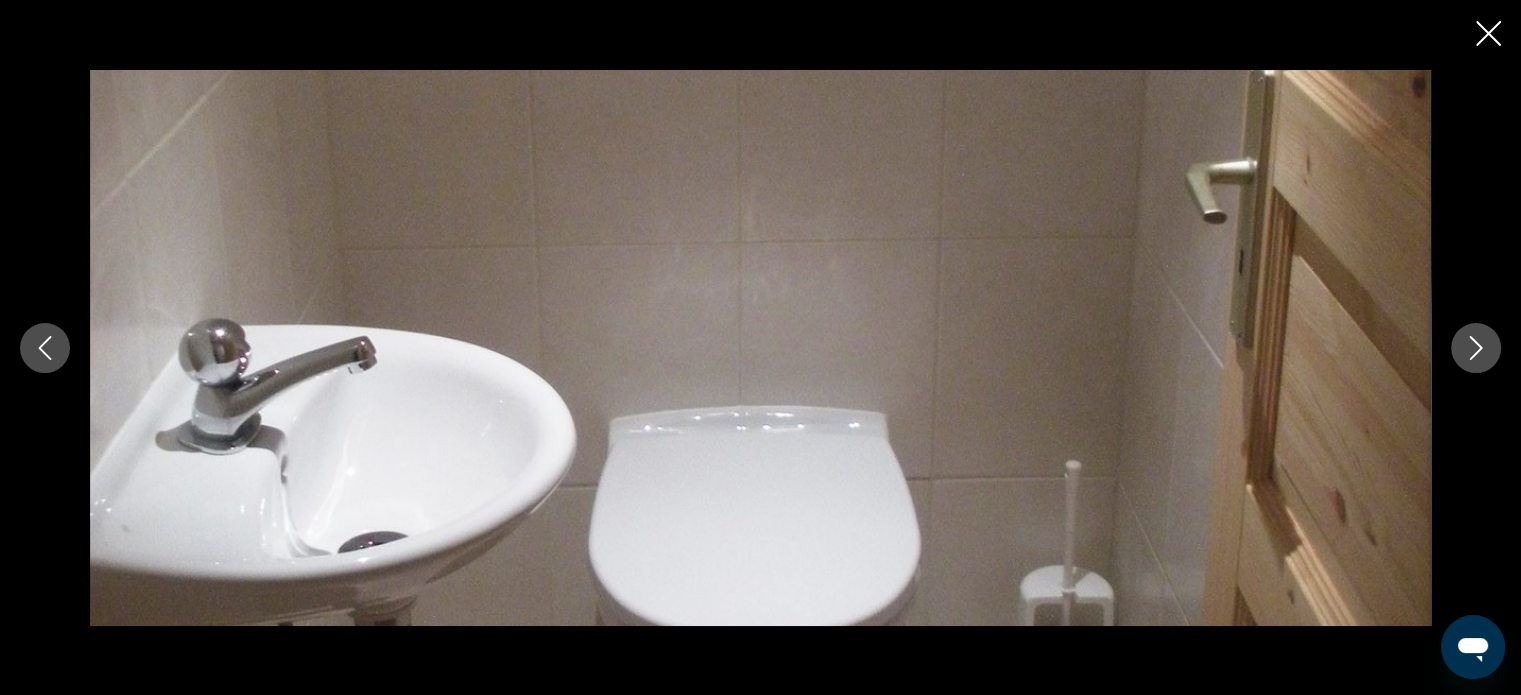 click at bounding box center [1476, 348] 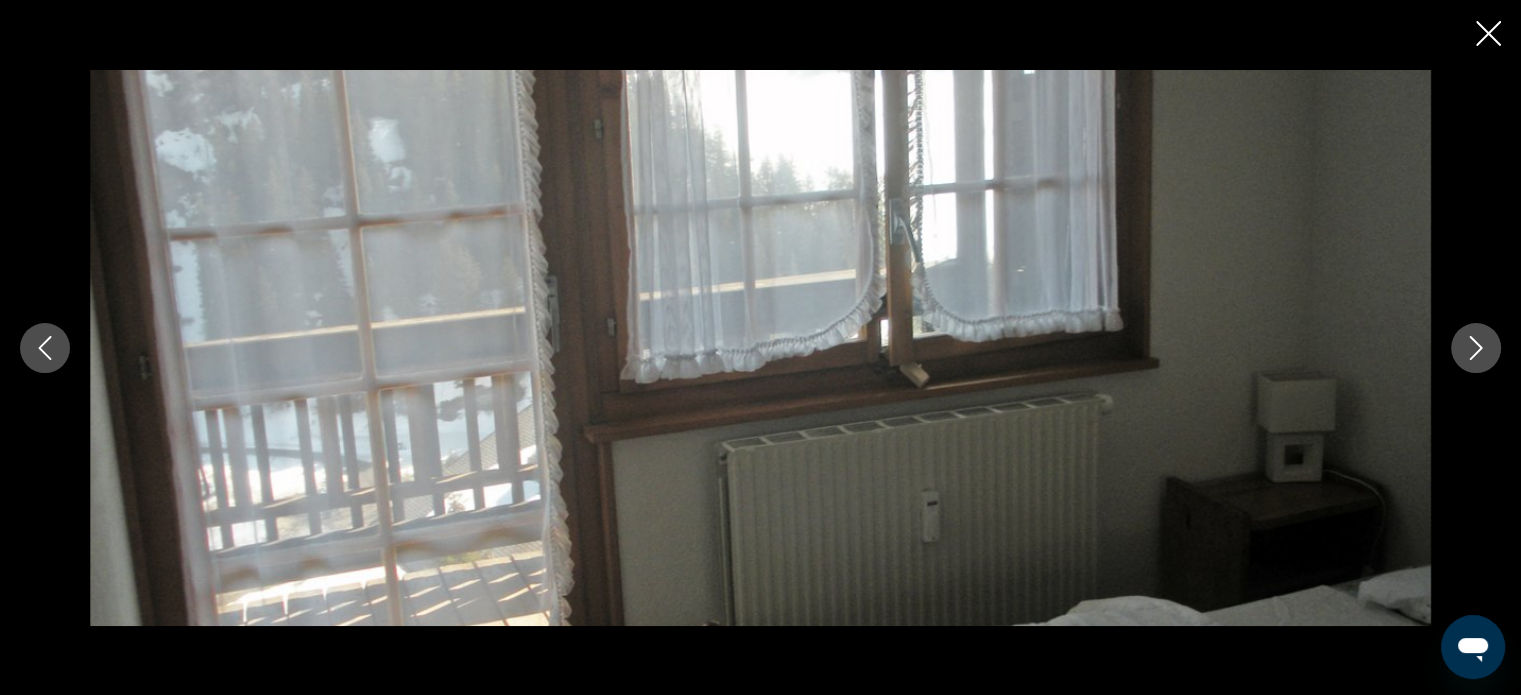 click at bounding box center [1476, 348] 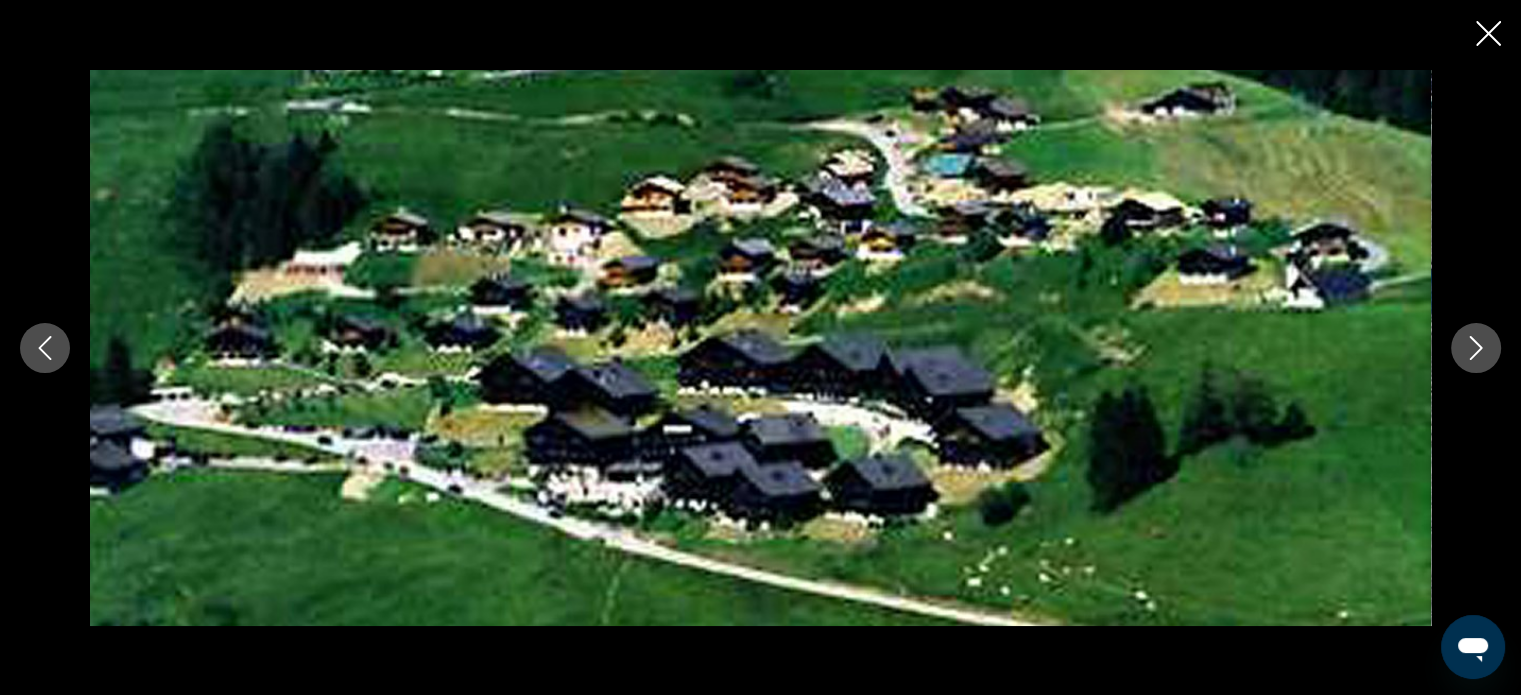 click 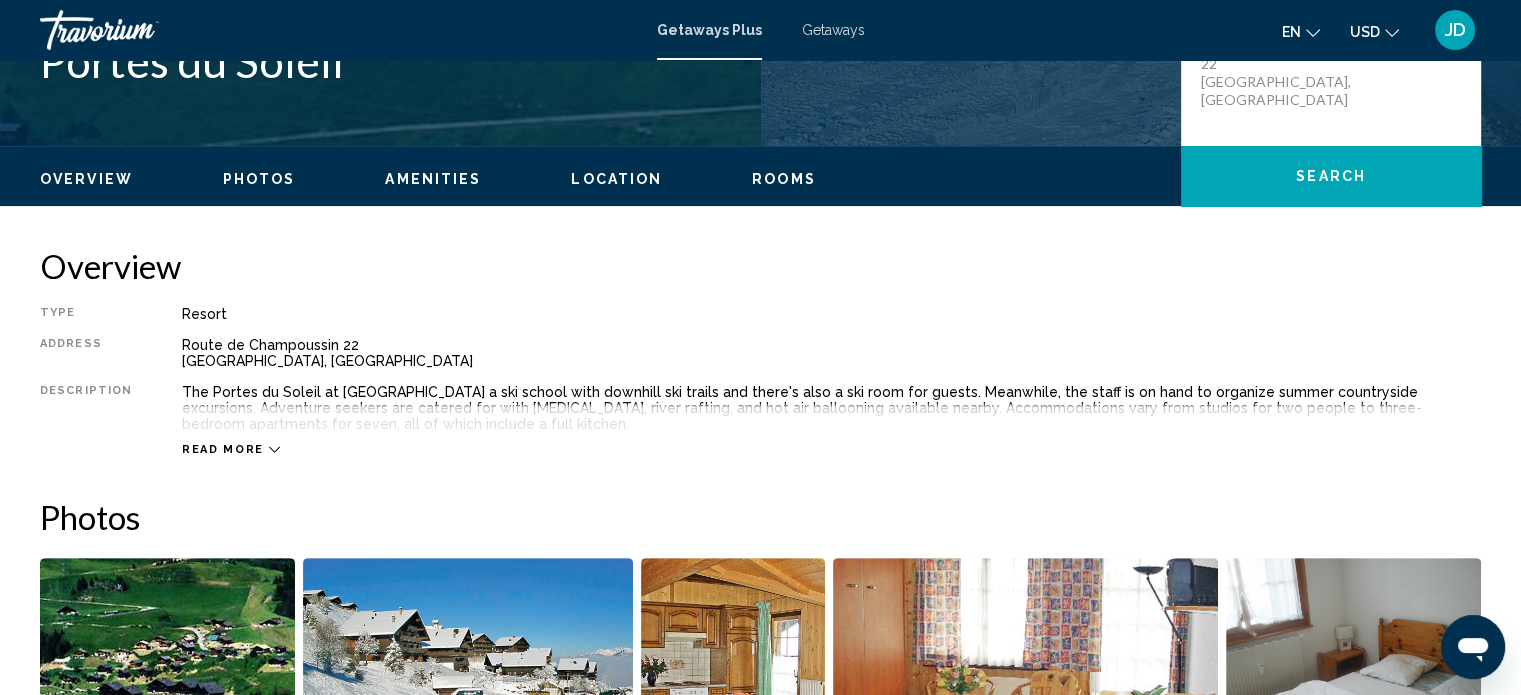 scroll, scrollTop: 602, scrollLeft: 0, axis: vertical 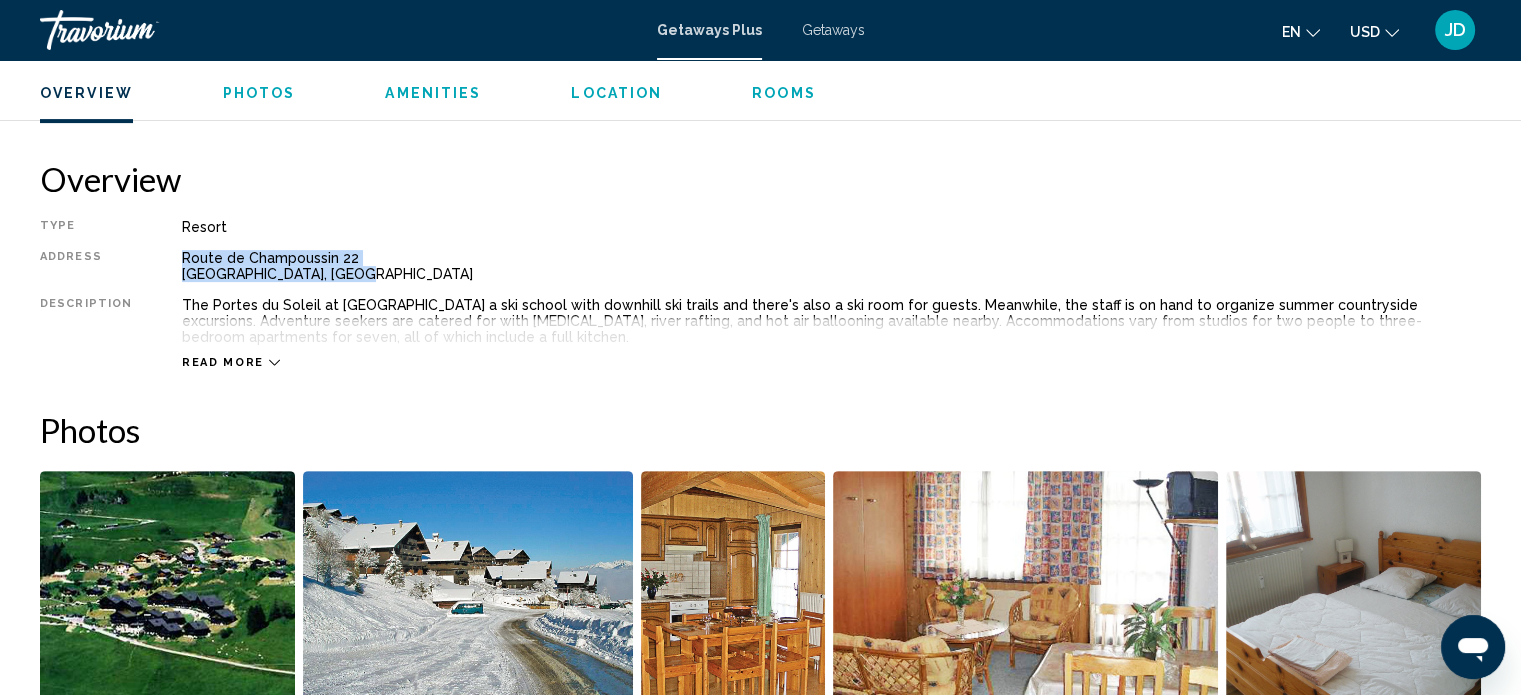 drag, startPoint x: 349, startPoint y: 271, endPoint x: 165, endPoint y: 243, distance: 186.11824 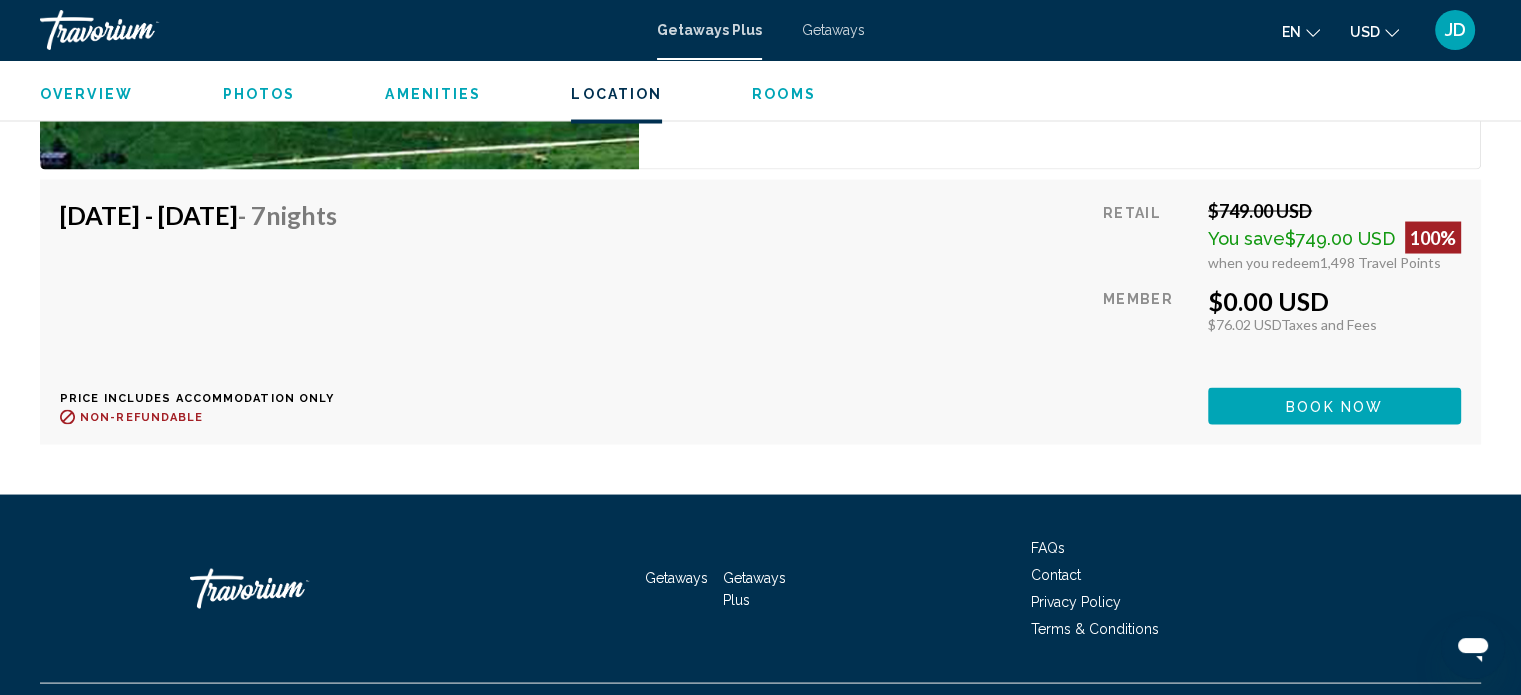scroll, scrollTop: 3802, scrollLeft: 0, axis: vertical 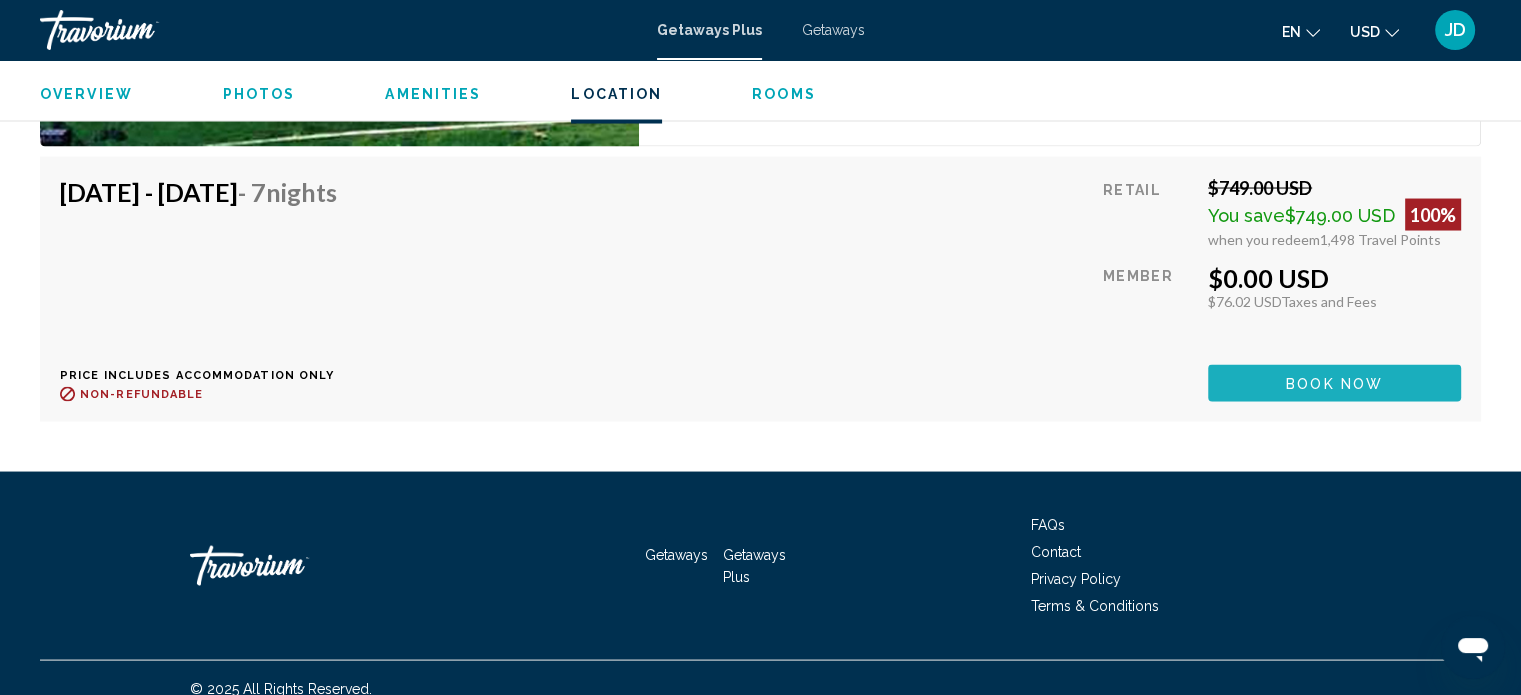 click on "Book now" at bounding box center [1334, 384] 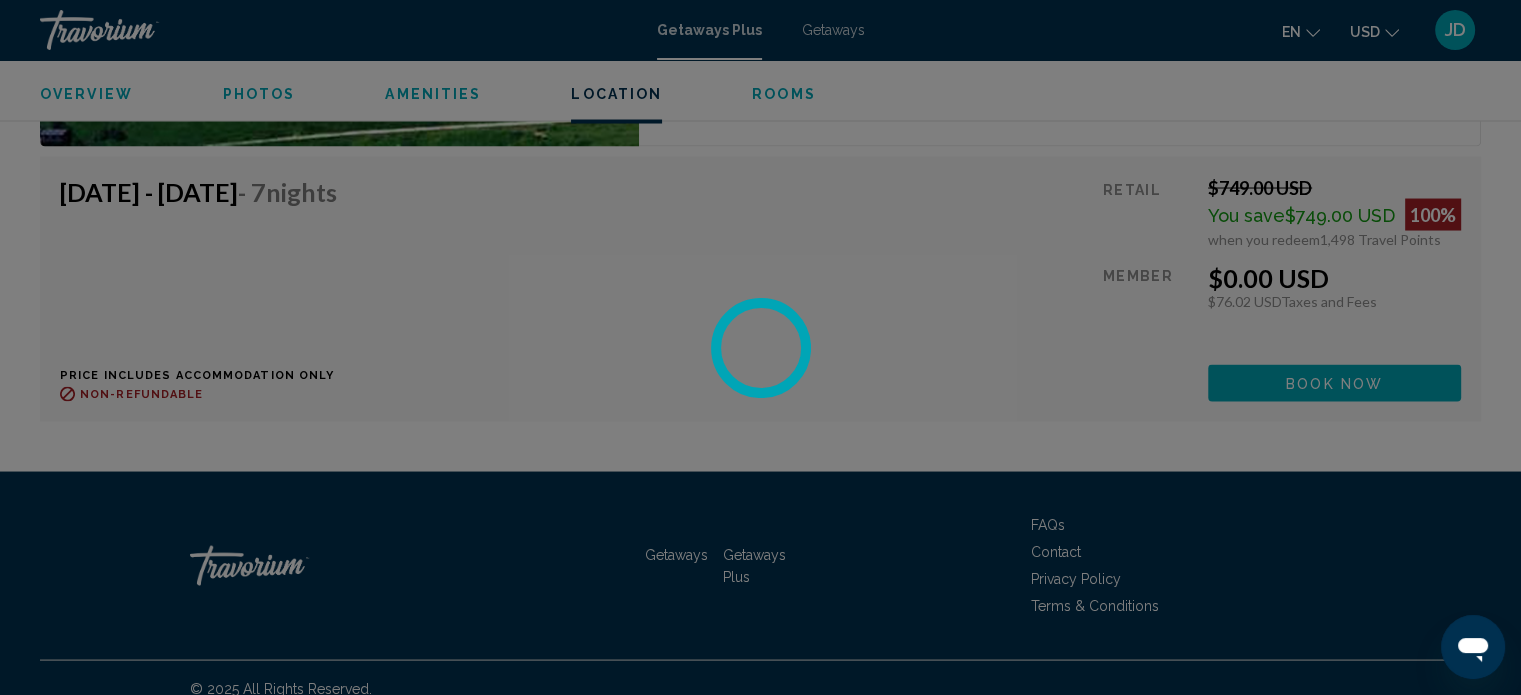 scroll, scrollTop: 0, scrollLeft: 0, axis: both 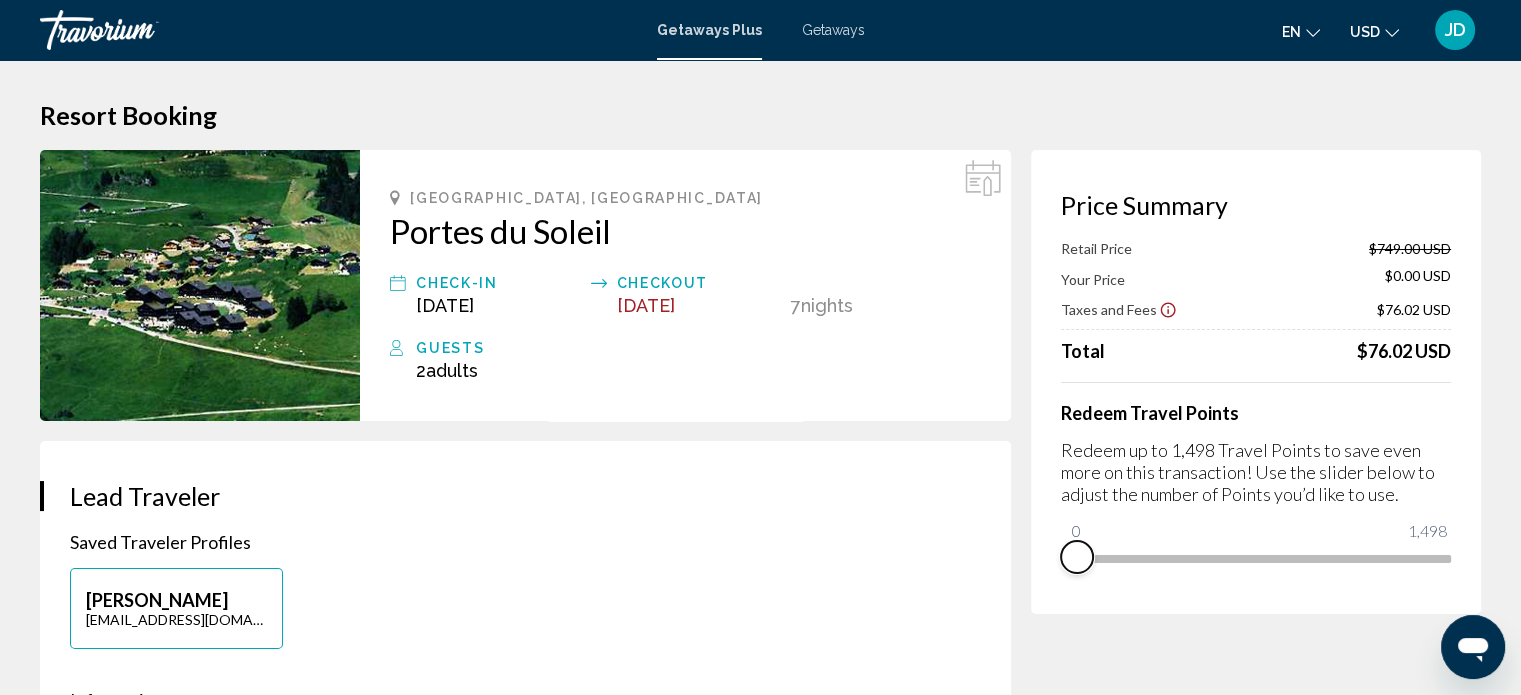 drag, startPoint x: 1429, startPoint y: 580, endPoint x: 1041, endPoint y: 611, distance: 389.23642 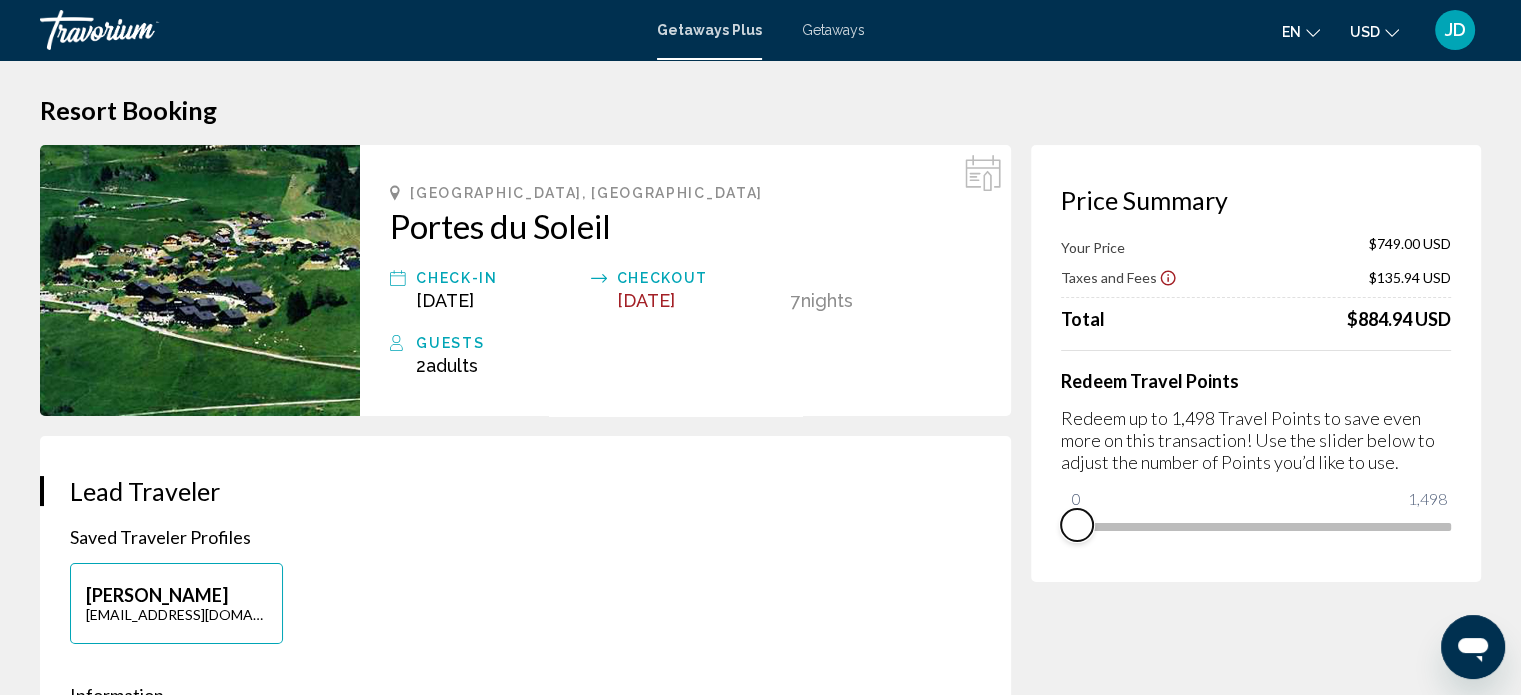 scroll, scrollTop: 0, scrollLeft: 0, axis: both 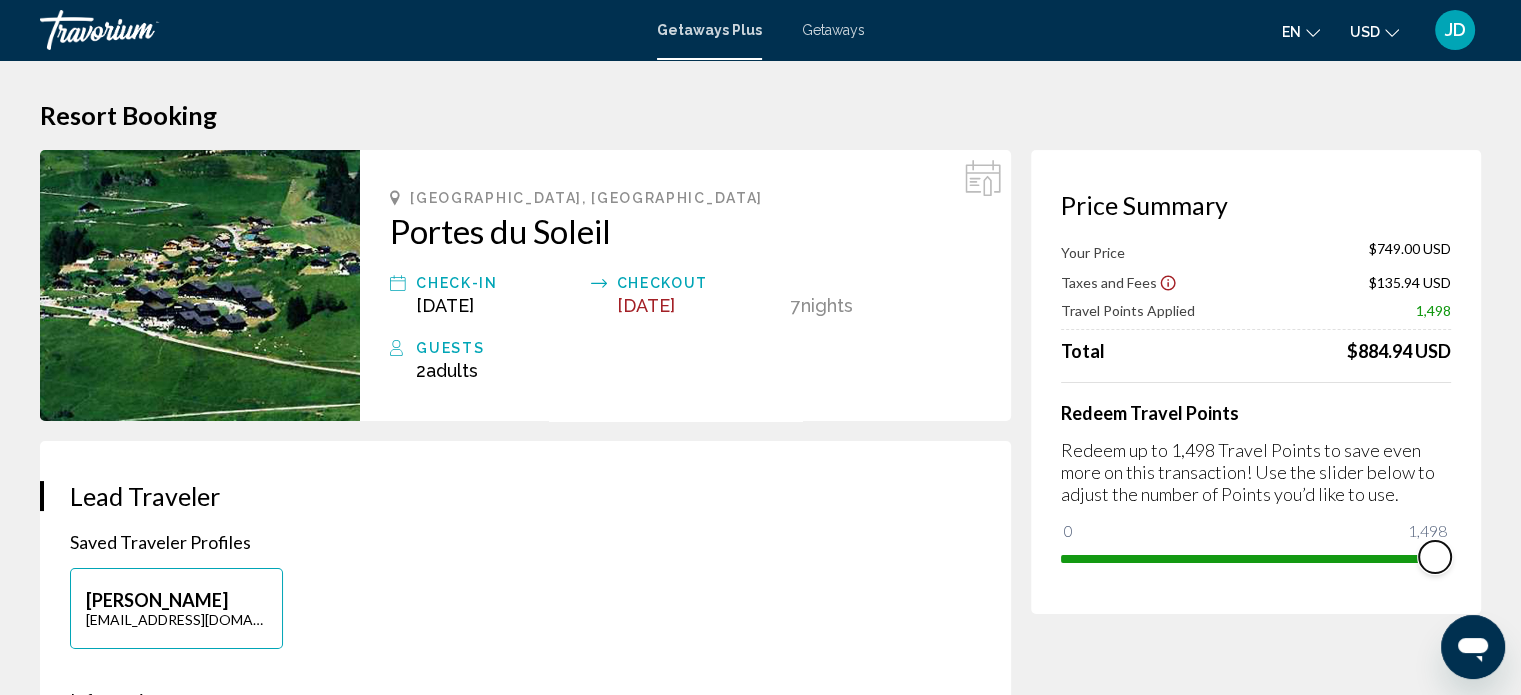 drag, startPoint x: 1075, startPoint y: 529, endPoint x: 1495, endPoint y: 597, distance: 425.46915 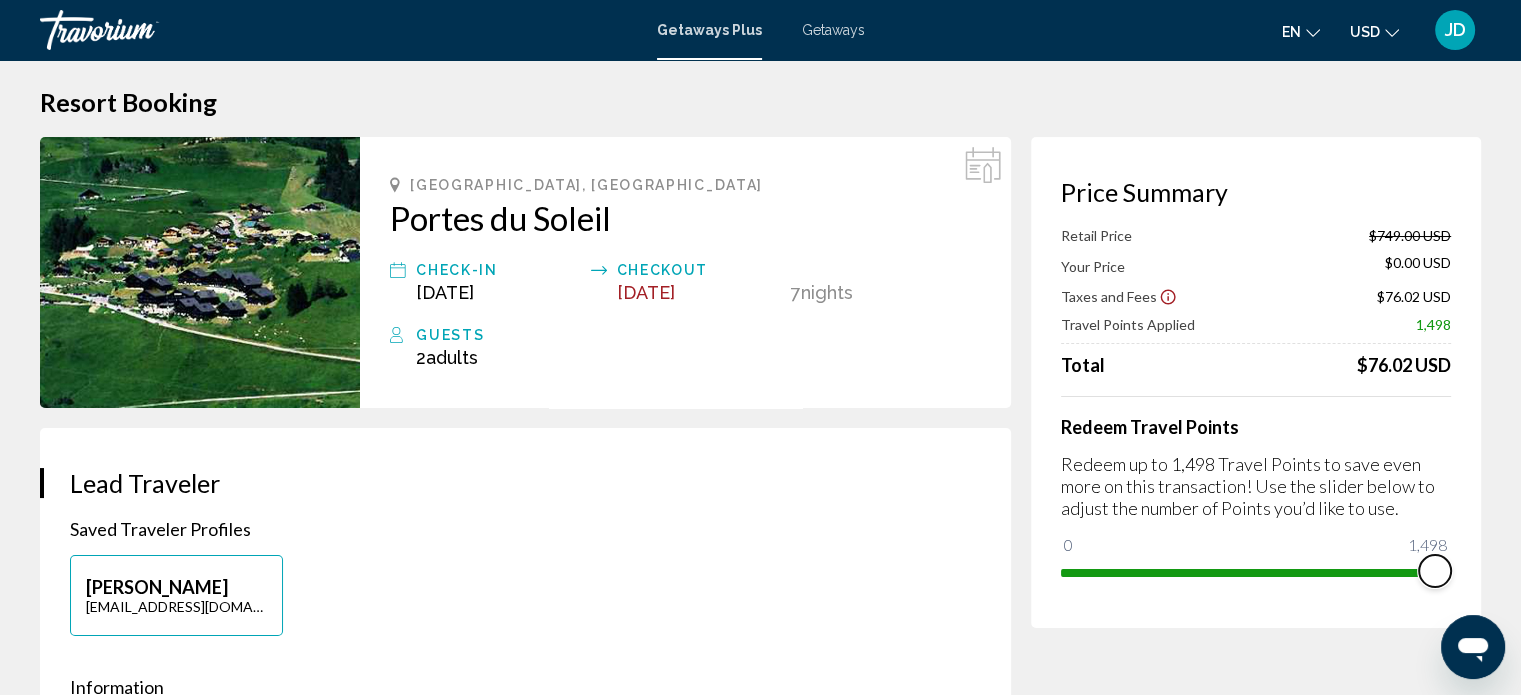 scroll, scrollTop: 0, scrollLeft: 0, axis: both 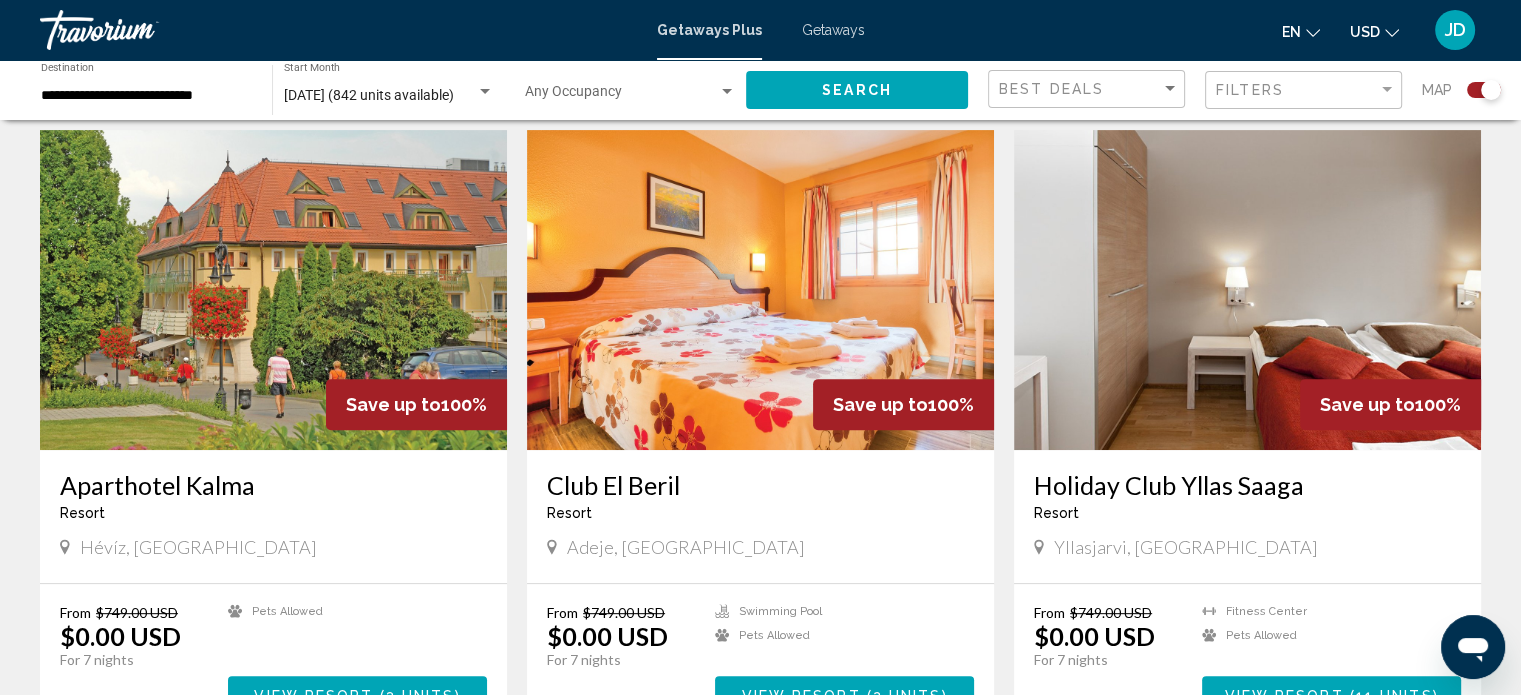 click at bounding box center [273, 290] 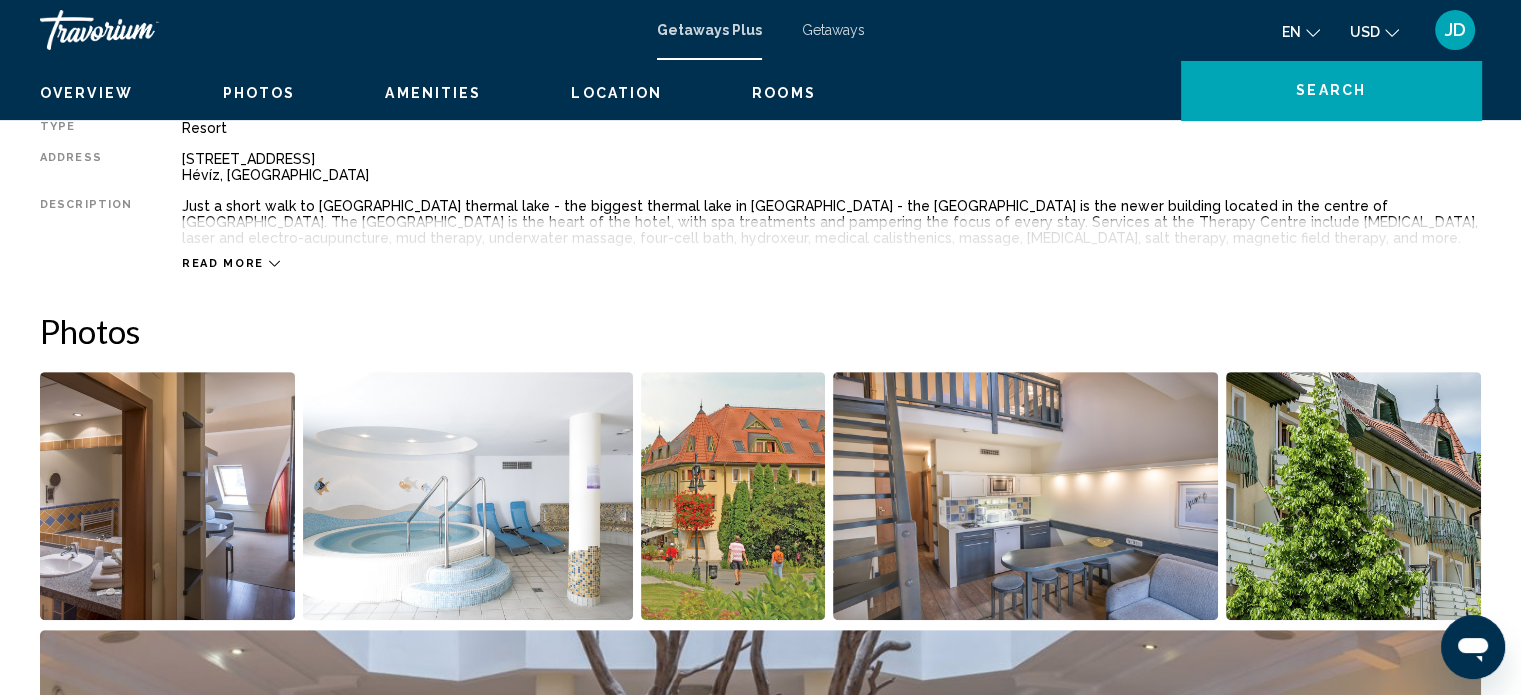 scroll, scrollTop: 12, scrollLeft: 0, axis: vertical 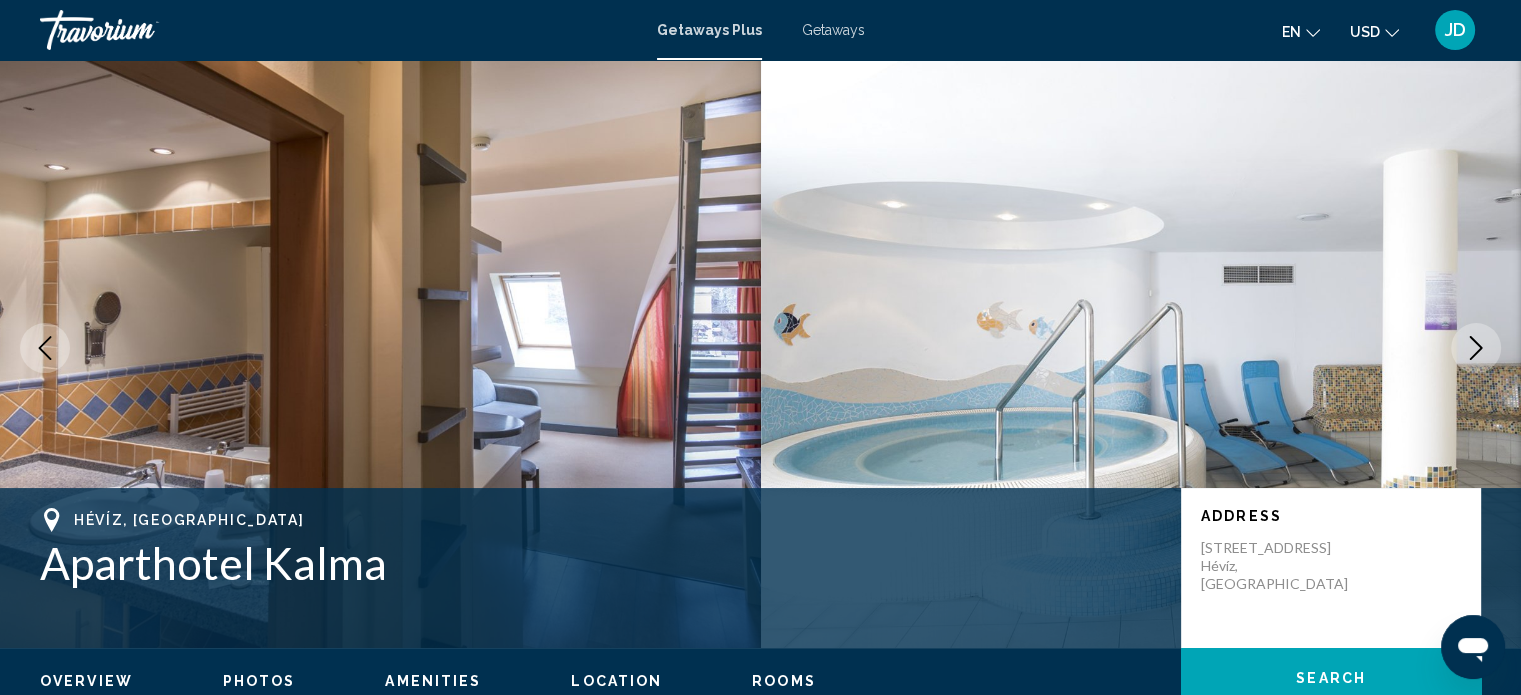 click 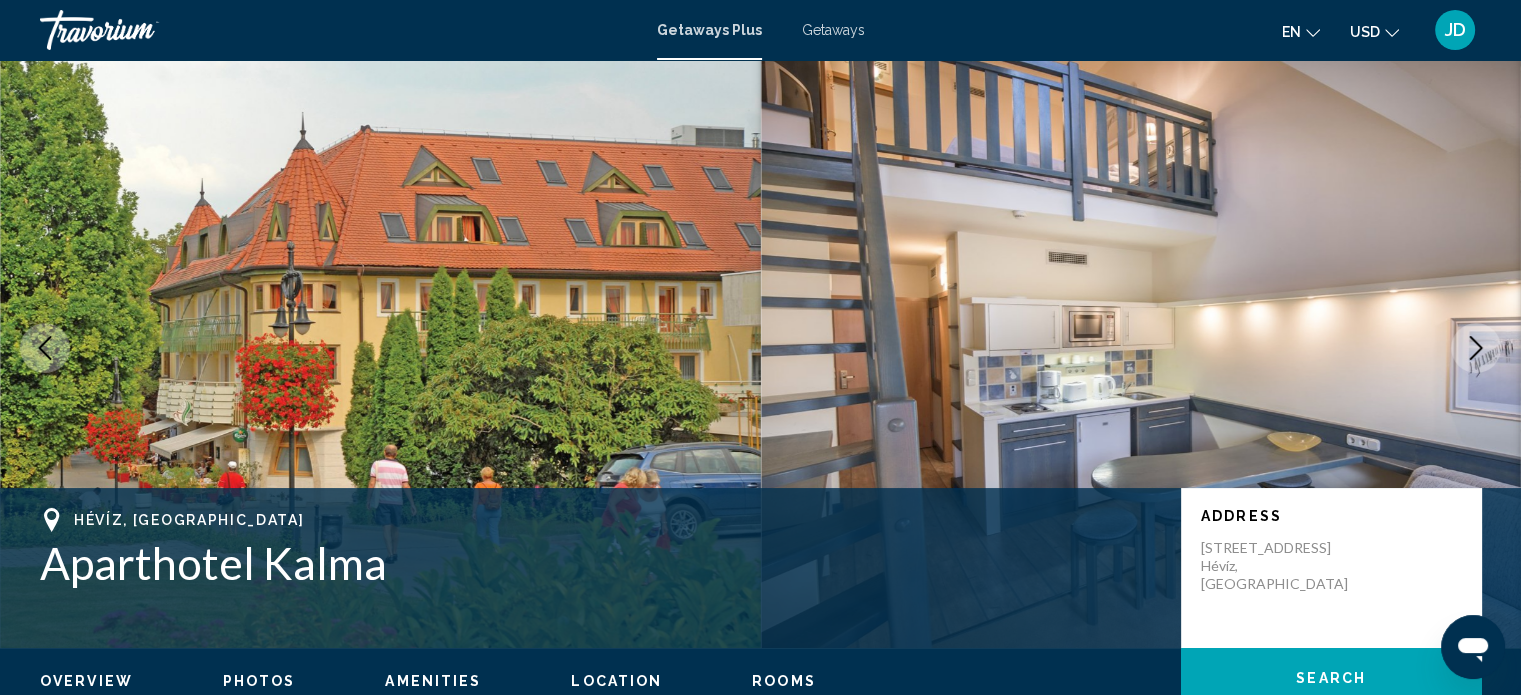 click 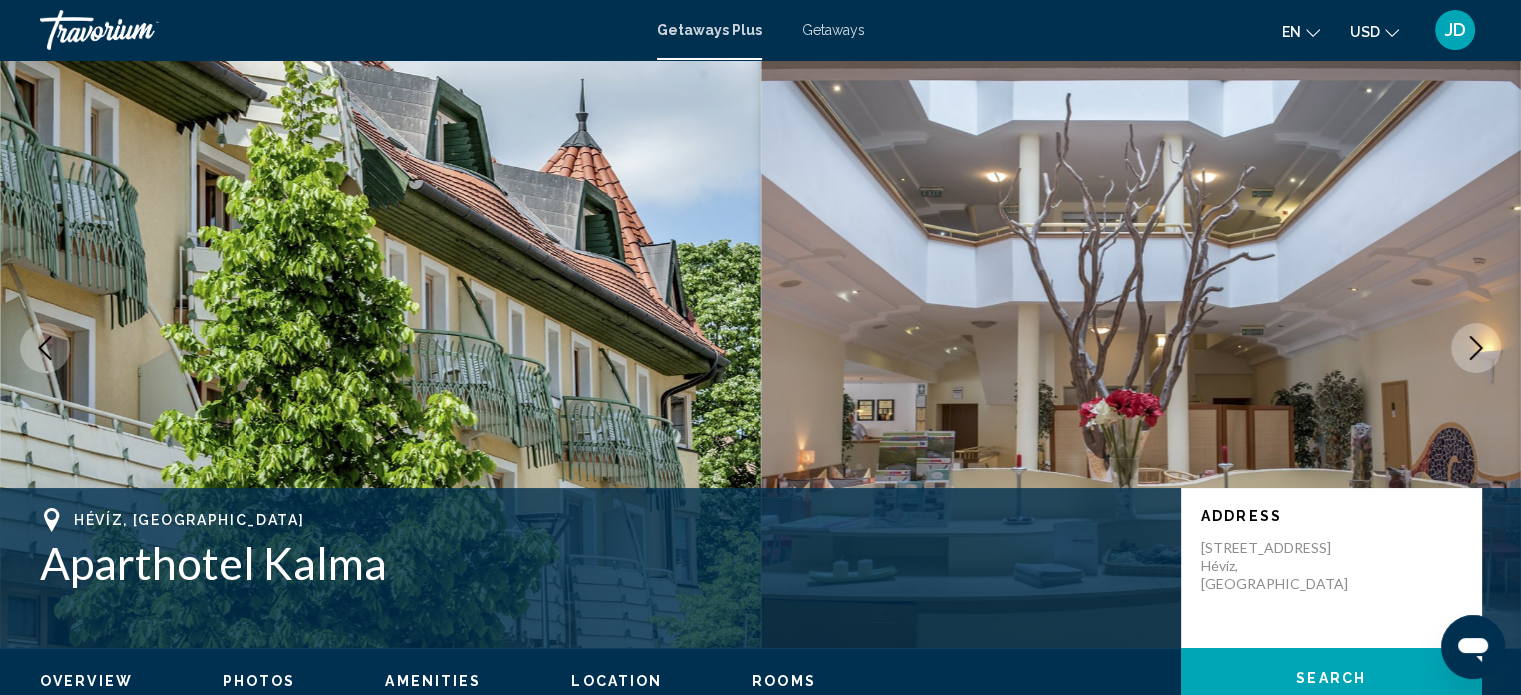 click 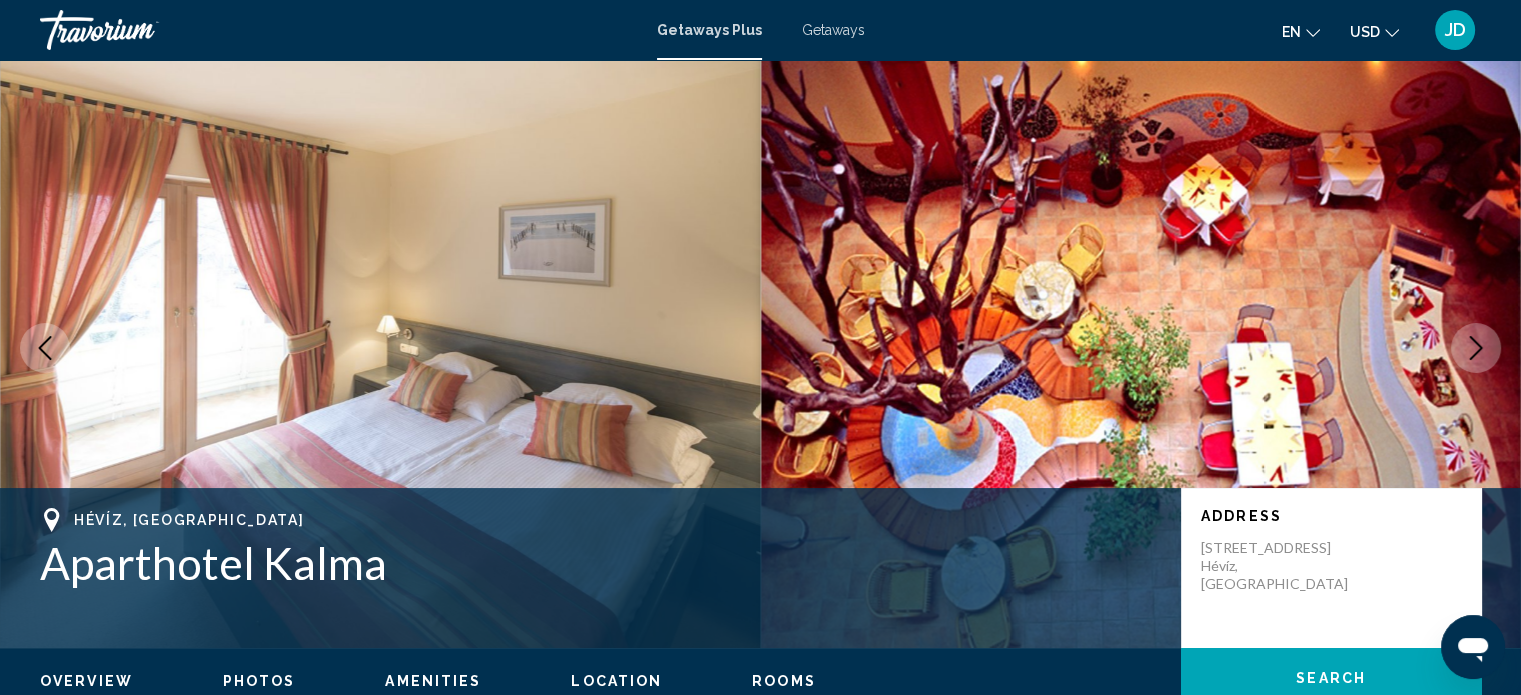 click 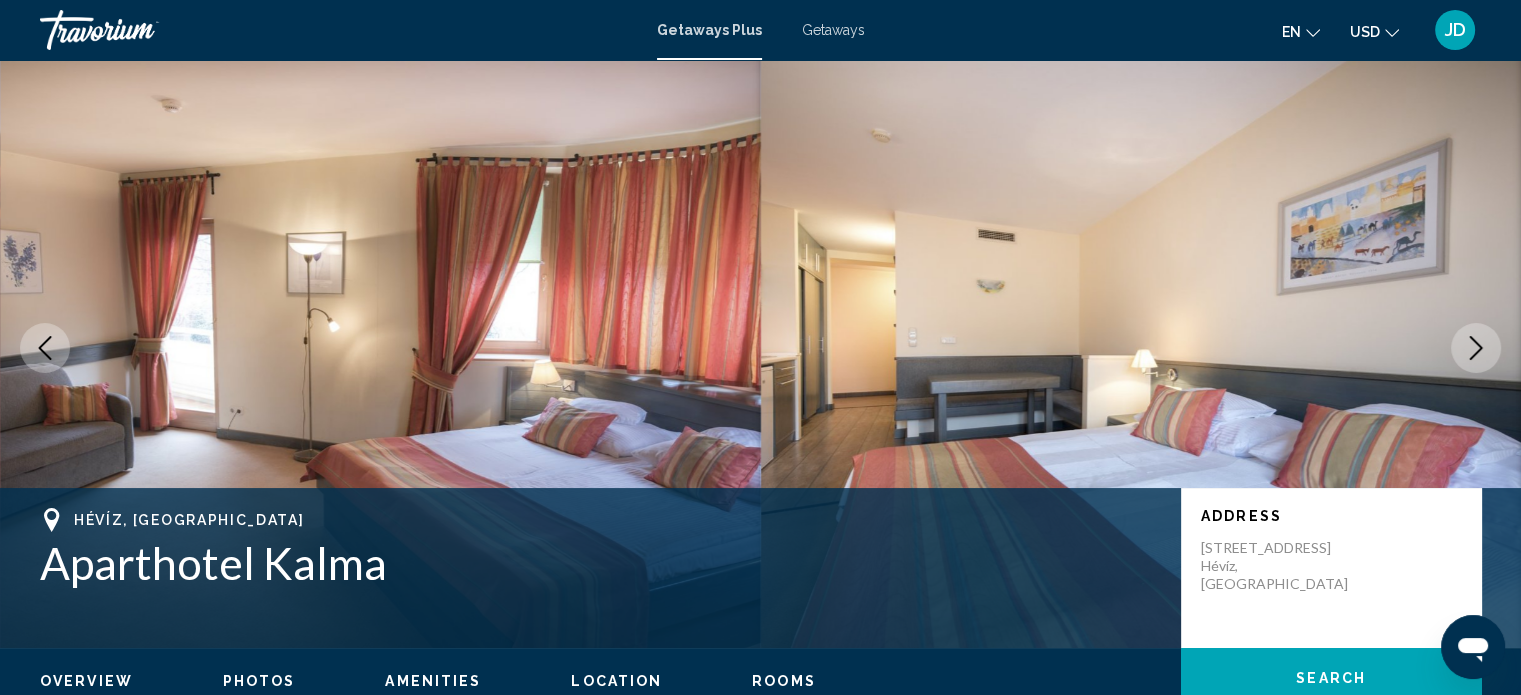click 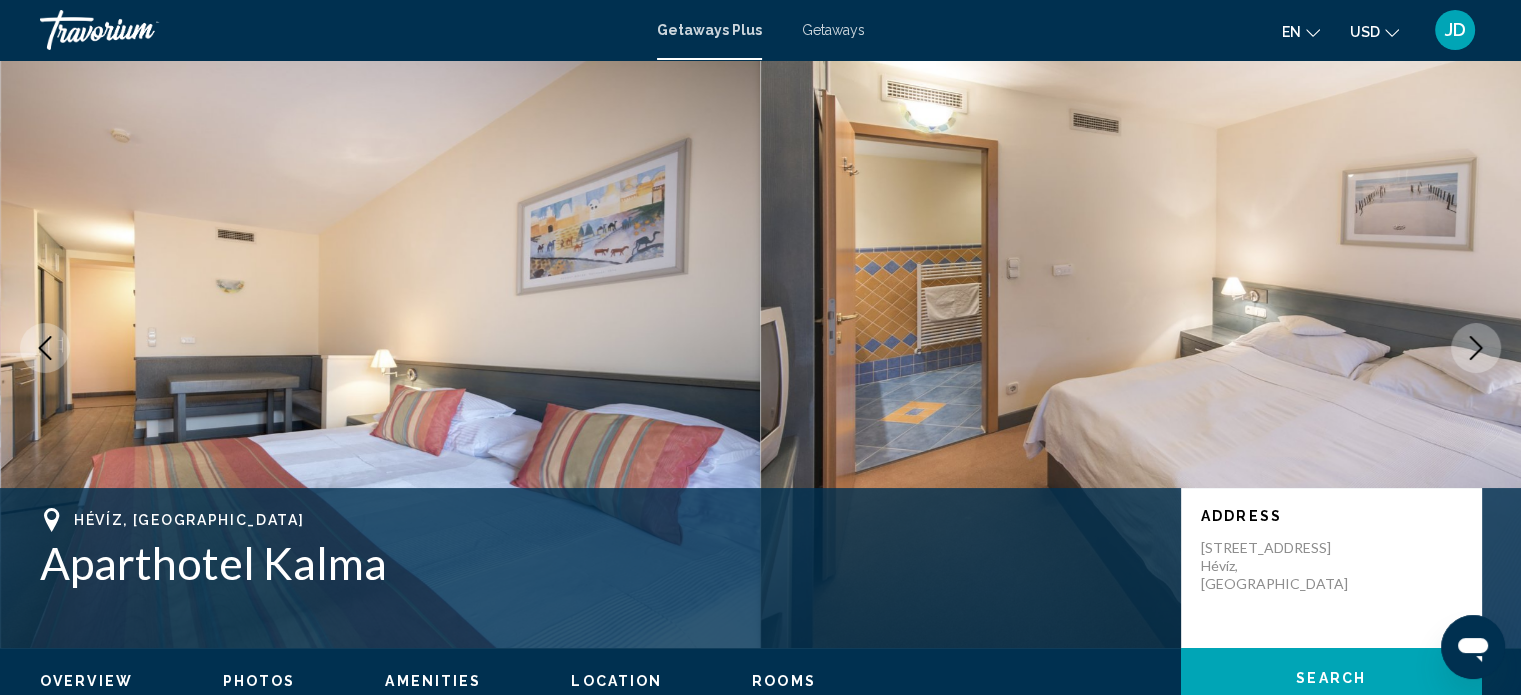 click 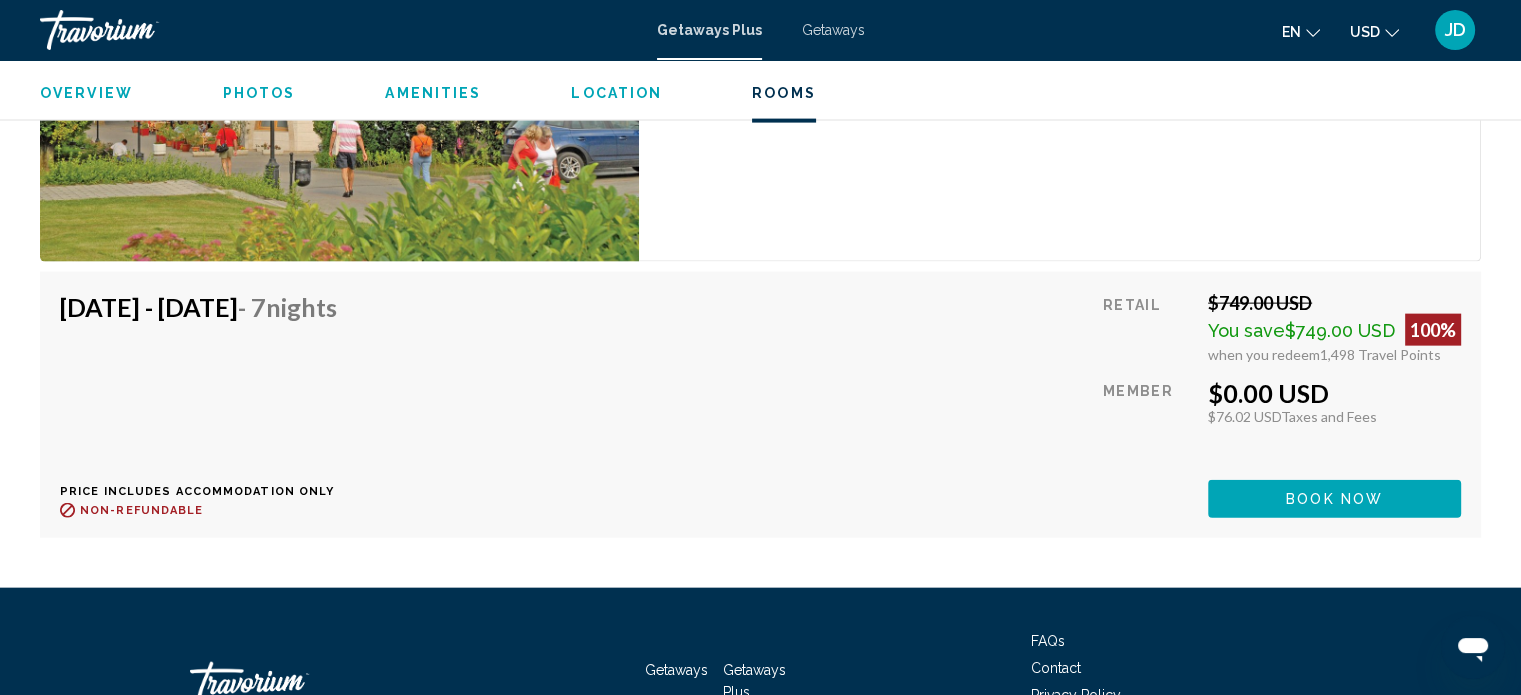 scroll, scrollTop: 4449, scrollLeft: 0, axis: vertical 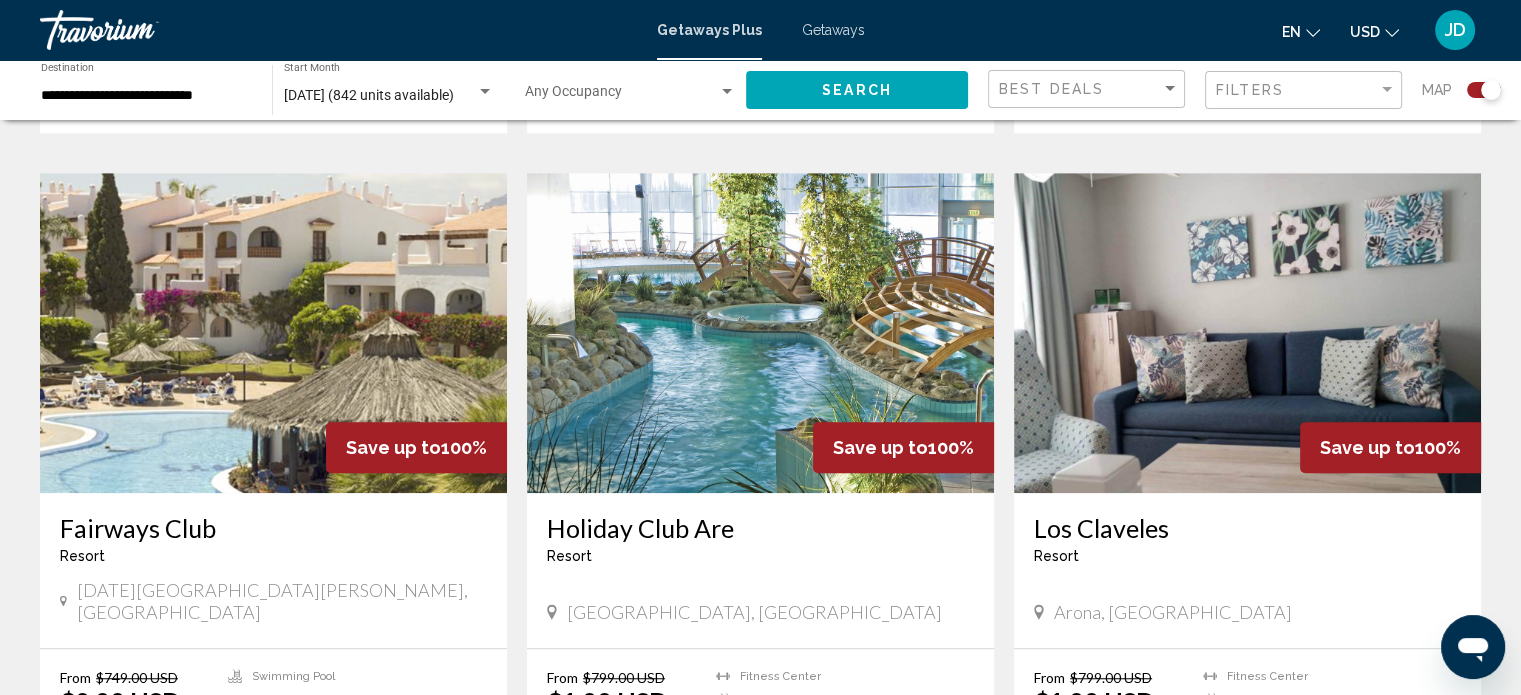 click at bounding box center (760, 333) 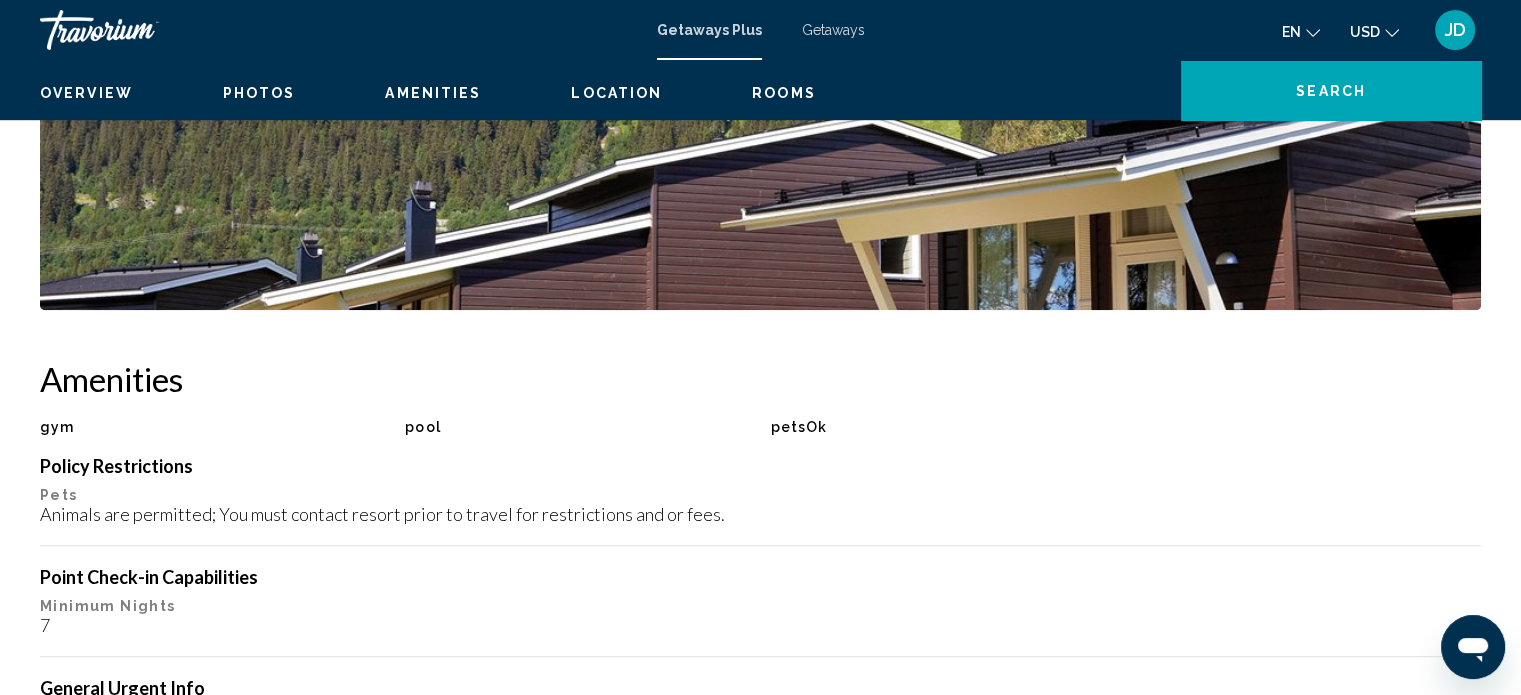 scroll, scrollTop: 12, scrollLeft: 0, axis: vertical 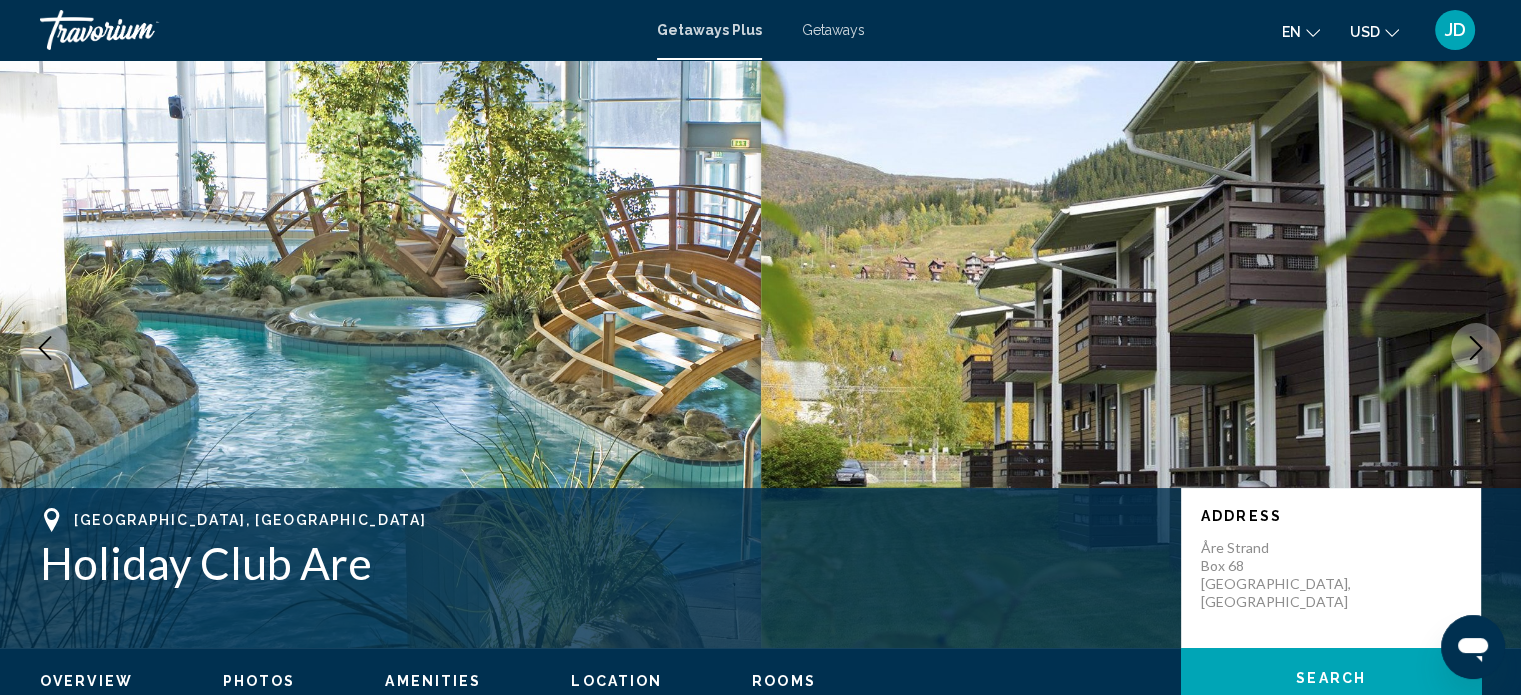 click at bounding box center [1476, 348] 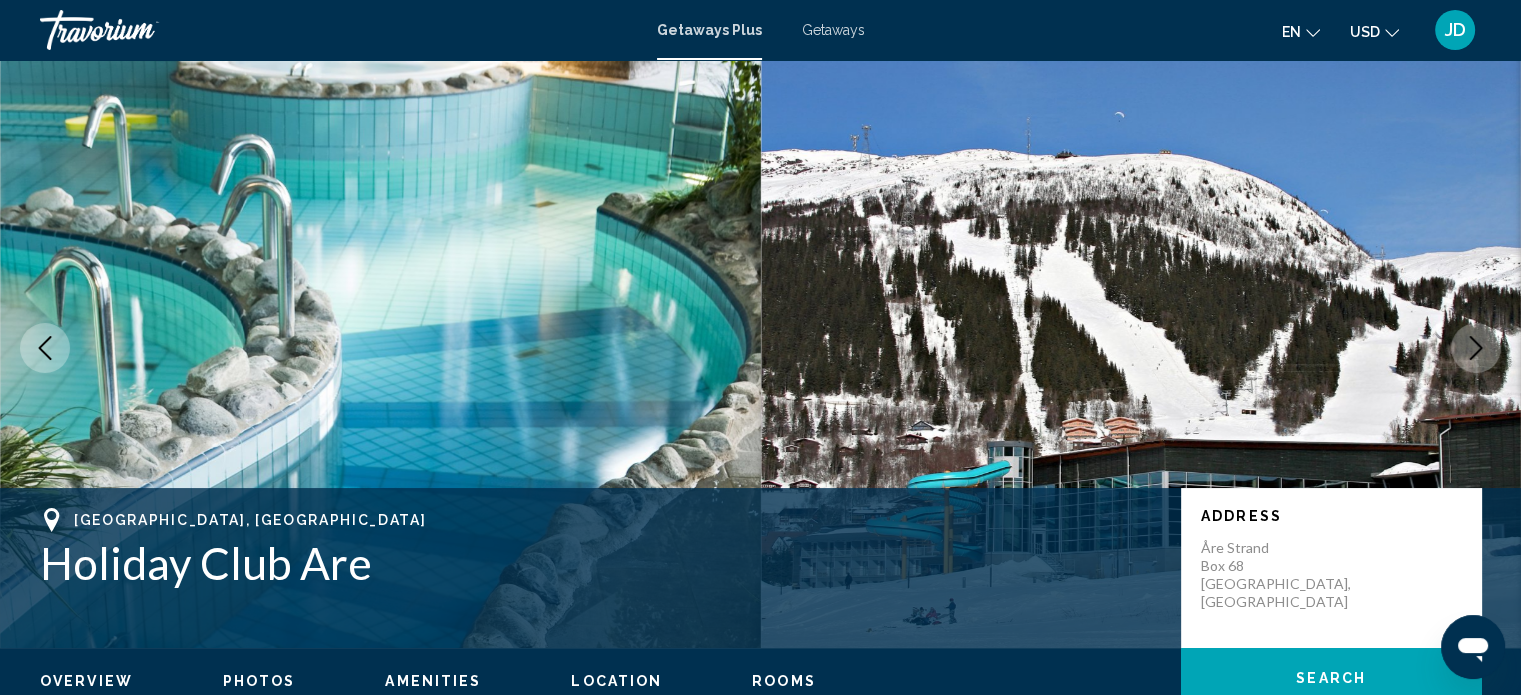 click at bounding box center (1476, 348) 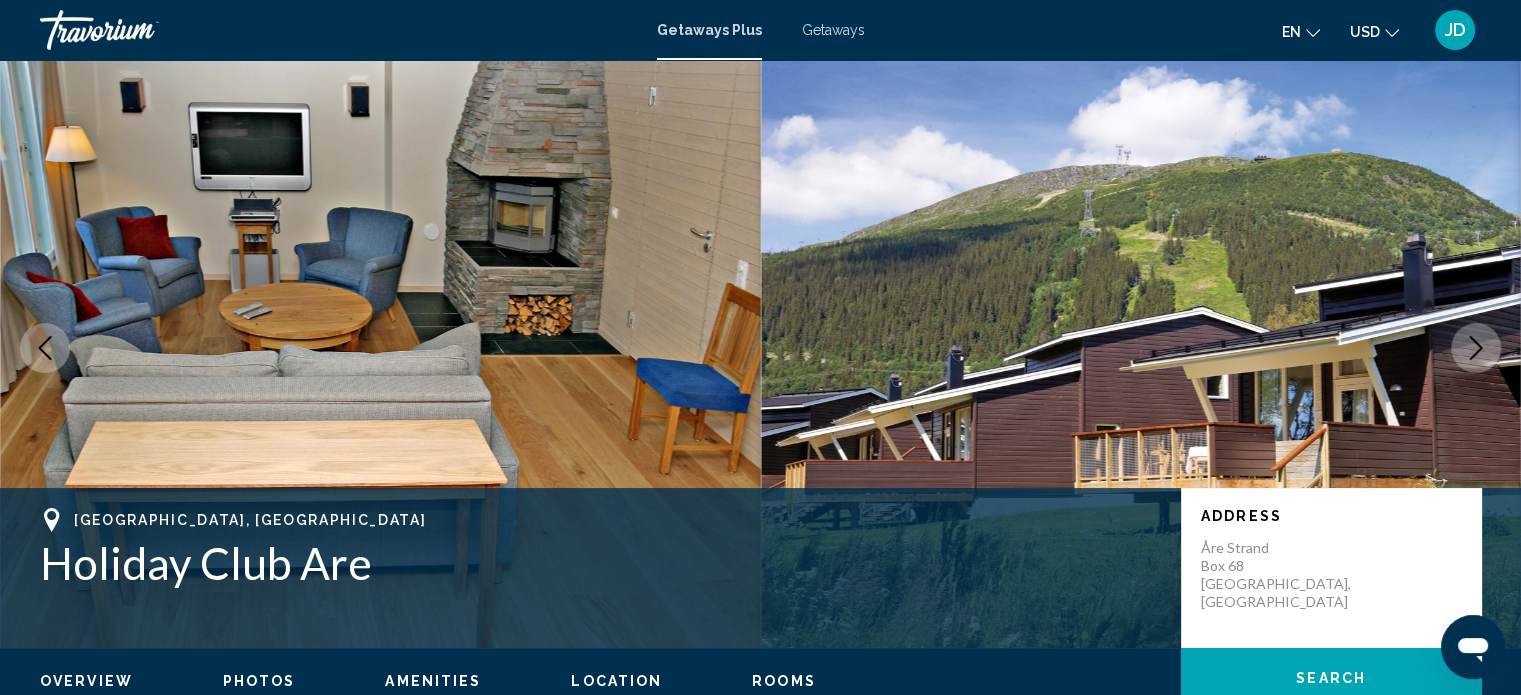 click at bounding box center (1476, 348) 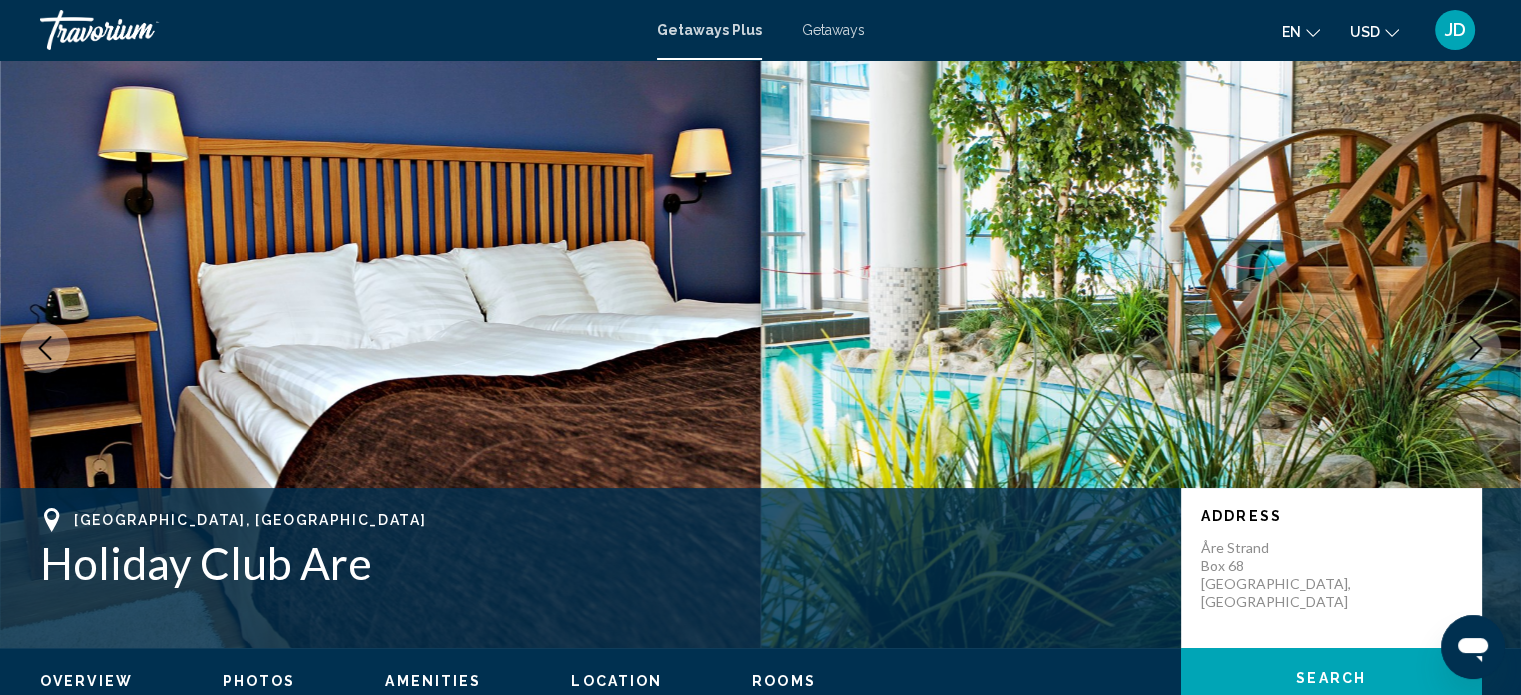 click at bounding box center (1476, 348) 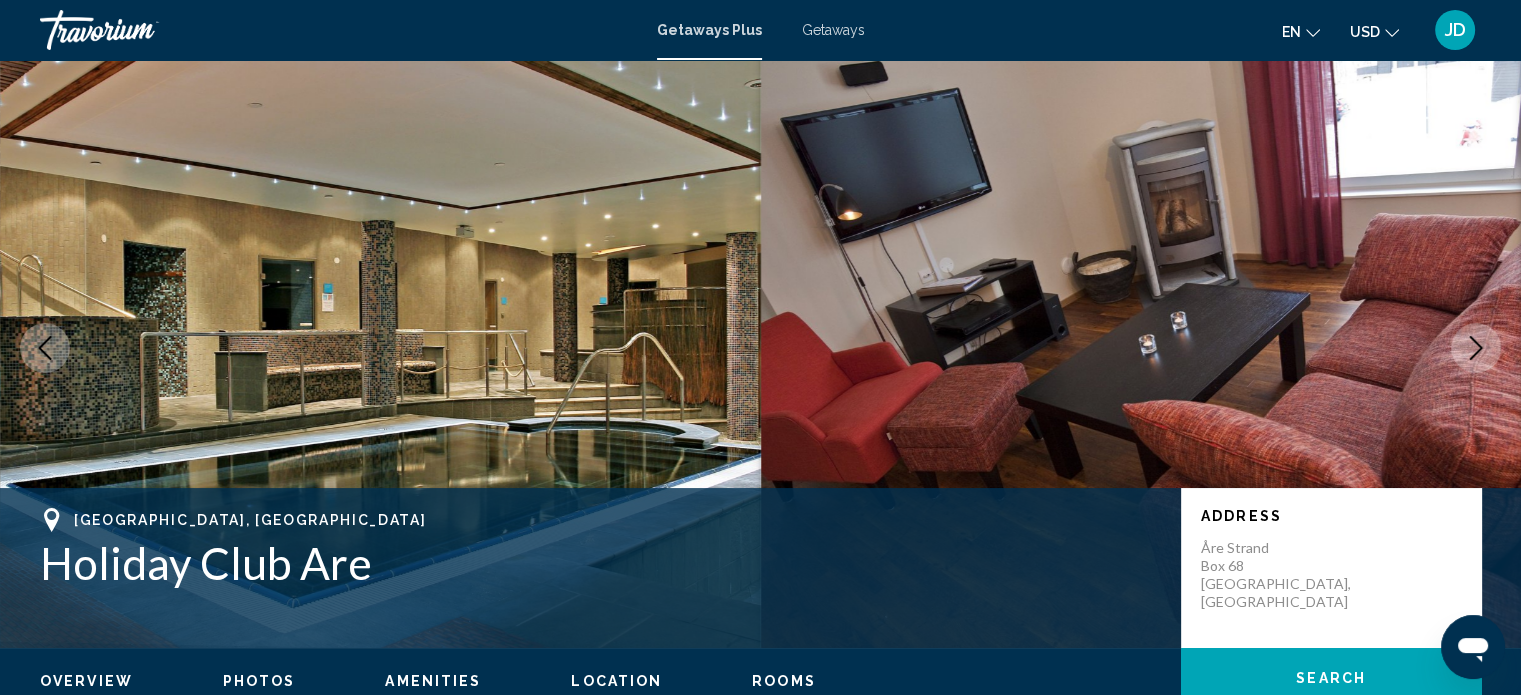 click at bounding box center [1476, 348] 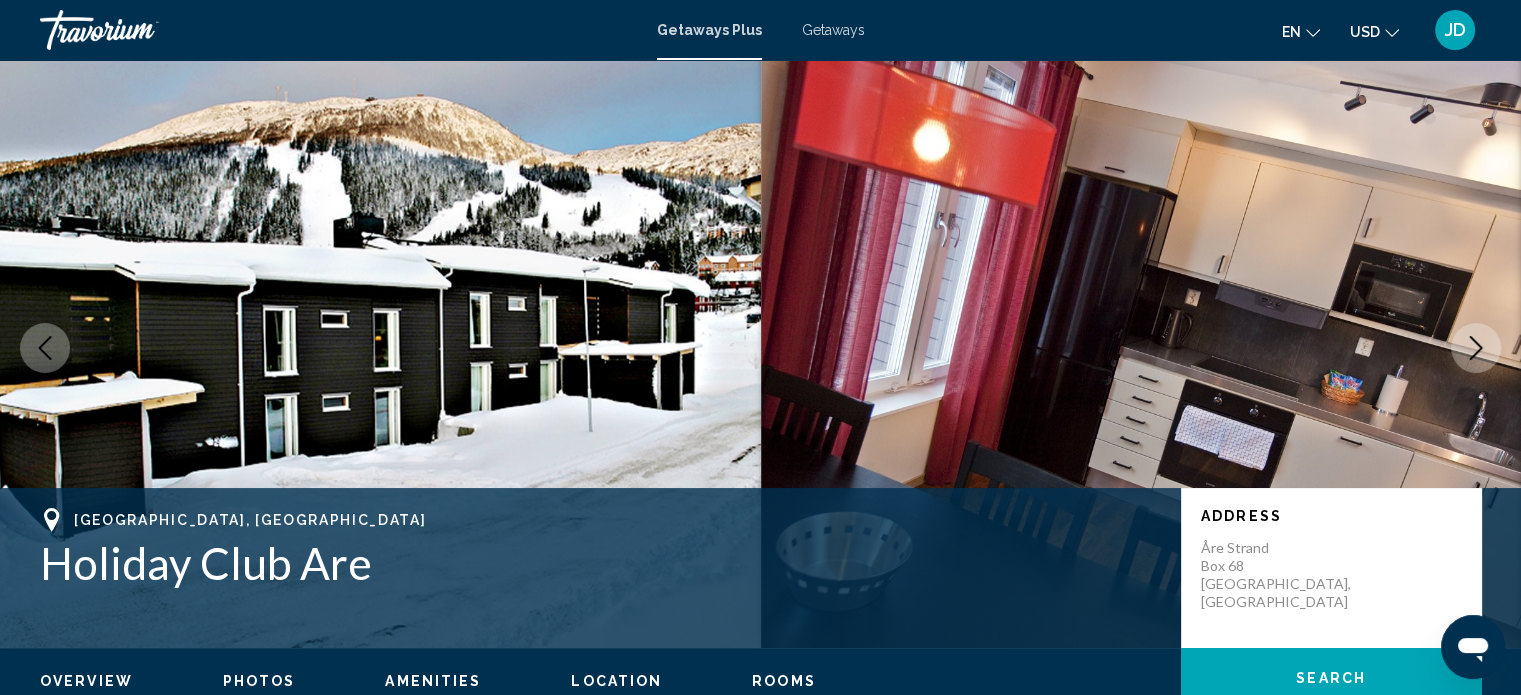 click at bounding box center [1476, 348] 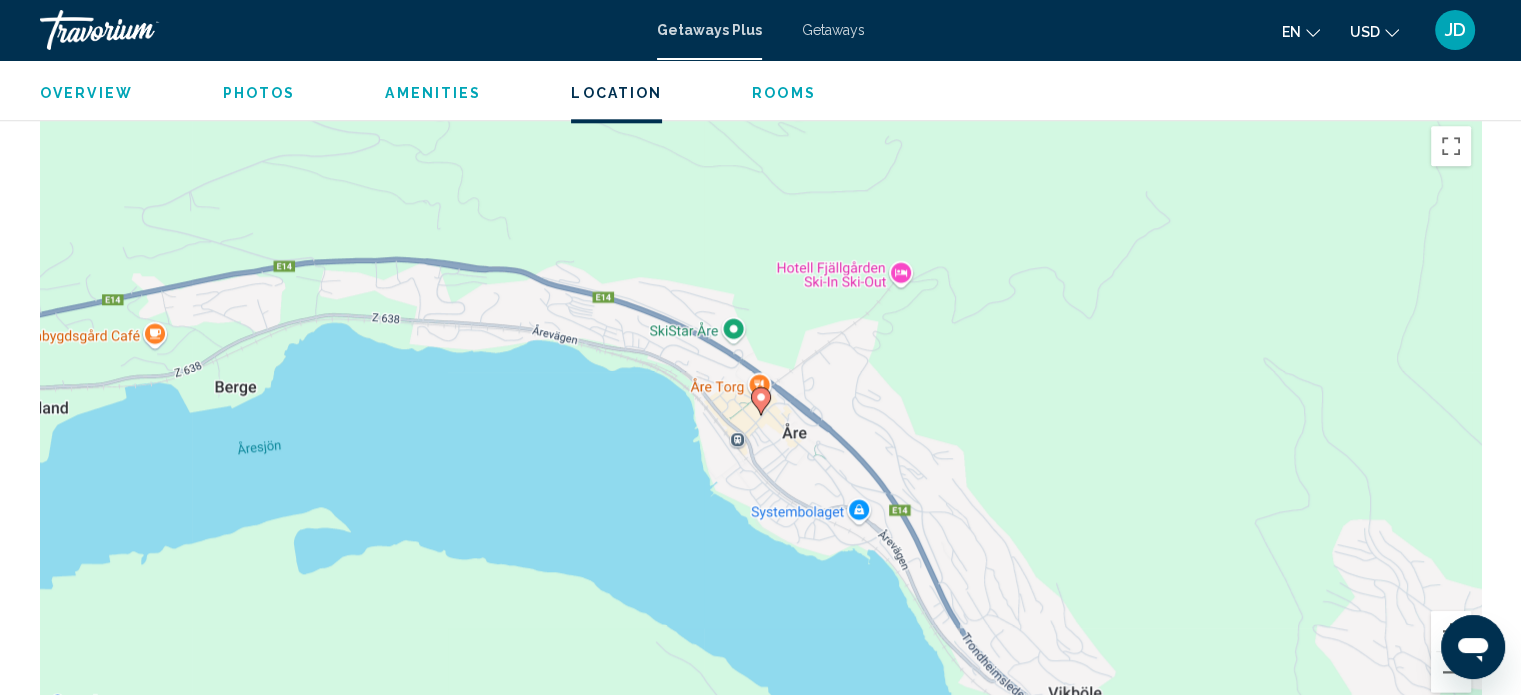 scroll, scrollTop: 2224, scrollLeft: 0, axis: vertical 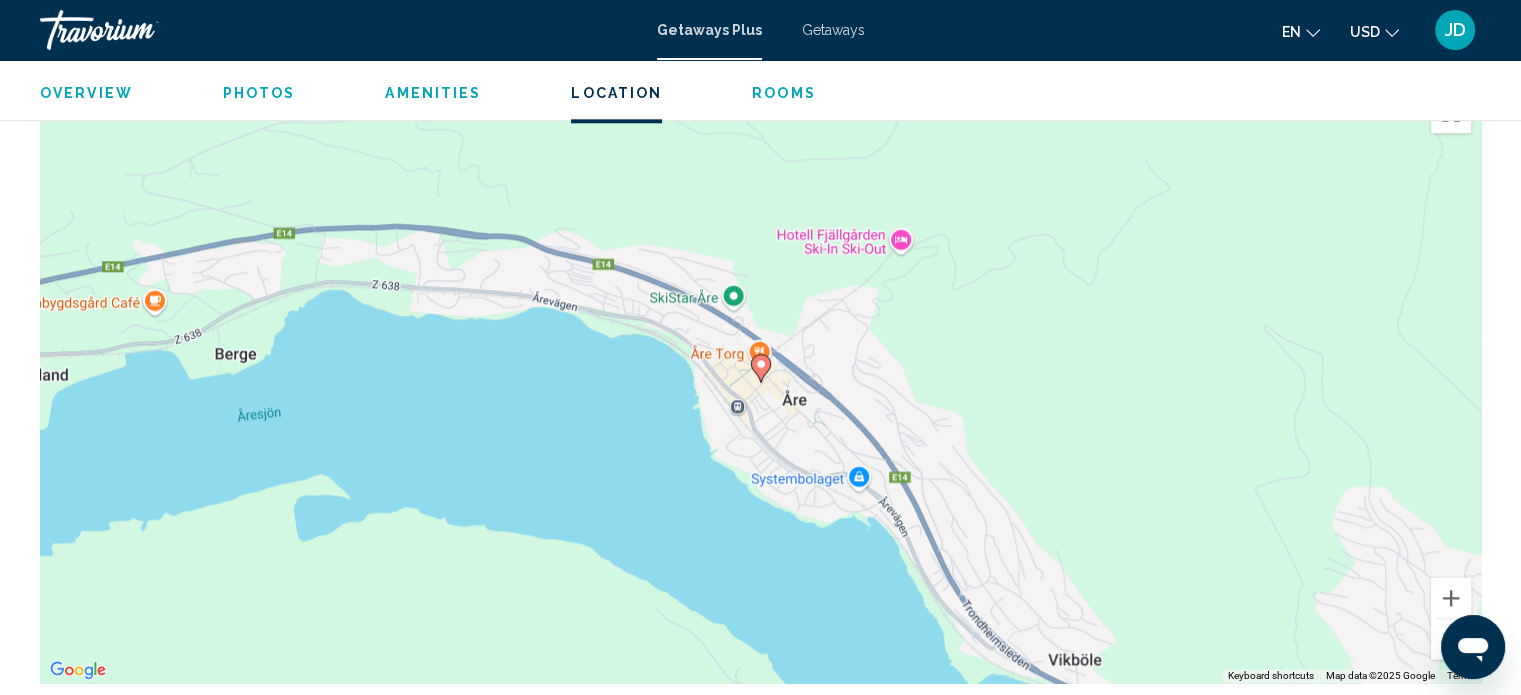click at bounding box center [1451, 639] 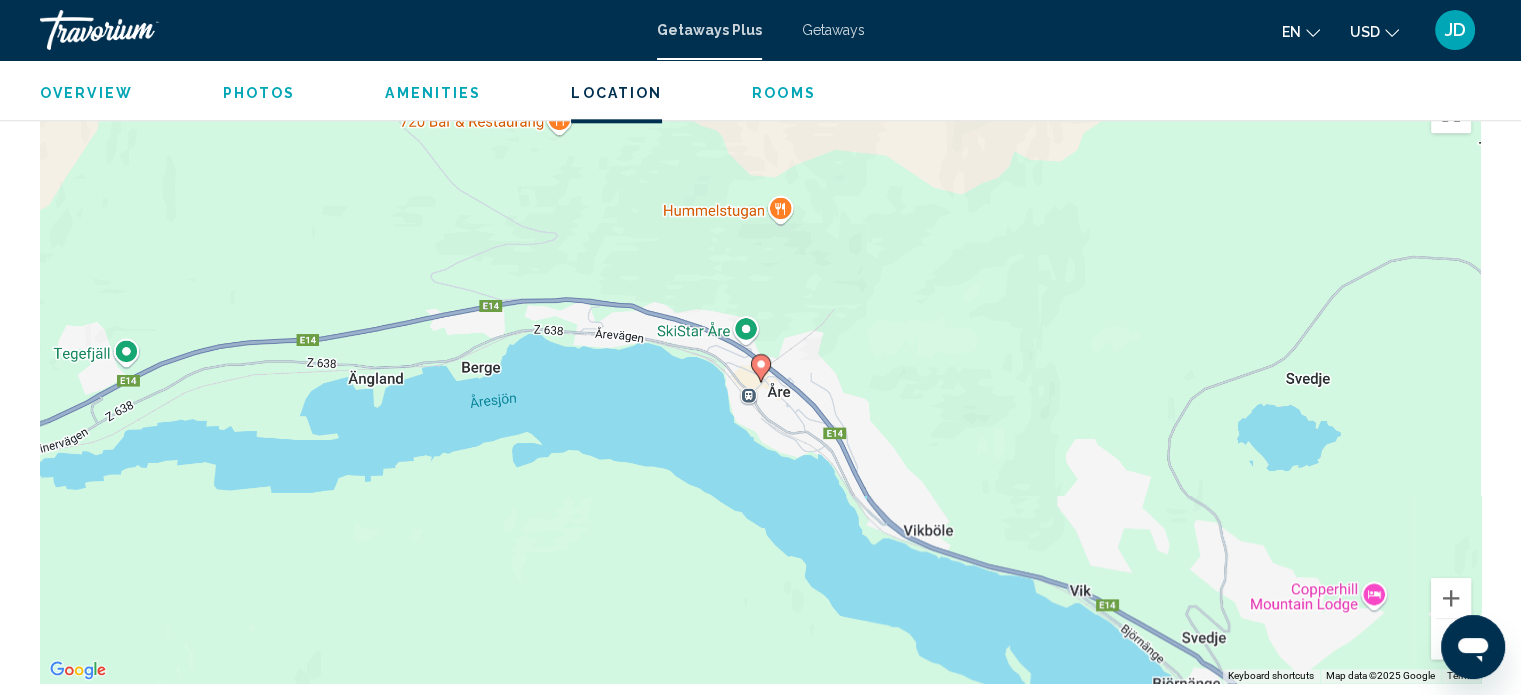 click at bounding box center (1451, 639) 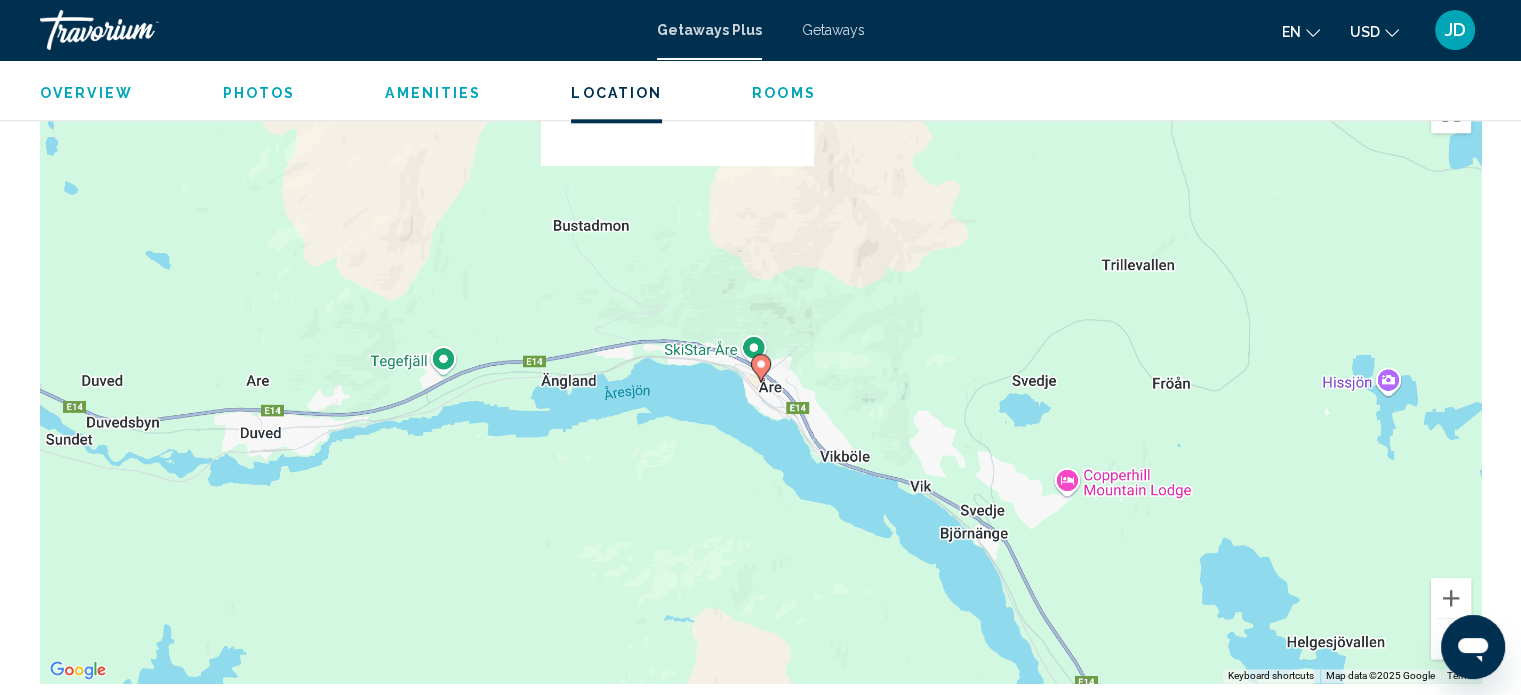 click at bounding box center (1451, 639) 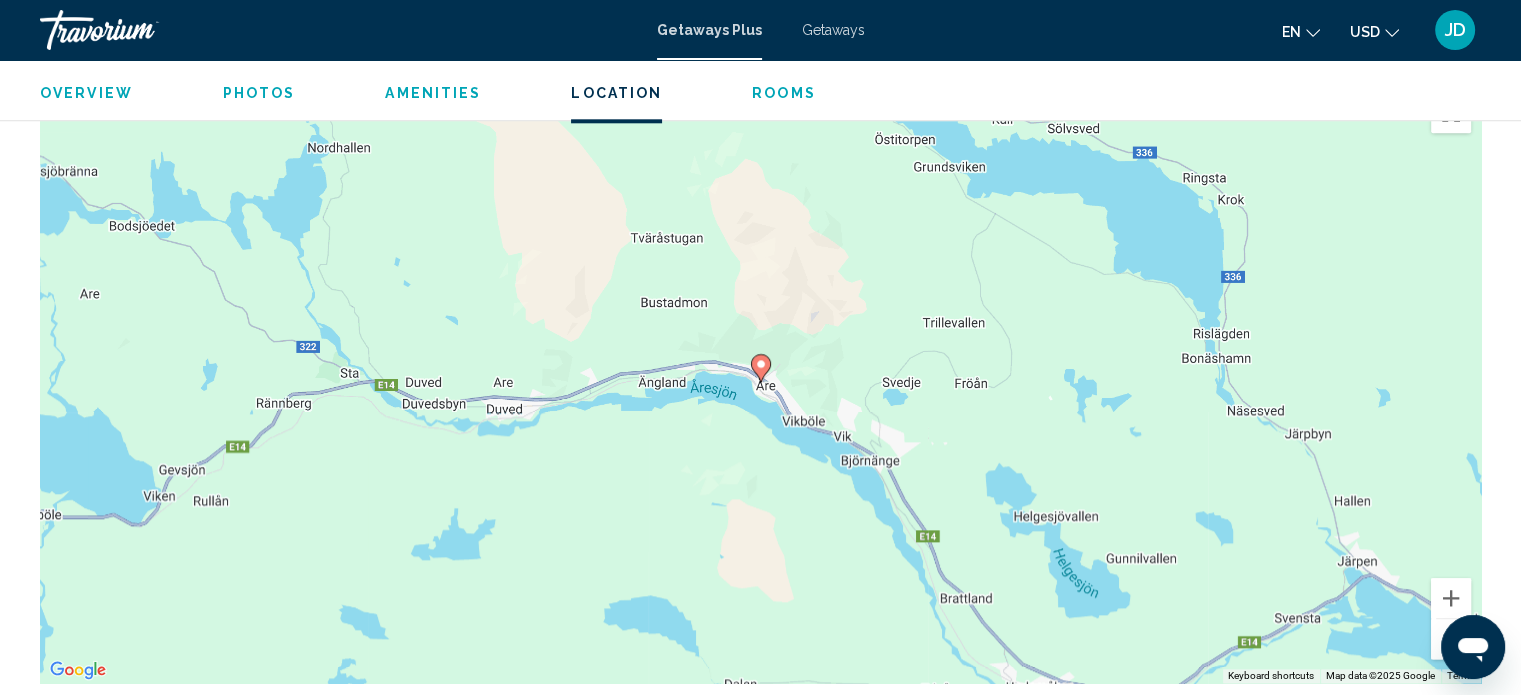 click at bounding box center (1451, 639) 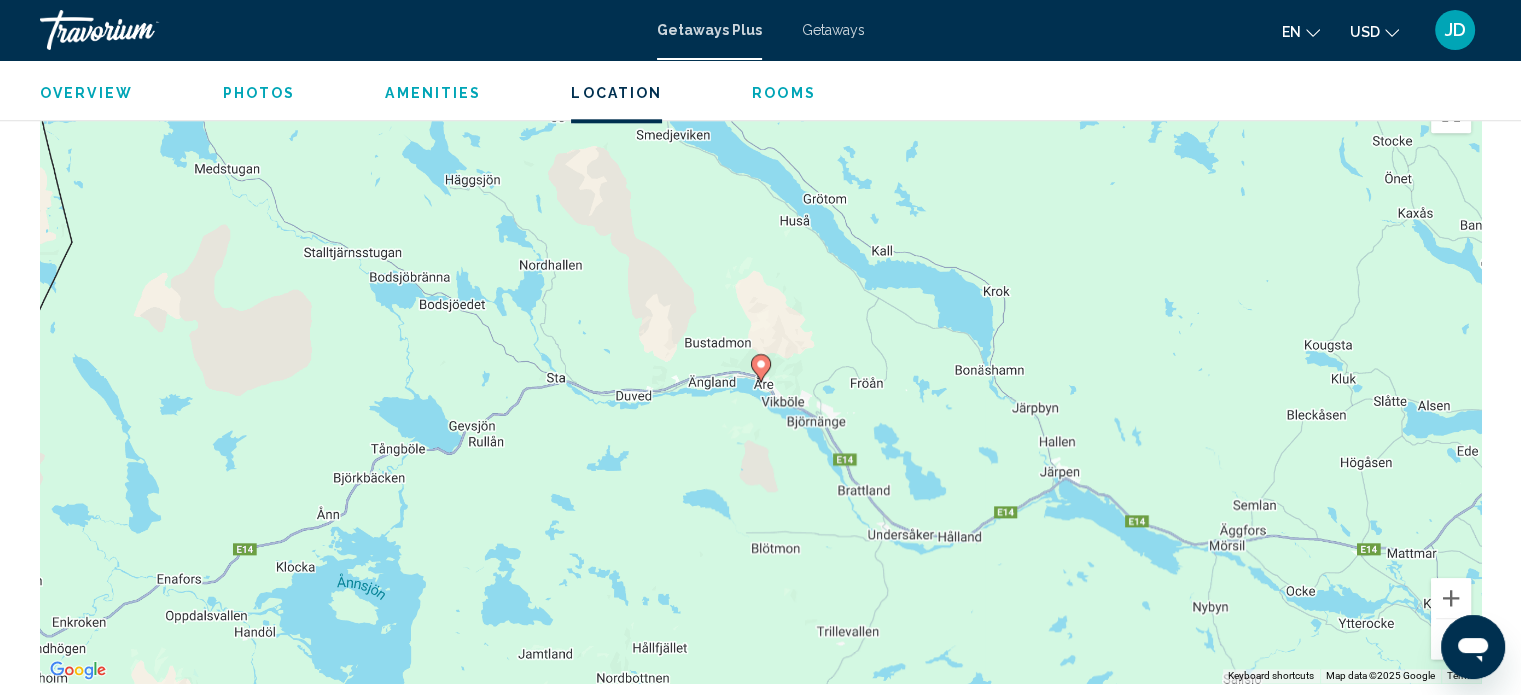 click at bounding box center [1451, 639] 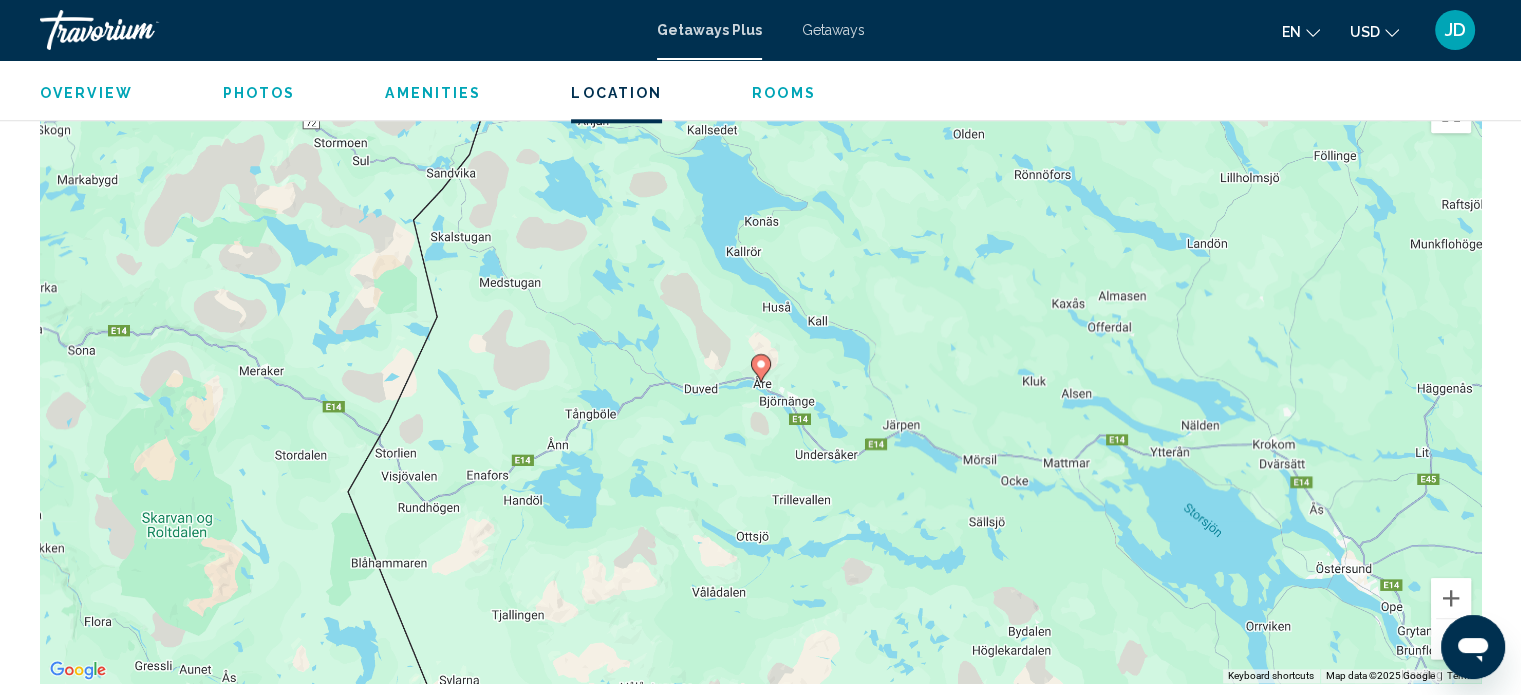 click at bounding box center [1451, 639] 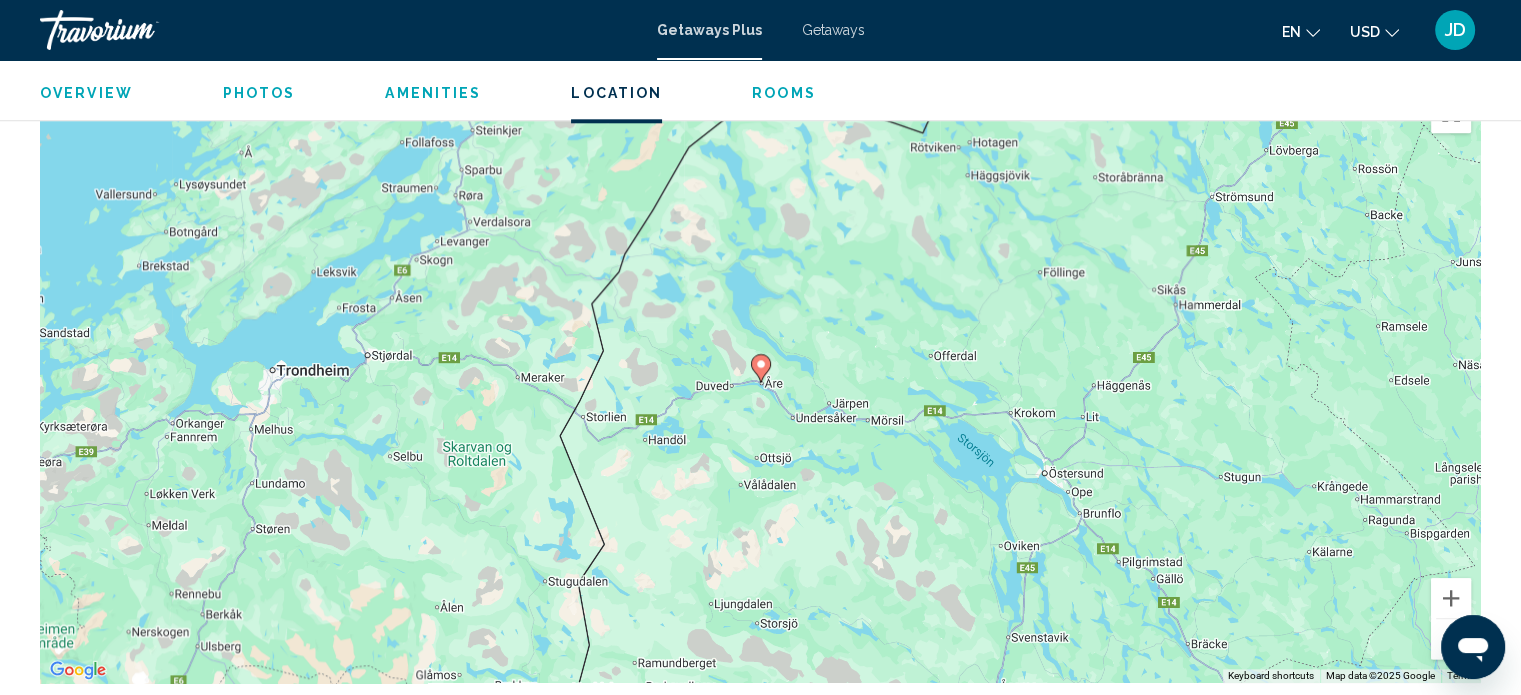 click at bounding box center [1451, 639] 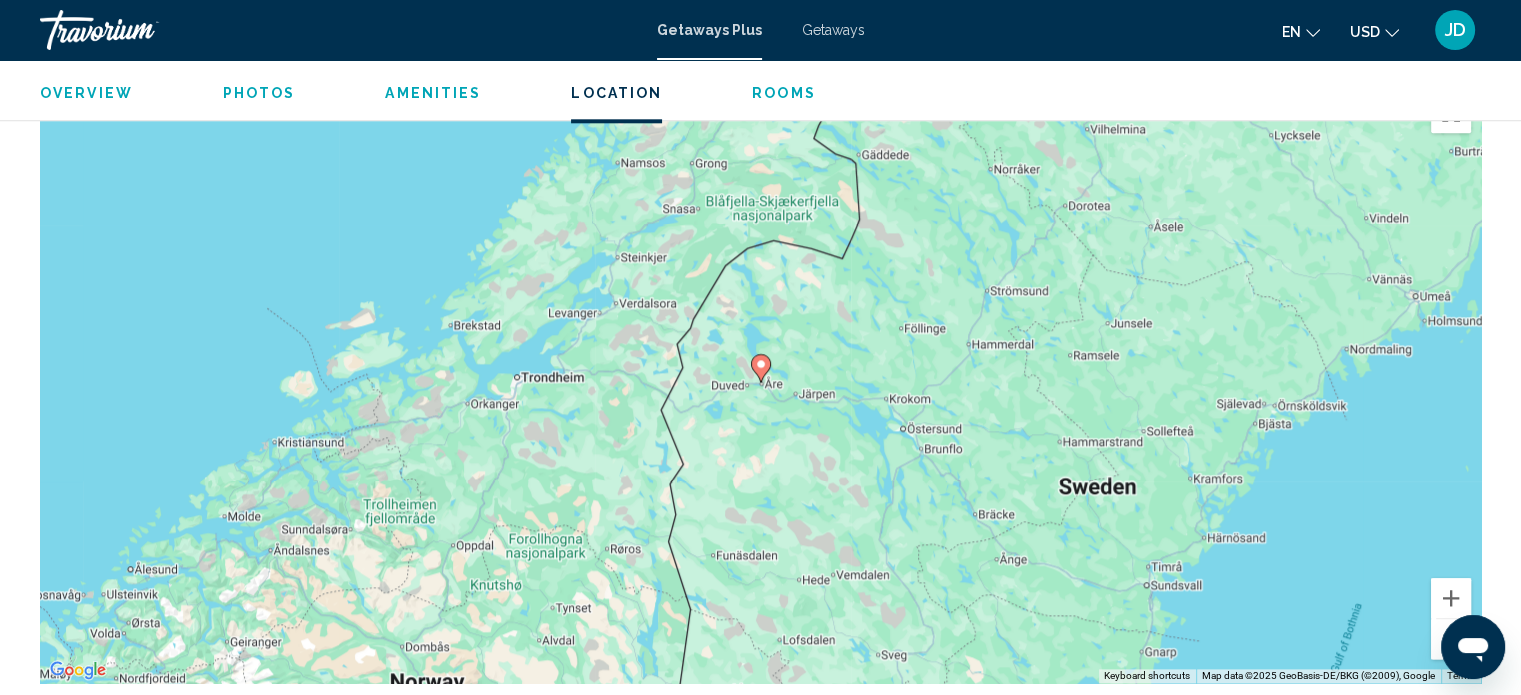 click at bounding box center [1451, 639] 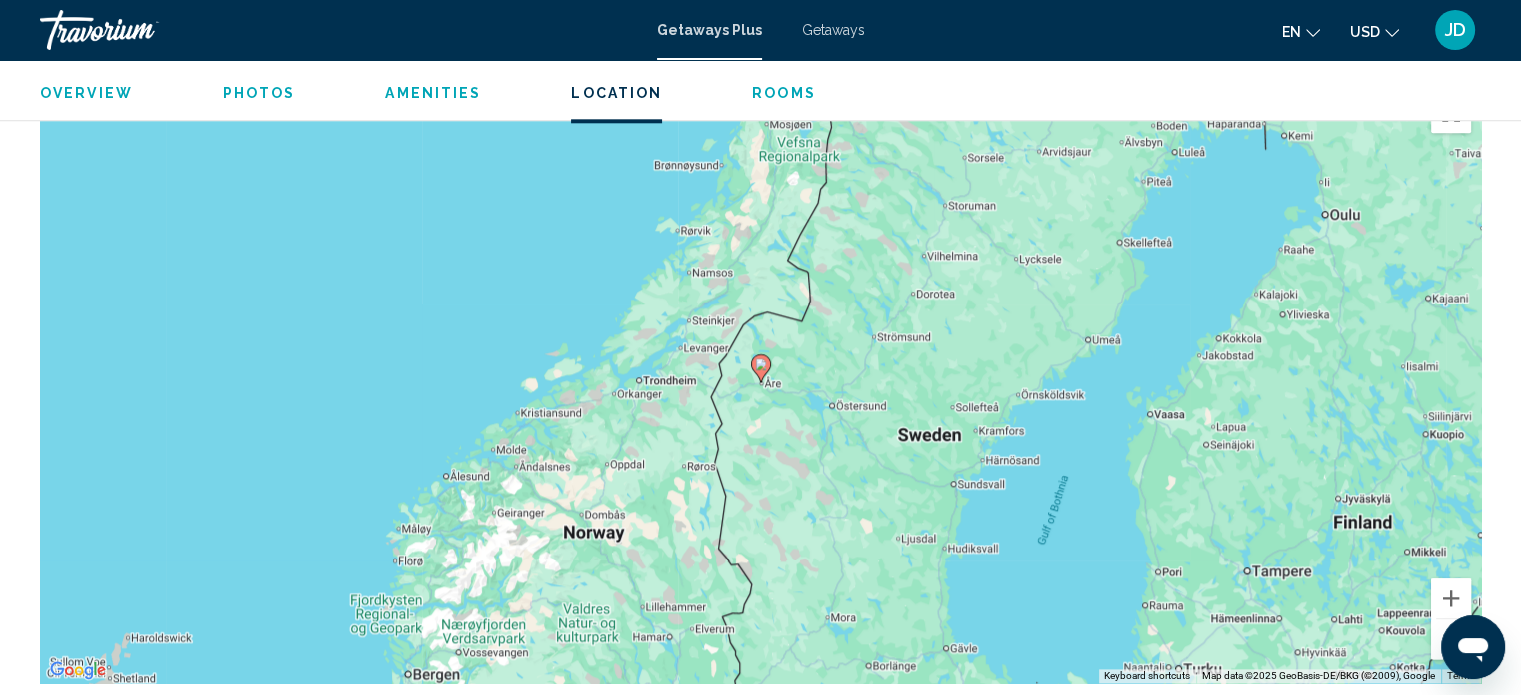 click at bounding box center [1451, 639] 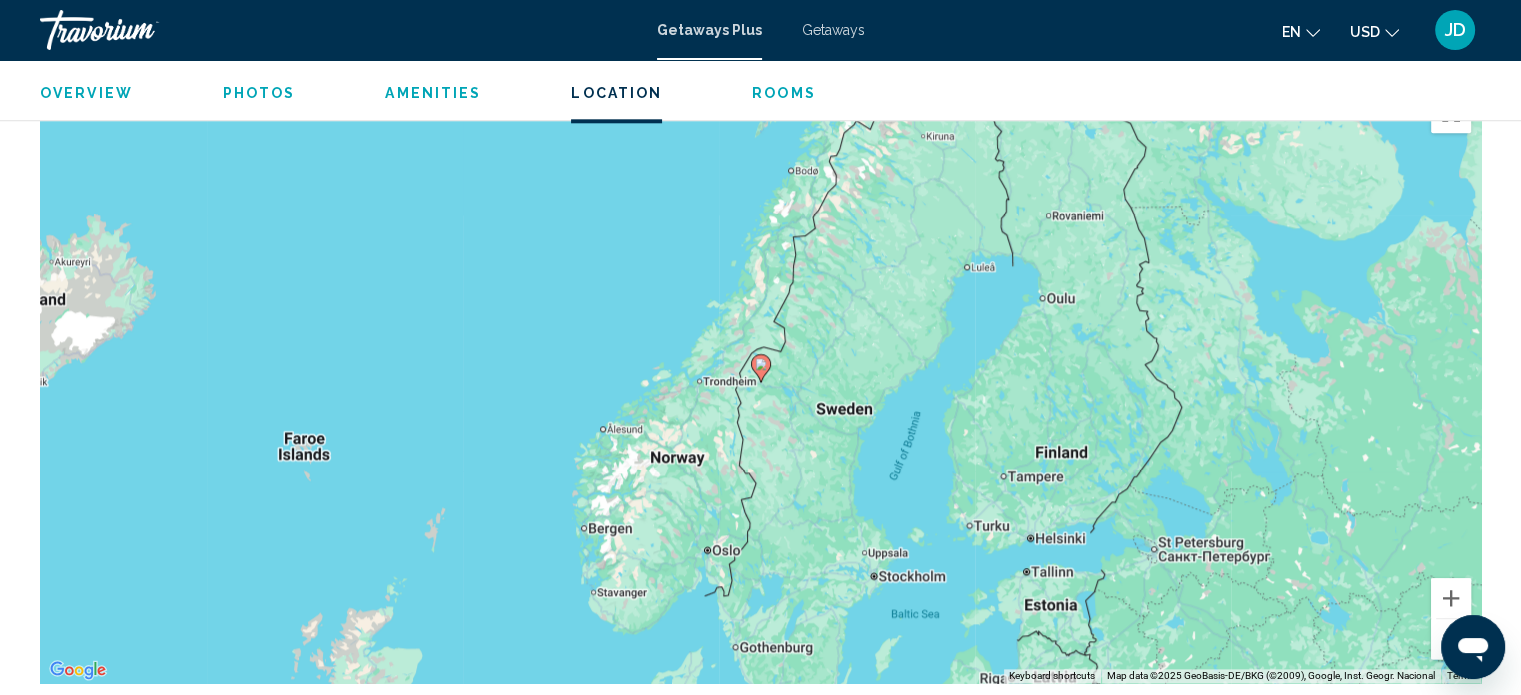 click at bounding box center (1451, 639) 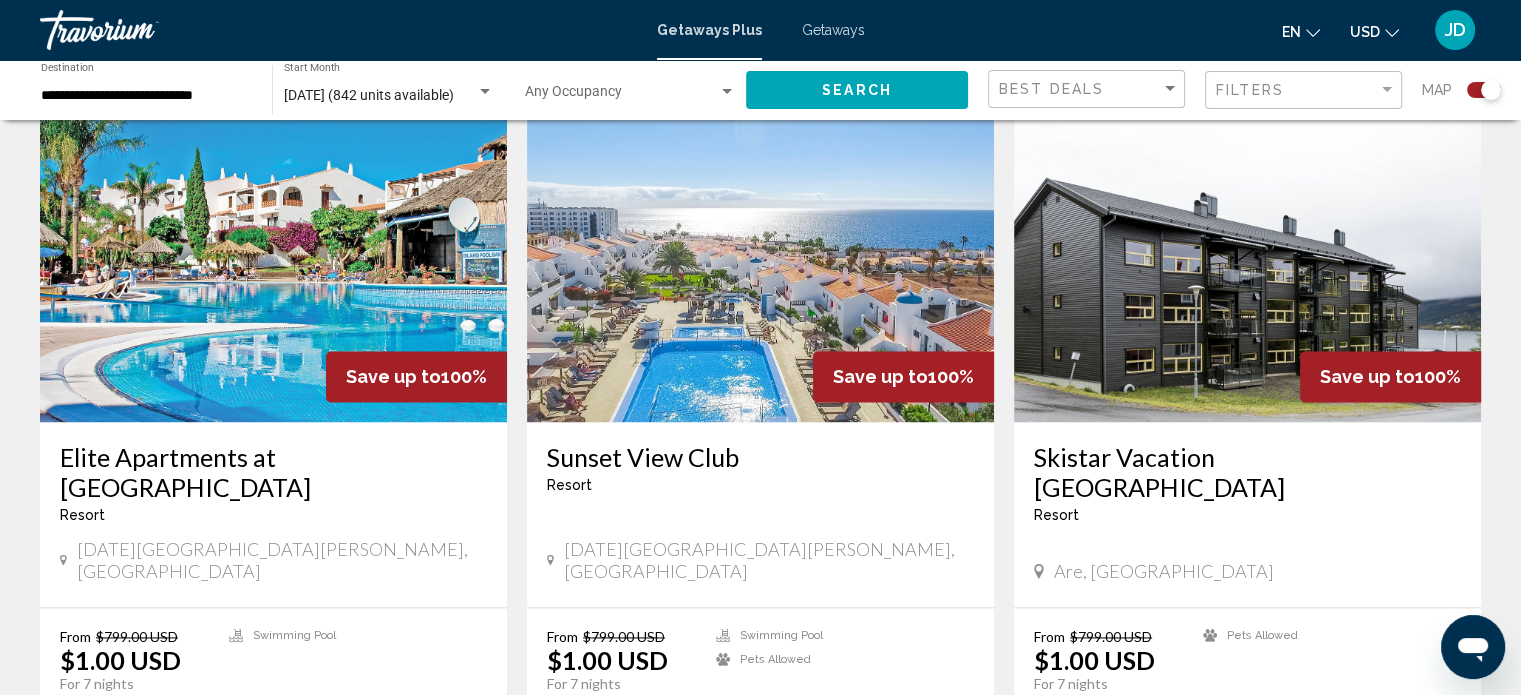 scroll, scrollTop: 2700, scrollLeft: 0, axis: vertical 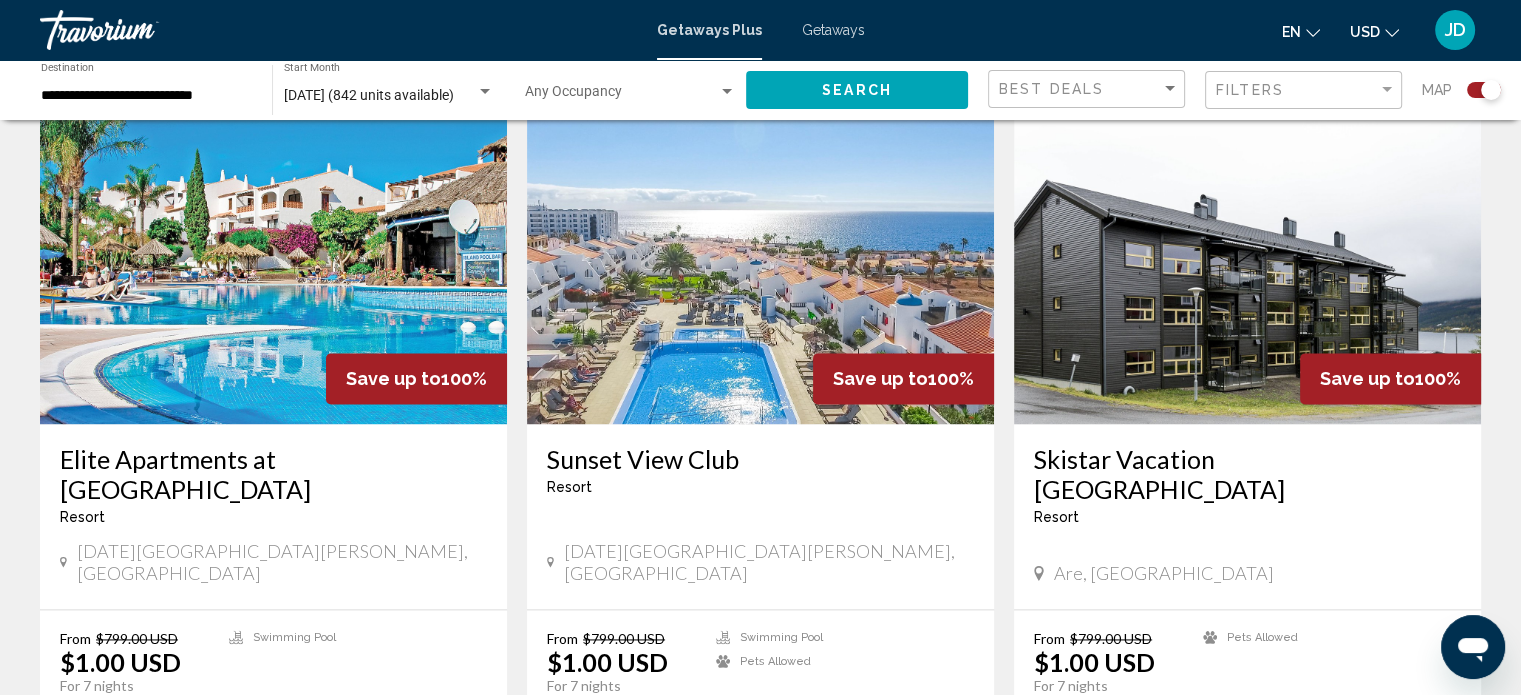 click at bounding box center [273, 264] 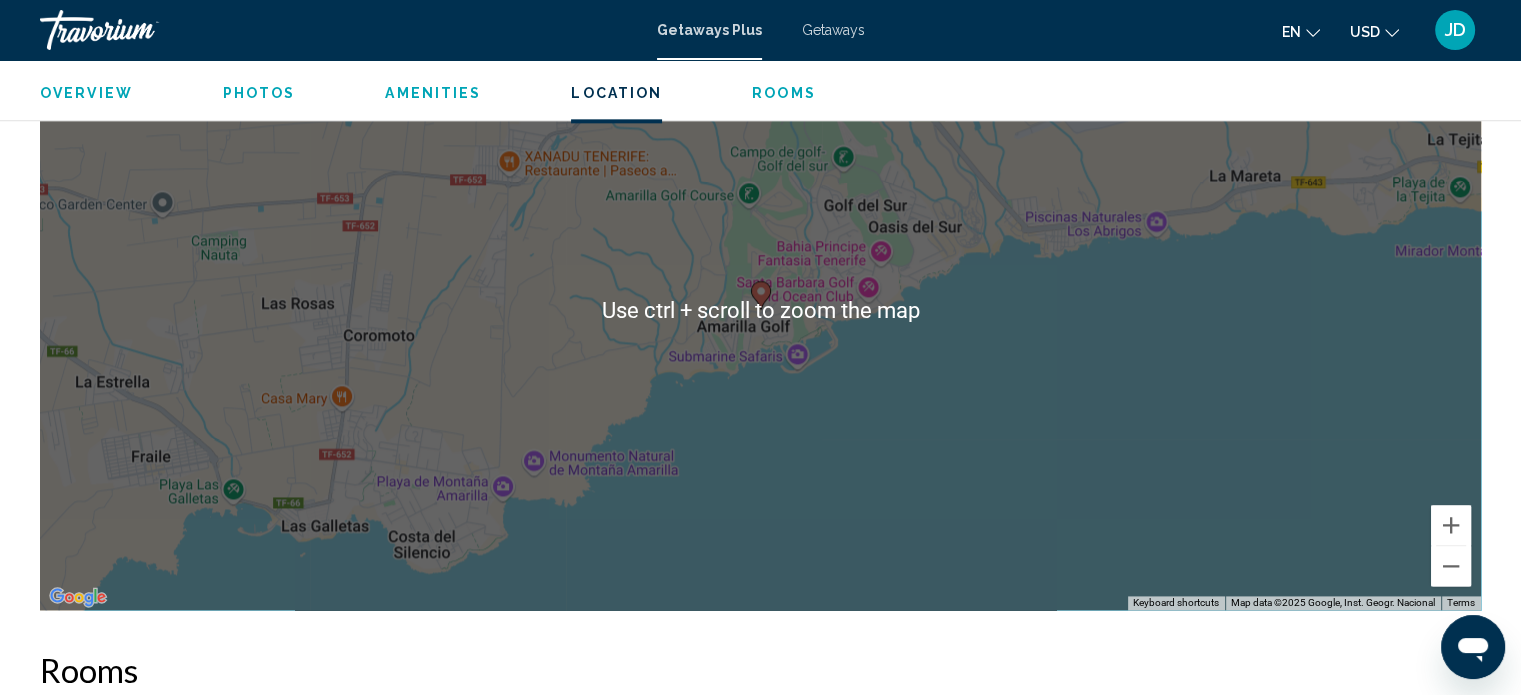 scroll, scrollTop: 2512, scrollLeft: 0, axis: vertical 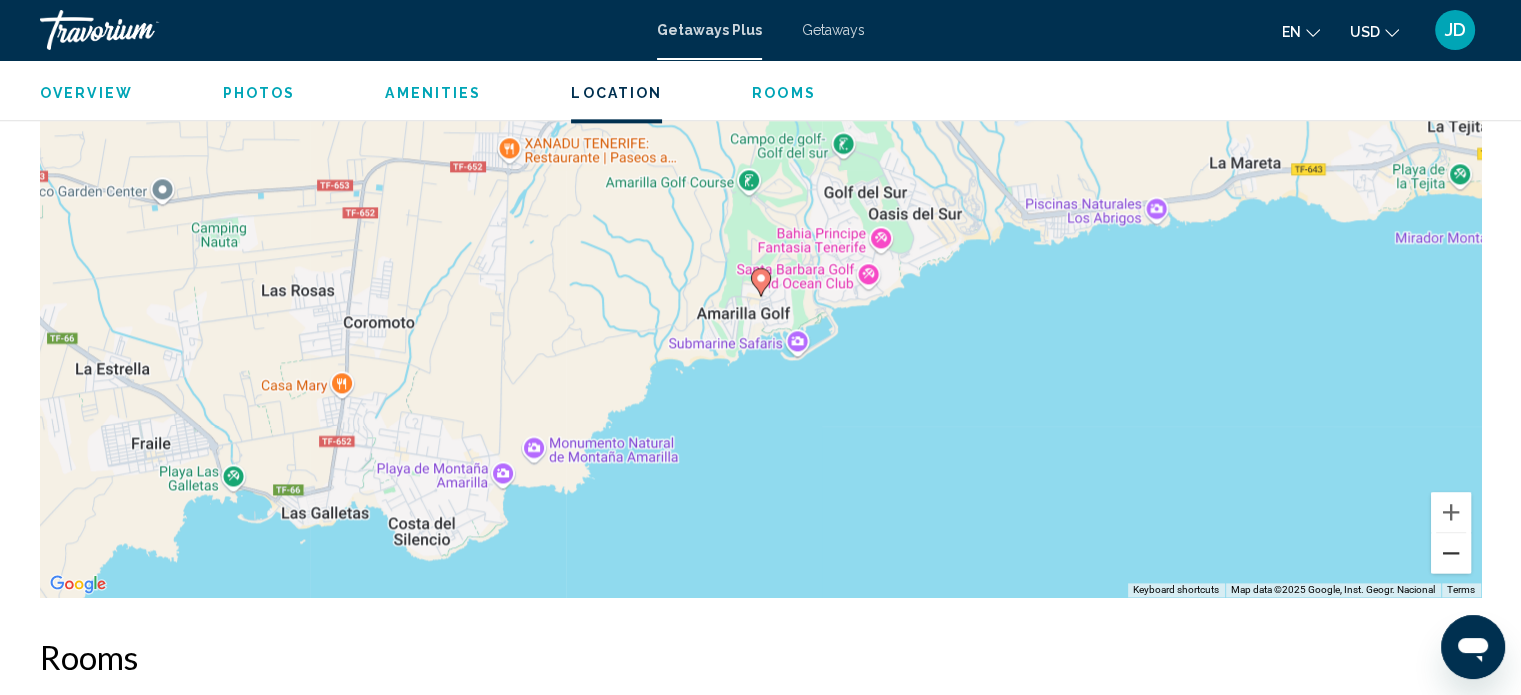 click at bounding box center (1451, 553) 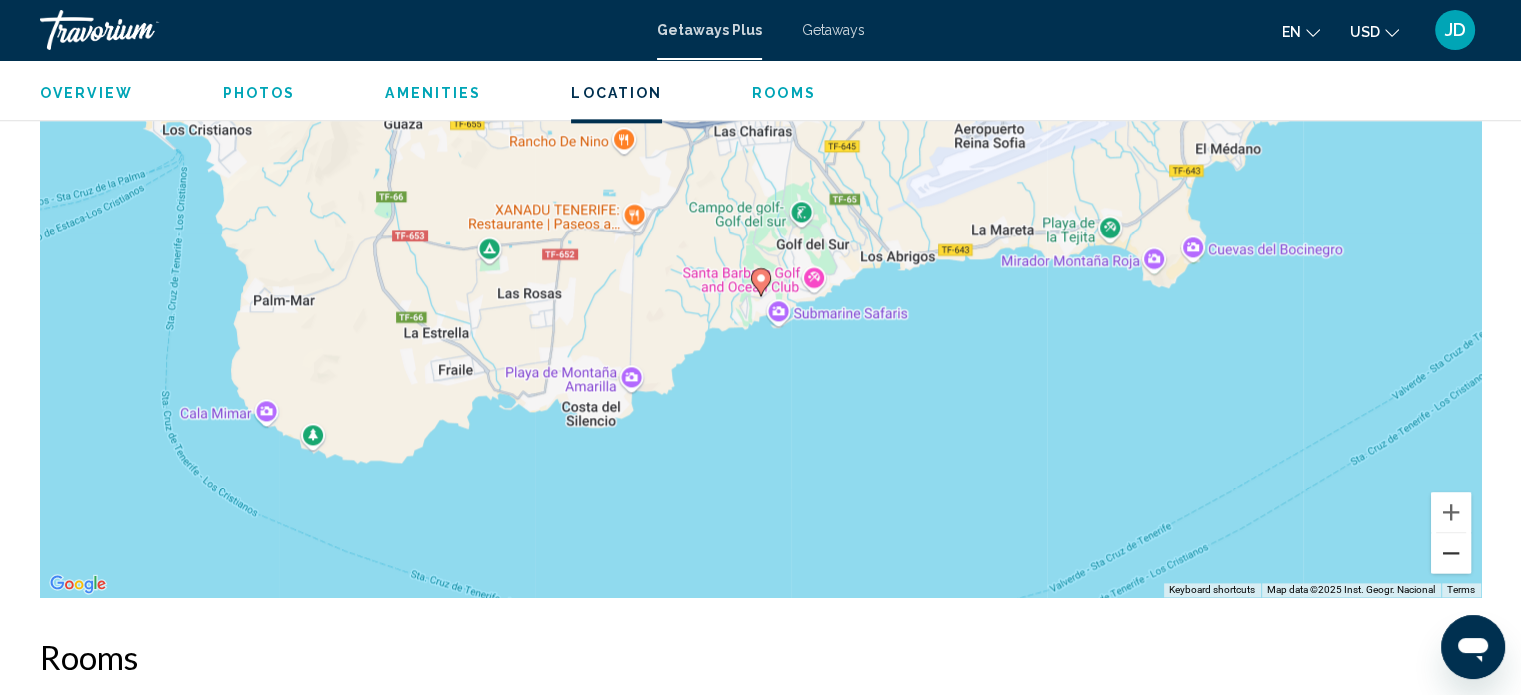 click at bounding box center [1451, 553] 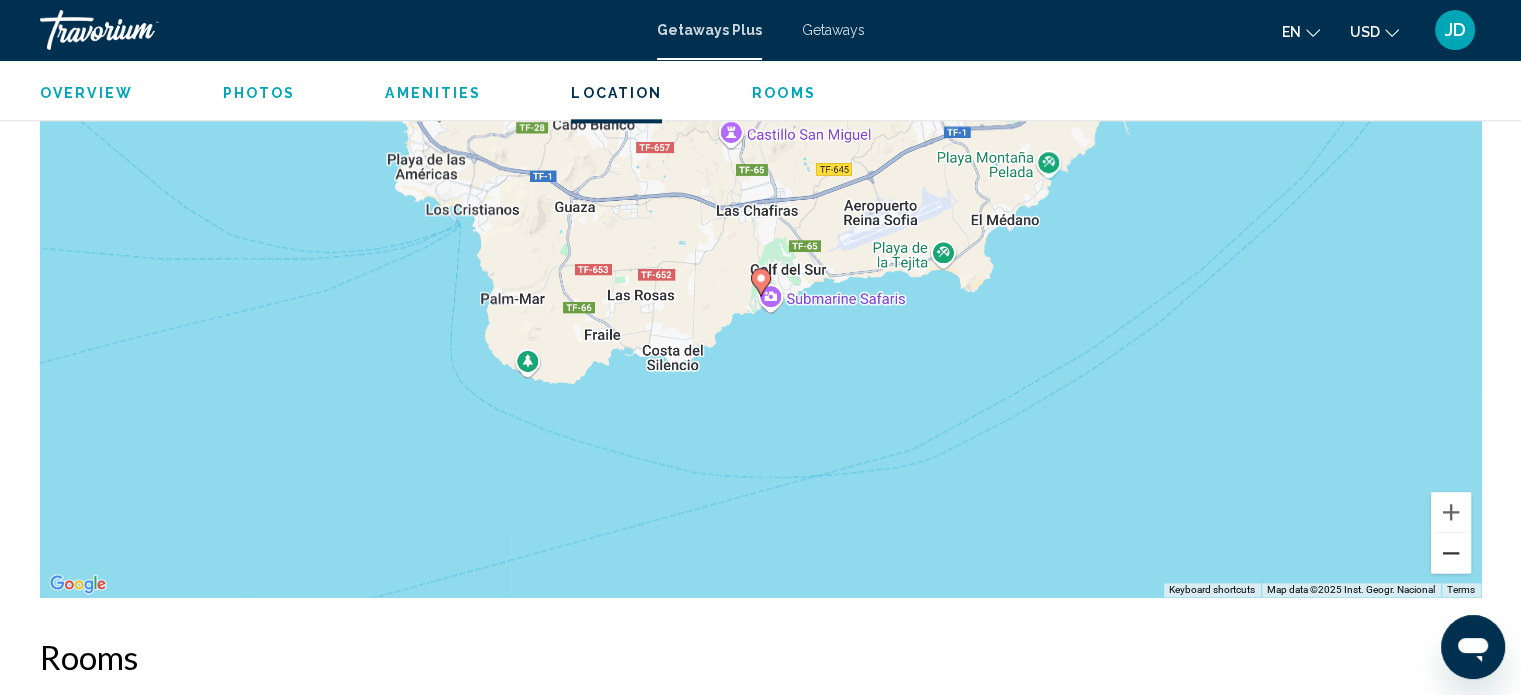 click at bounding box center [1451, 553] 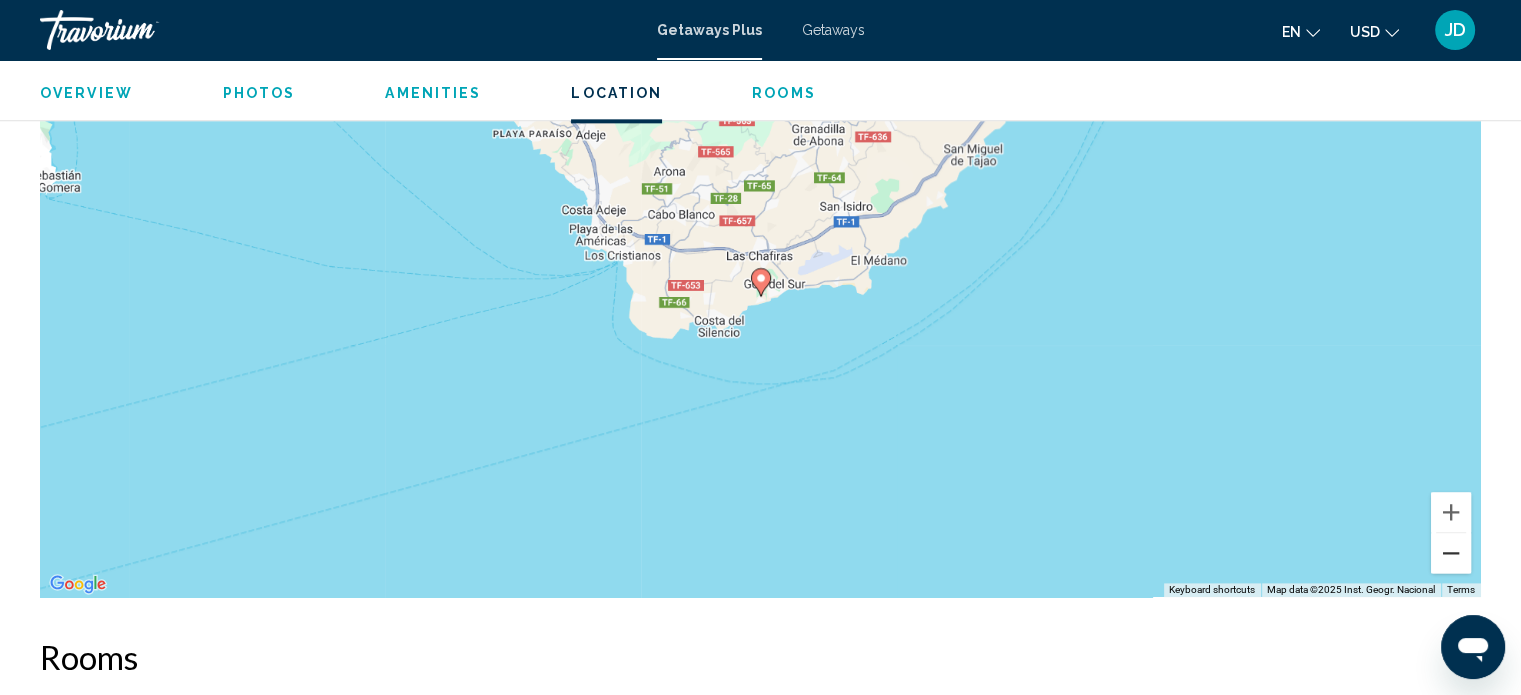 click at bounding box center (1451, 553) 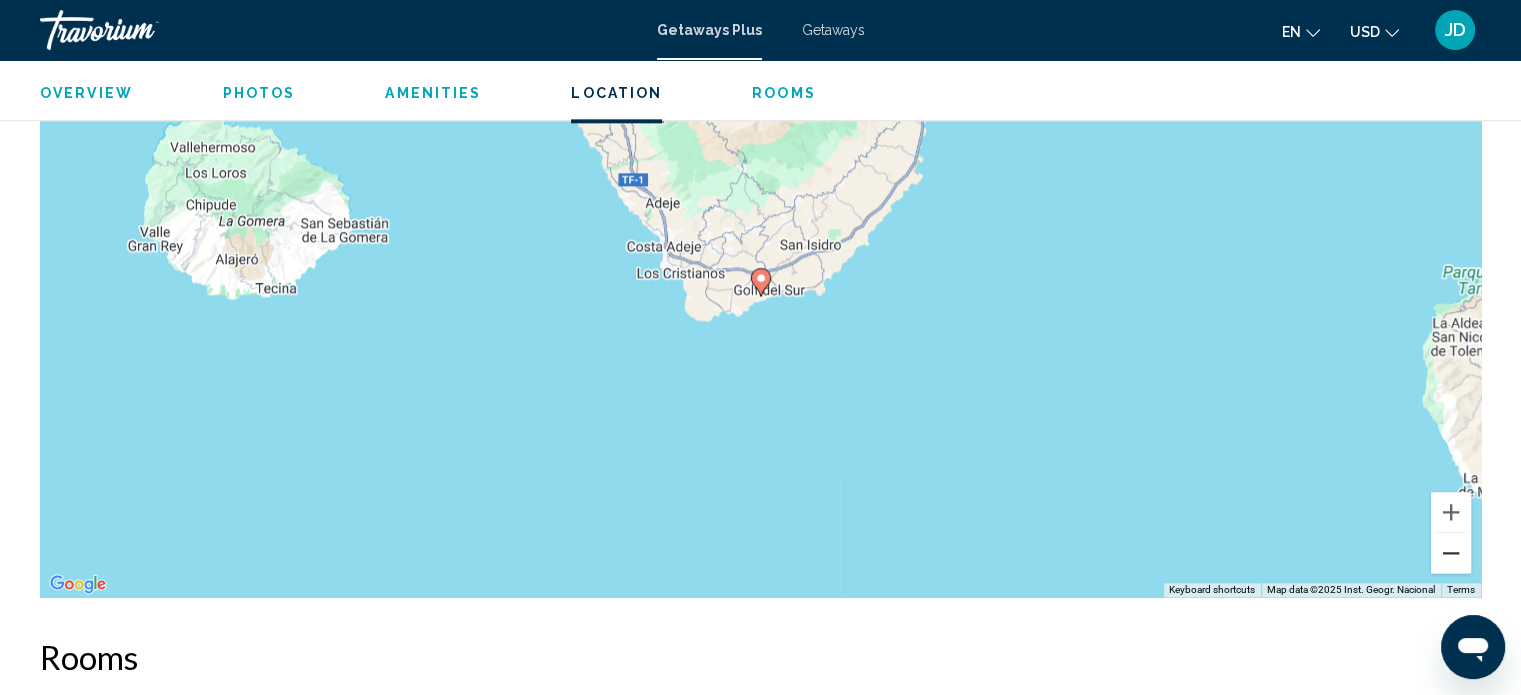 click at bounding box center (1451, 553) 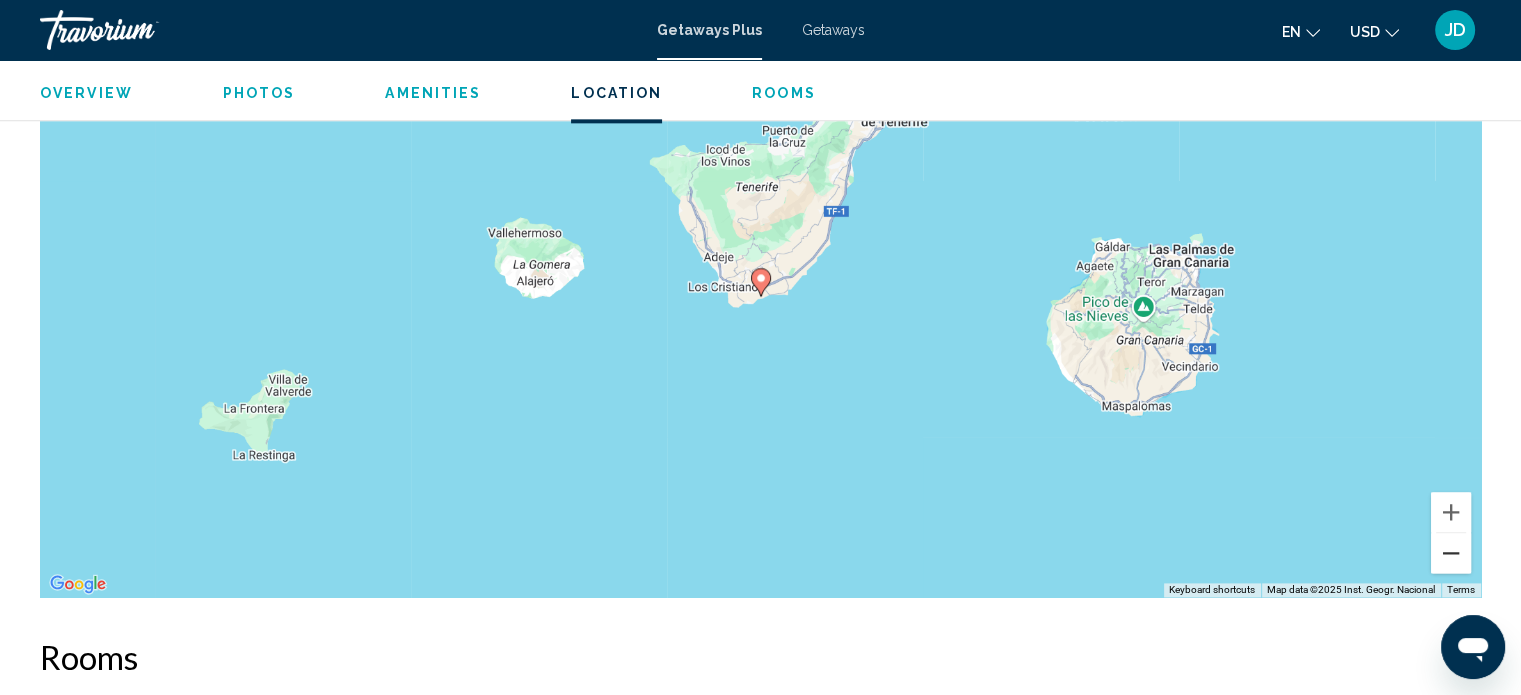 click at bounding box center (1451, 553) 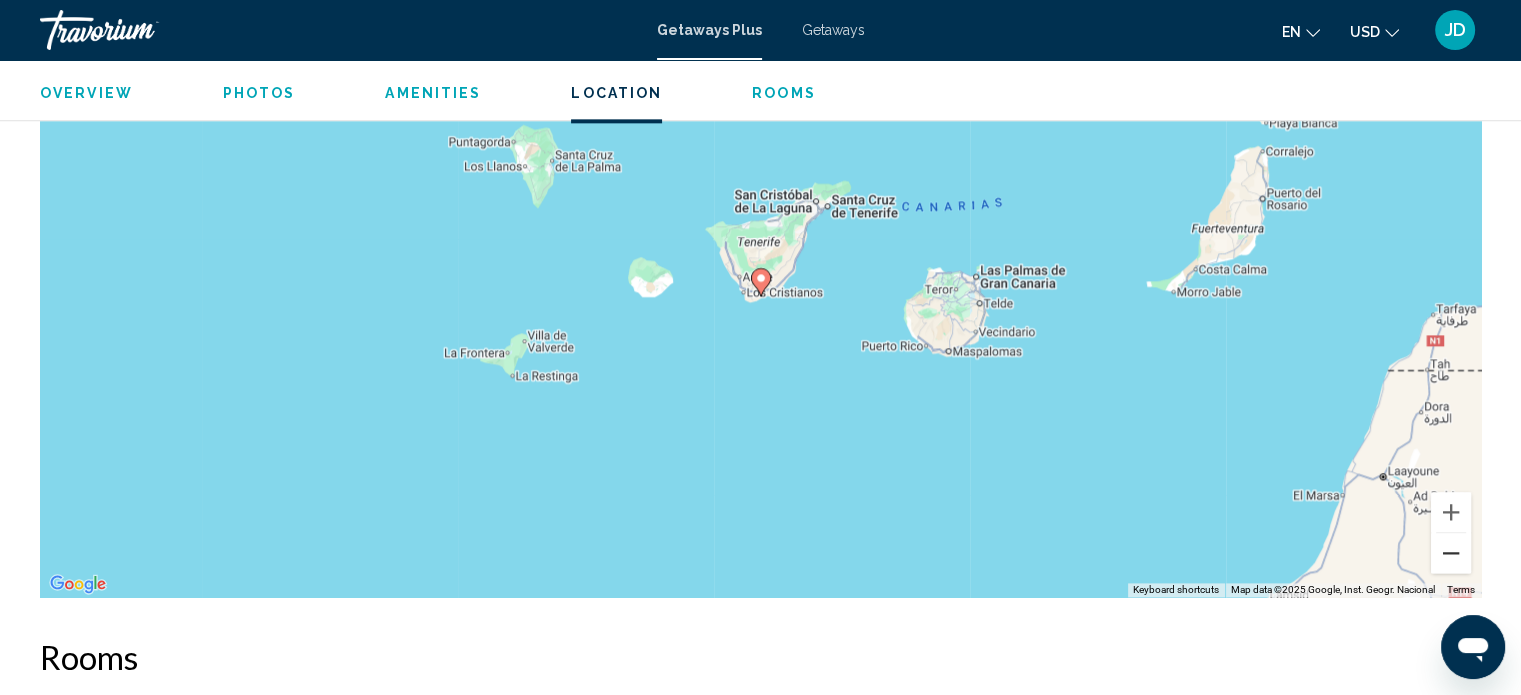 click at bounding box center (1451, 553) 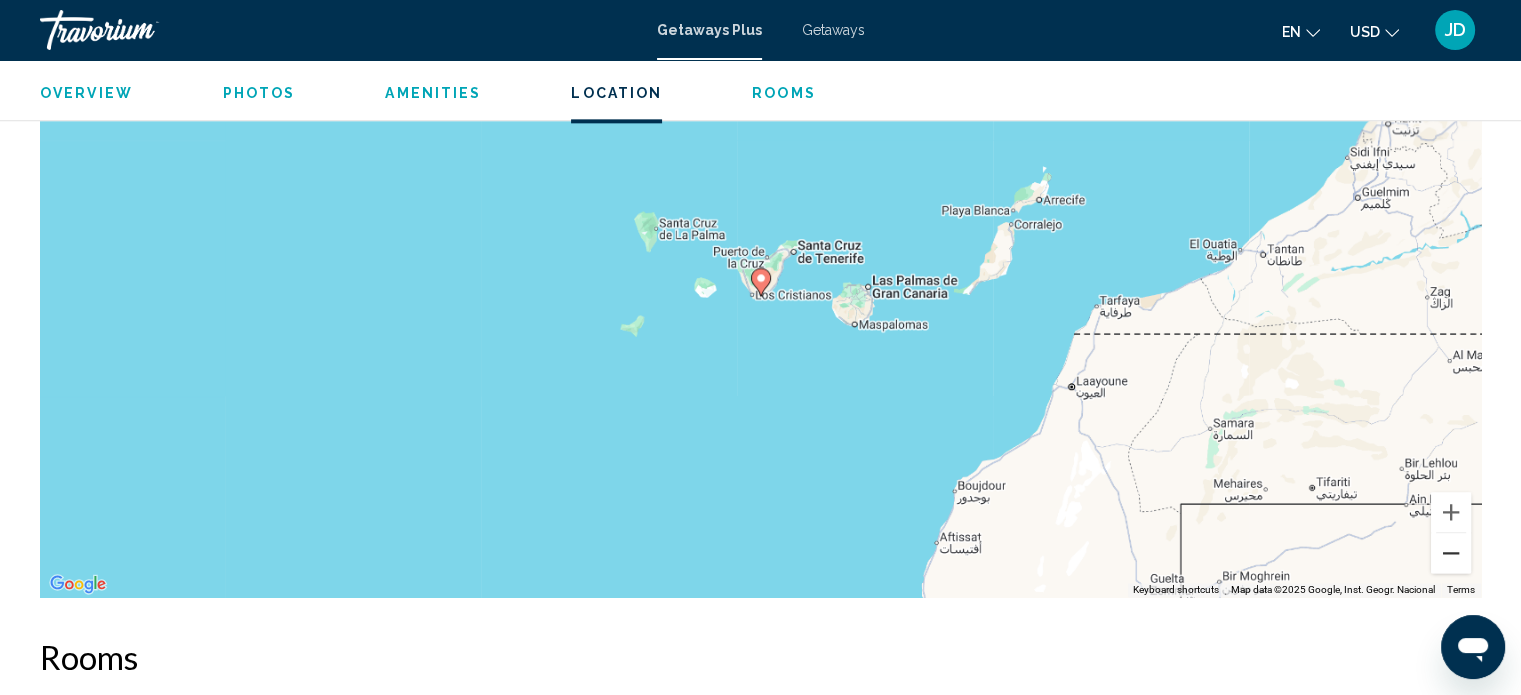 click at bounding box center (1451, 553) 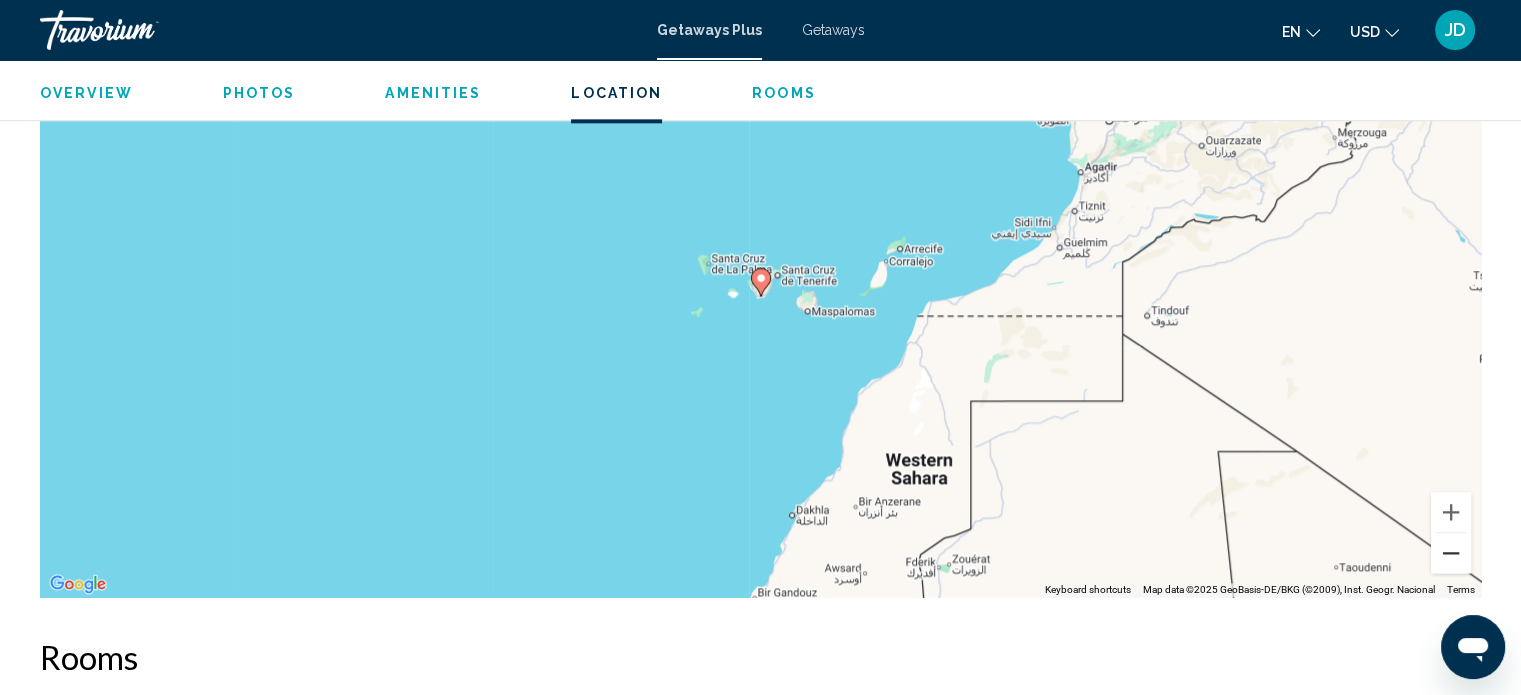 click at bounding box center [1451, 553] 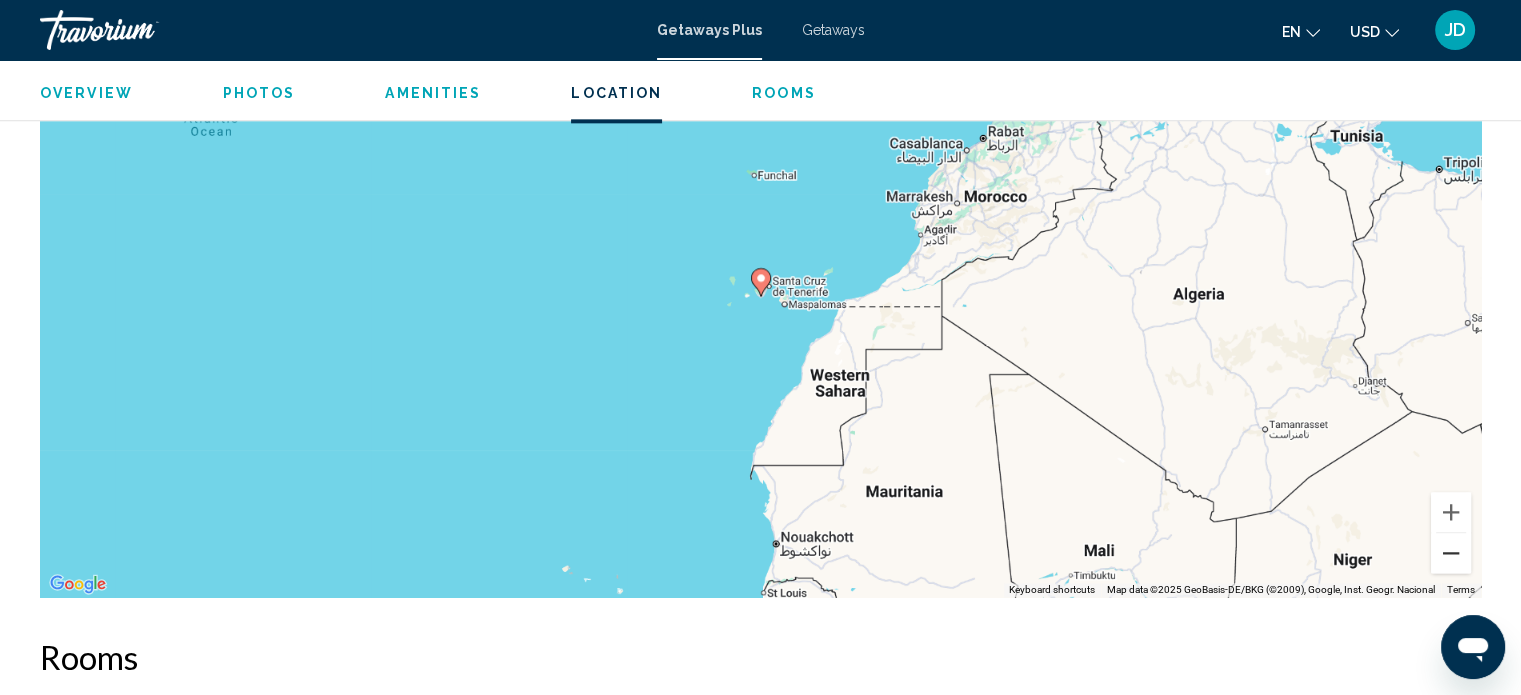 click at bounding box center [1451, 553] 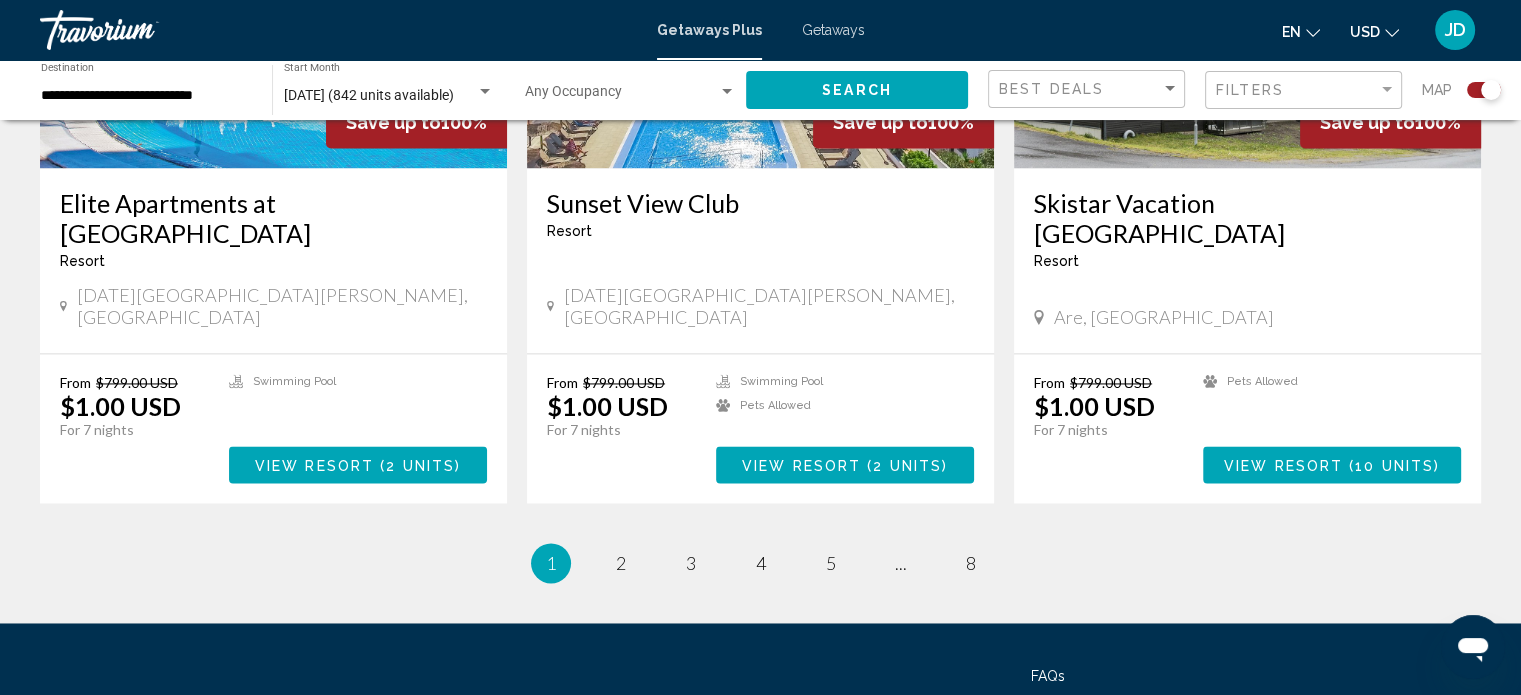 scroll, scrollTop: 3000, scrollLeft: 0, axis: vertical 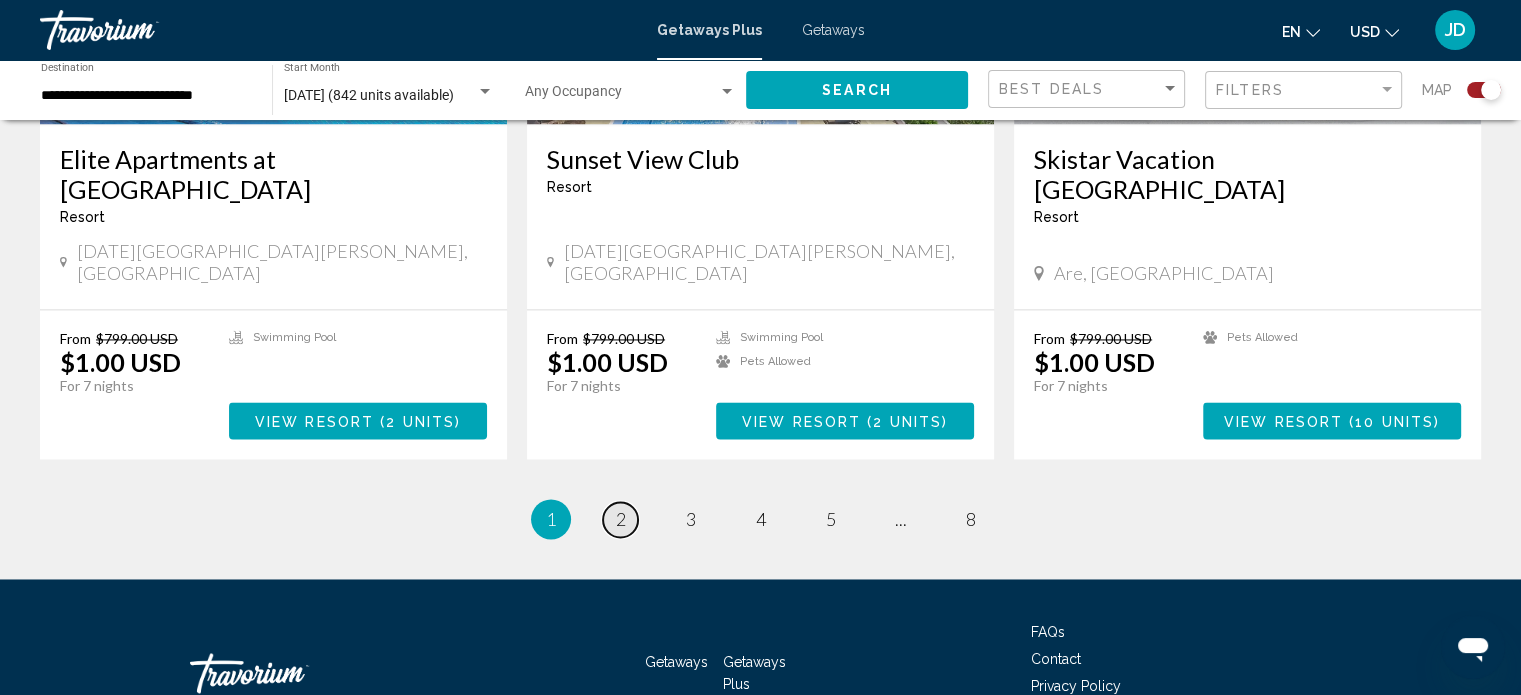 click on "2" at bounding box center (621, 519) 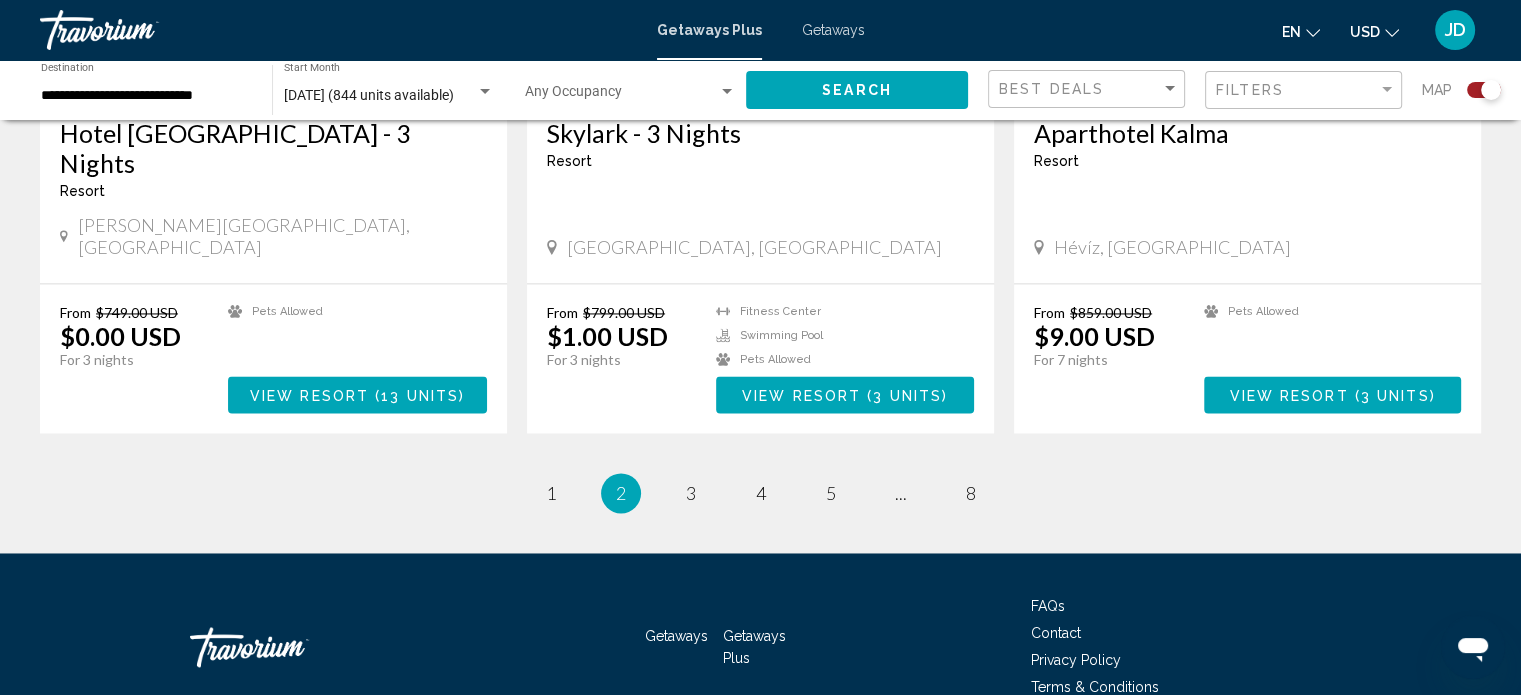 scroll, scrollTop: 3029, scrollLeft: 0, axis: vertical 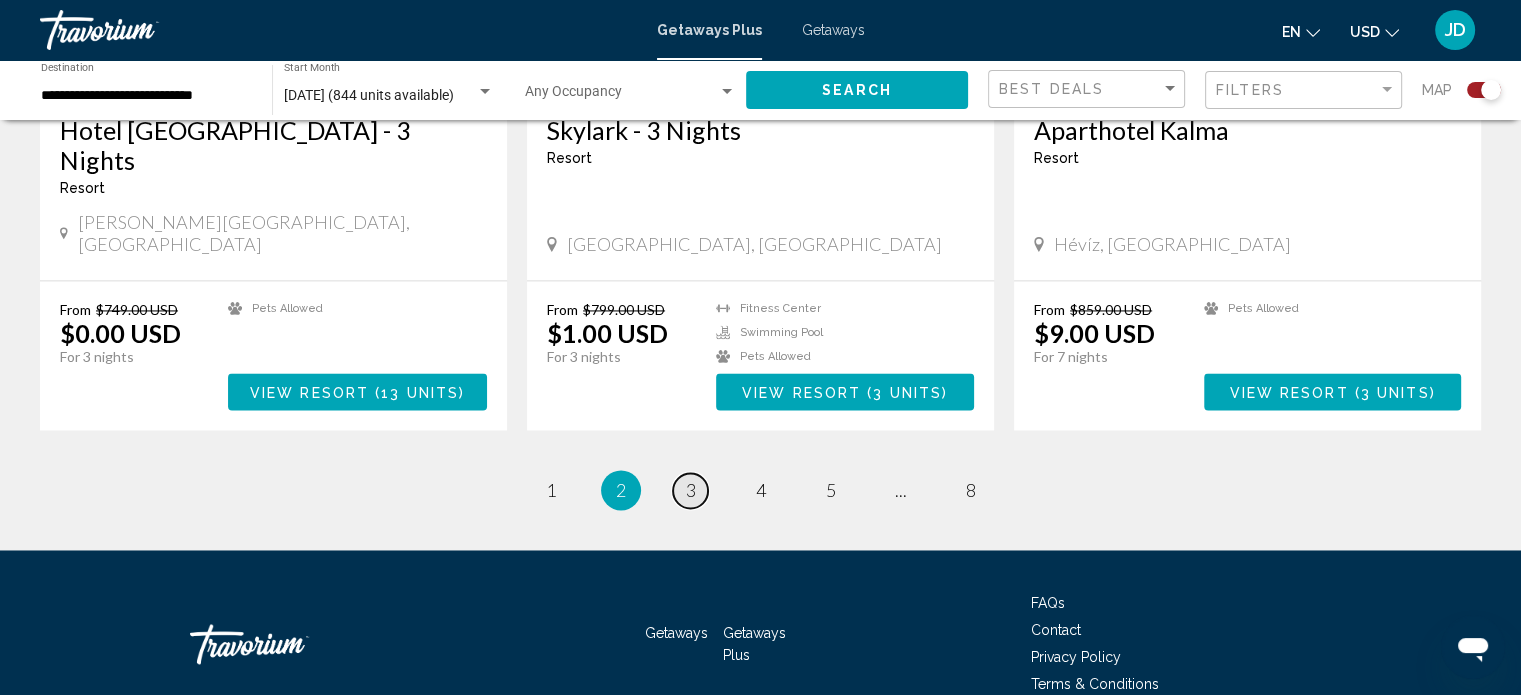 click on "3" at bounding box center [691, 490] 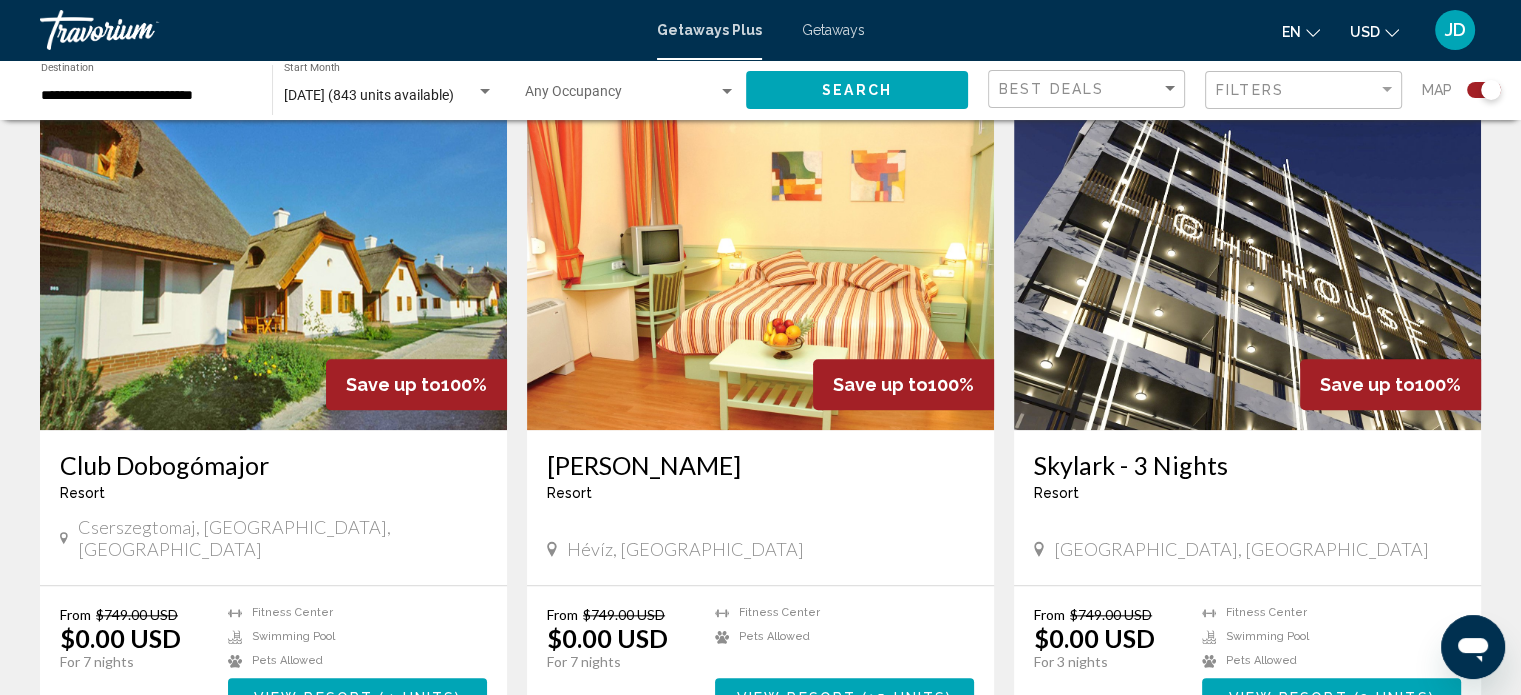 scroll, scrollTop: 2000, scrollLeft: 0, axis: vertical 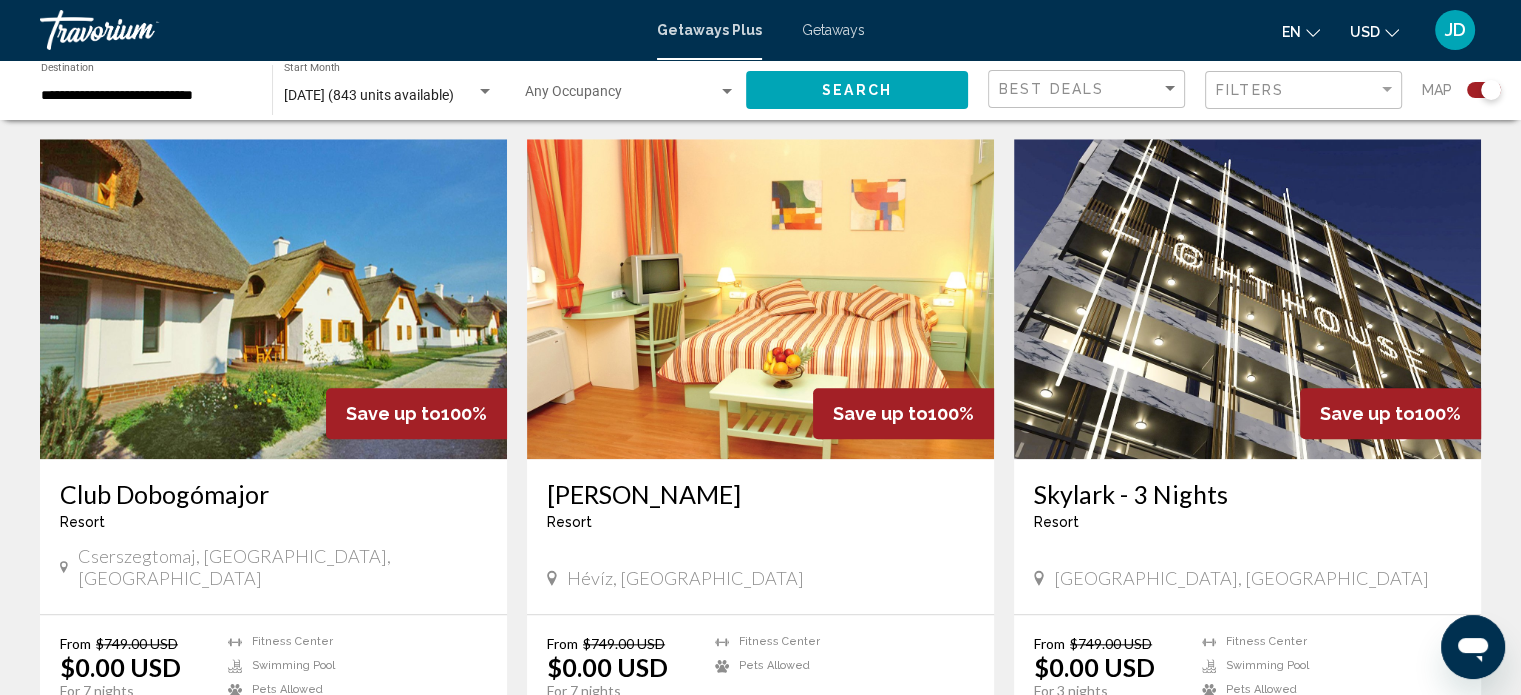 click at bounding box center (273, 299) 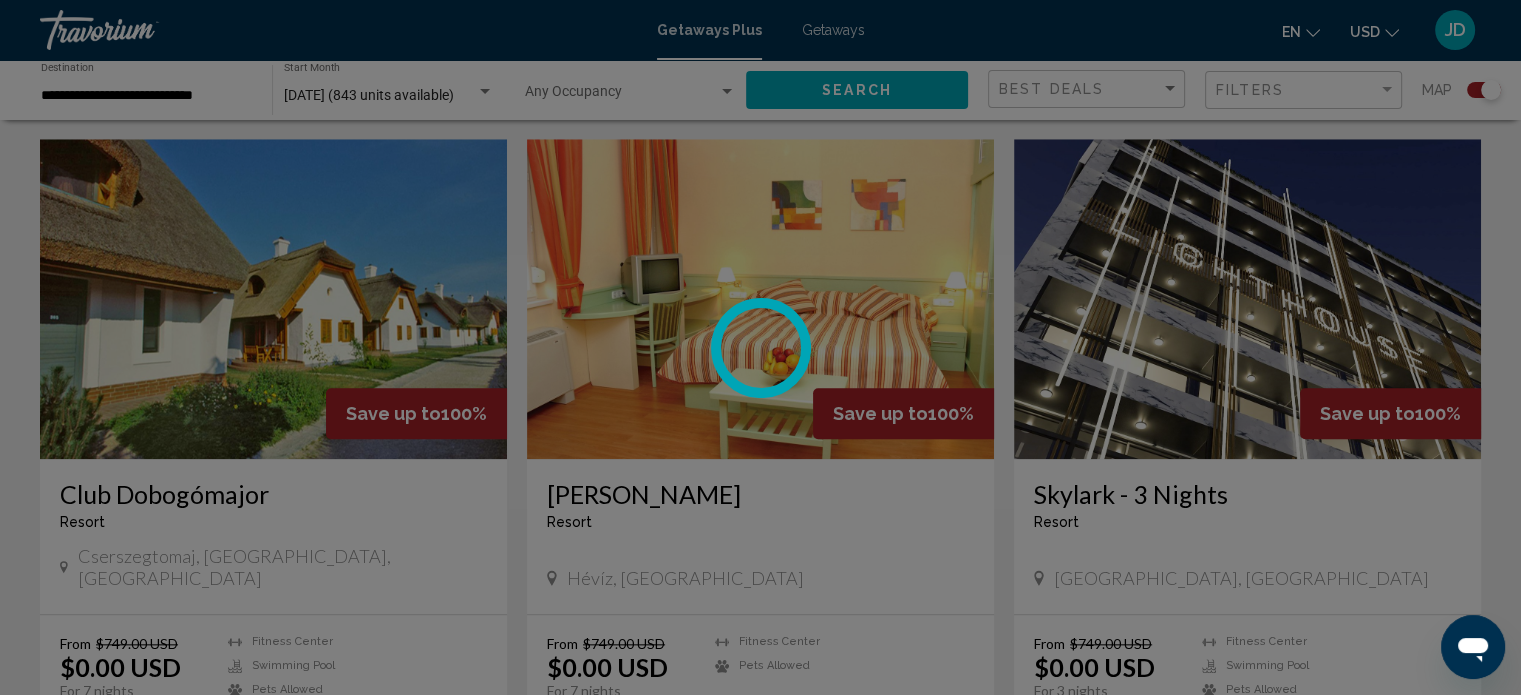 scroll, scrollTop: 12, scrollLeft: 0, axis: vertical 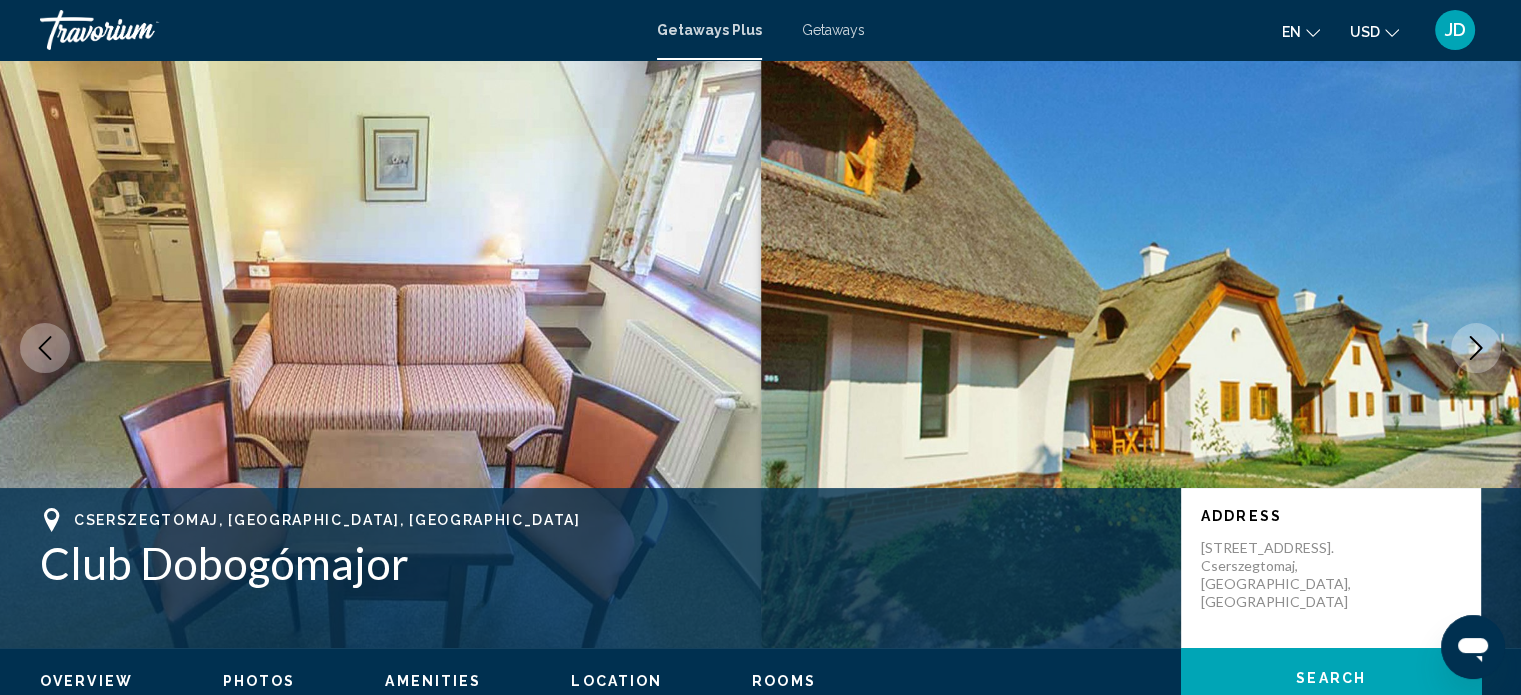 click 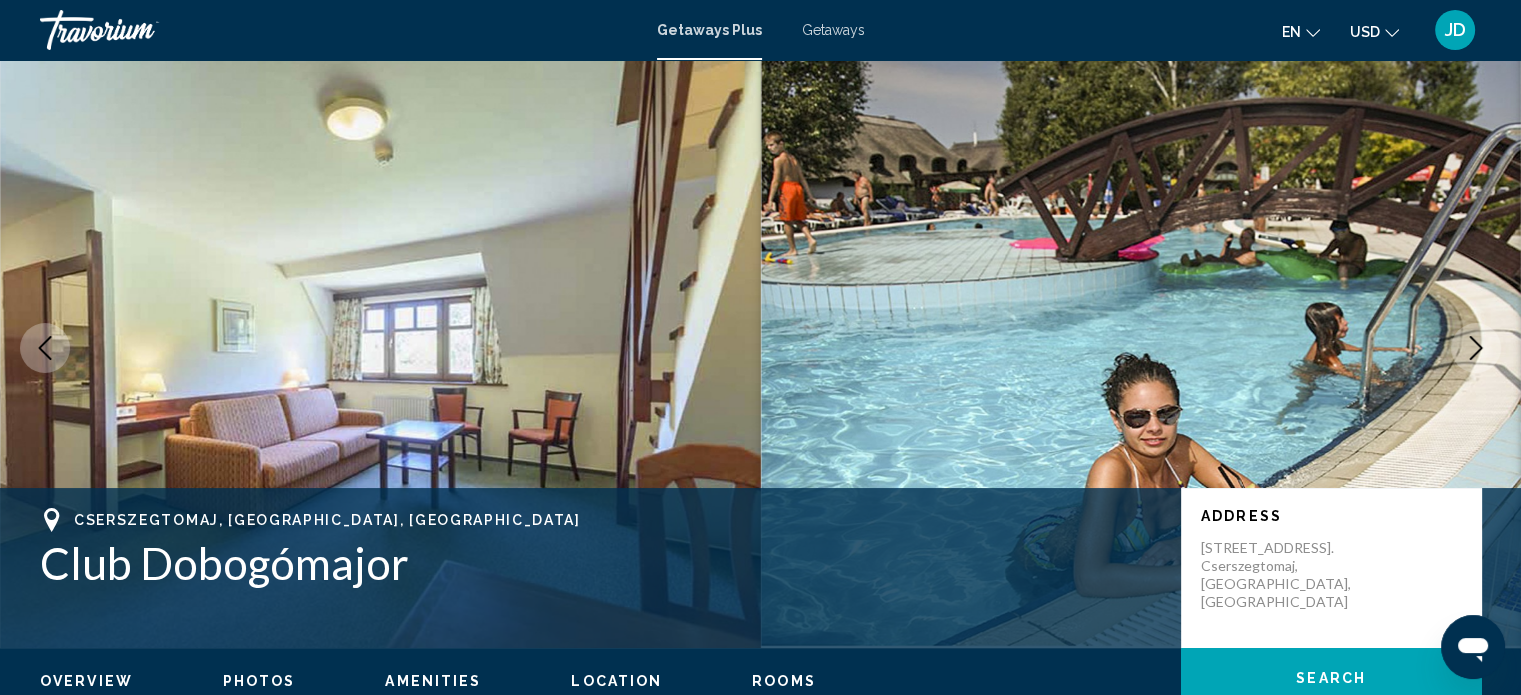 click 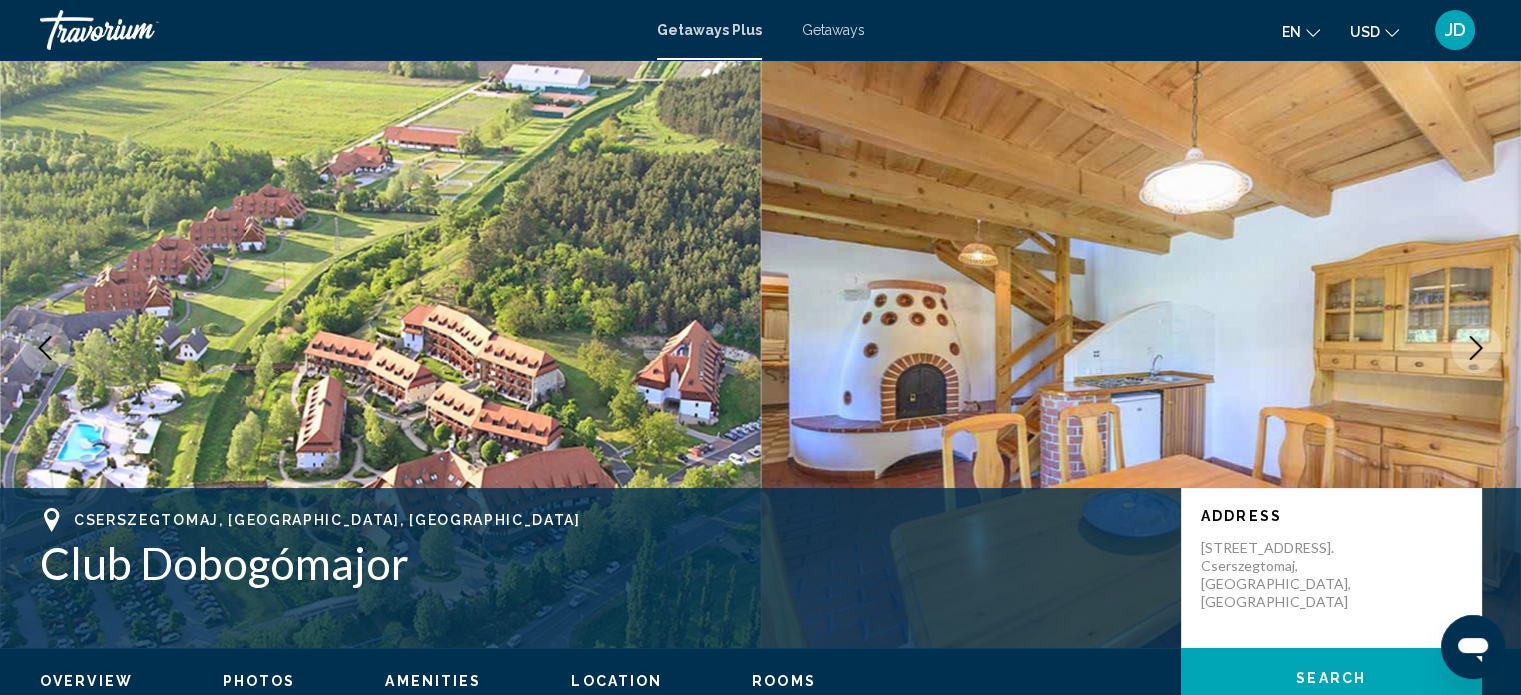 click 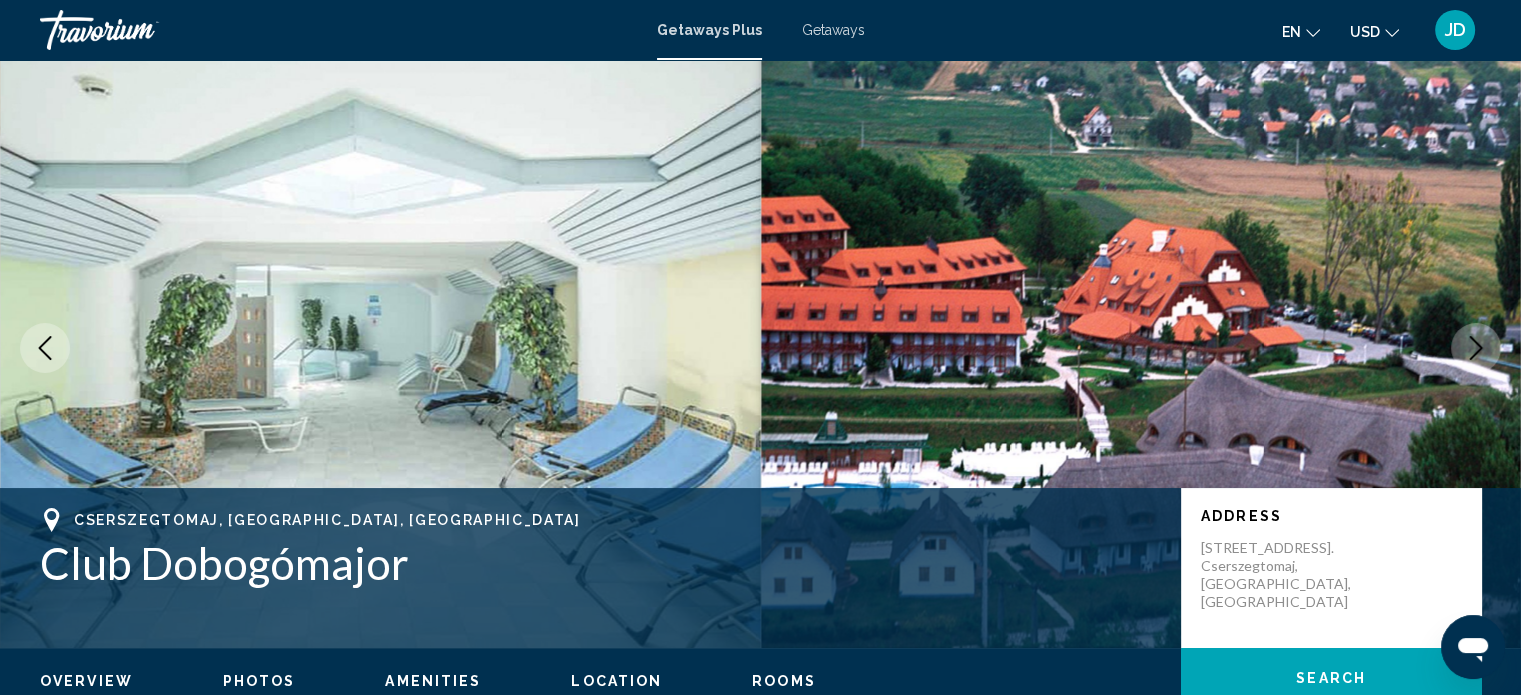 click 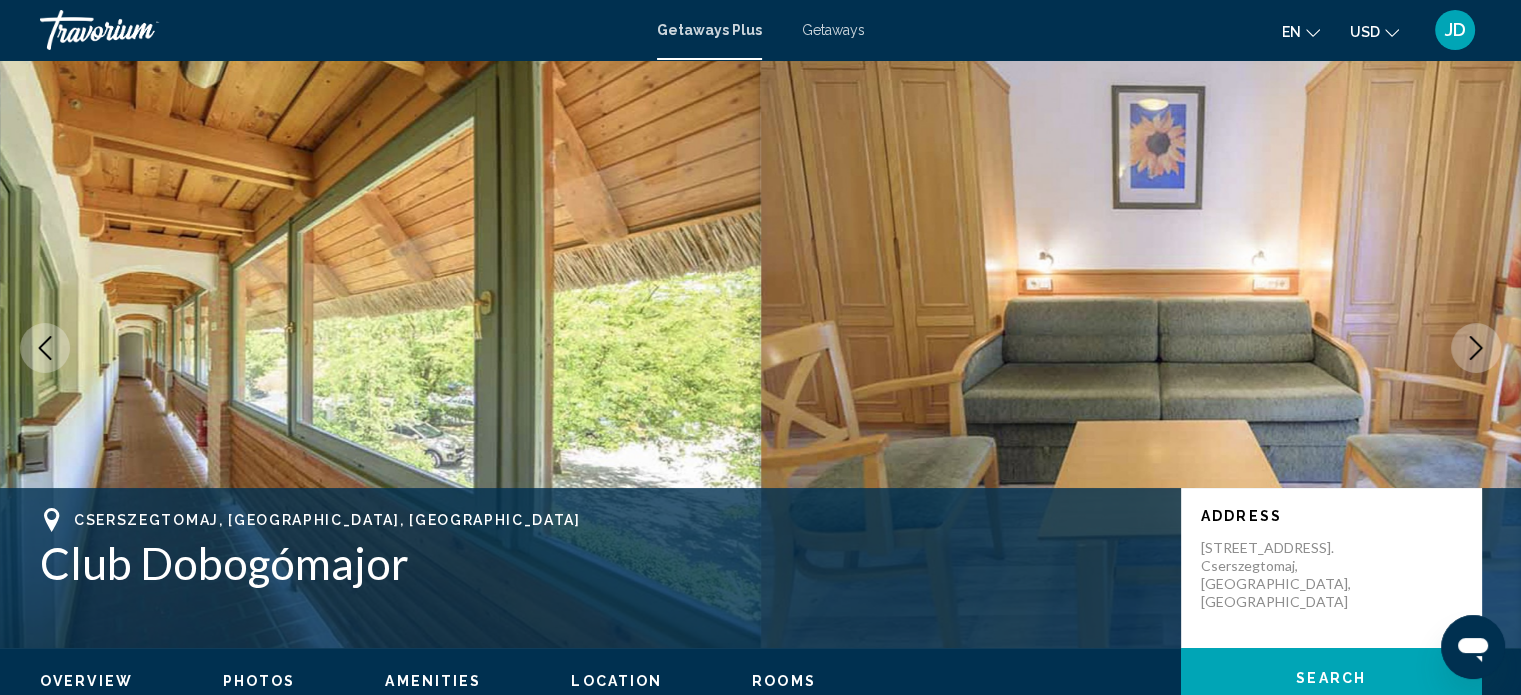 click 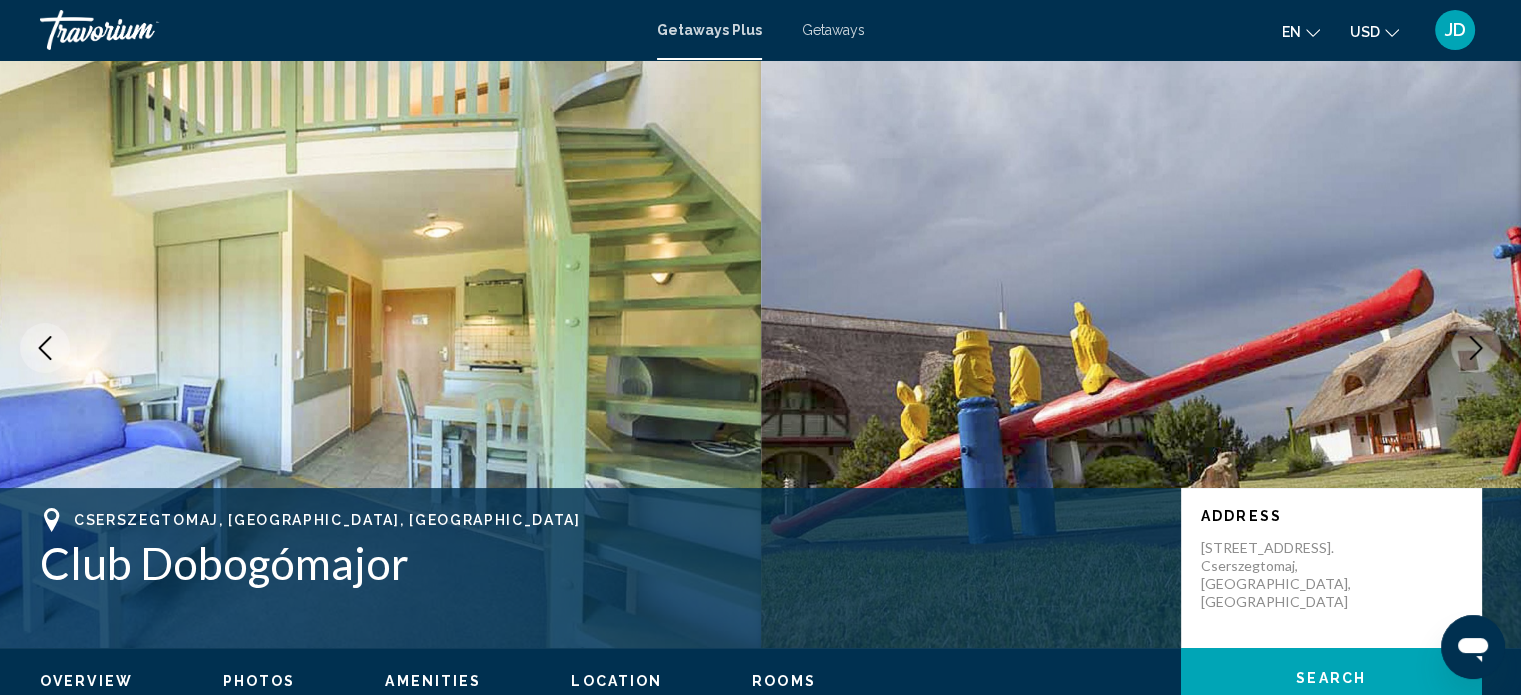 click 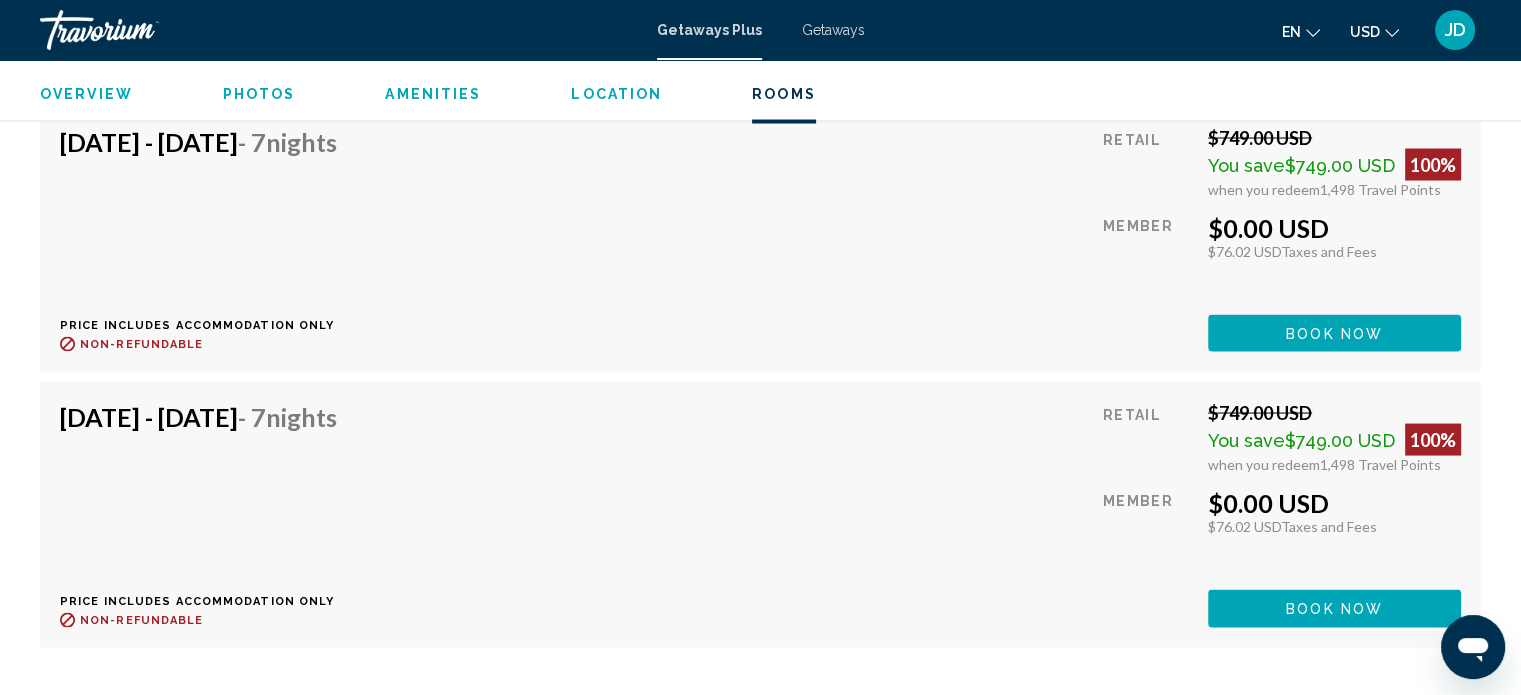 scroll, scrollTop: 3764, scrollLeft: 0, axis: vertical 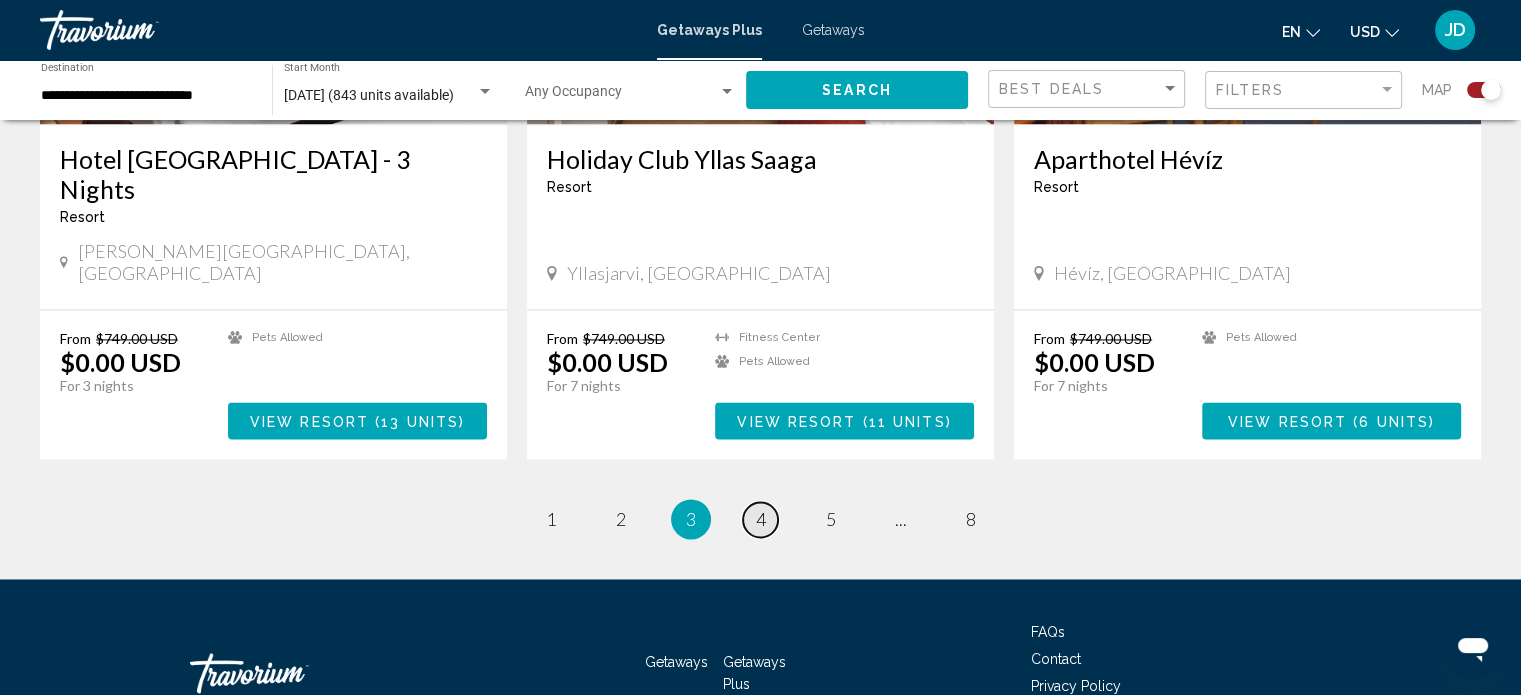 click on "page  4" at bounding box center (760, 519) 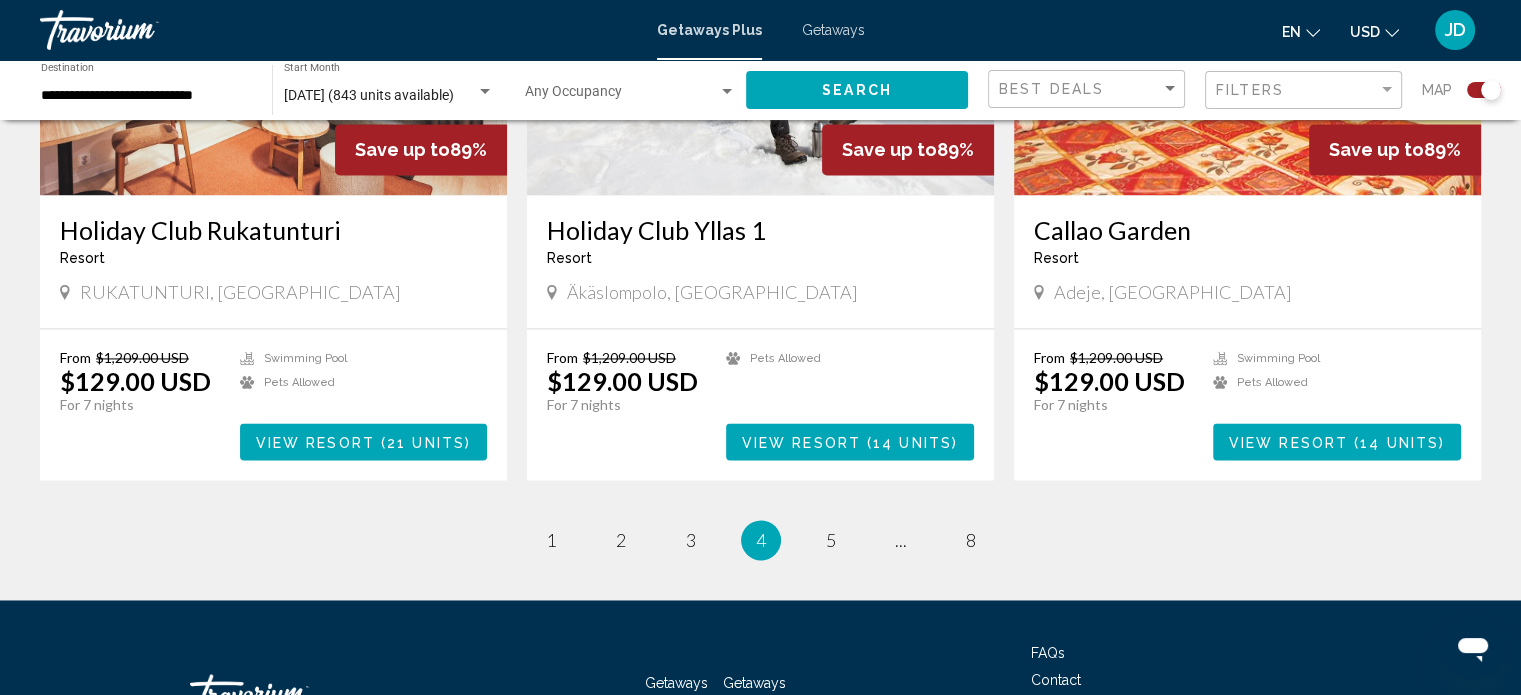 scroll, scrollTop: 3029, scrollLeft: 0, axis: vertical 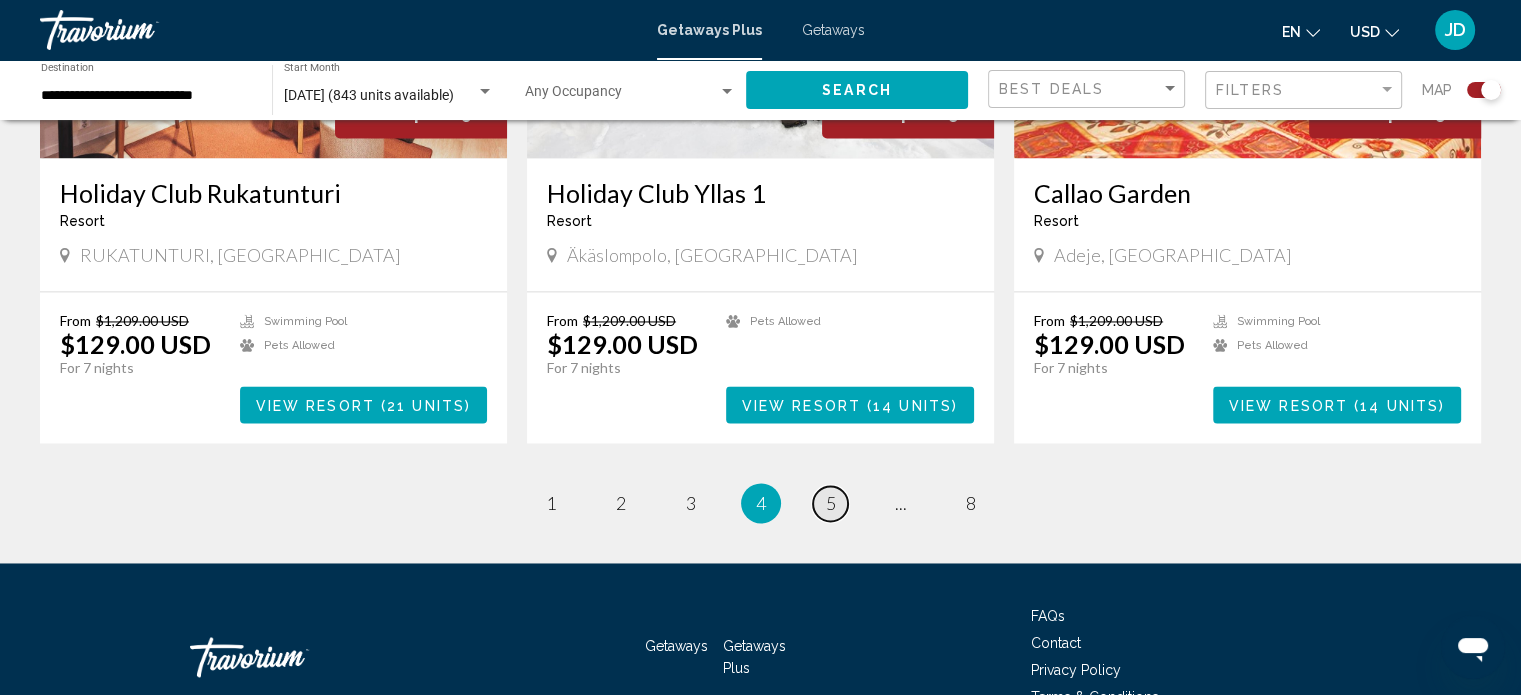 click on "page  5" at bounding box center (830, 503) 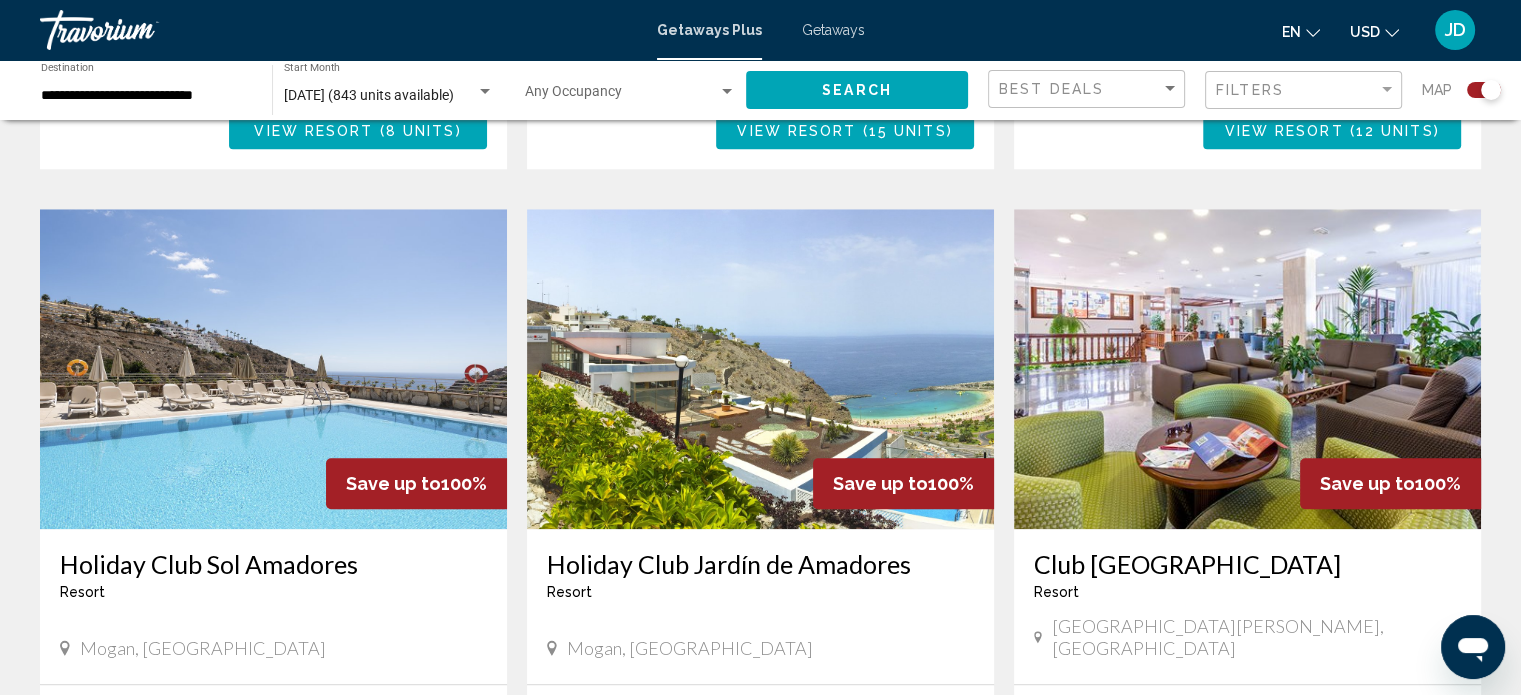 scroll, scrollTop: 1900, scrollLeft: 0, axis: vertical 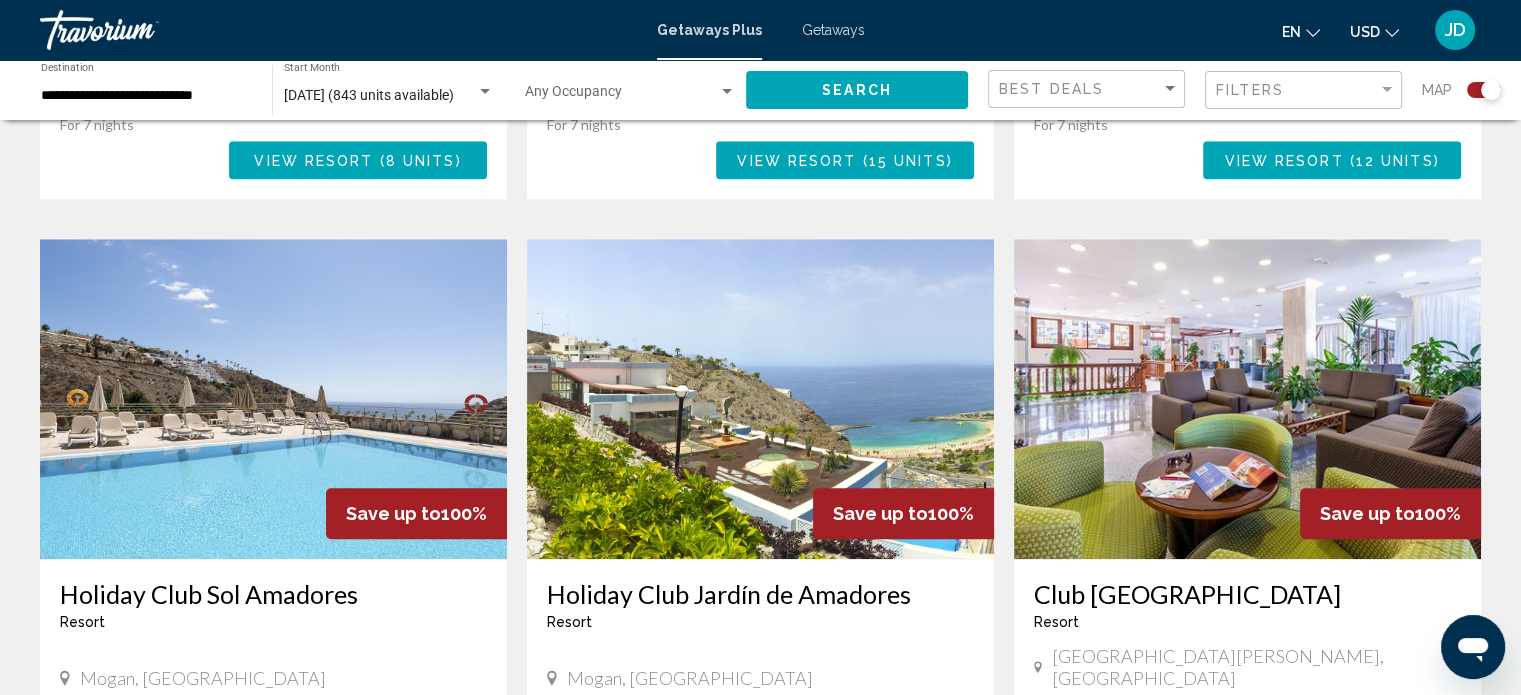 click at bounding box center [760, 399] 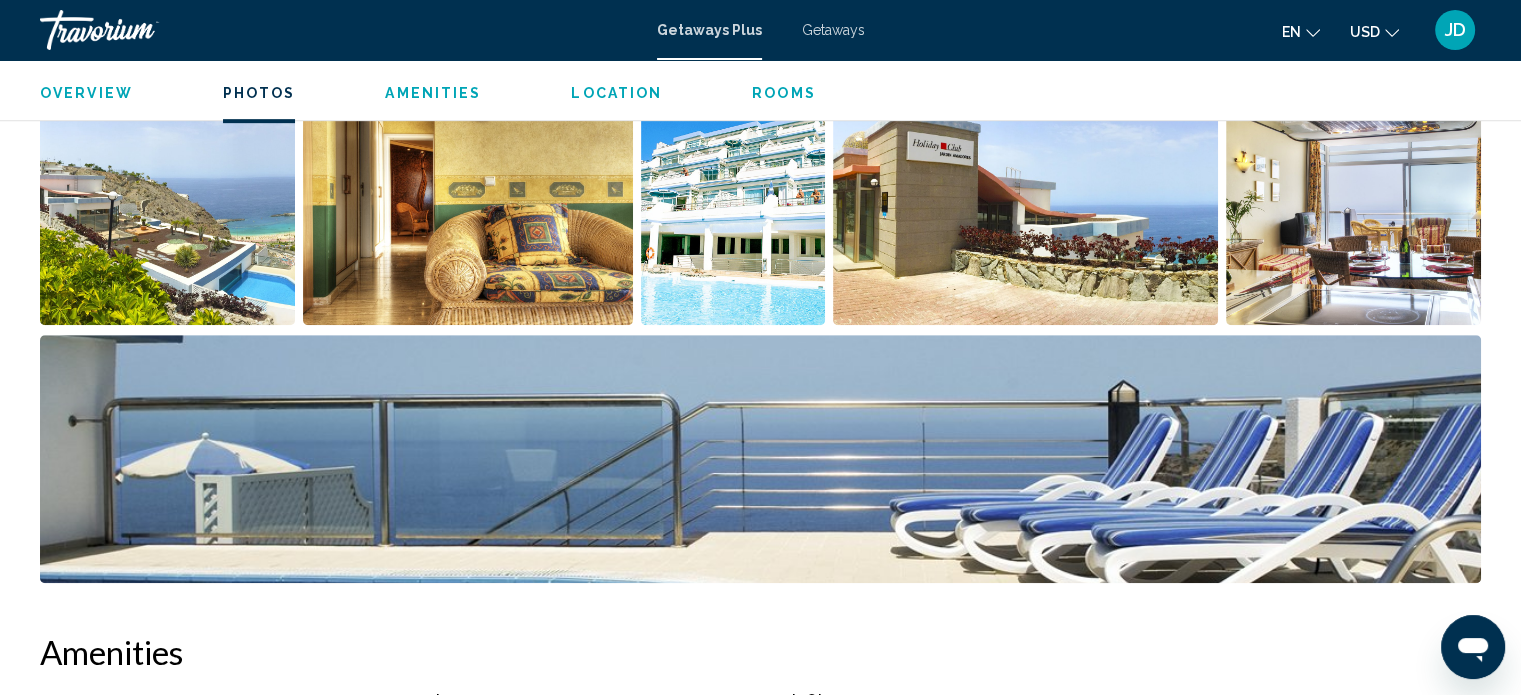 scroll, scrollTop: 612, scrollLeft: 0, axis: vertical 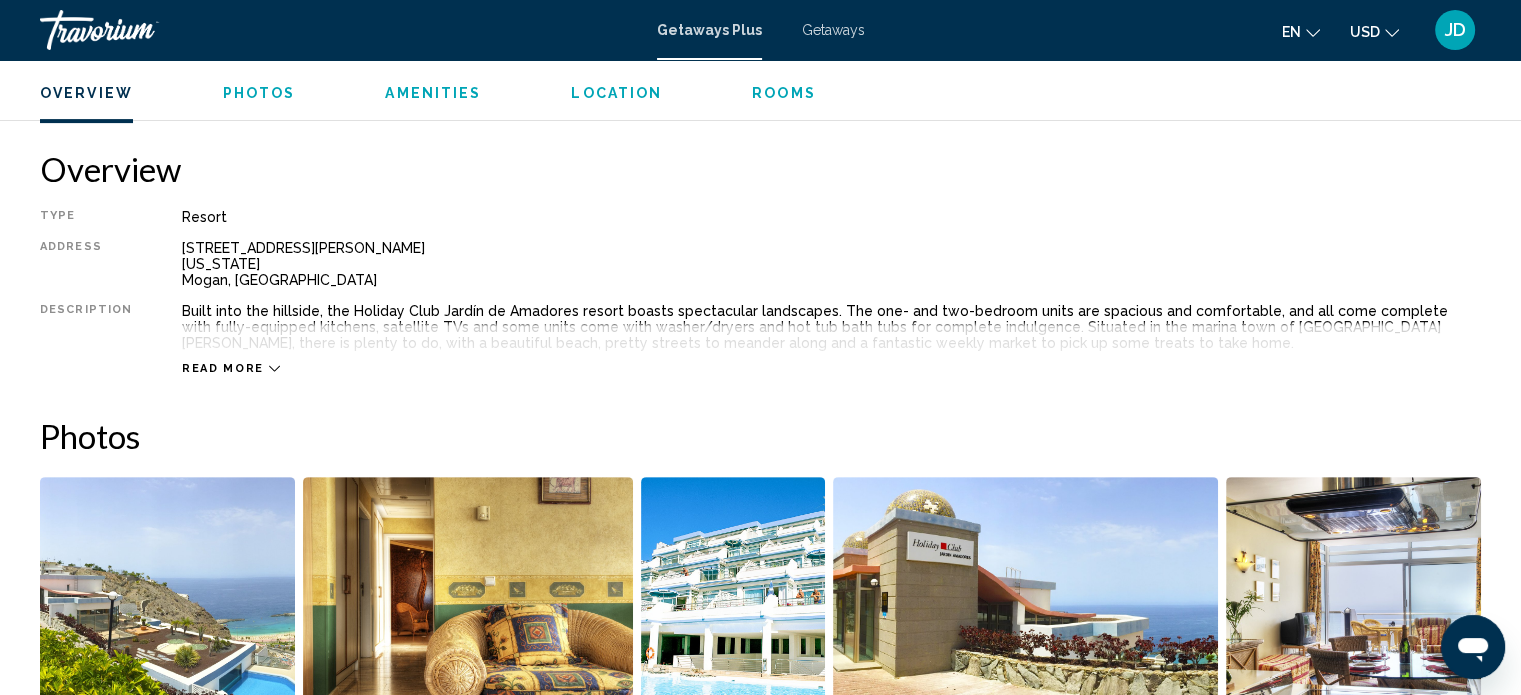 click at bounding box center [468, 601] 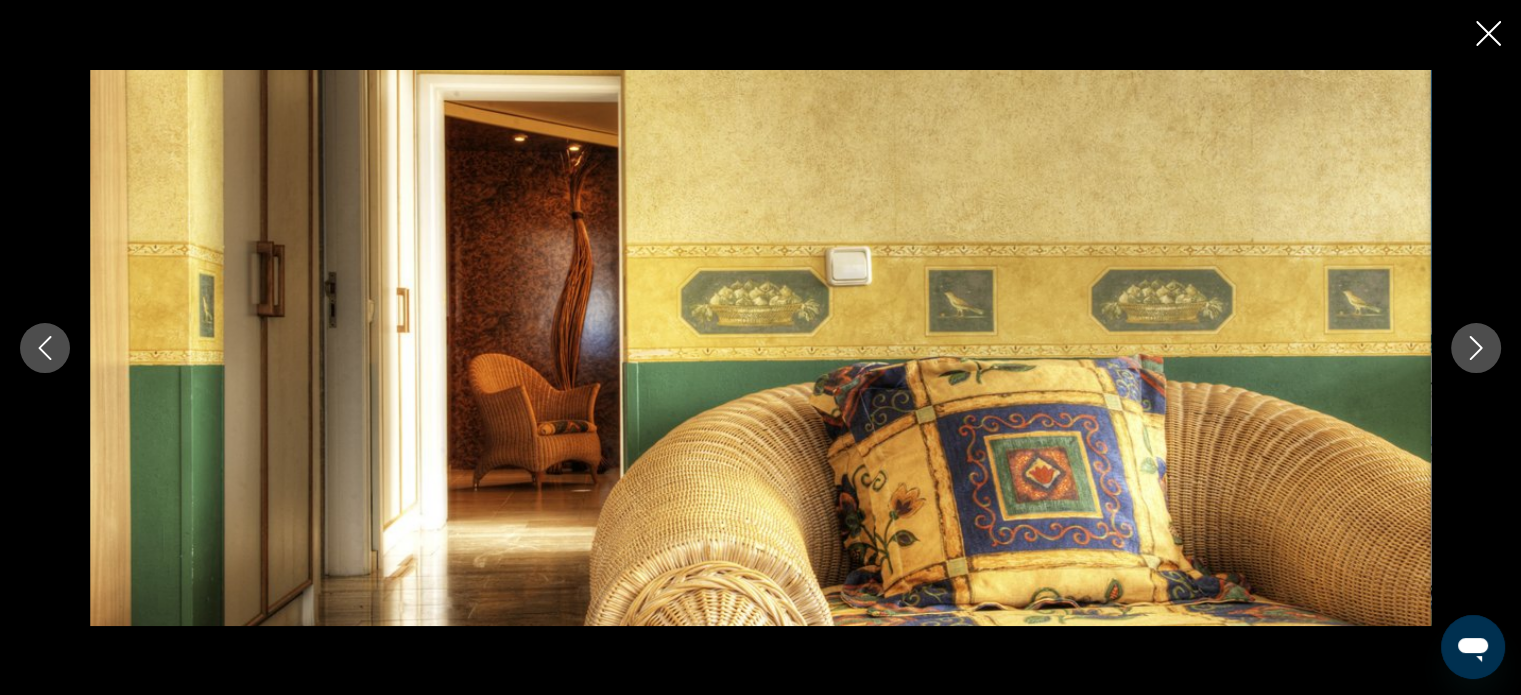 click 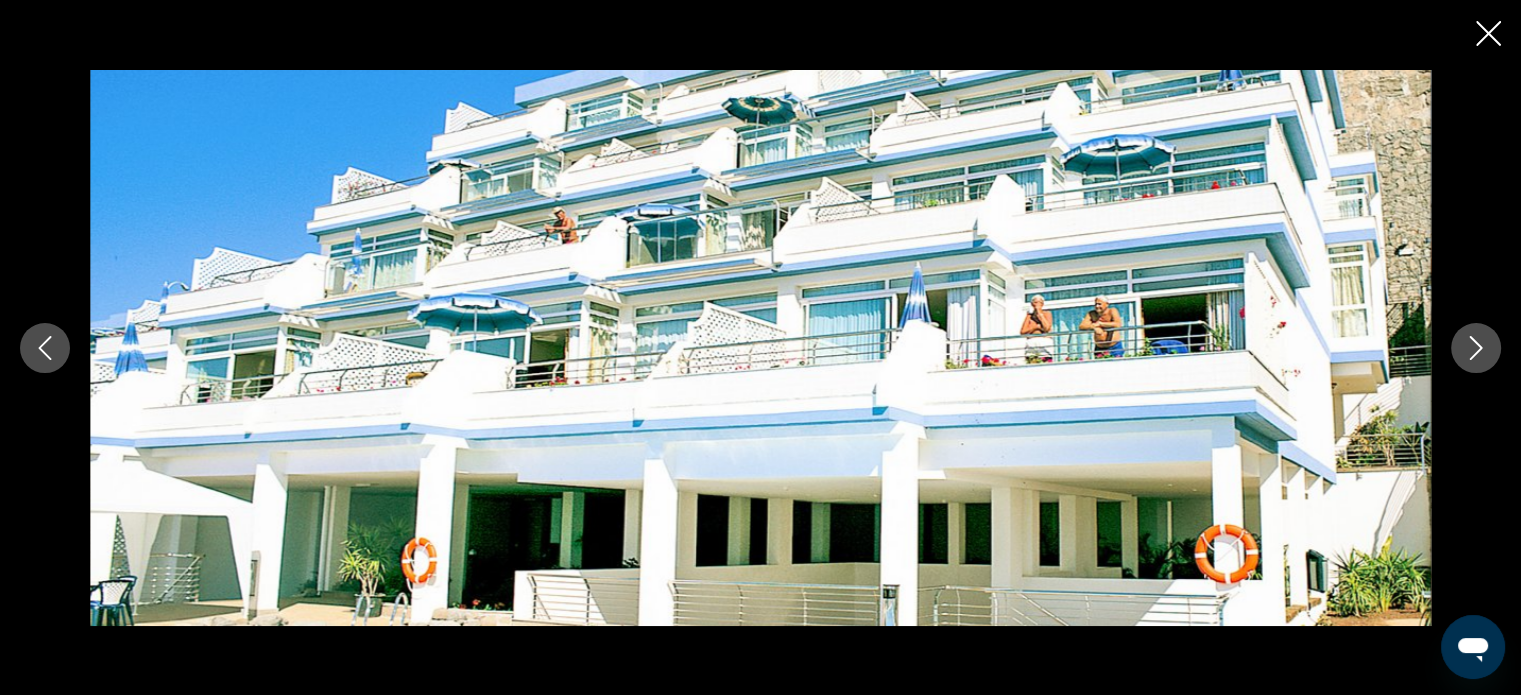 click 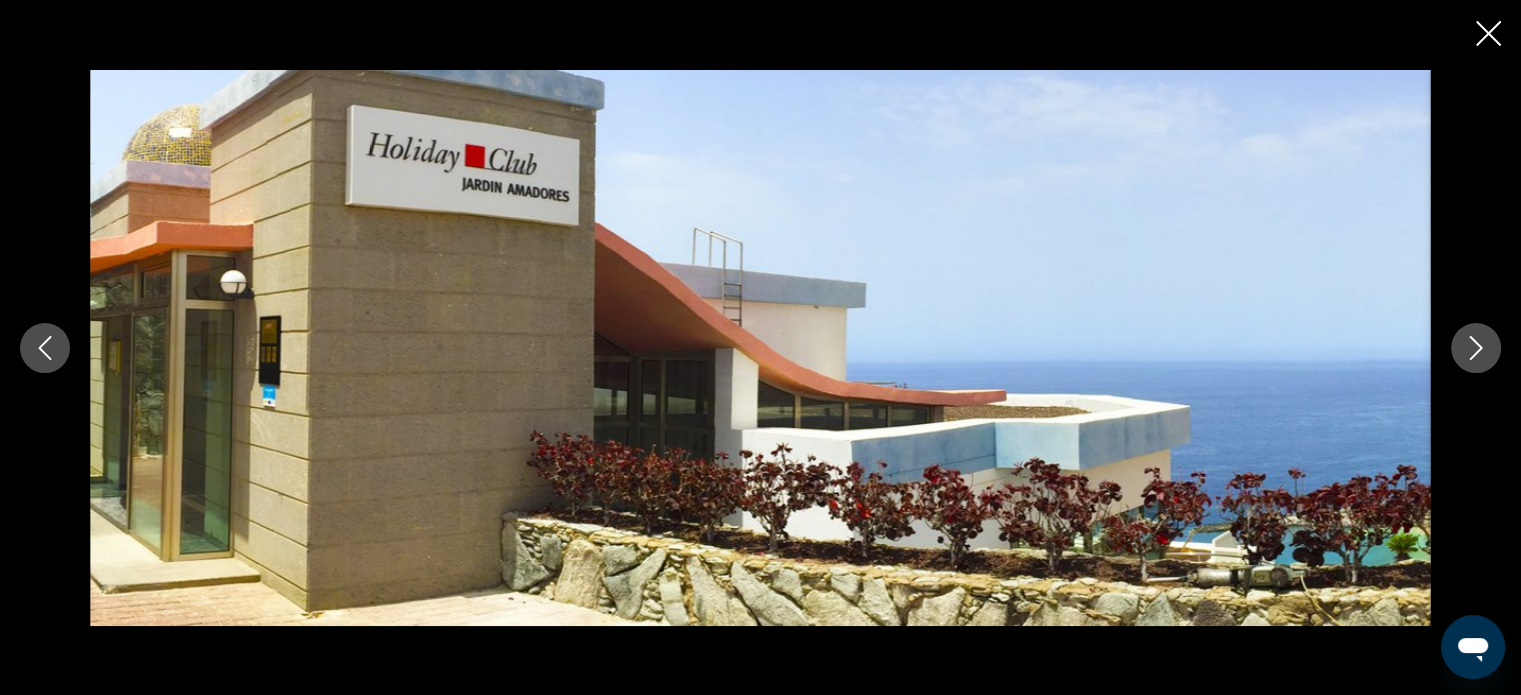 click 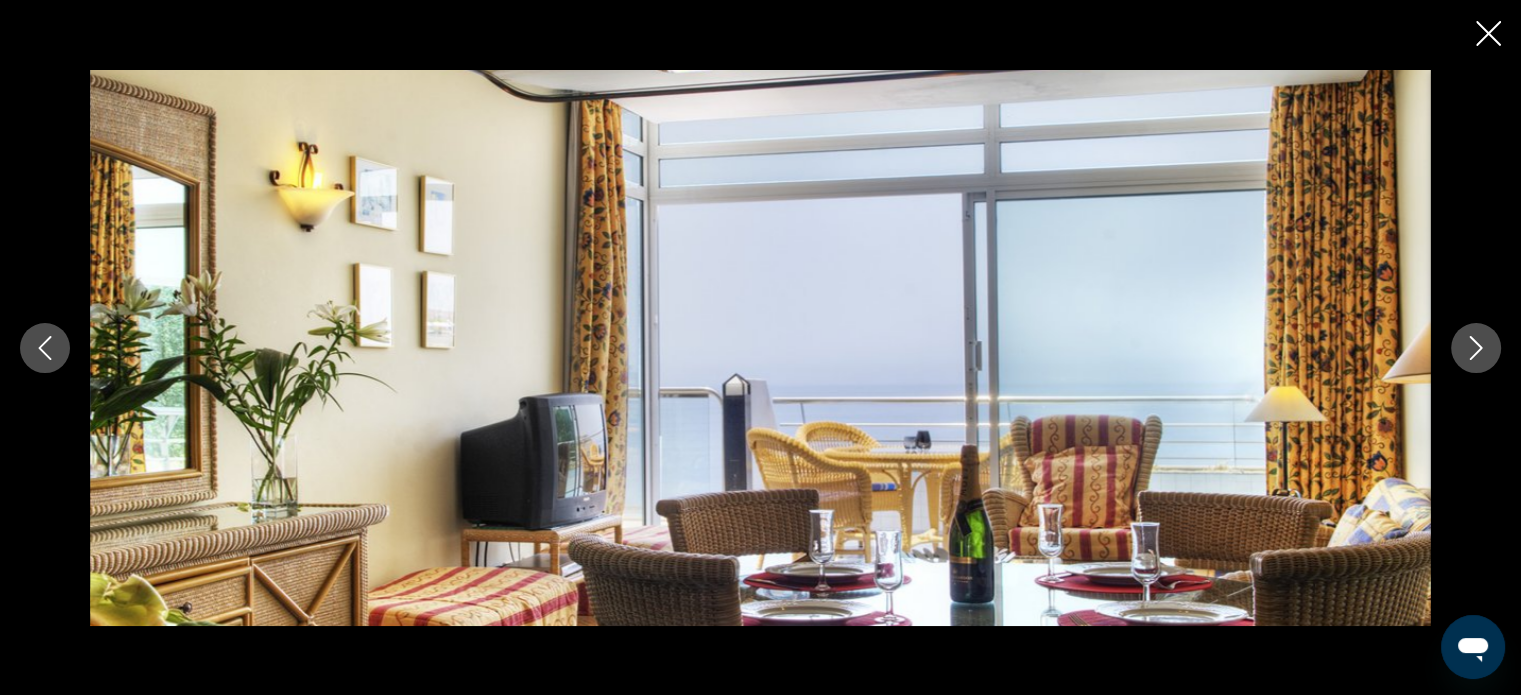 click at bounding box center (1476, 348) 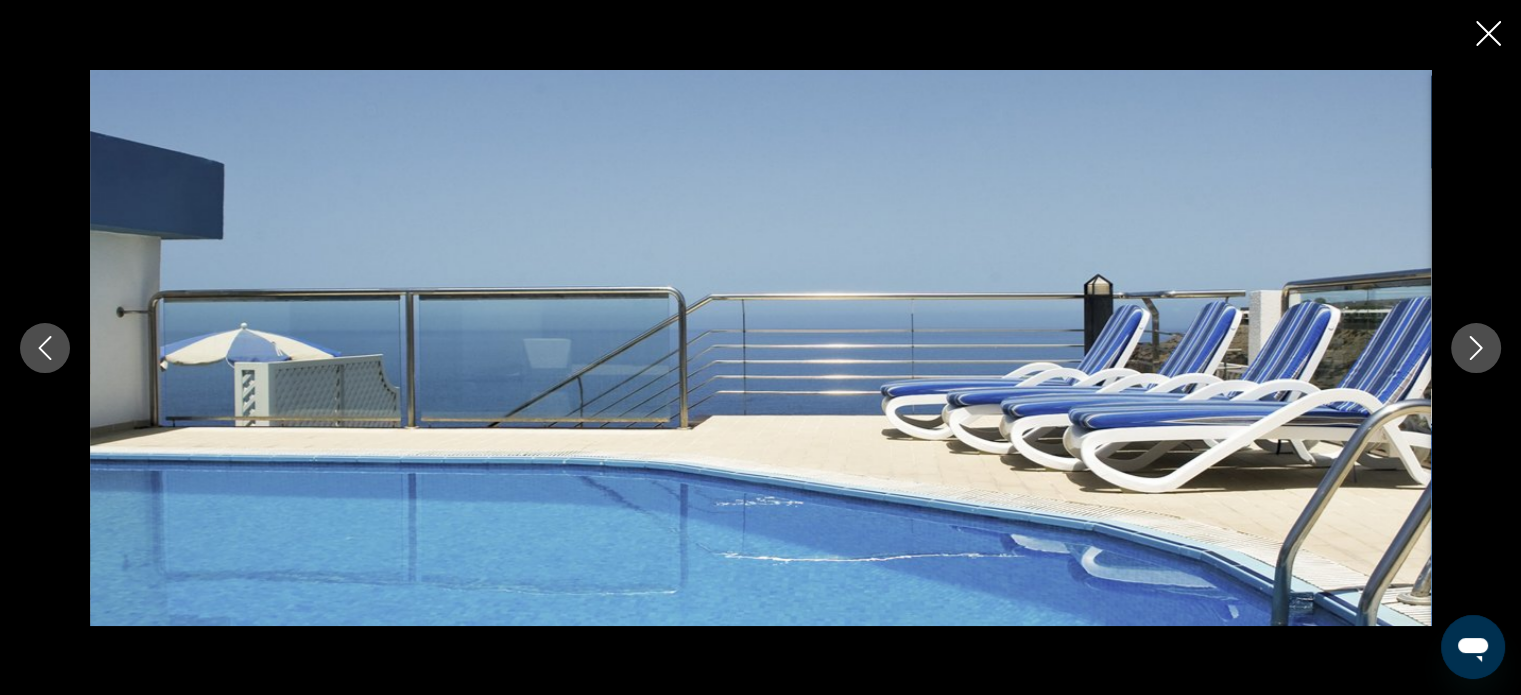 click at bounding box center [1476, 348] 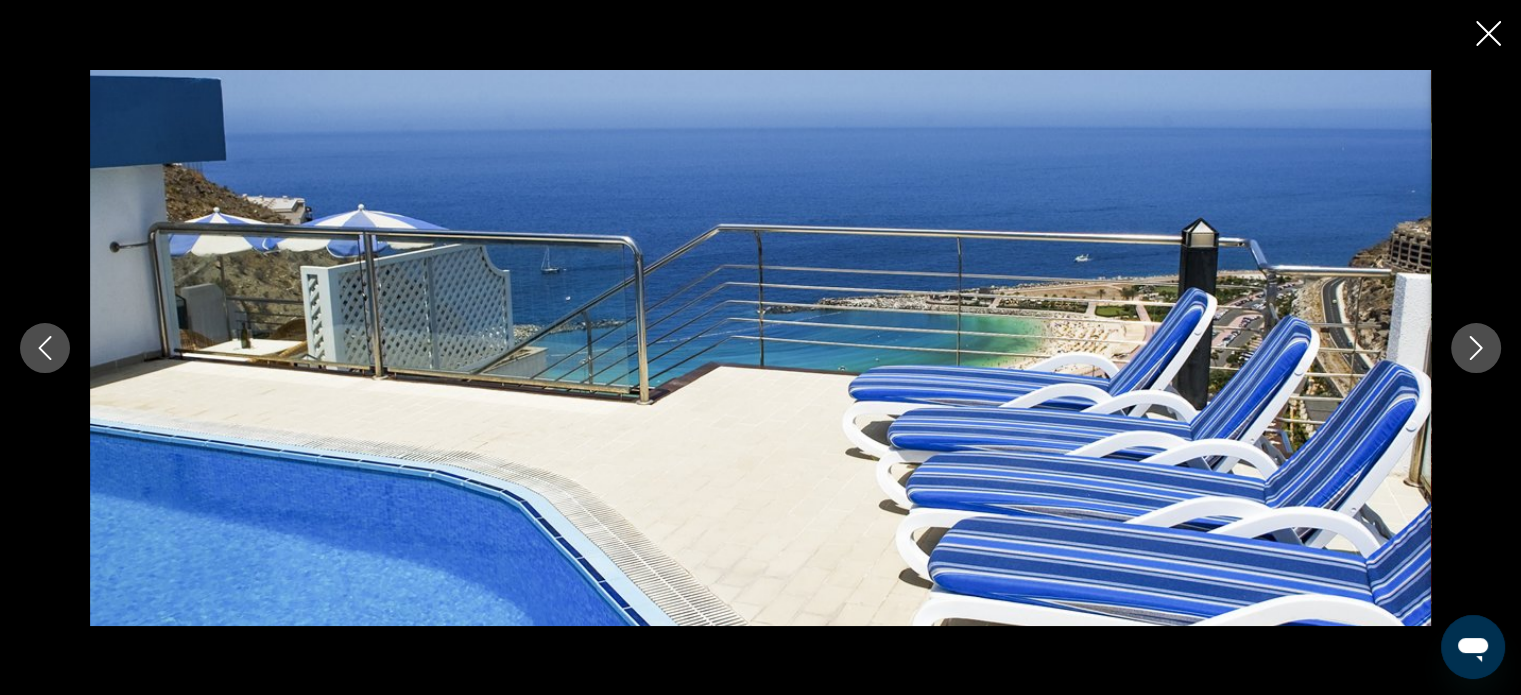click at bounding box center [1476, 348] 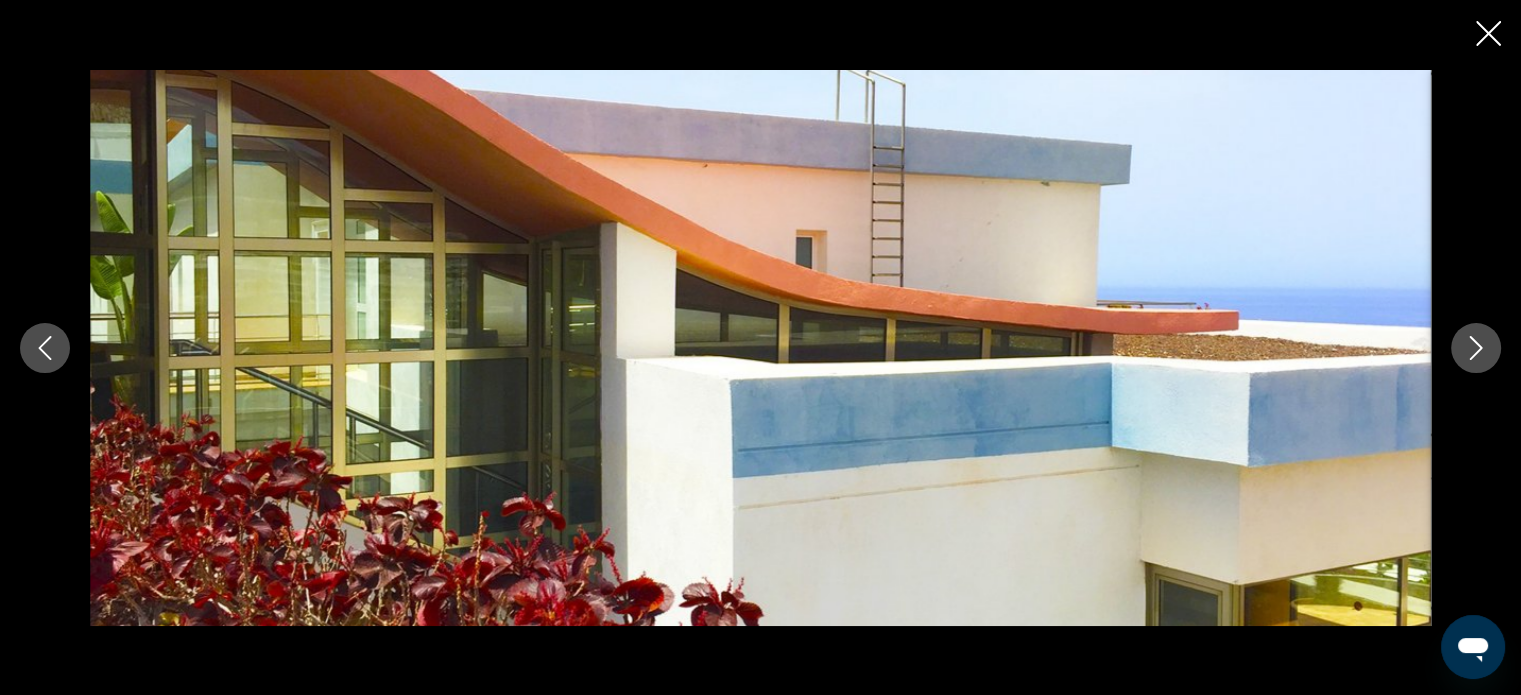 click at bounding box center [760, 348] 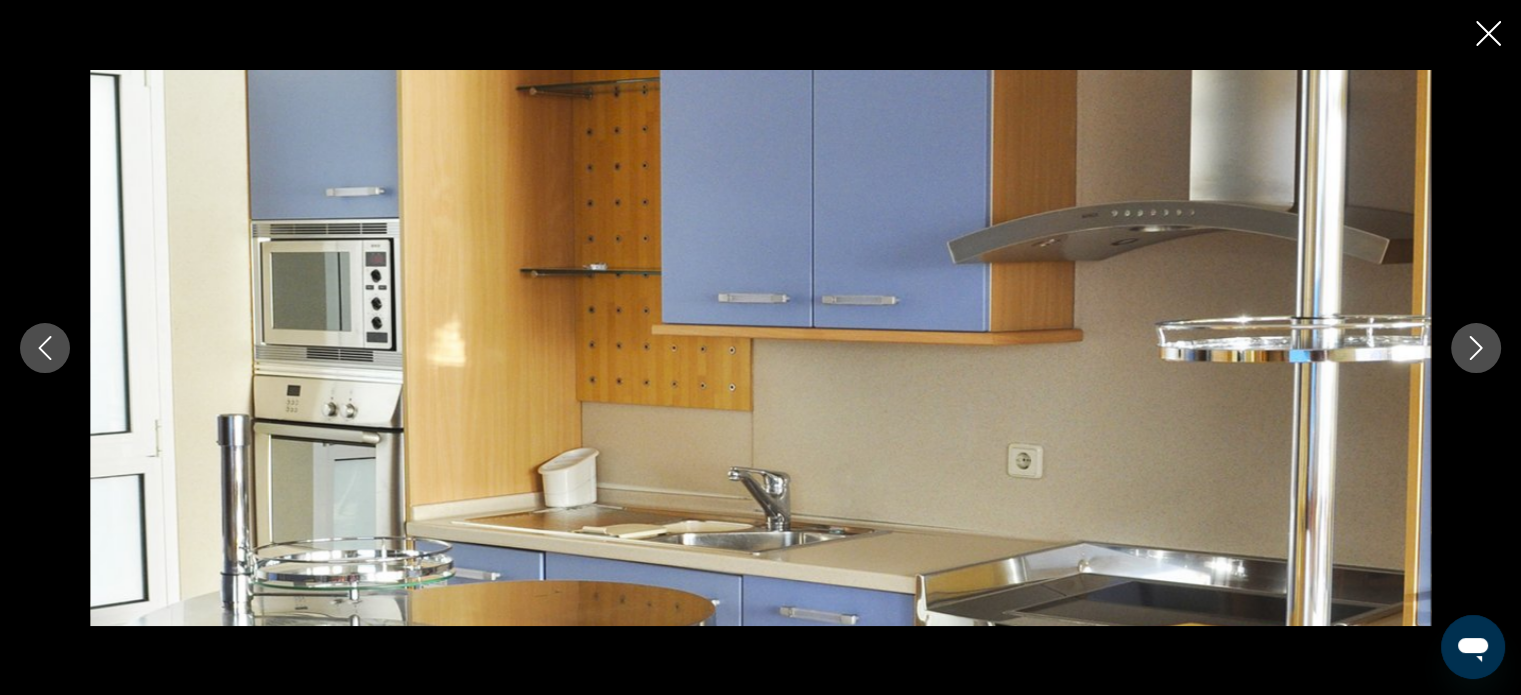 click 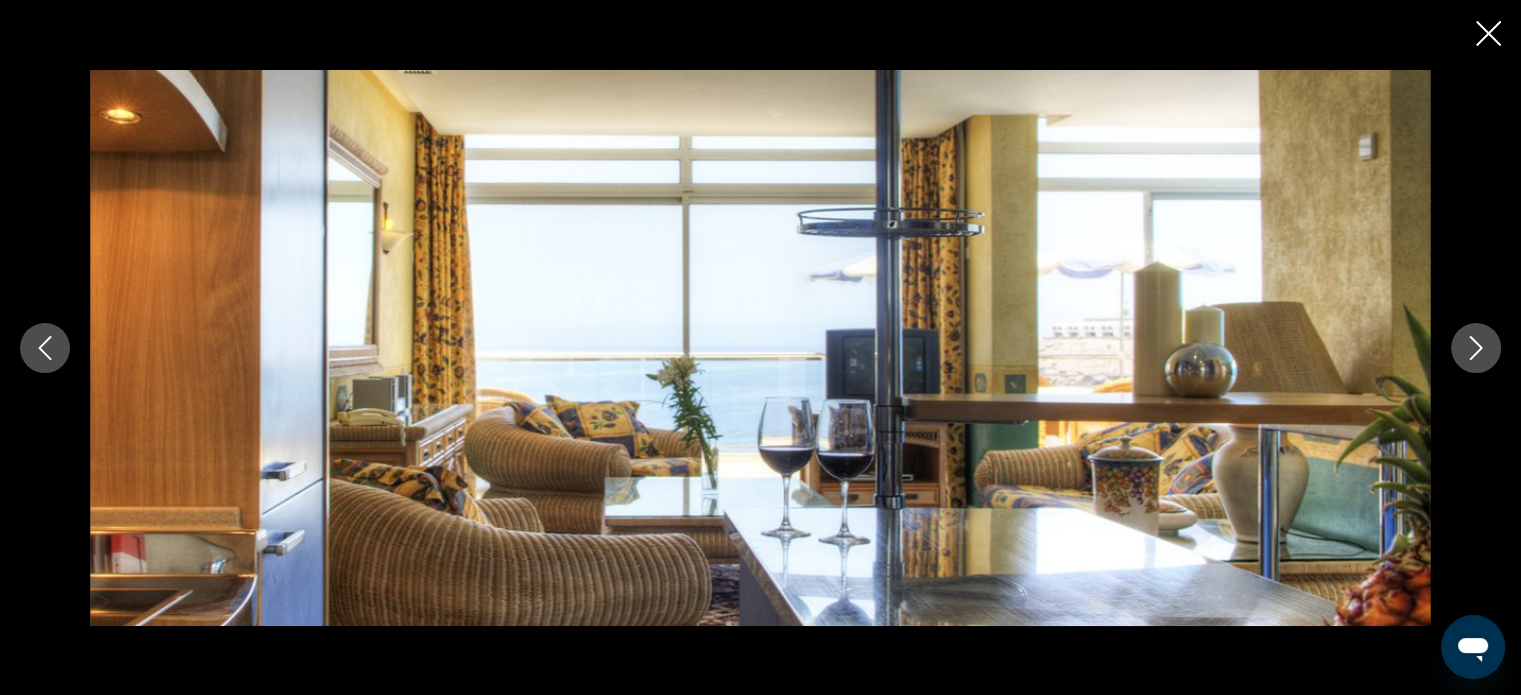 click 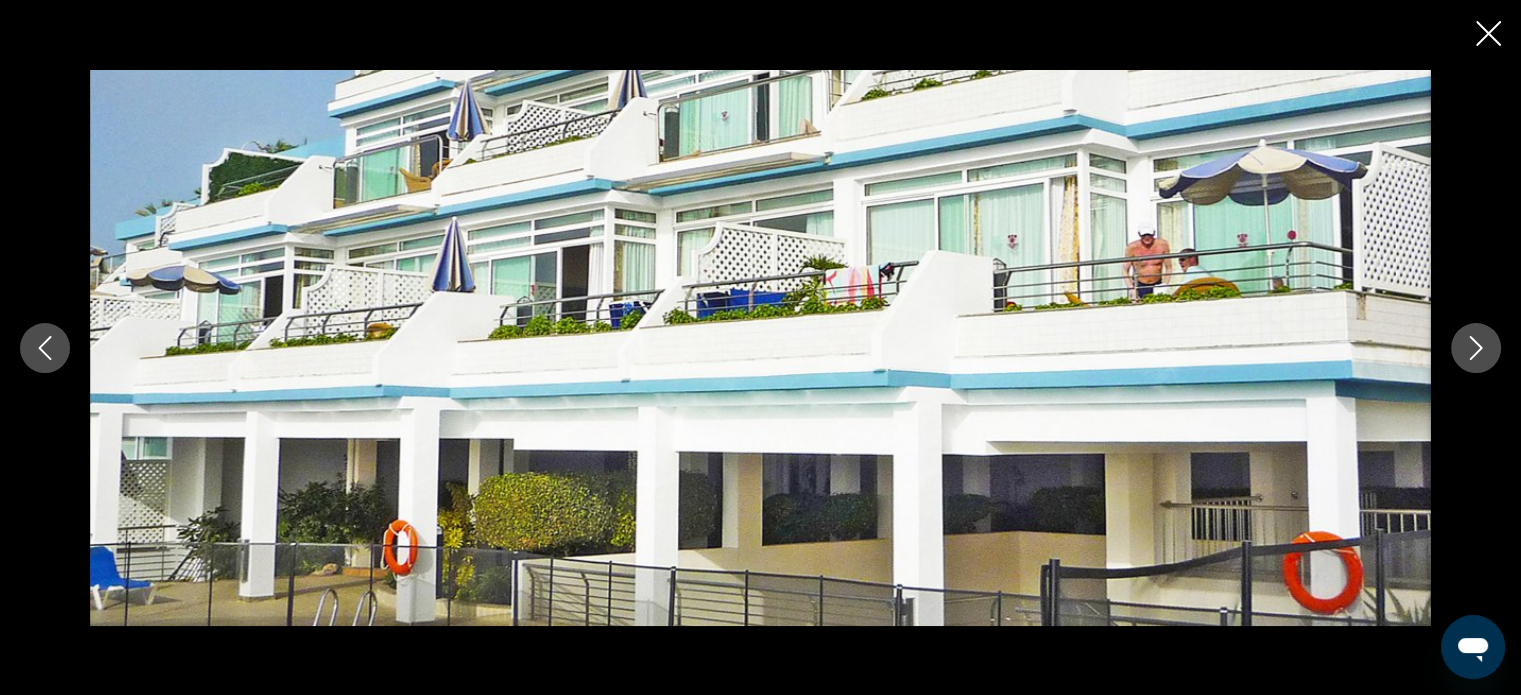 scroll, scrollTop: 1178, scrollLeft: 0, axis: vertical 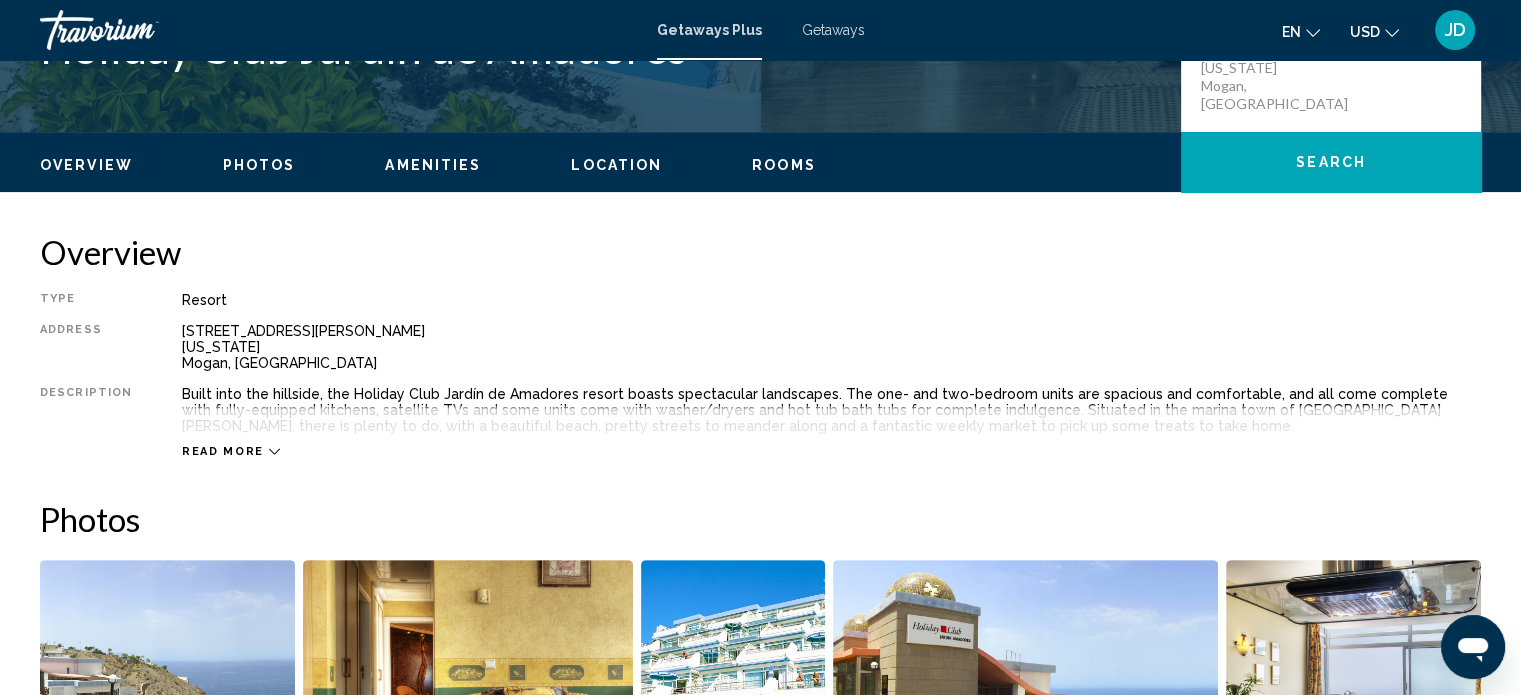 drag, startPoint x: 324, startPoint y: 353, endPoint x: 181, endPoint y: 335, distance: 144.12842 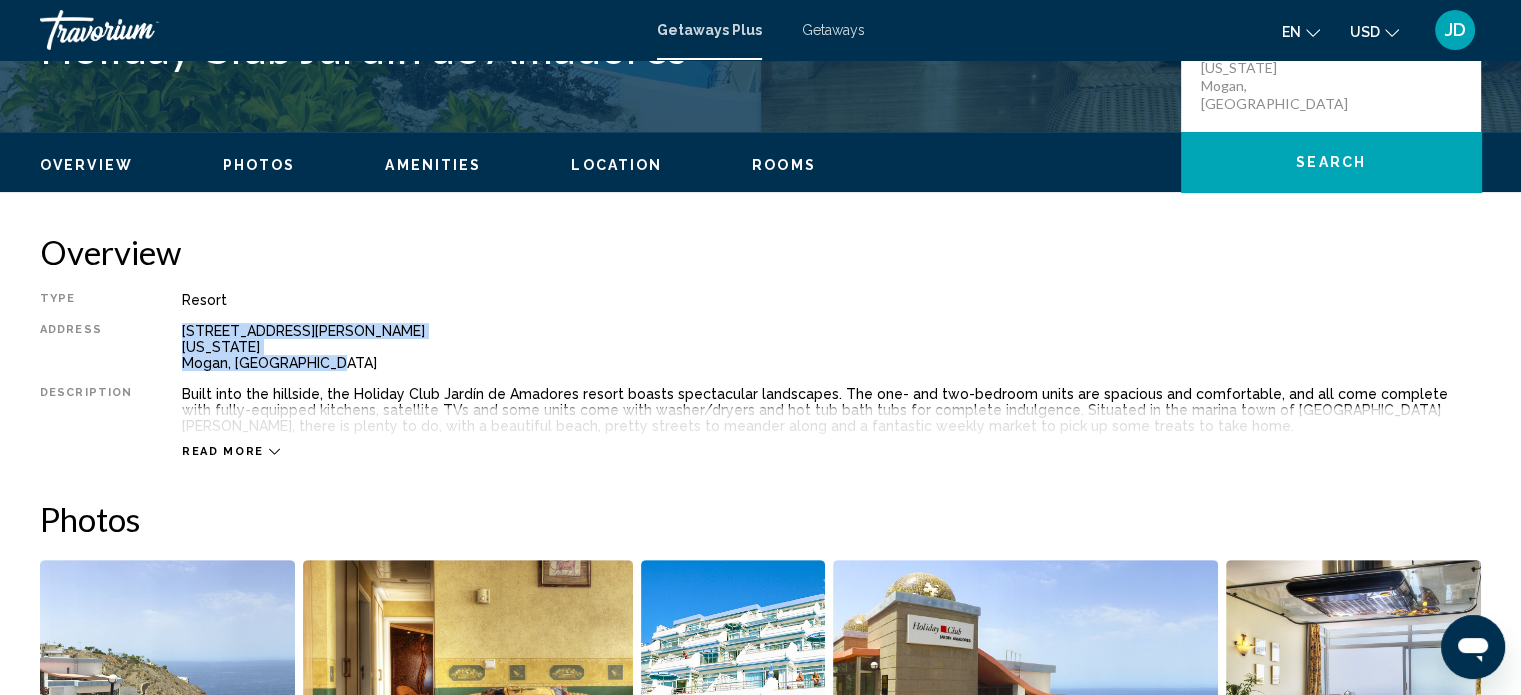 drag, startPoint x: 316, startPoint y: 359, endPoint x: 160, endPoint y: 331, distance: 158.4929 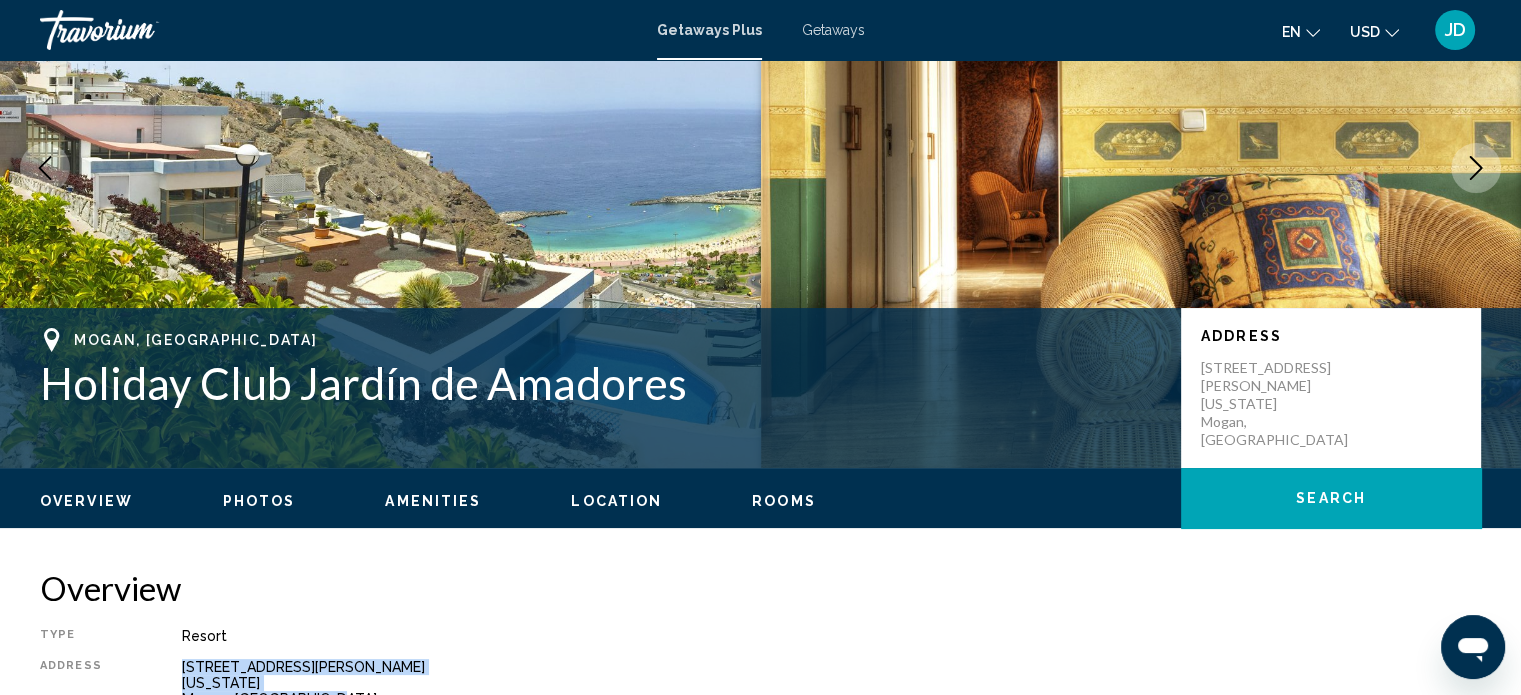scroll, scrollTop: 228, scrollLeft: 0, axis: vertical 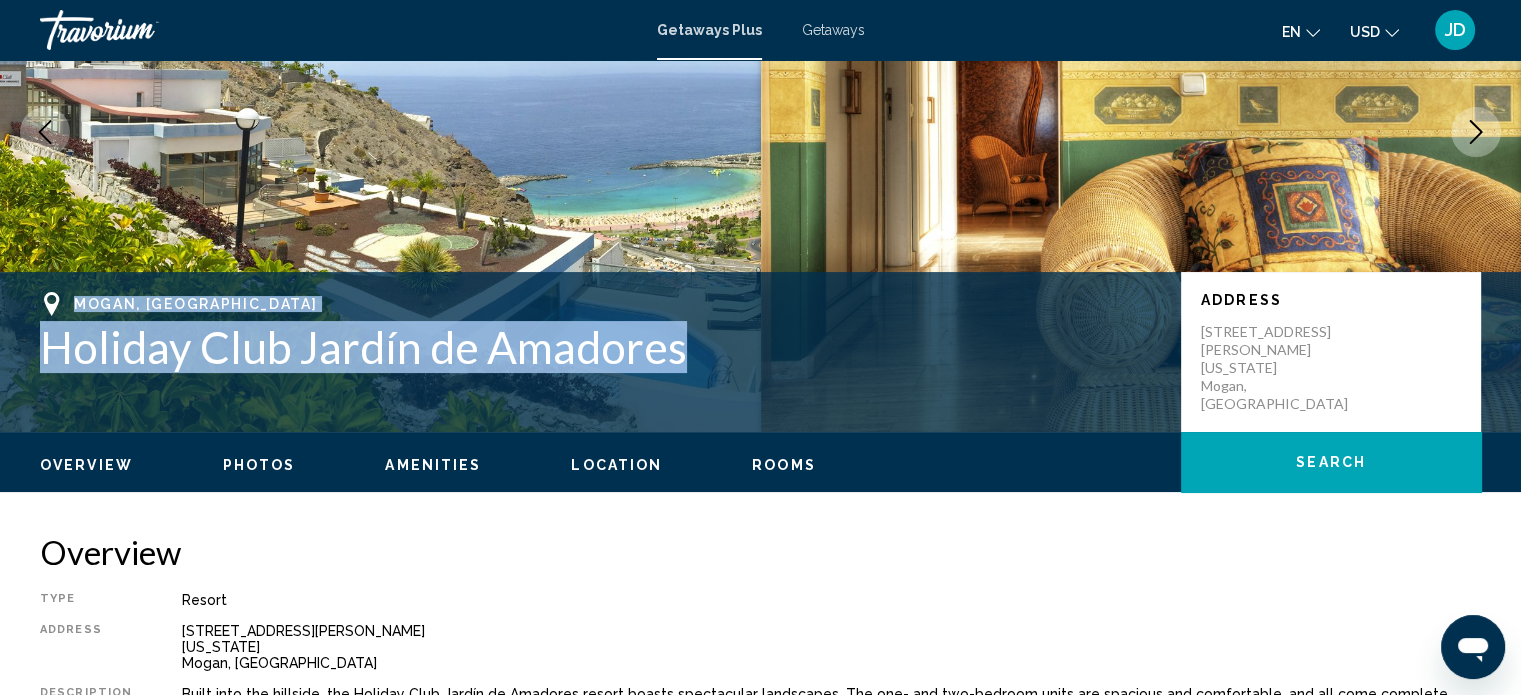 drag, startPoint x: 677, startPoint y: 347, endPoint x: 69, endPoint y: 285, distance: 611.153 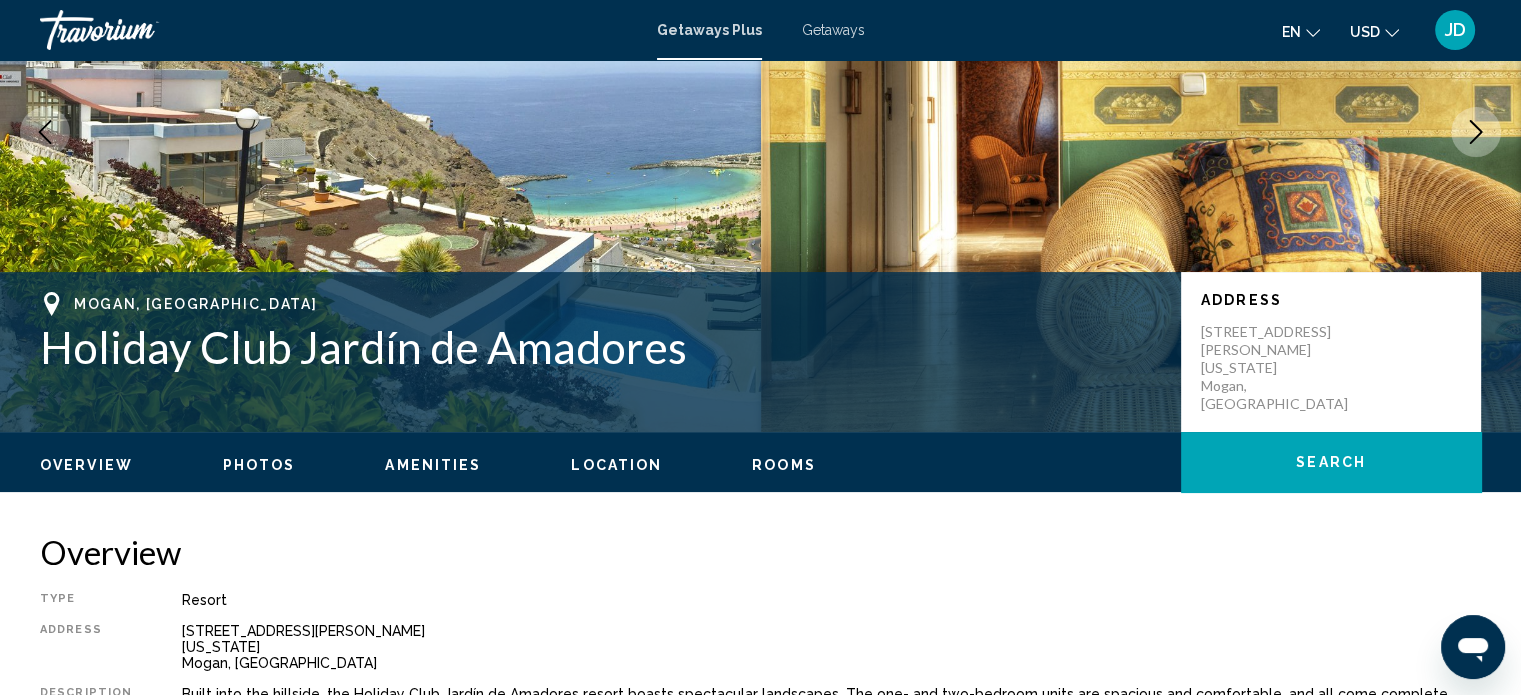 scroll, scrollTop: 0, scrollLeft: 0, axis: both 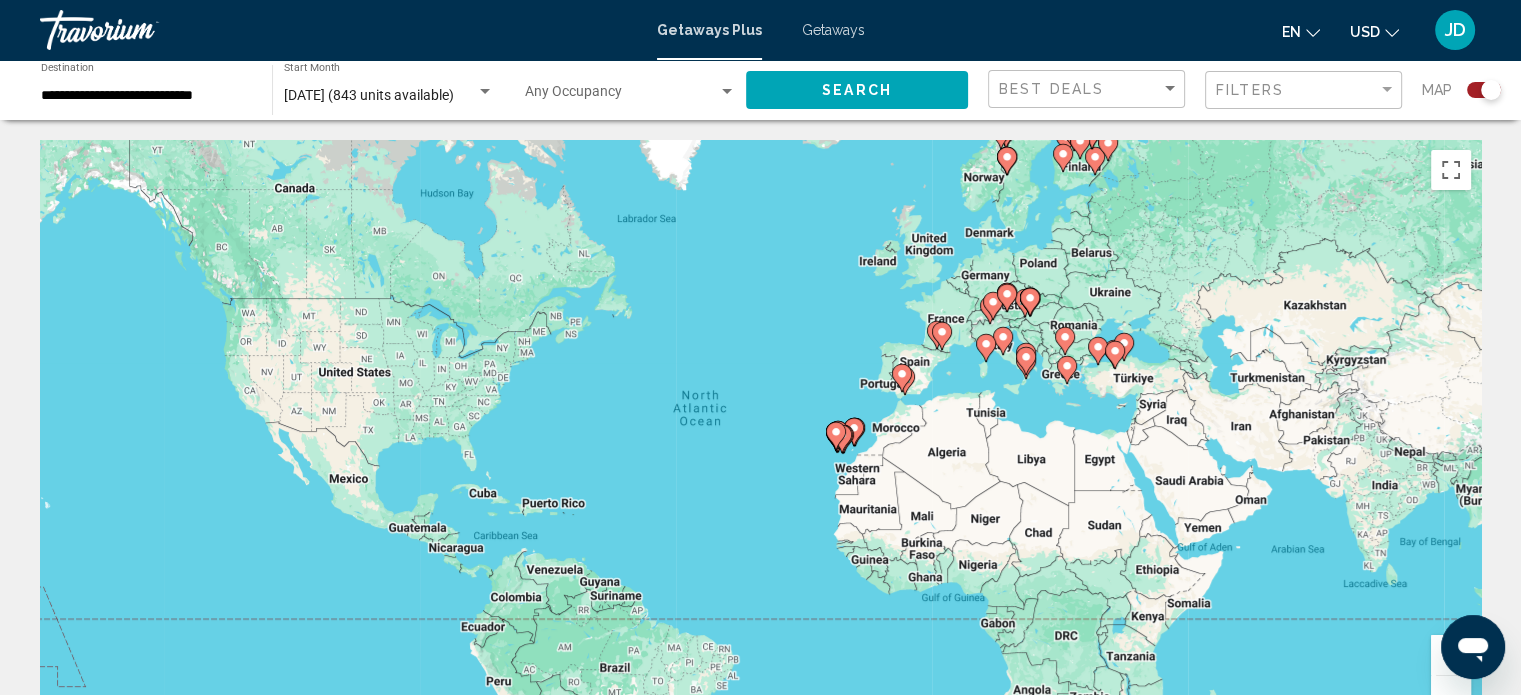 click on "**********" 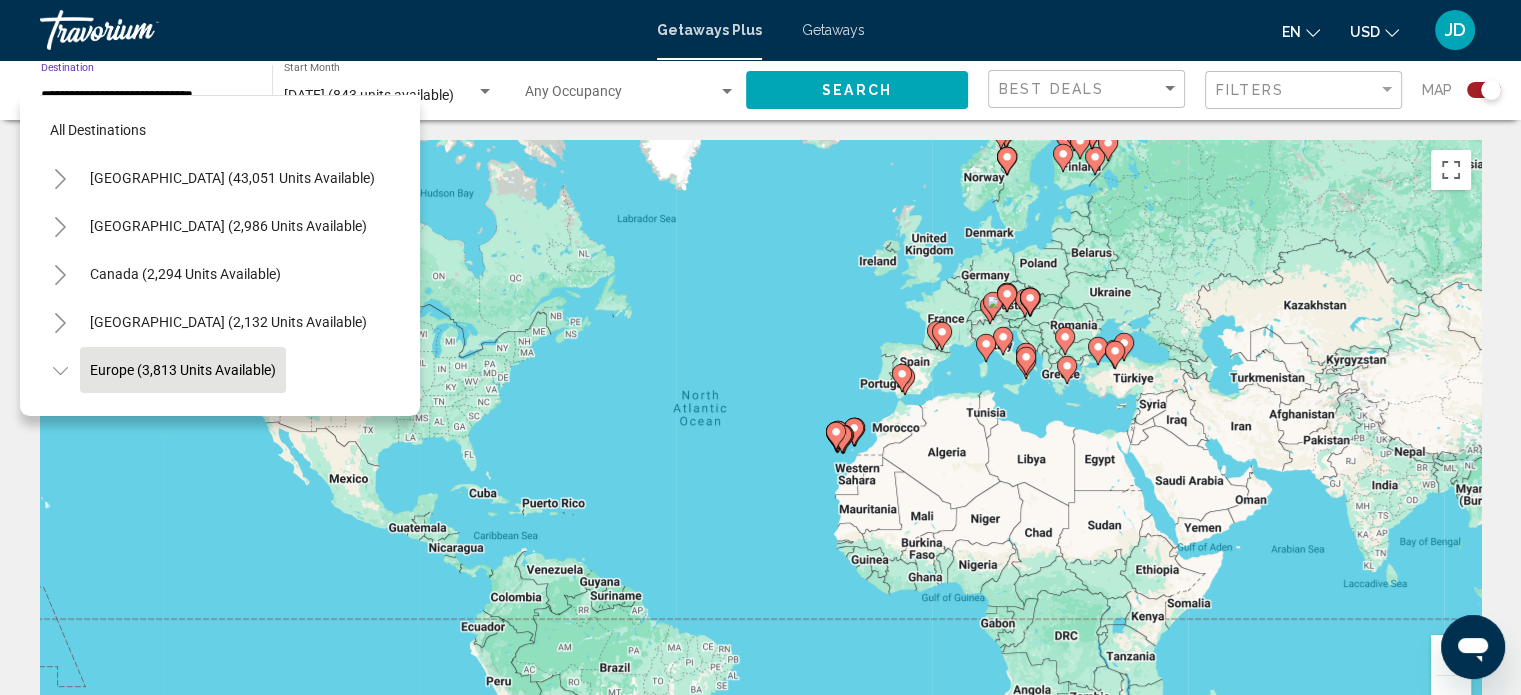 scroll, scrollTop: 126, scrollLeft: 0, axis: vertical 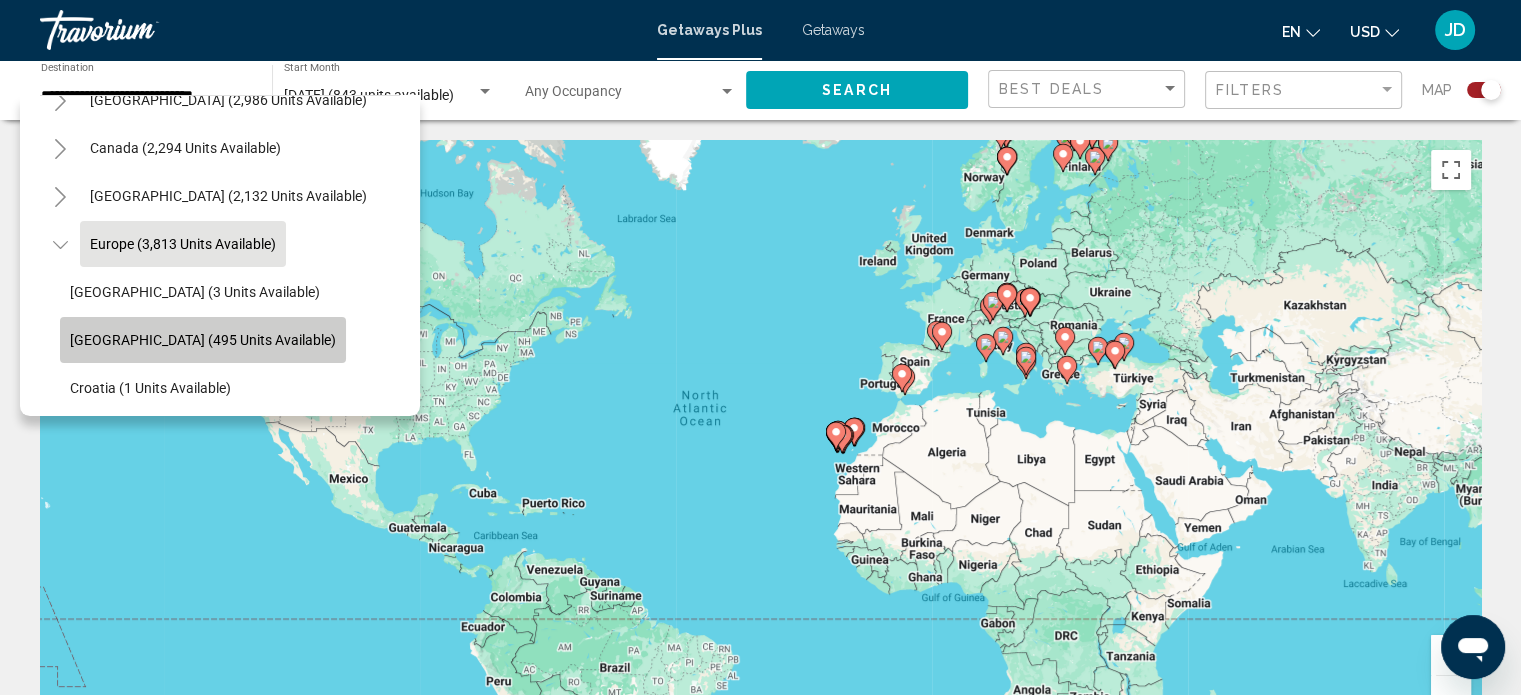 click on "[GEOGRAPHIC_DATA] (495 units available)" 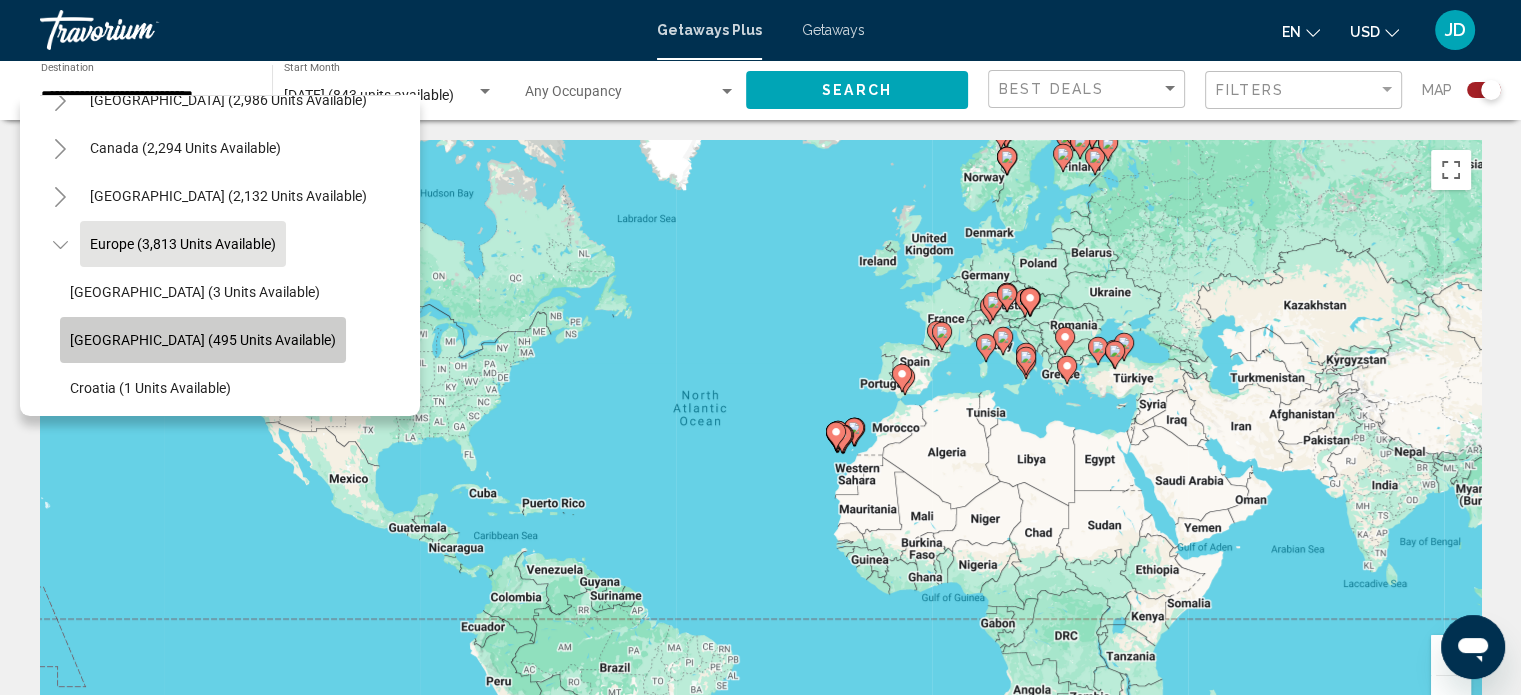 type on "**********" 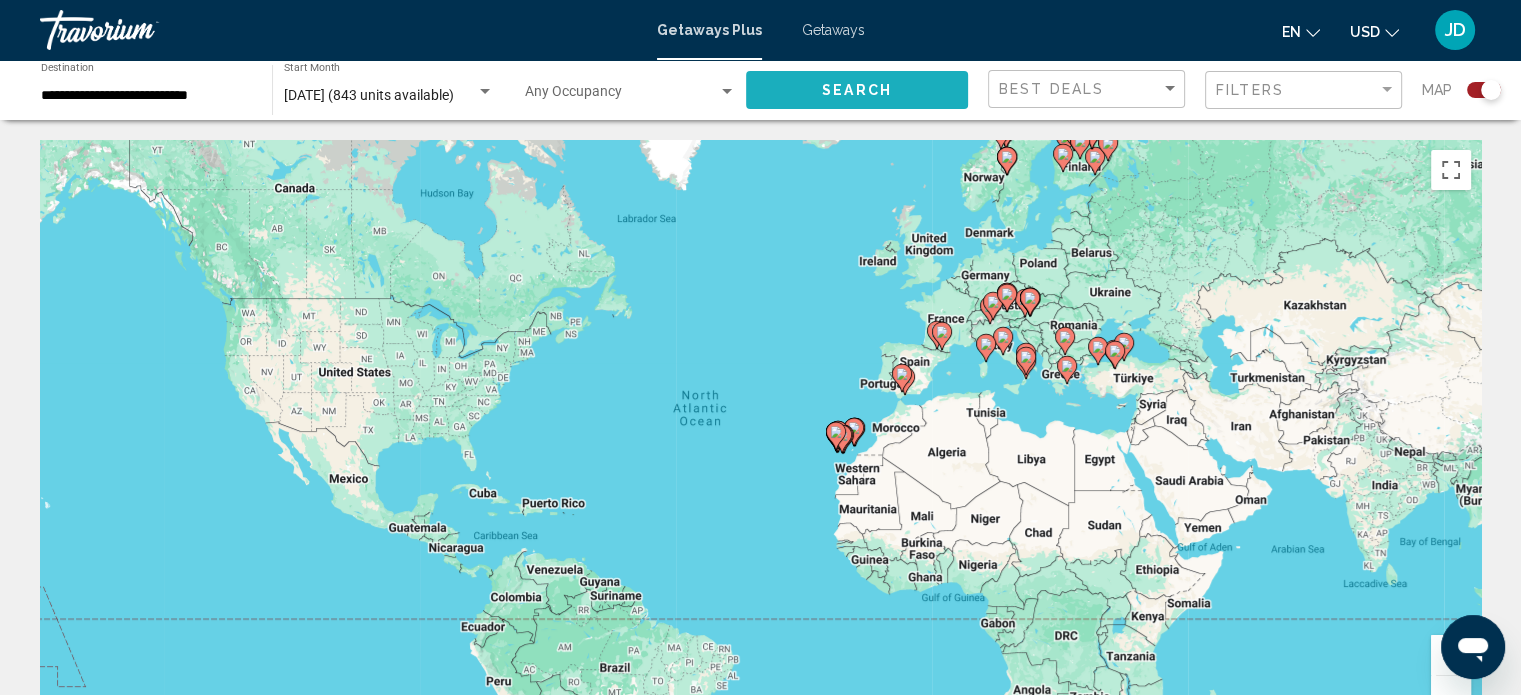 click on "Search" 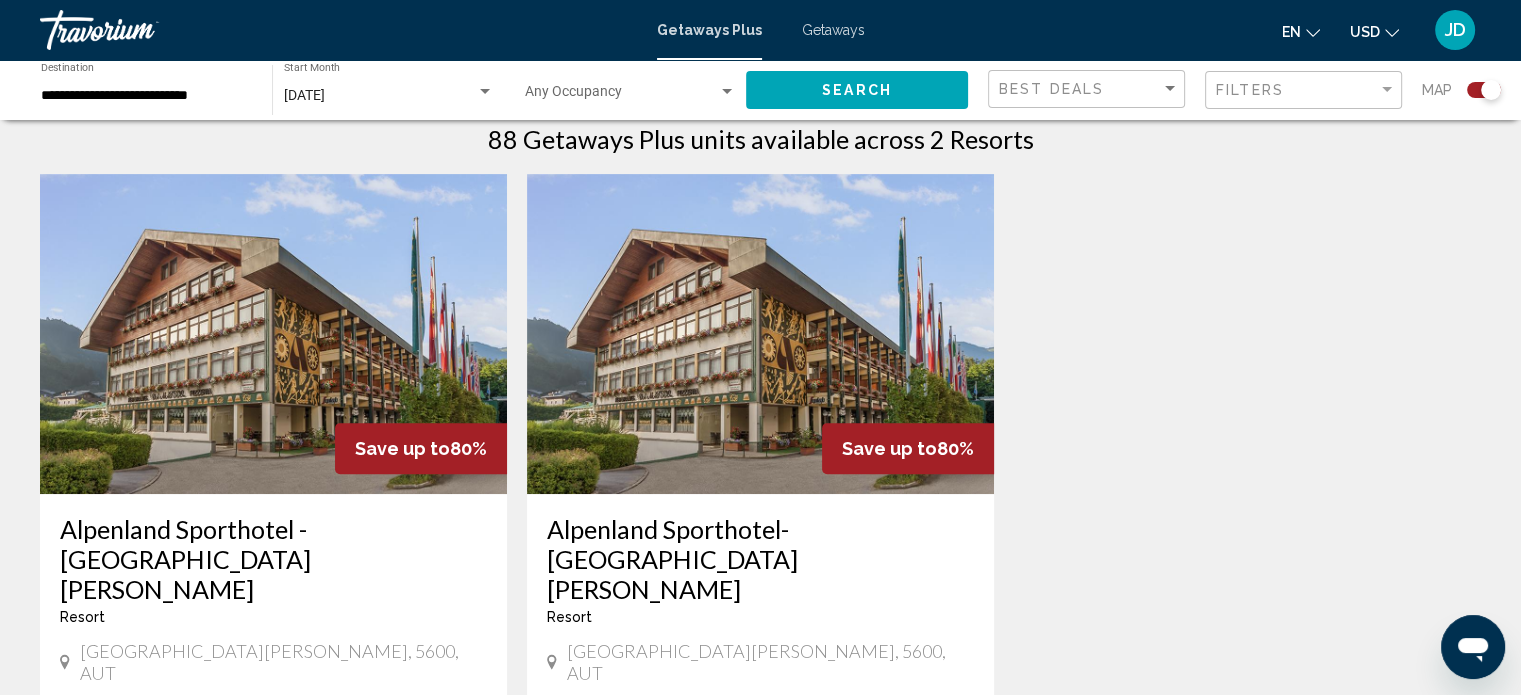 scroll, scrollTop: 600, scrollLeft: 0, axis: vertical 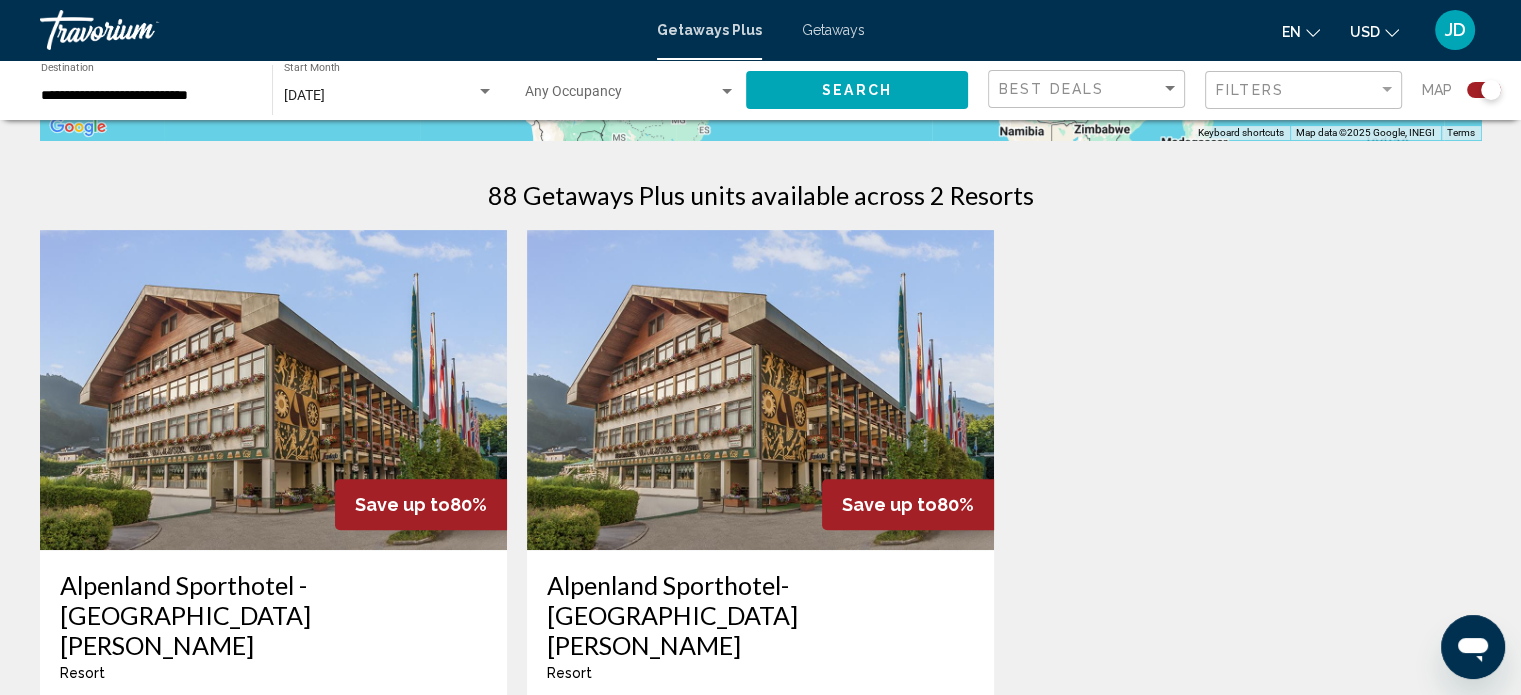 click at bounding box center [273, 390] 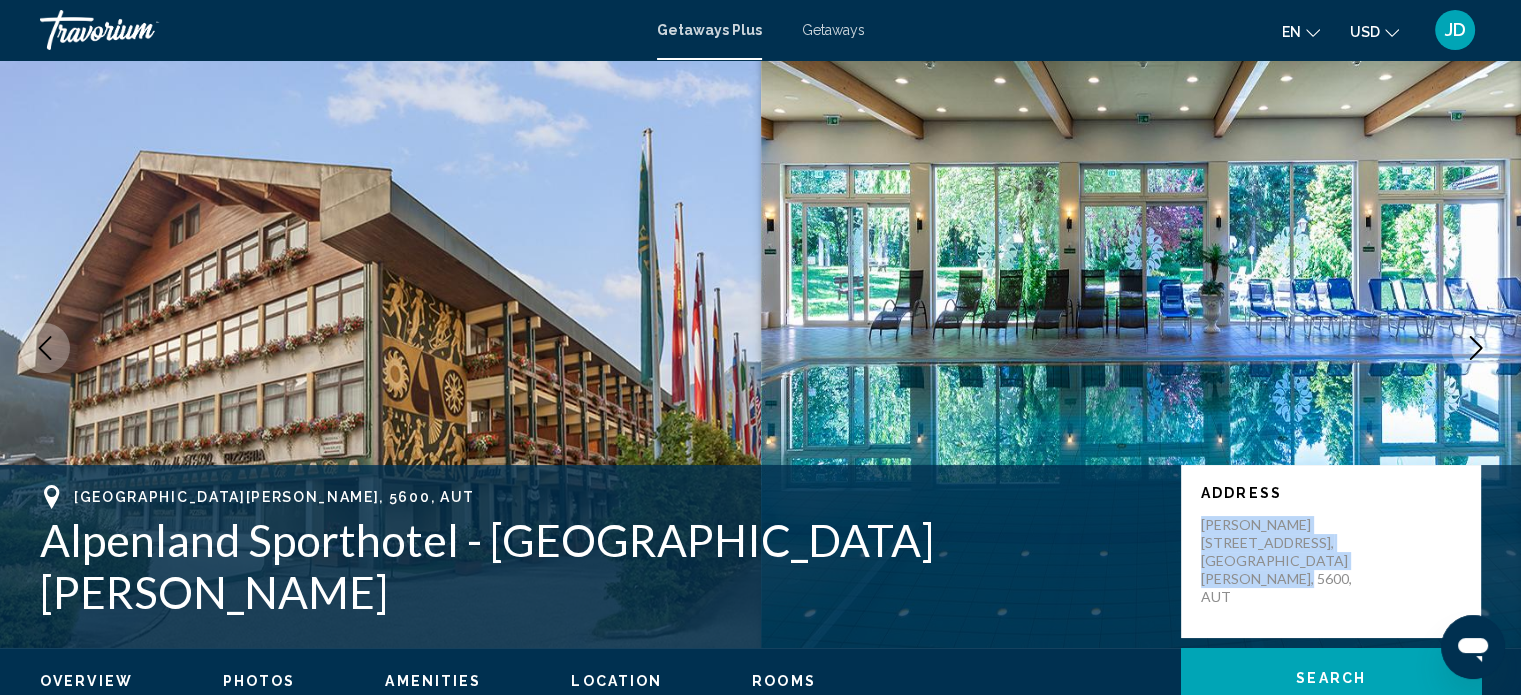 drag, startPoint x: 1269, startPoint y: 579, endPoint x: 1192, endPoint y: 544, distance: 84.58132 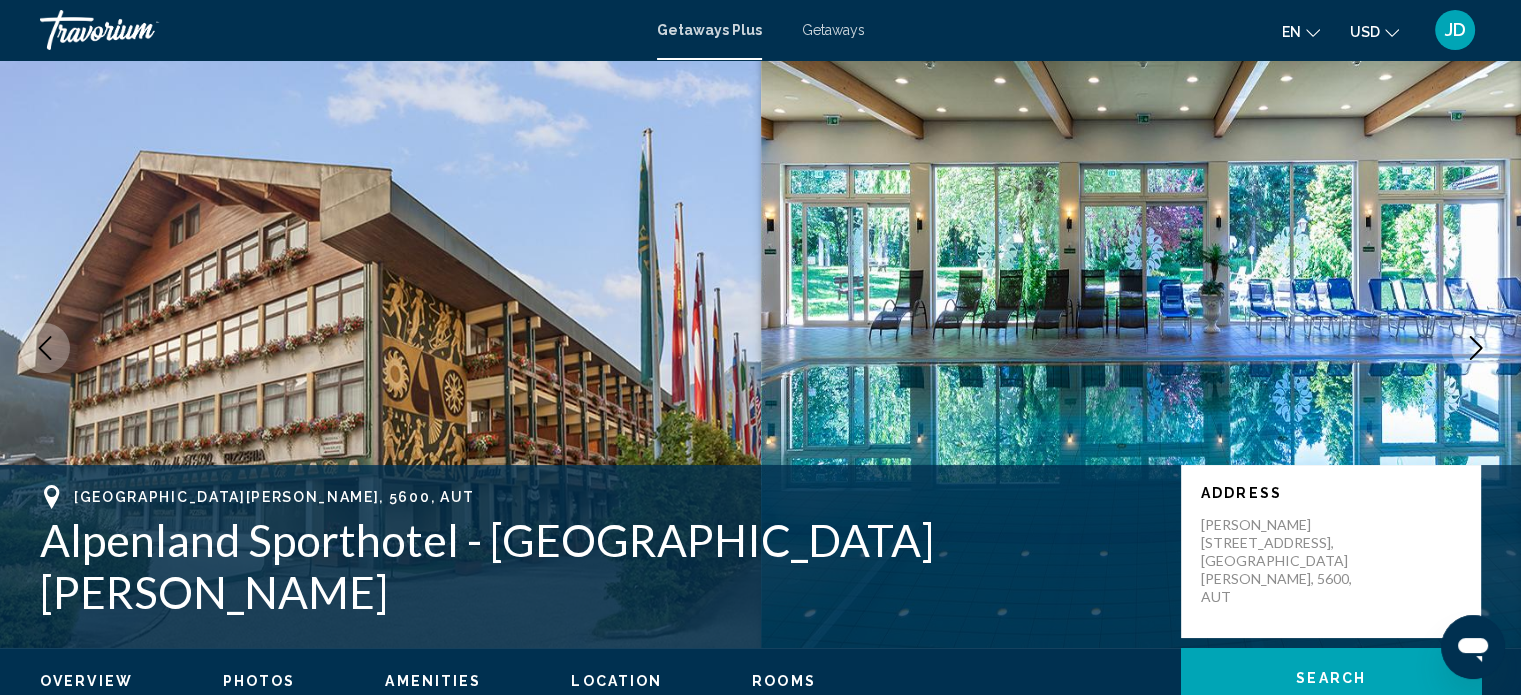 click on "Alpenland Sporthotel - [GEOGRAPHIC_DATA][PERSON_NAME]" at bounding box center [600, 566] 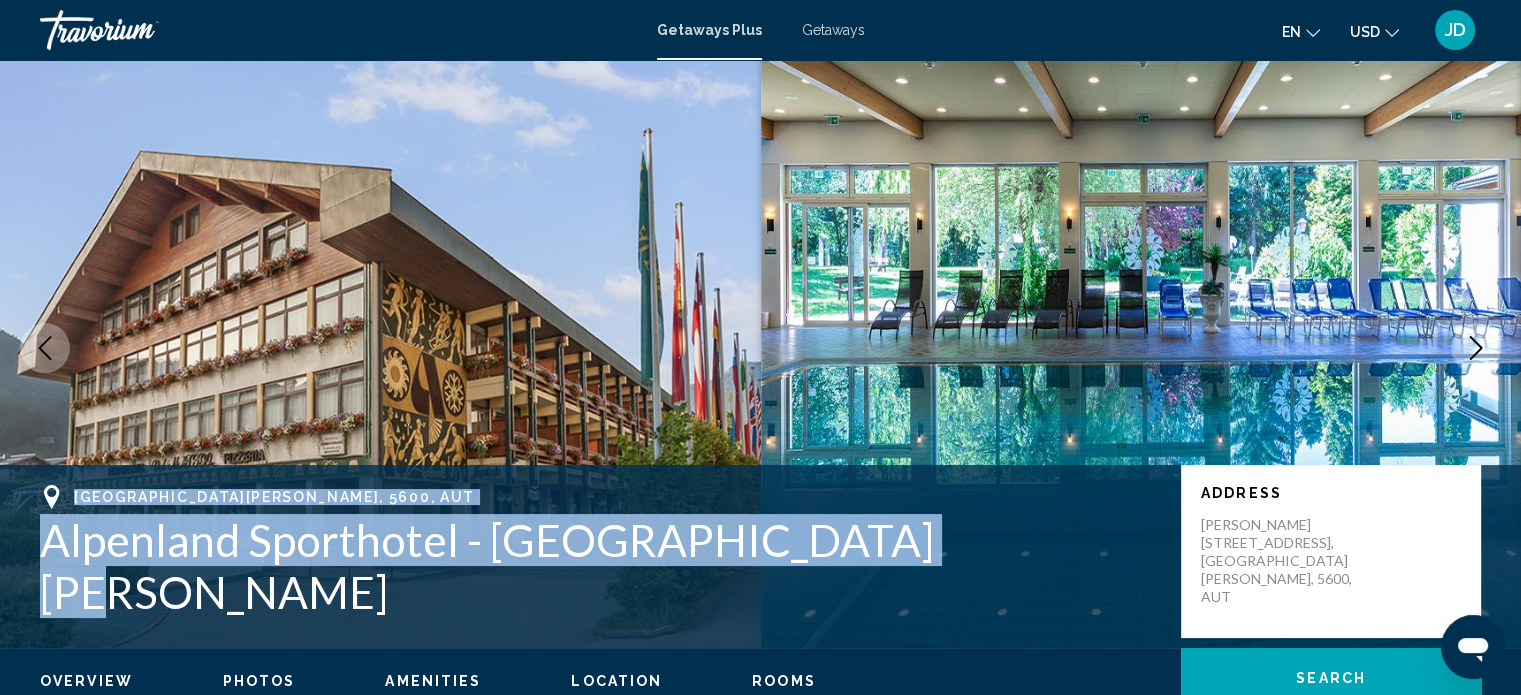 drag, startPoint x: 916, startPoint y: 563, endPoint x: 131, endPoint y: 522, distance: 786.06995 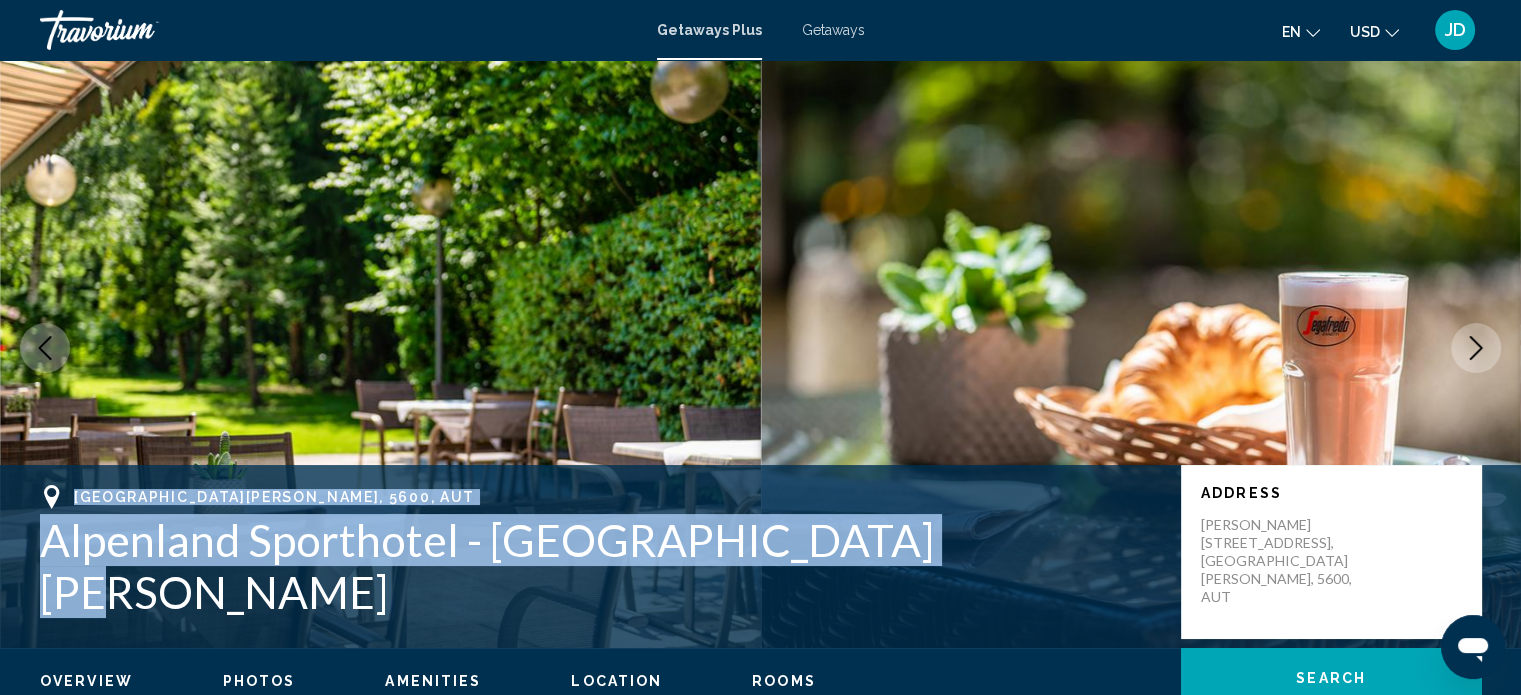 click 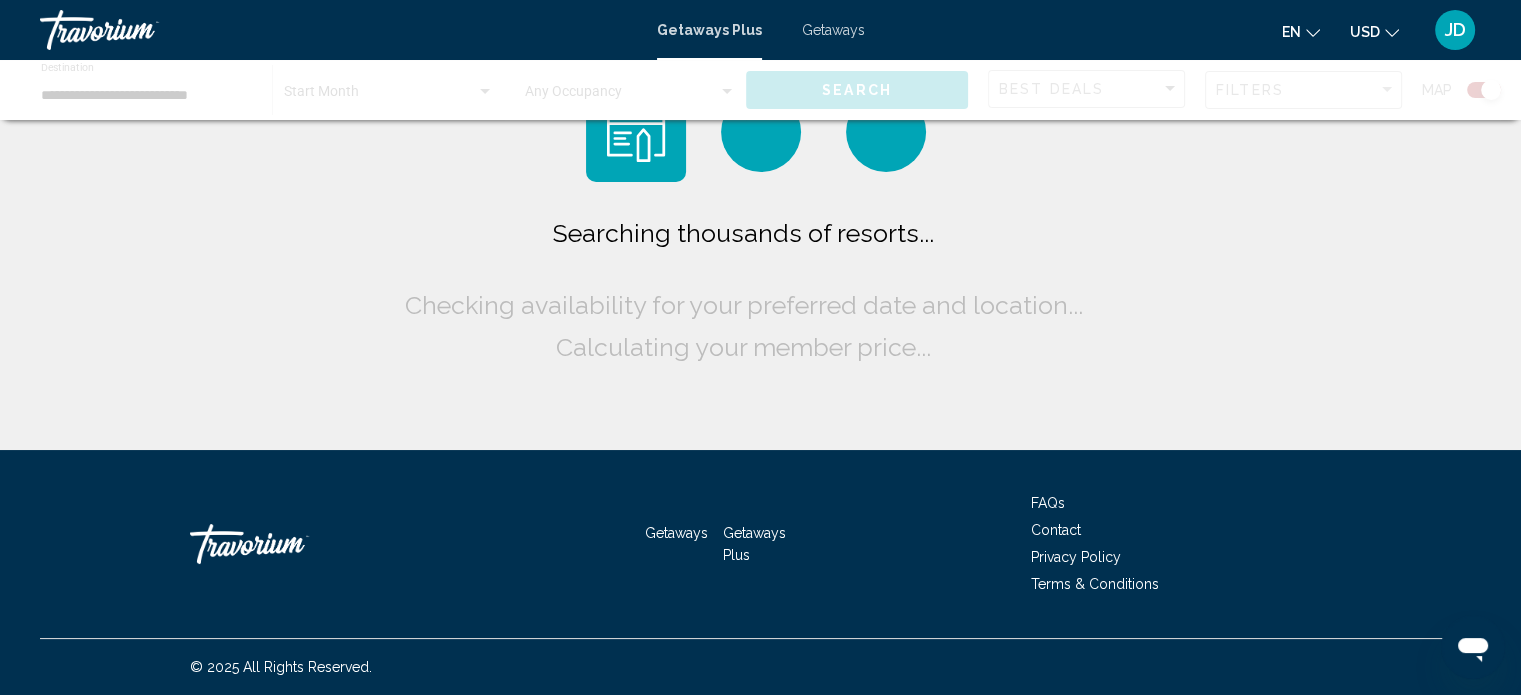 scroll, scrollTop: 0, scrollLeft: 0, axis: both 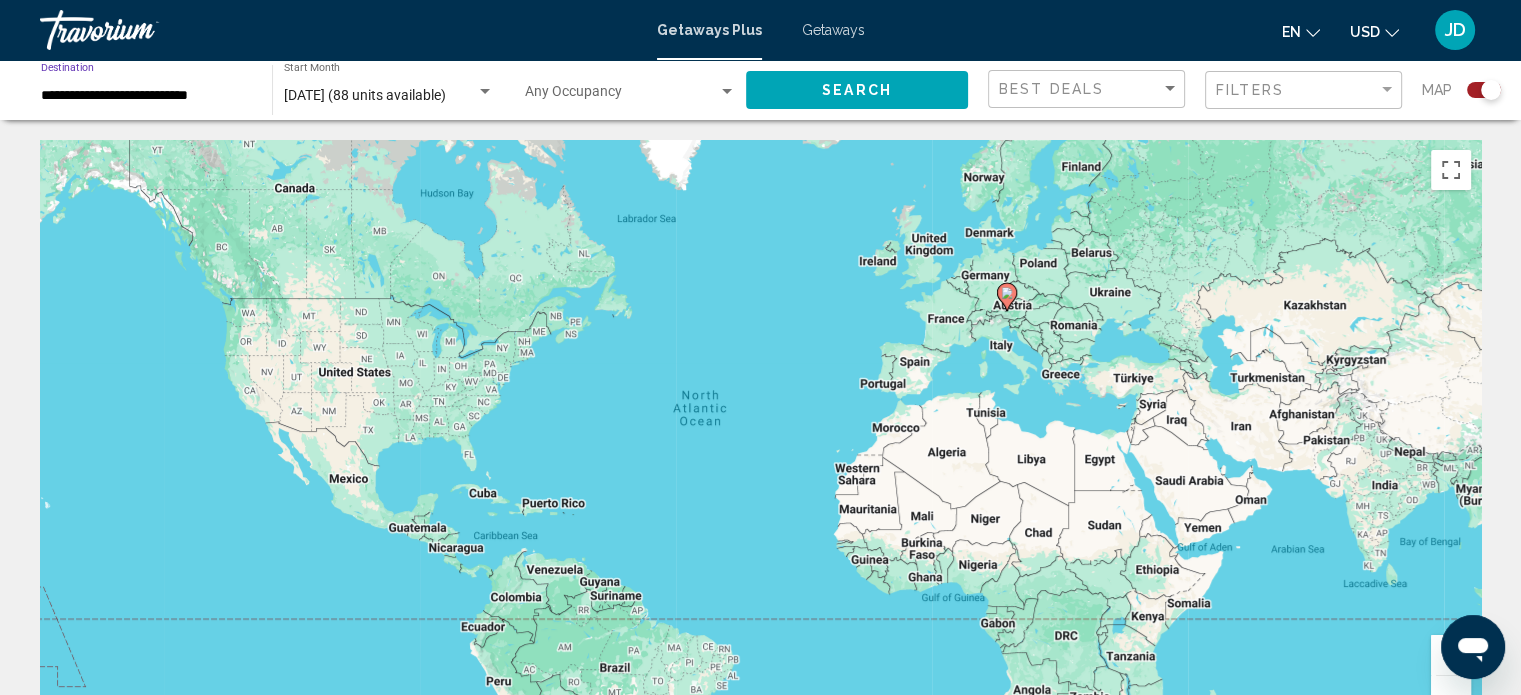 click on "**********" at bounding box center [146, 96] 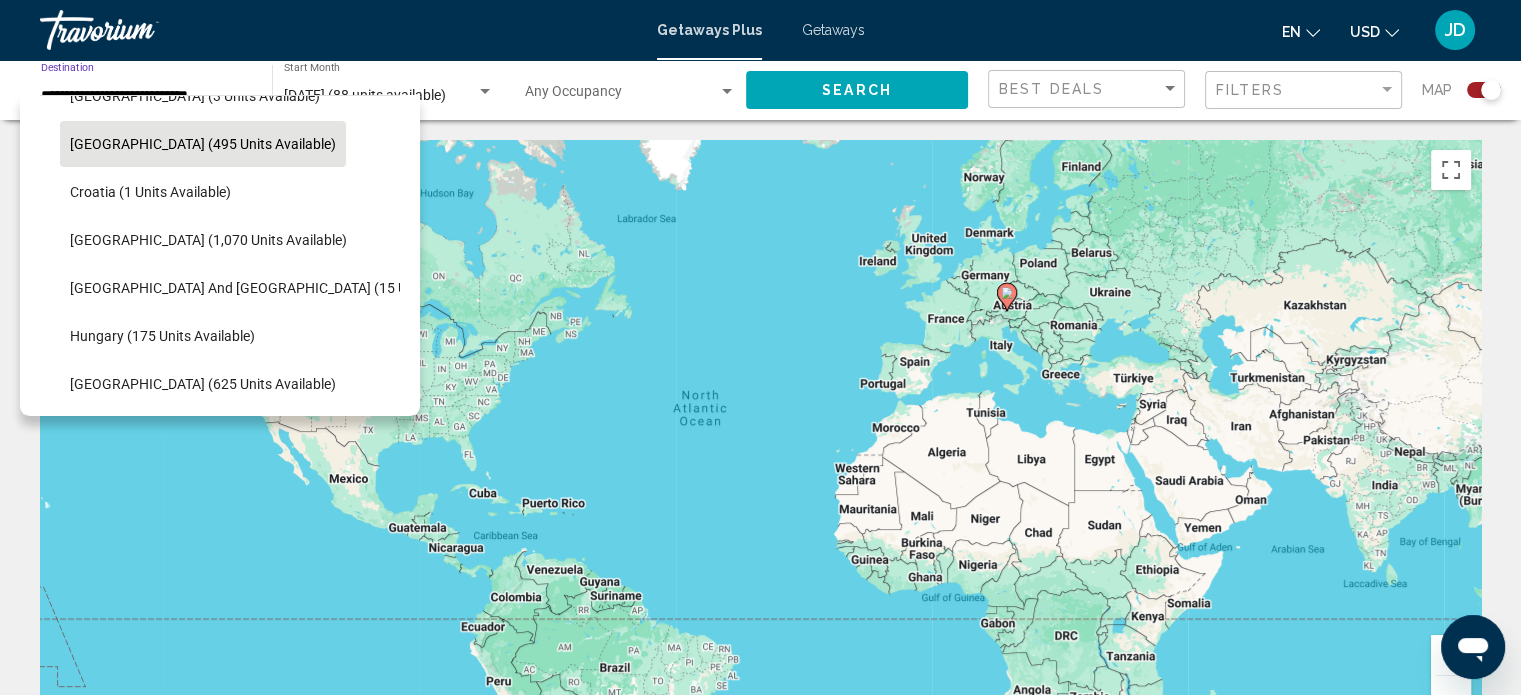 scroll, scrollTop: 422, scrollLeft: 0, axis: vertical 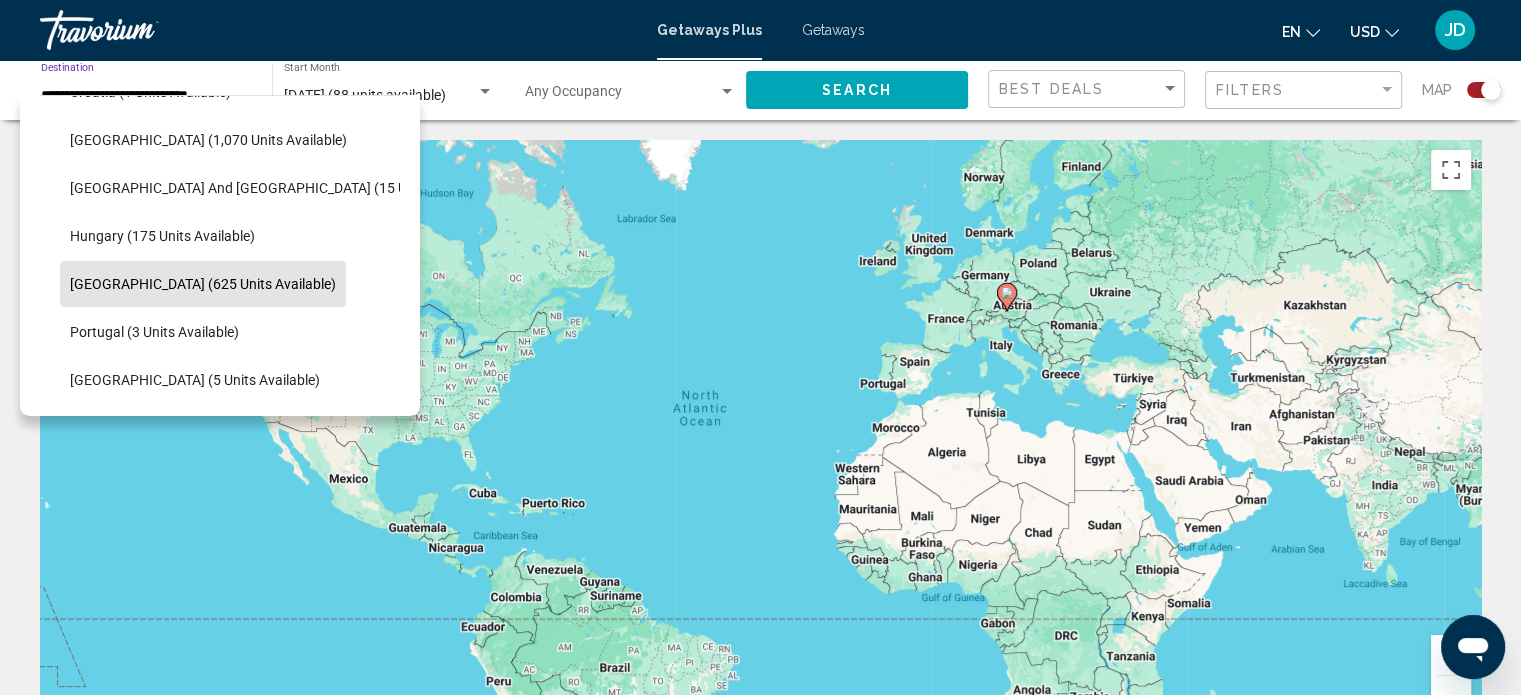 click on "[GEOGRAPHIC_DATA] (625 units available)" 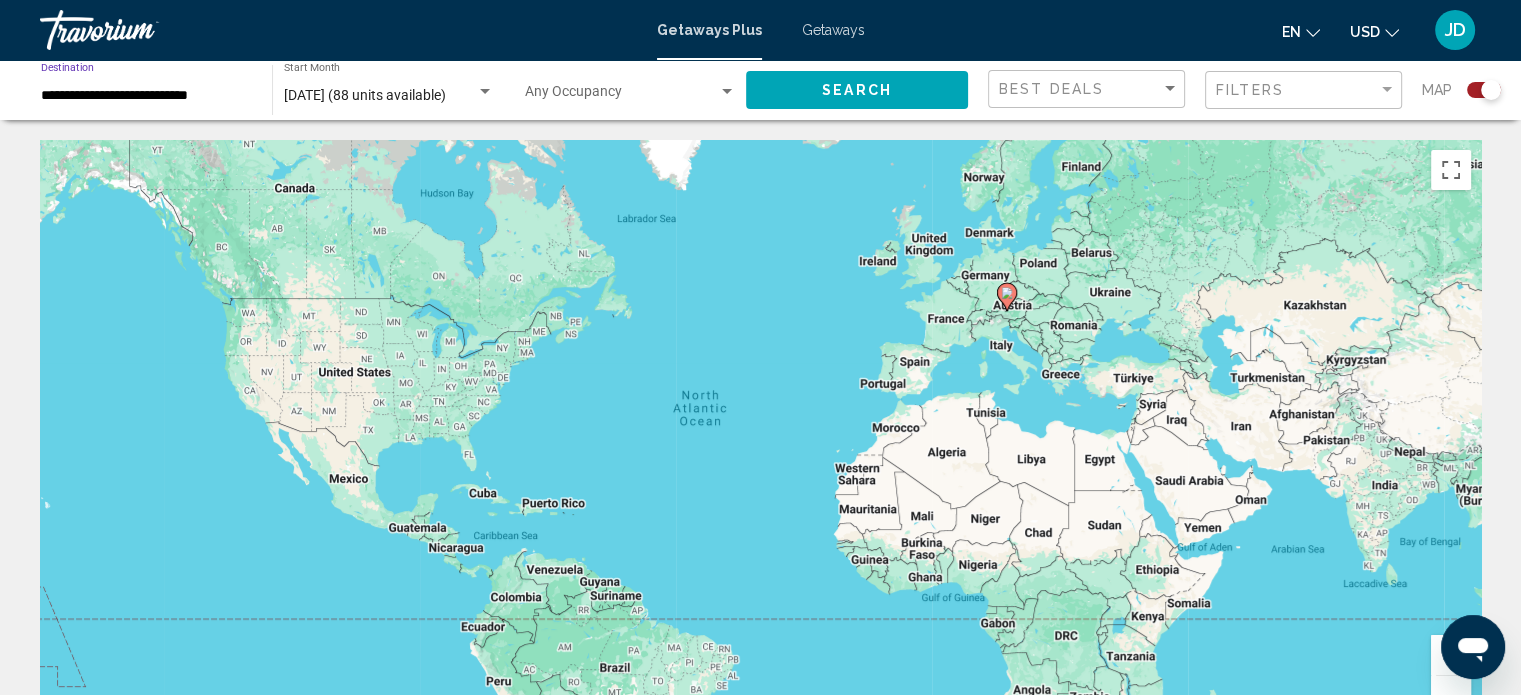 type on "**********" 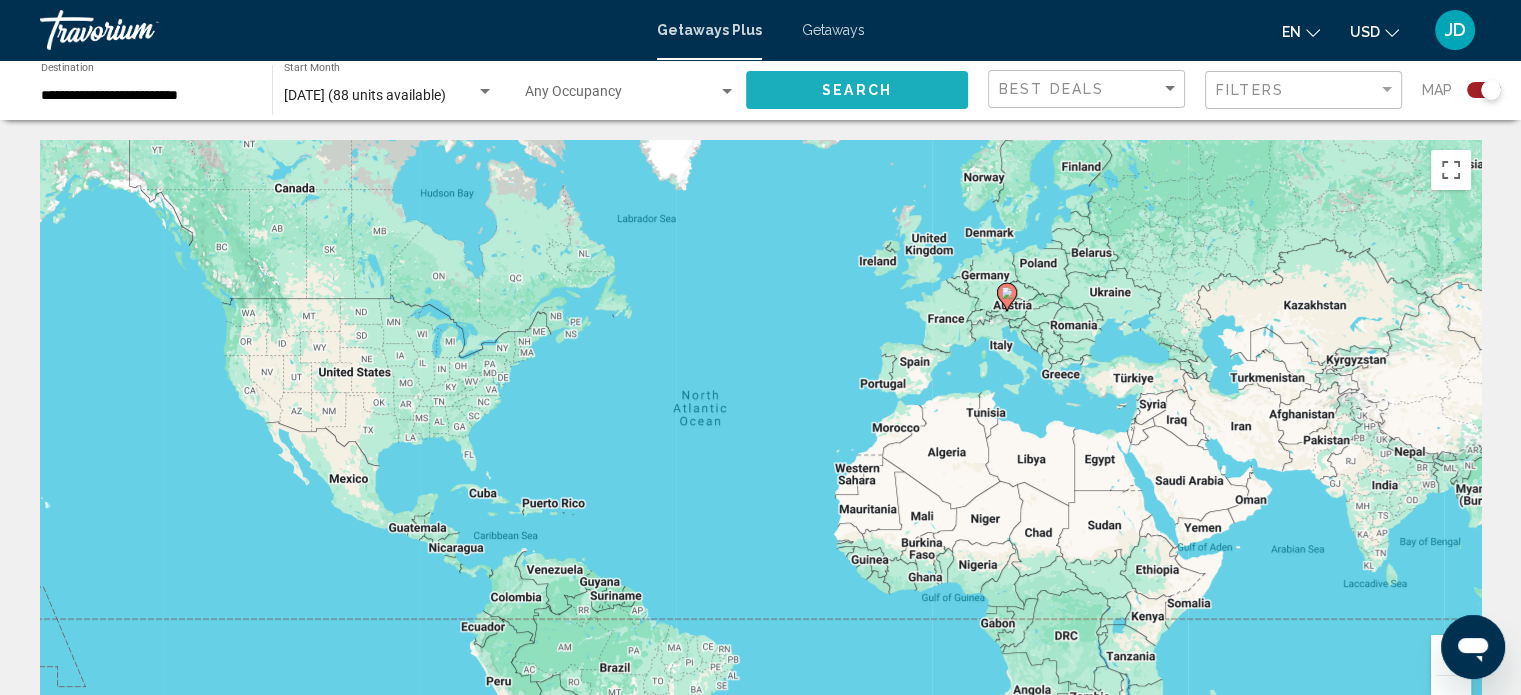 click on "Search" 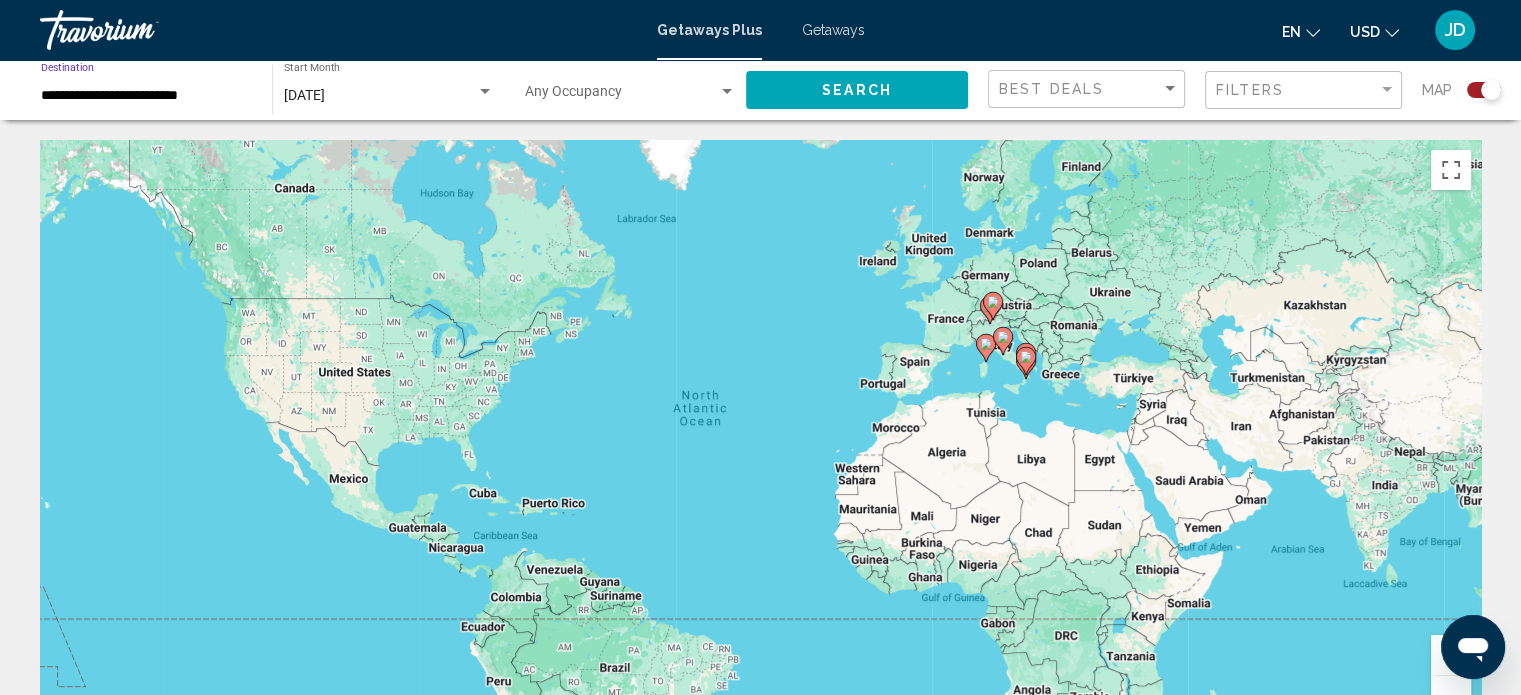 click on "**********" at bounding box center (146, 96) 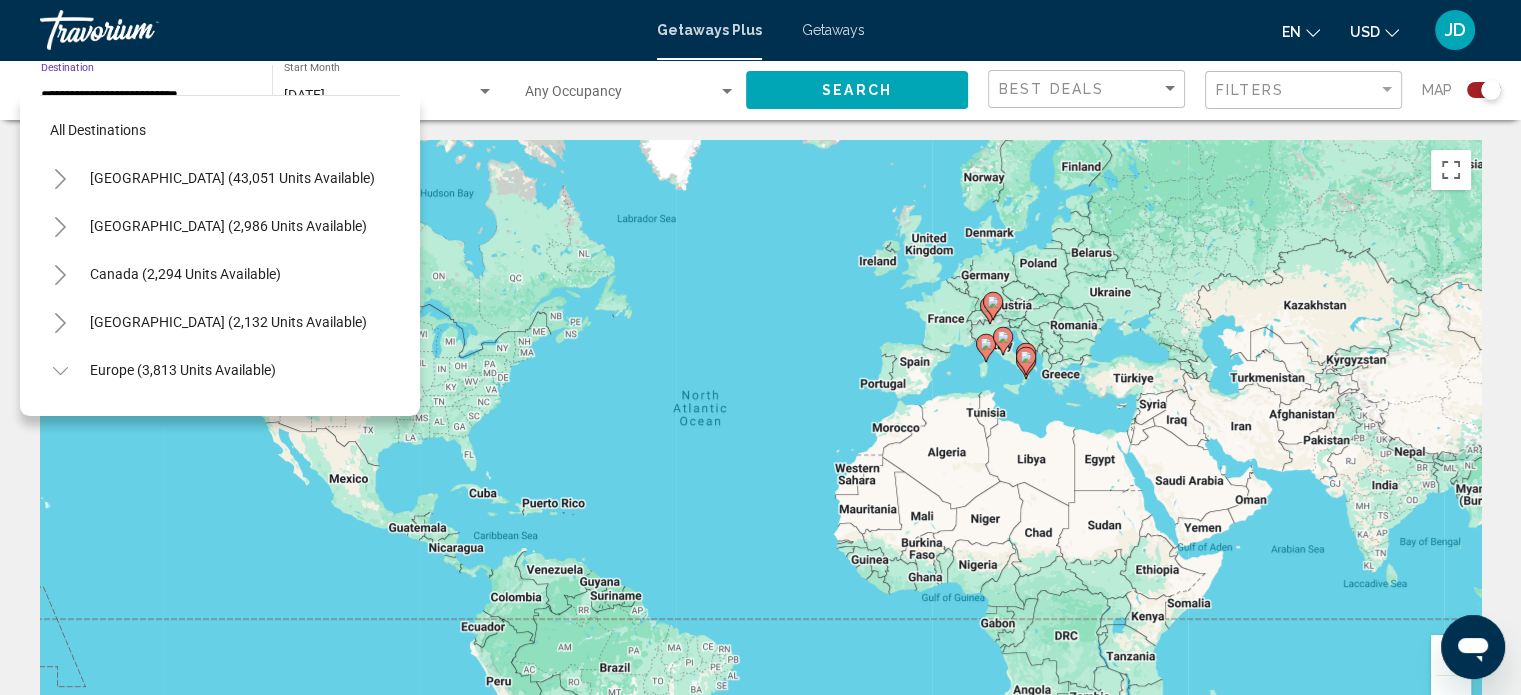 scroll, scrollTop: 462, scrollLeft: 0, axis: vertical 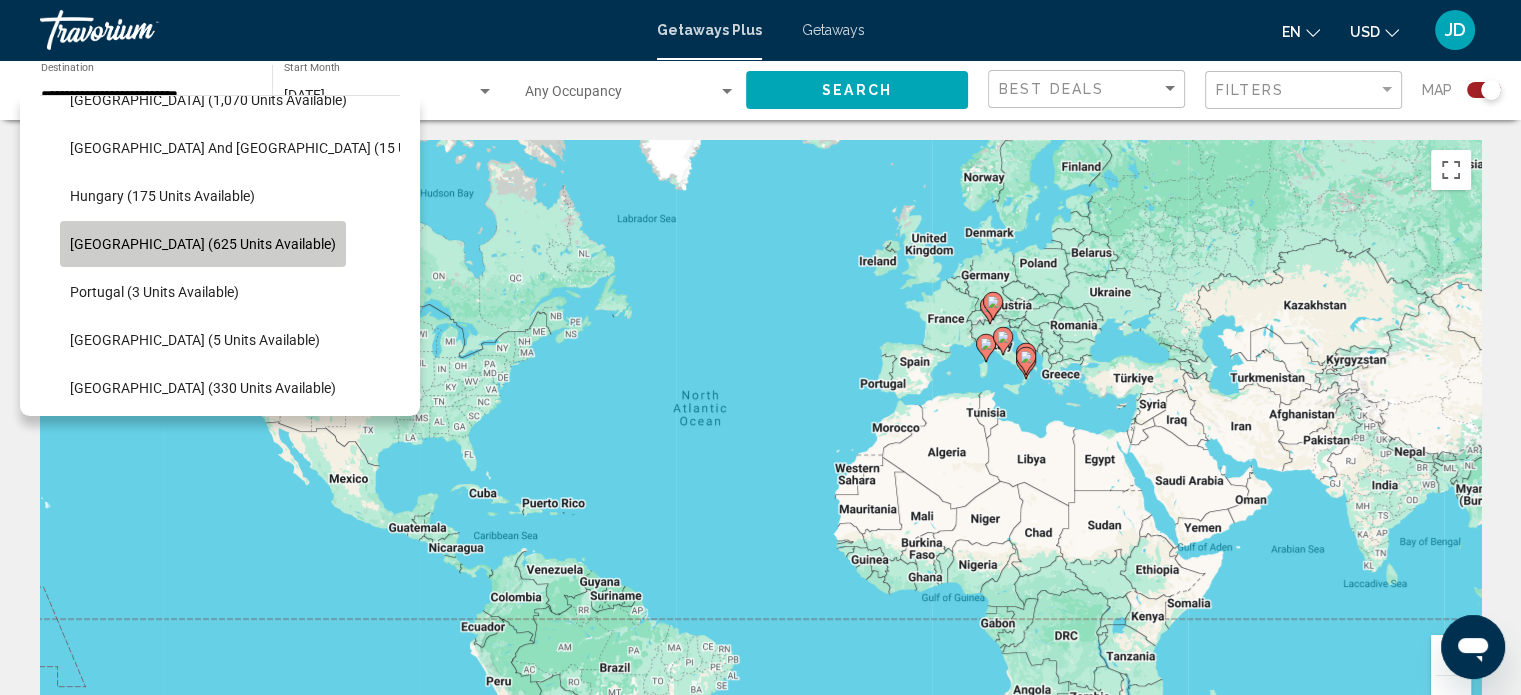 click on "[GEOGRAPHIC_DATA] (625 units available)" 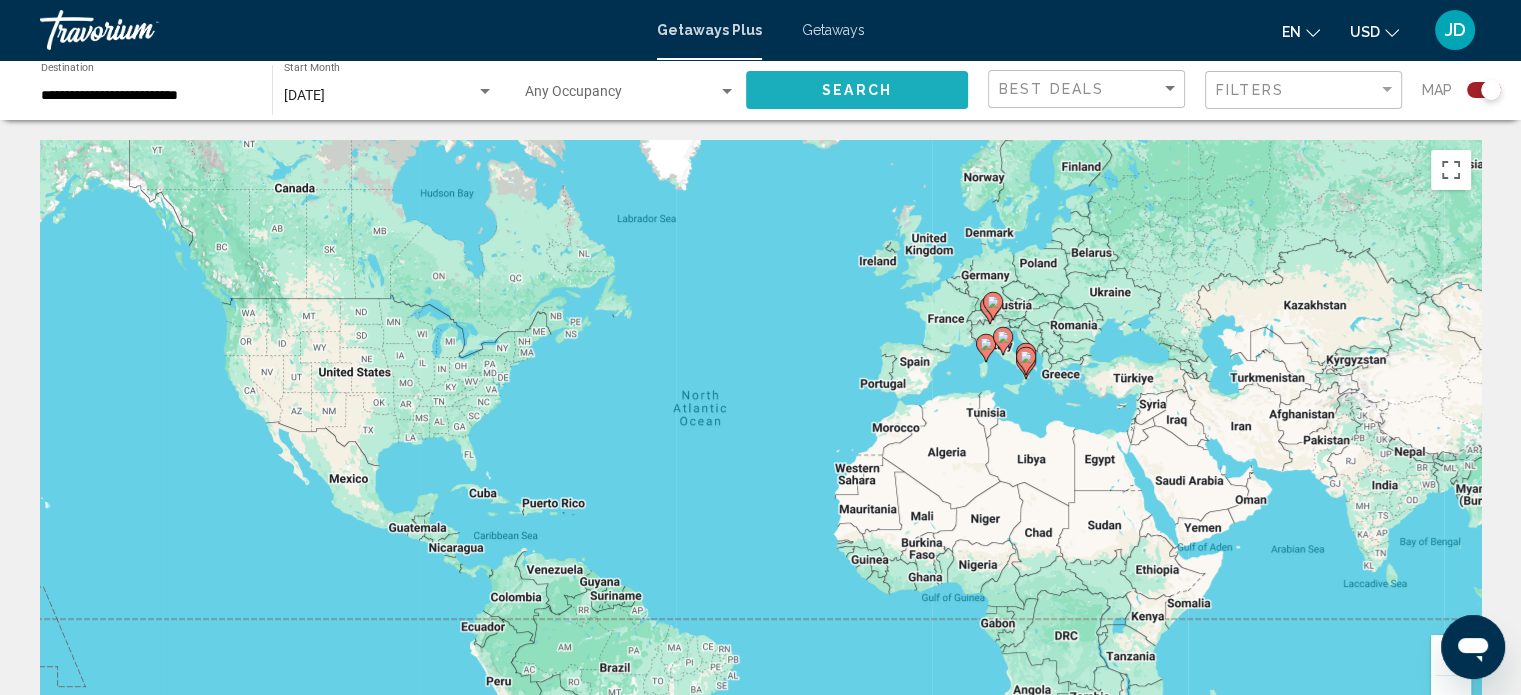 click on "Search" 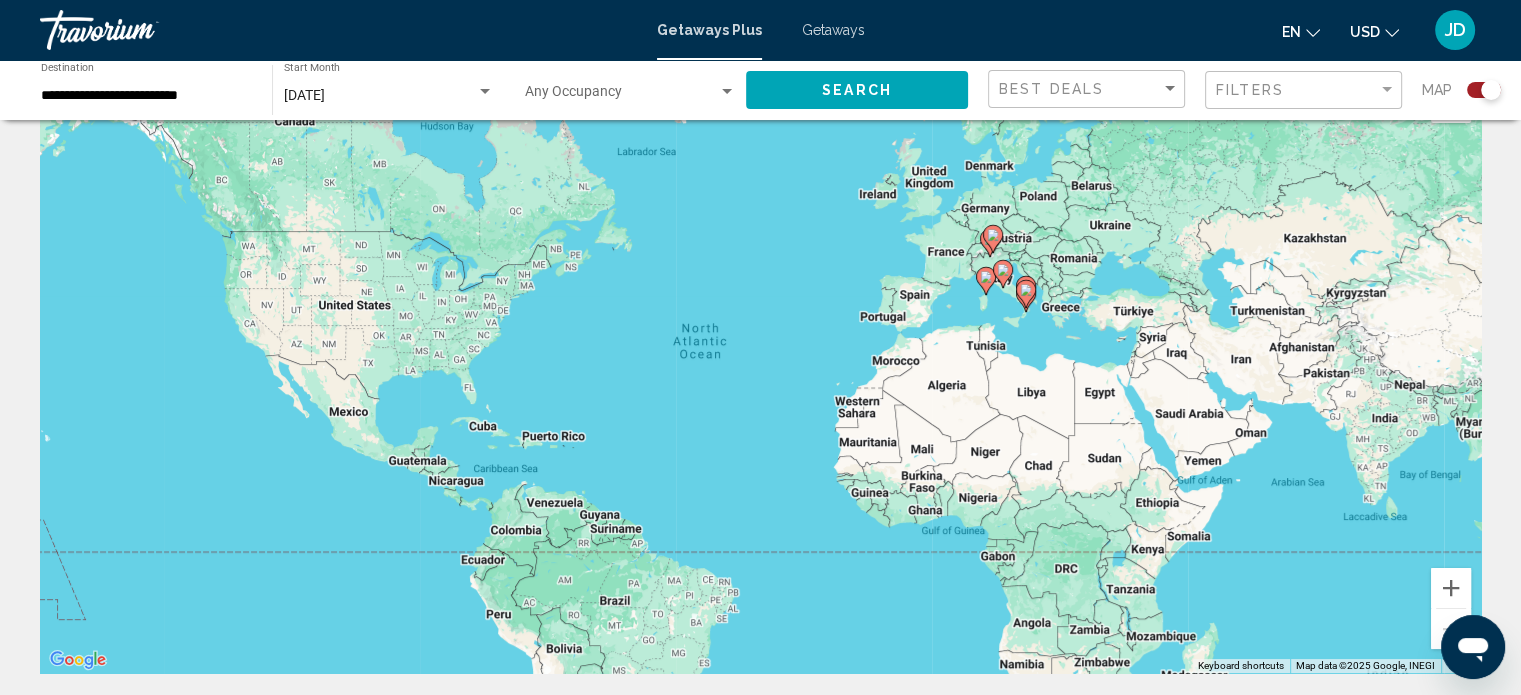 scroll, scrollTop: 100, scrollLeft: 0, axis: vertical 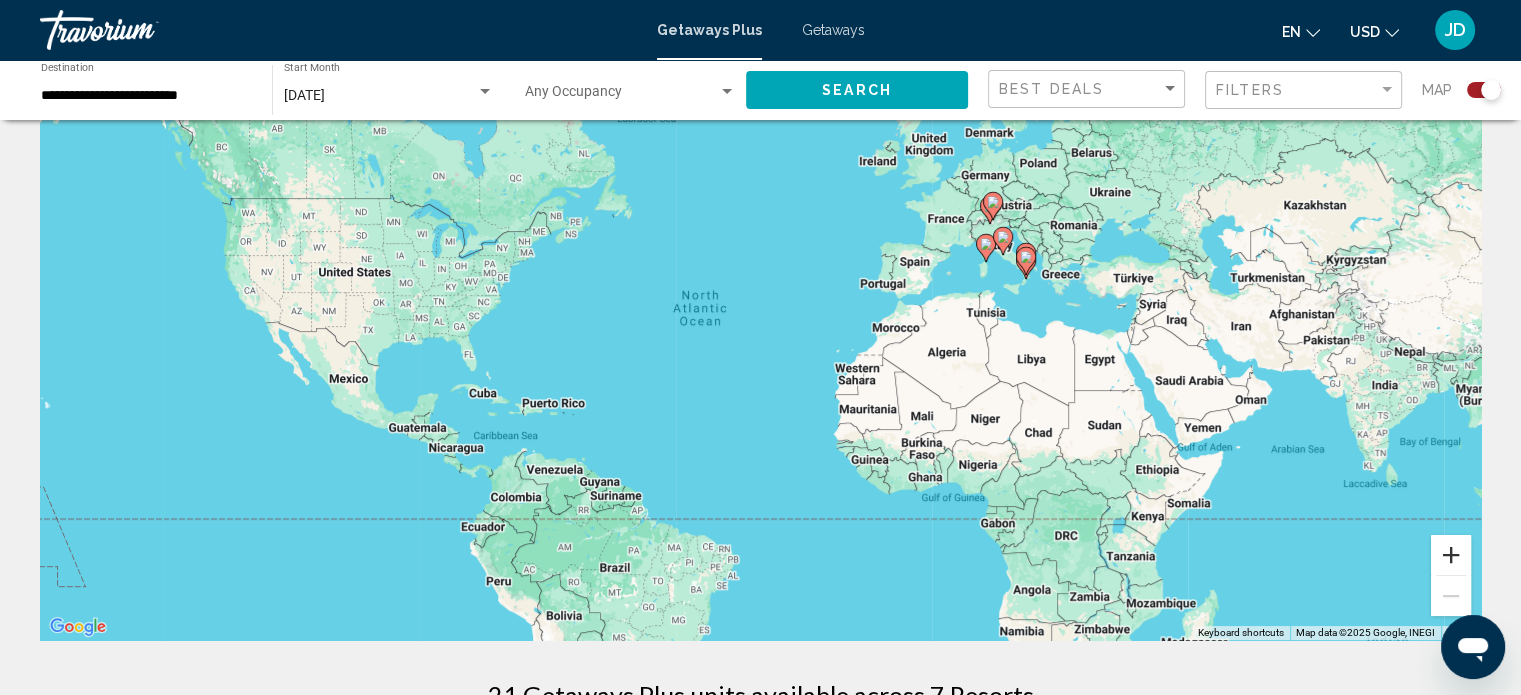click at bounding box center [1451, 555] 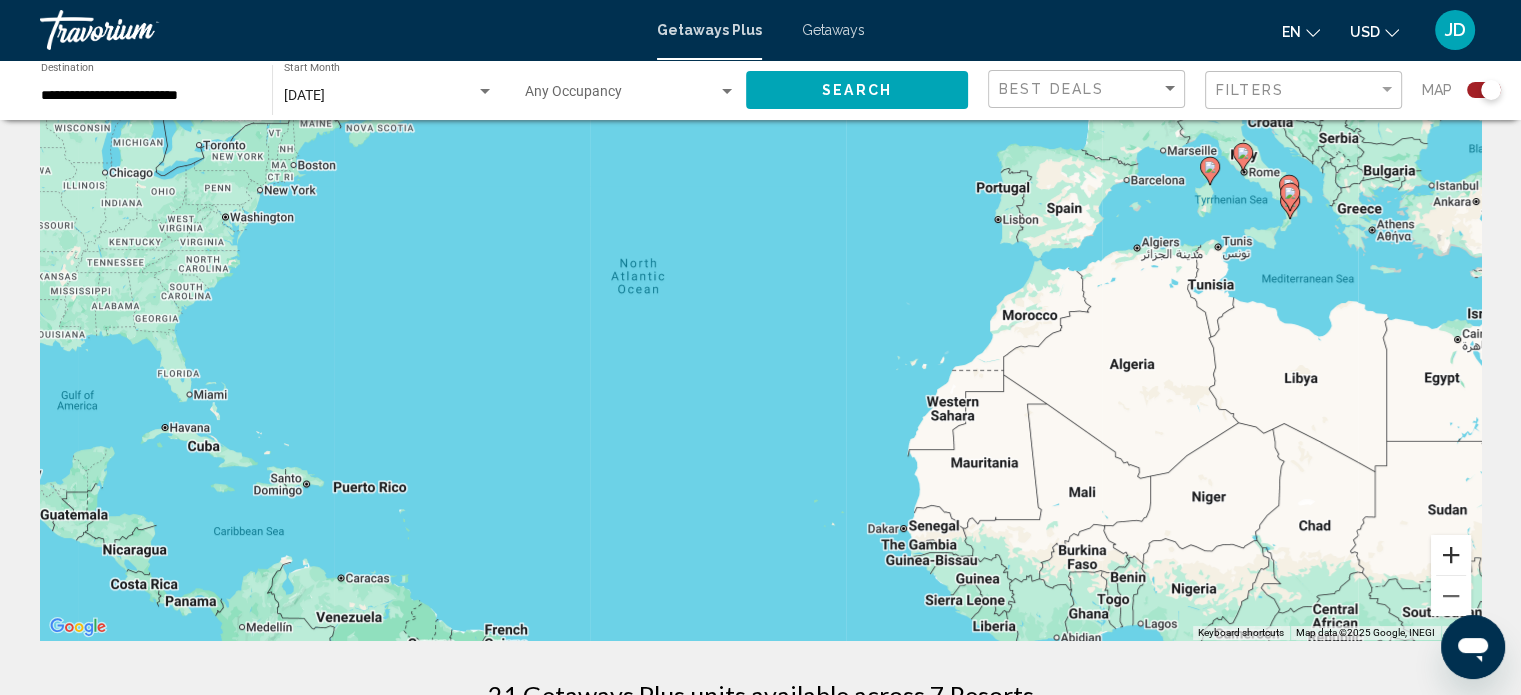 click at bounding box center (1451, 555) 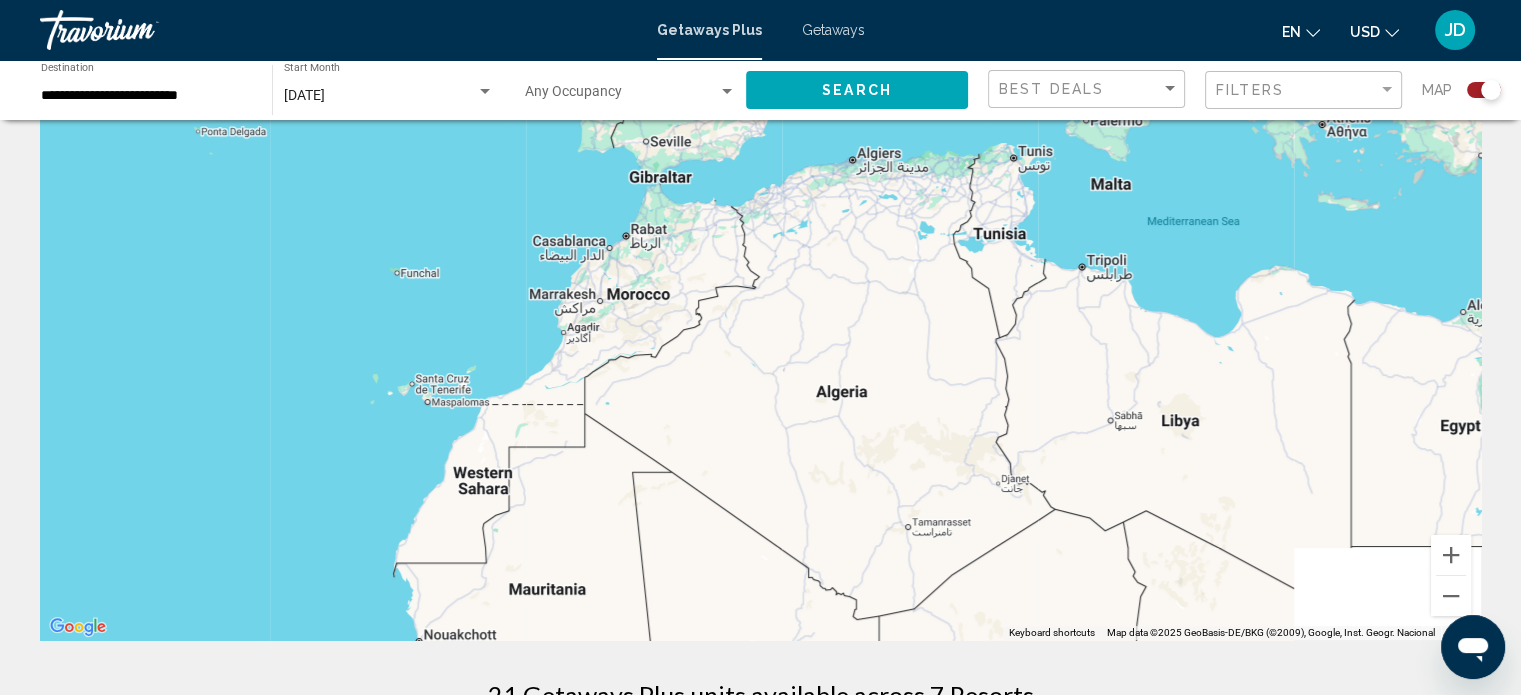 drag, startPoint x: 1207, startPoint y: 390, endPoint x: 283, endPoint y: 399, distance: 924.0438 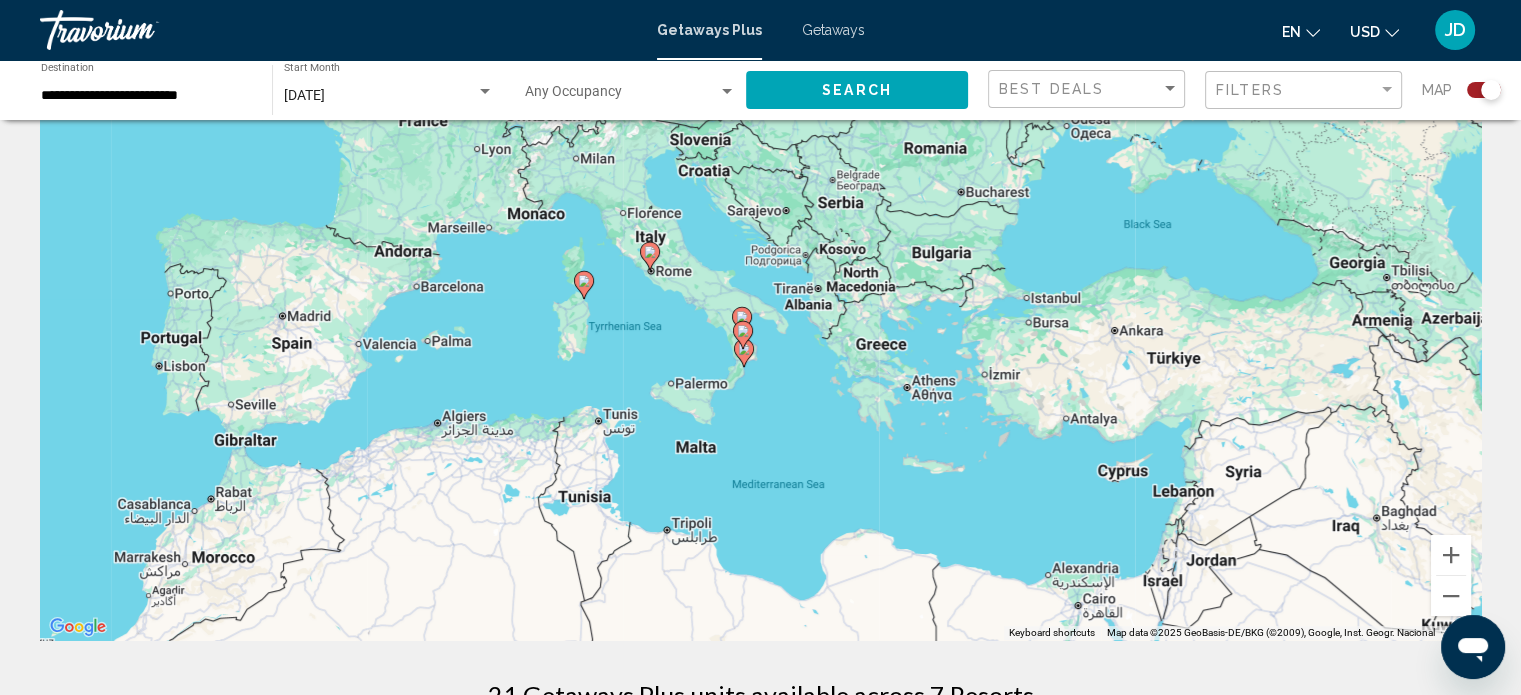 drag, startPoint x: 487, startPoint y: 365, endPoint x: 358, endPoint y: 591, distance: 260.2249 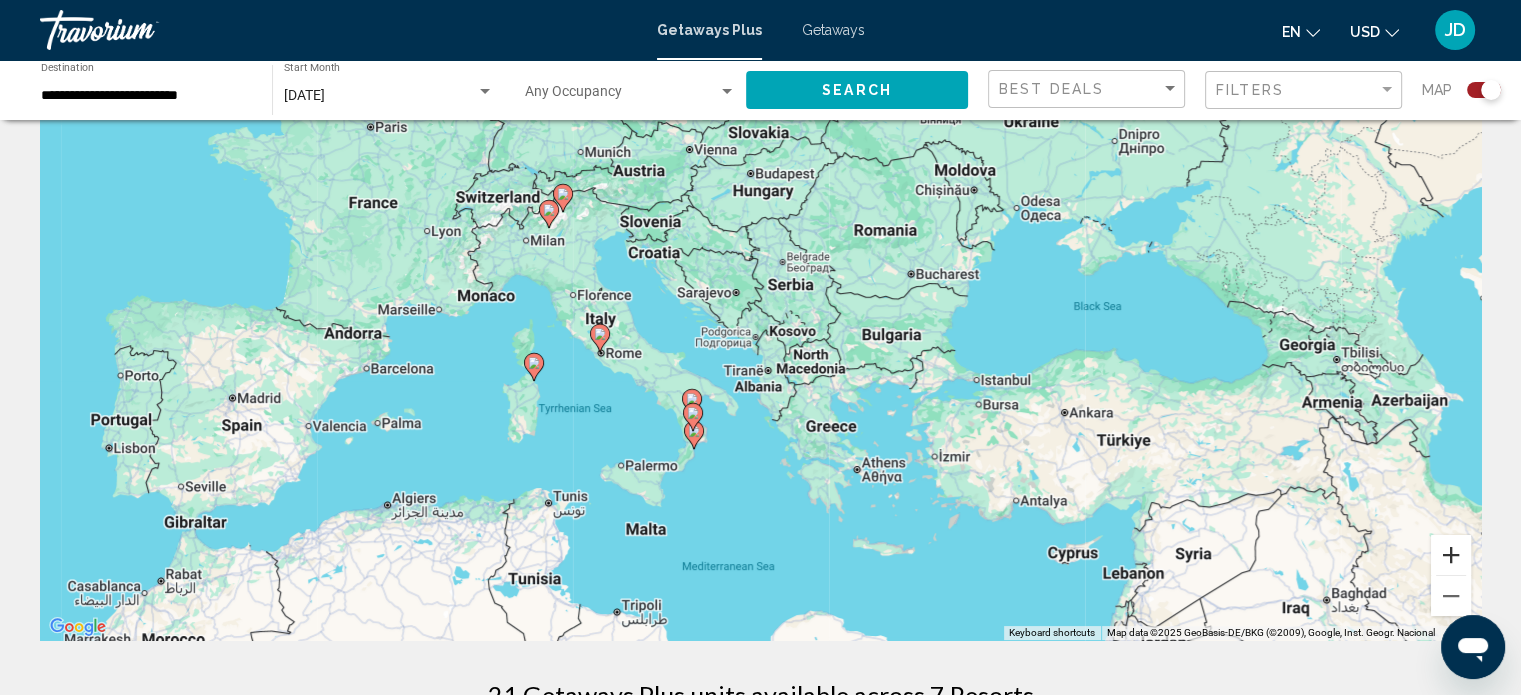 click at bounding box center [1451, 555] 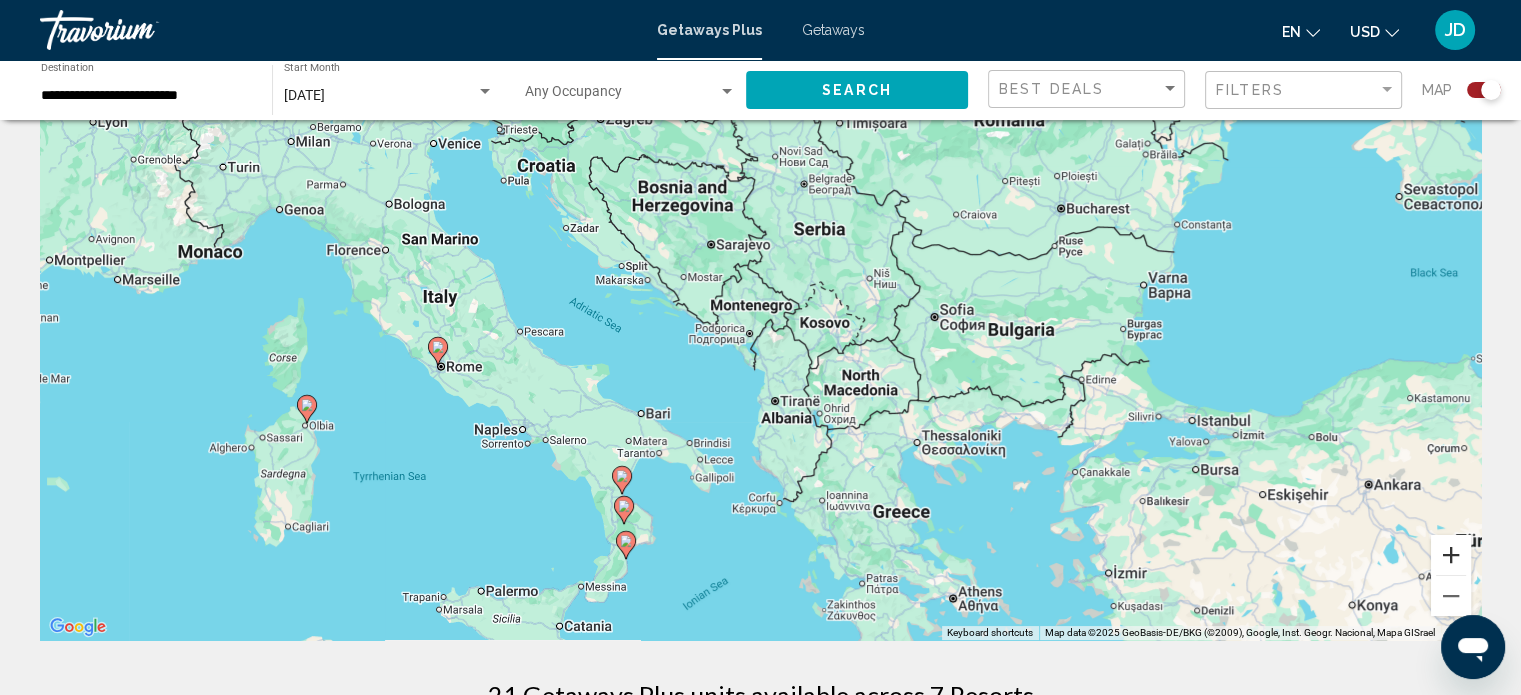 click at bounding box center (1451, 555) 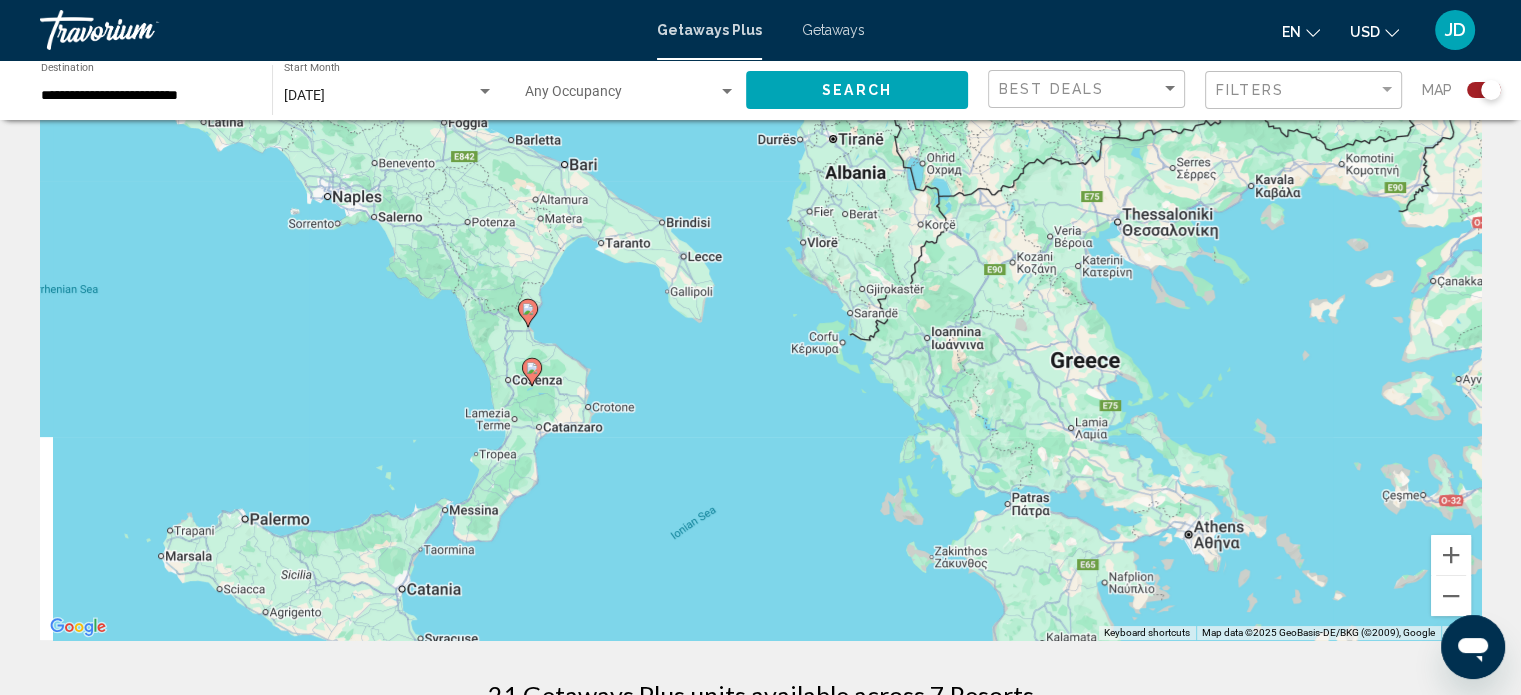 drag, startPoint x: 433, startPoint y: 557, endPoint x: 480, endPoint y: 228, distance: 332.34018 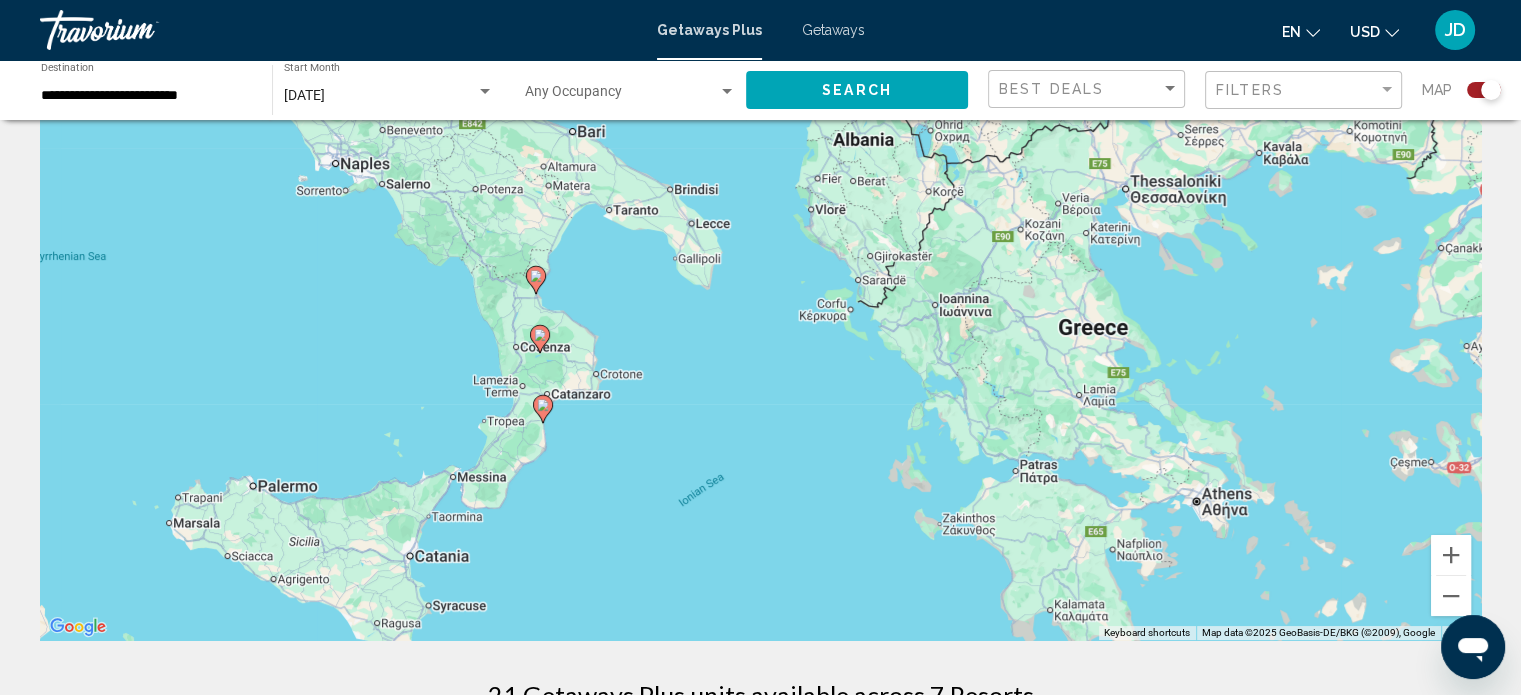 click 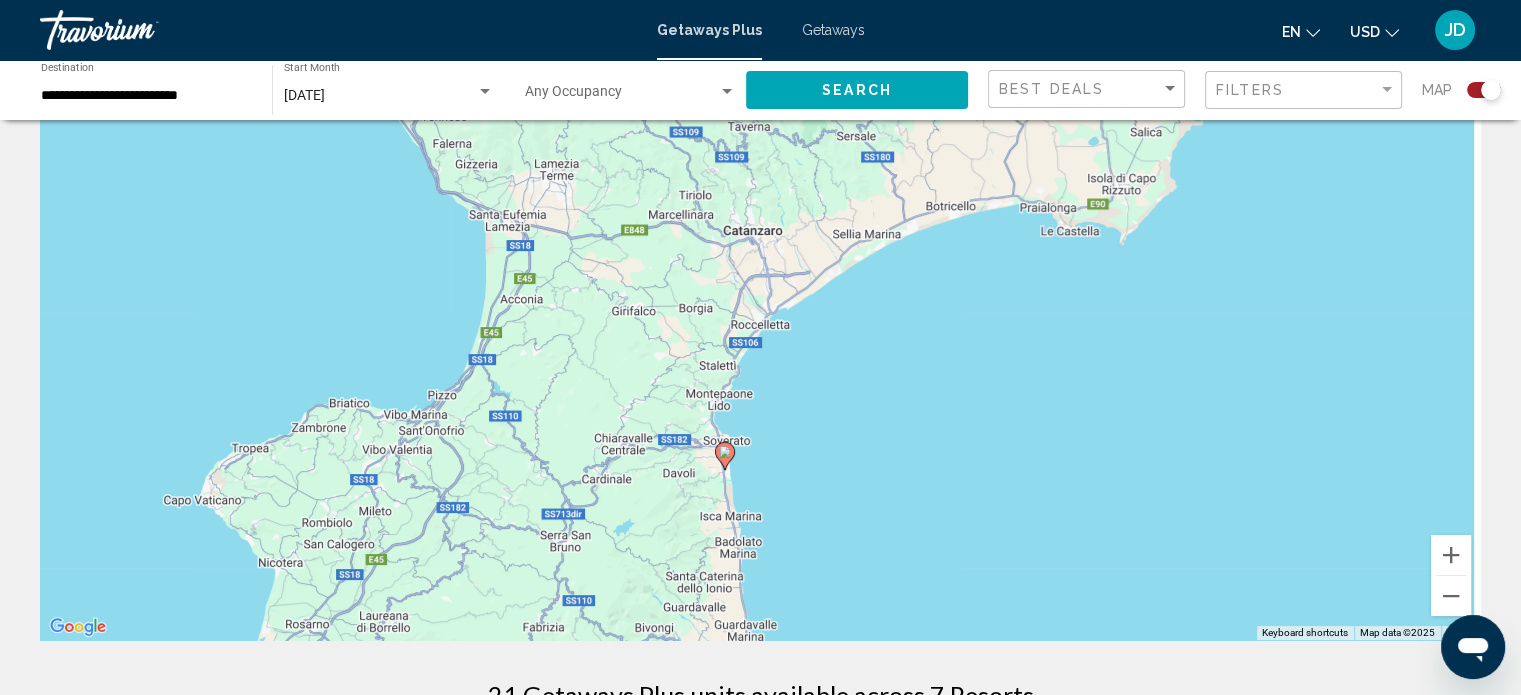 drag, startPoint x: 745, startPoint y: 195, endPoint x: 627, endPoint y: 742, distance: 559.5829 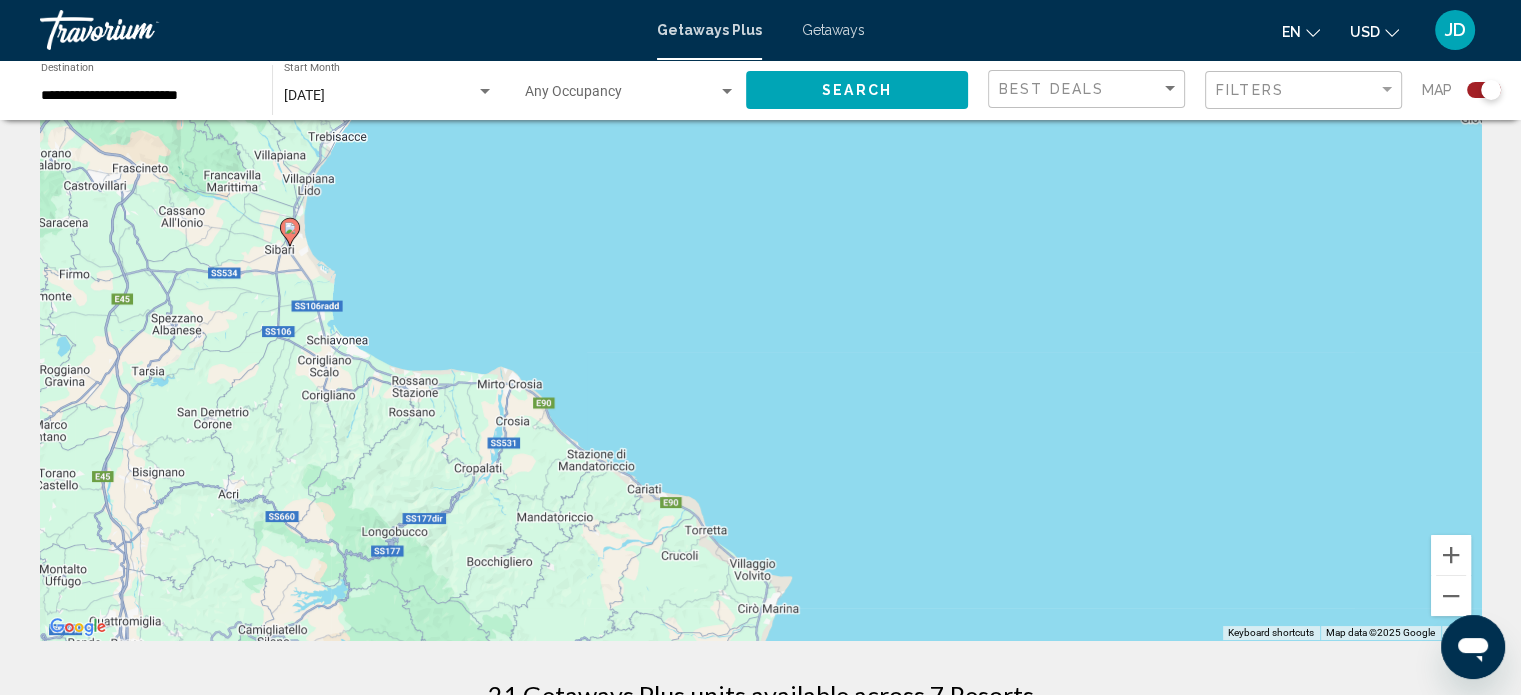 drag, startPoint x: 841, startPoint y: 347, endPoint x: 548, endPoint y: 742, distance: 491.8069 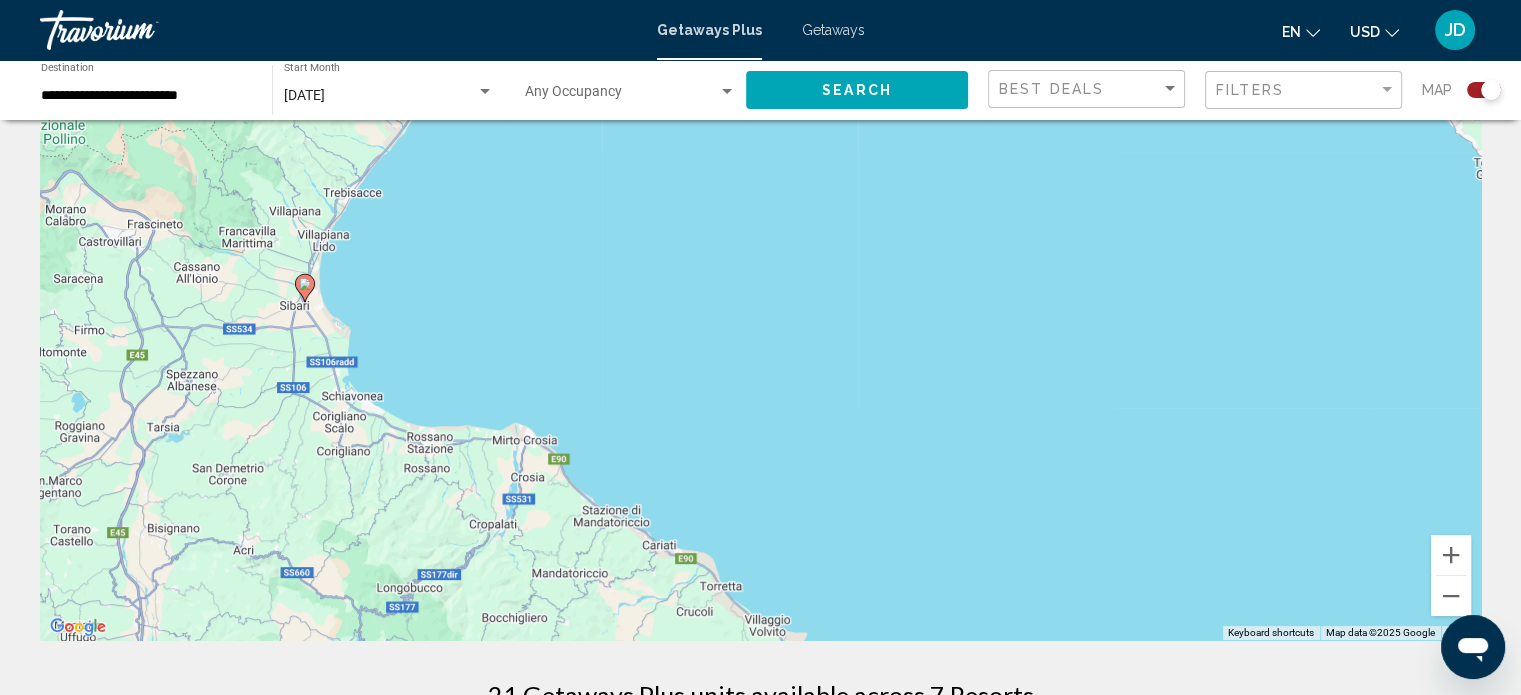 drag, startPoint x: 227, startPoint y: 362, endPoint x: 278, endPoint y: 527, distance: 172.70206 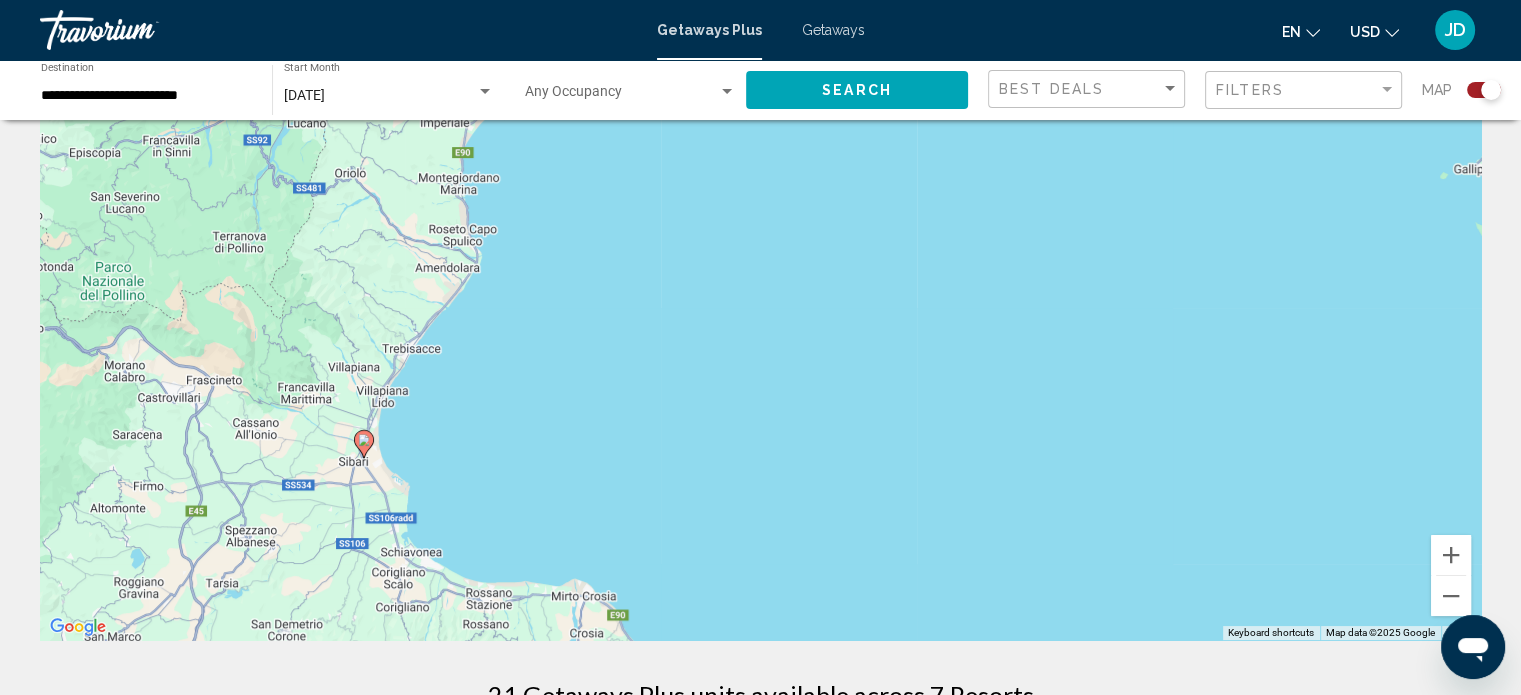click 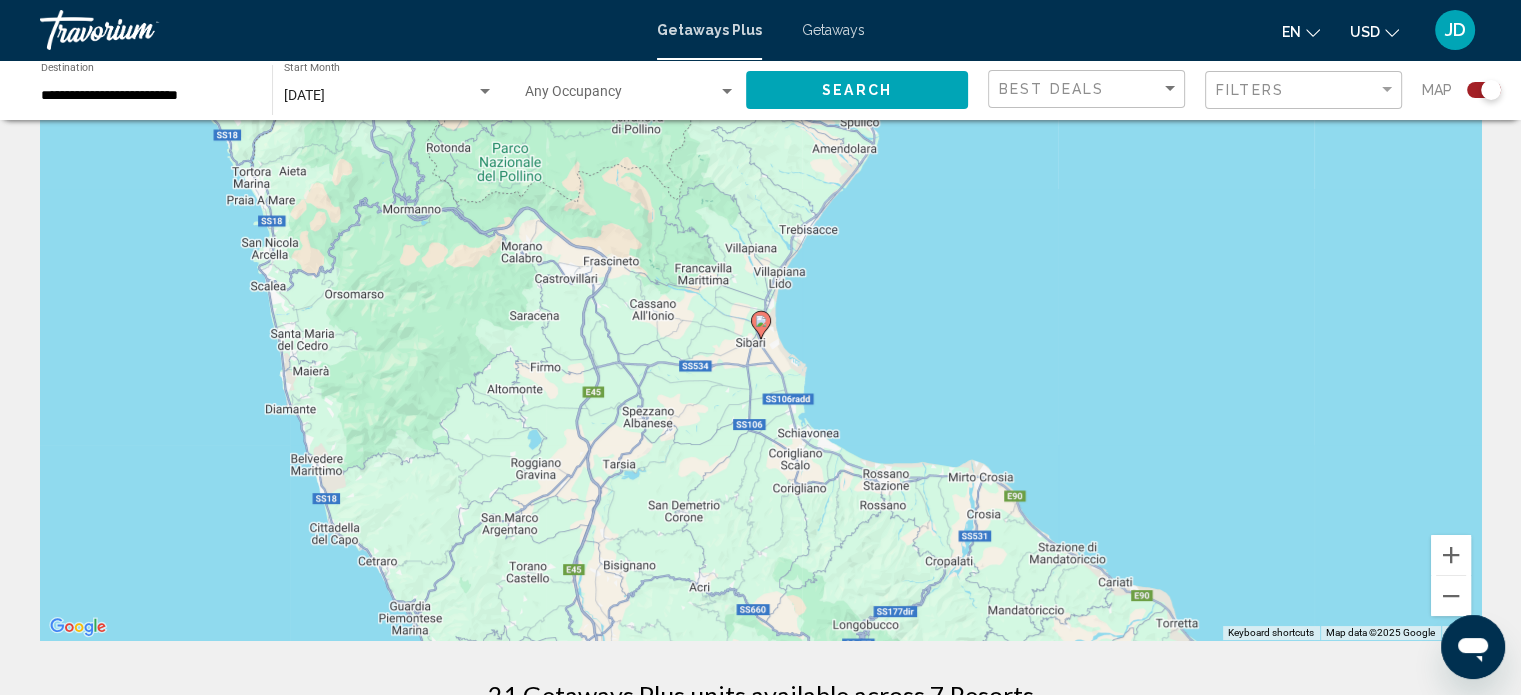 click 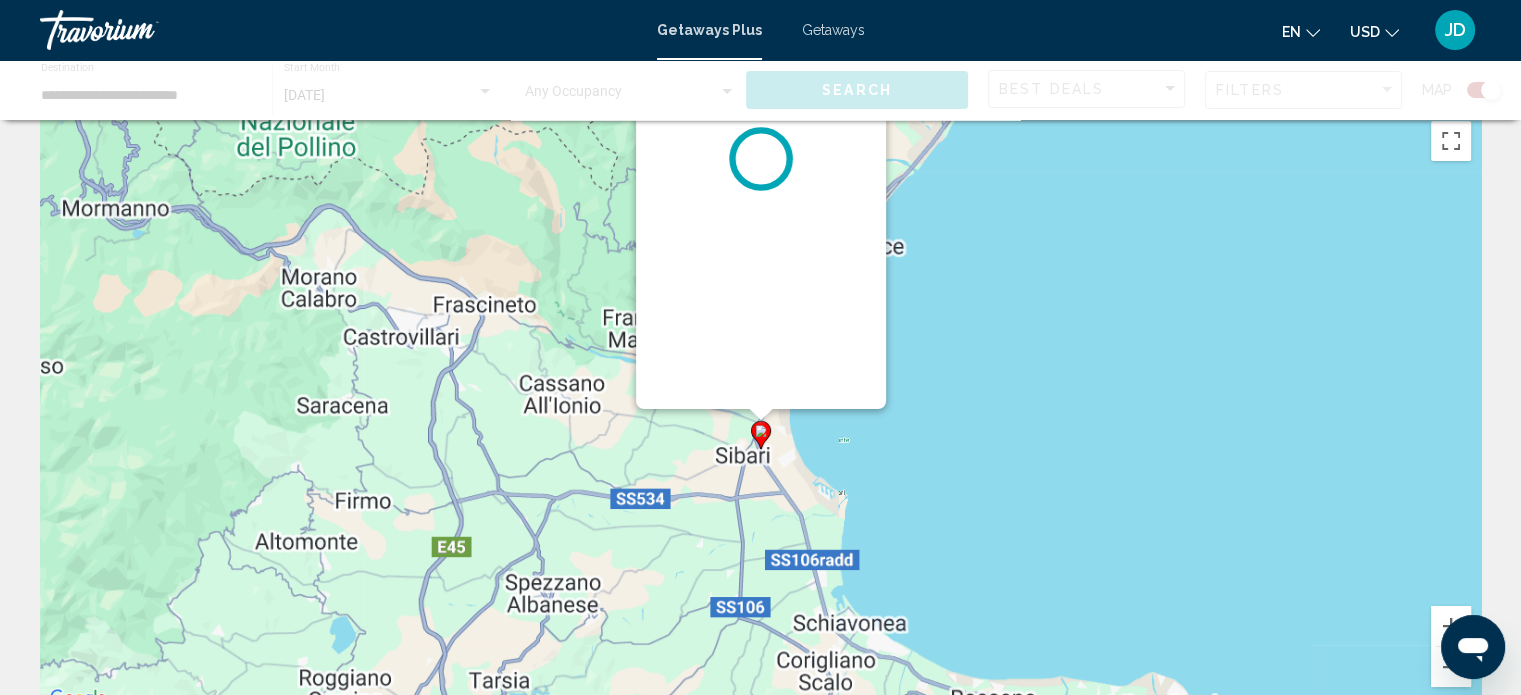 scroll, scrollTop: 0, scrollLeft: 0, axis: both 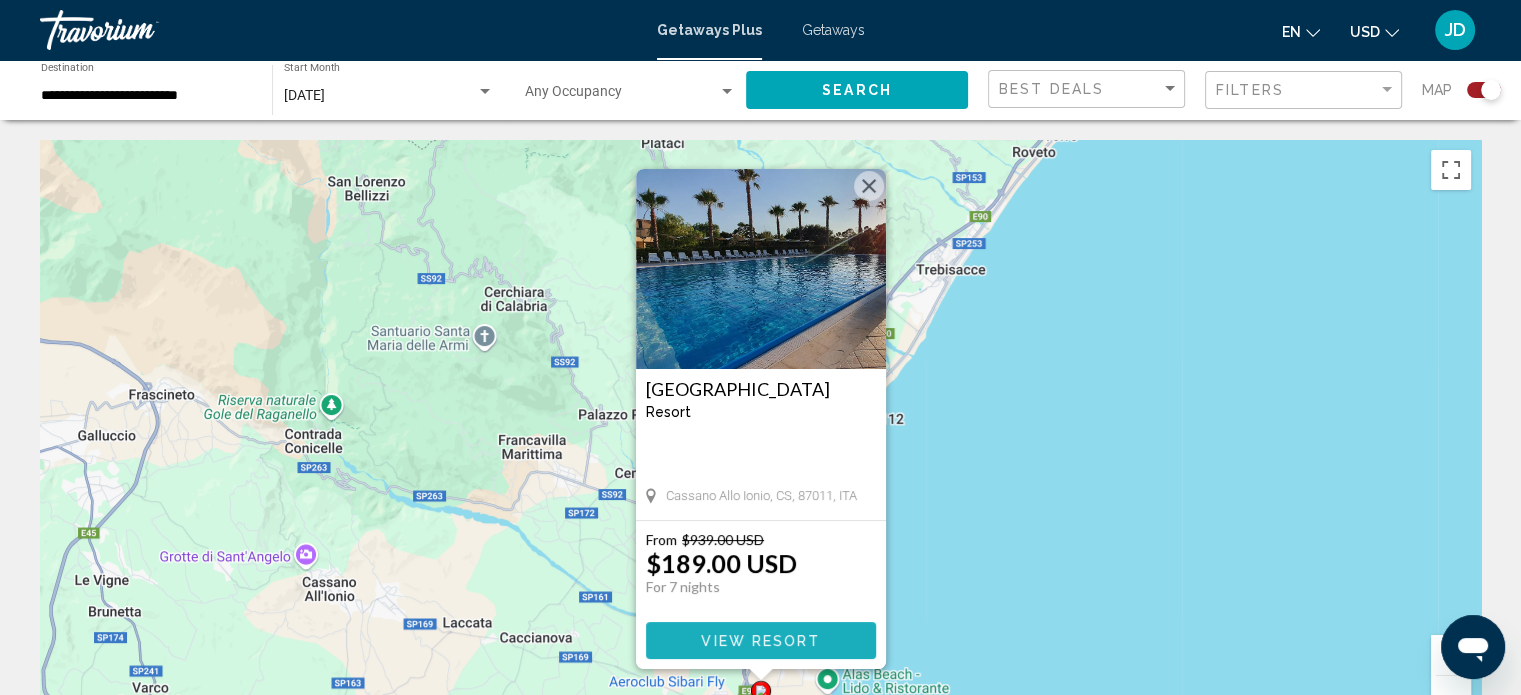 click on "View Resort" at bounding box center (760, 641) 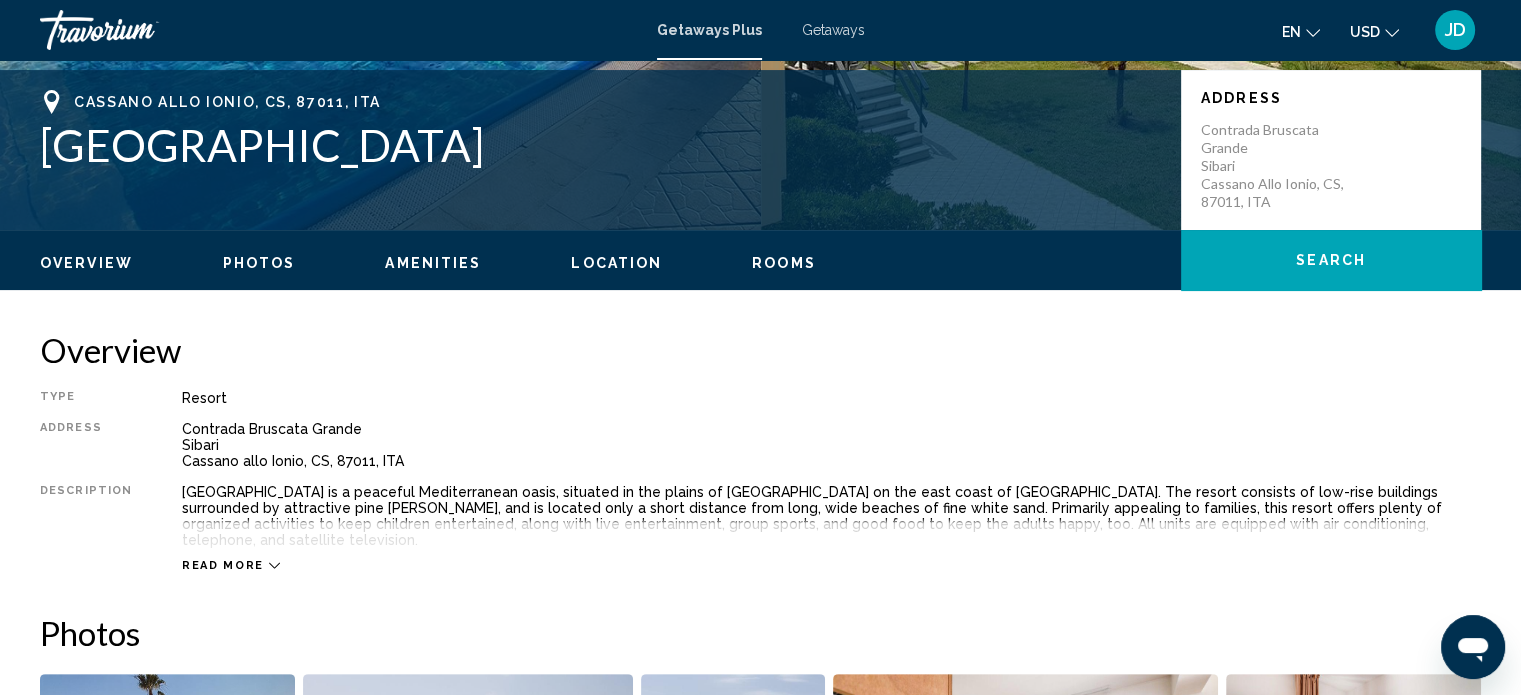 scroll, scrollTop: 412, scrollLeft: 0, axis: vertical 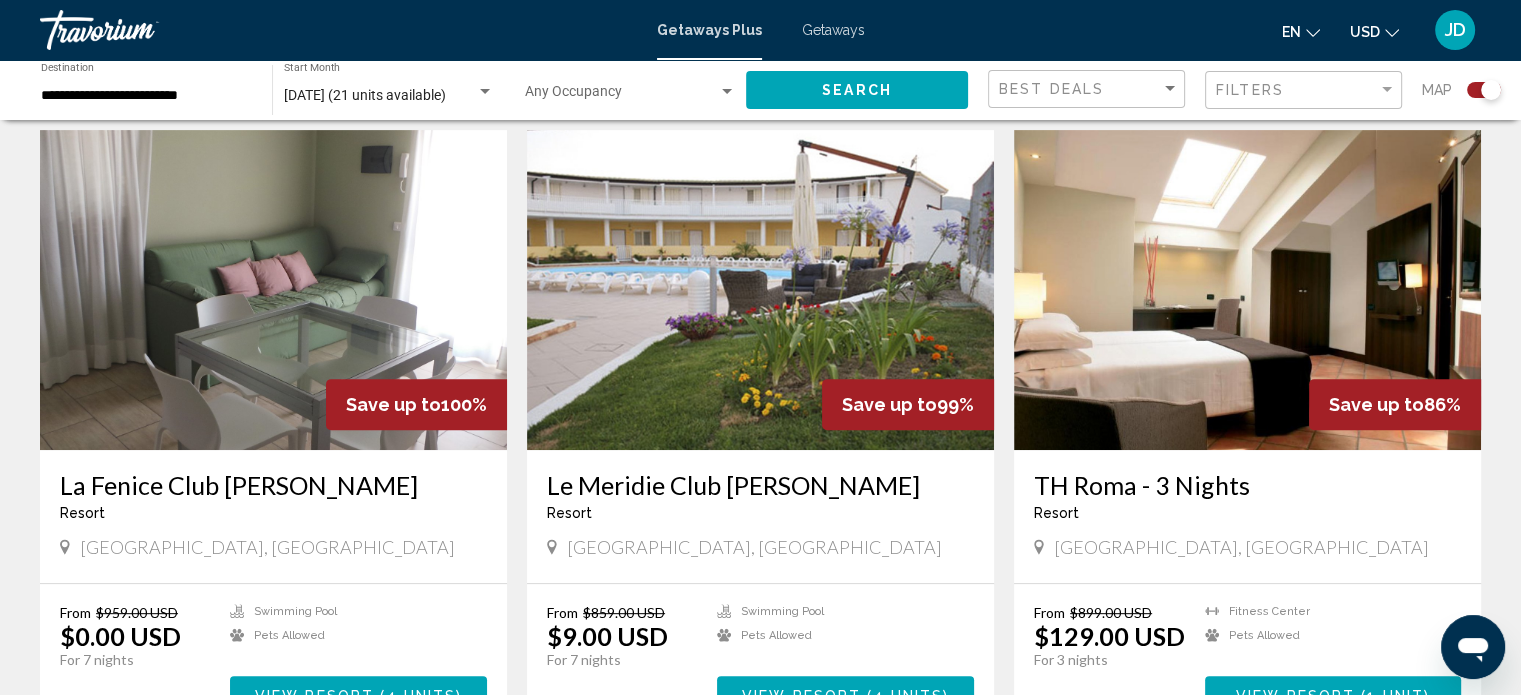 click at bounding box center (1247, 290) 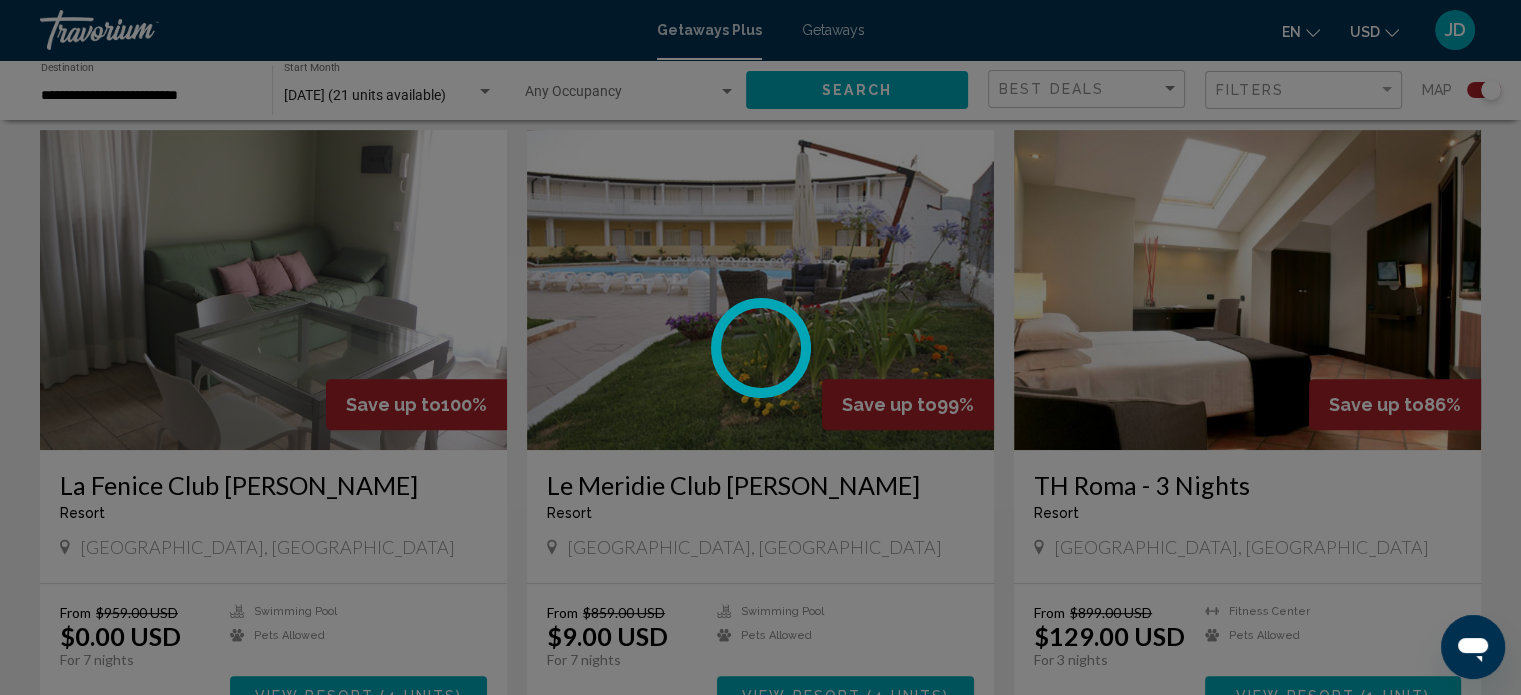 scroll, scrollTop: 12, scrollLeft: 0, axis: vertical 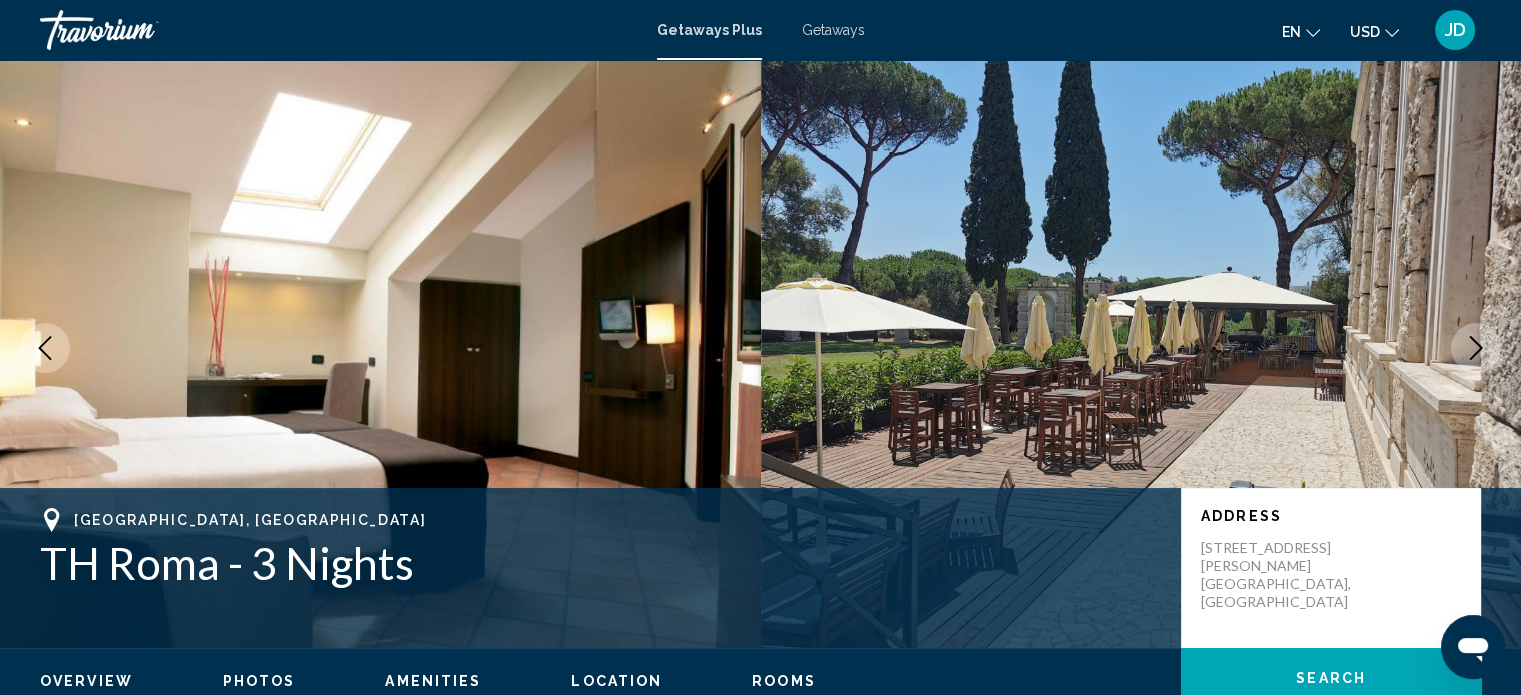 click at bounding box center (1476, 348) 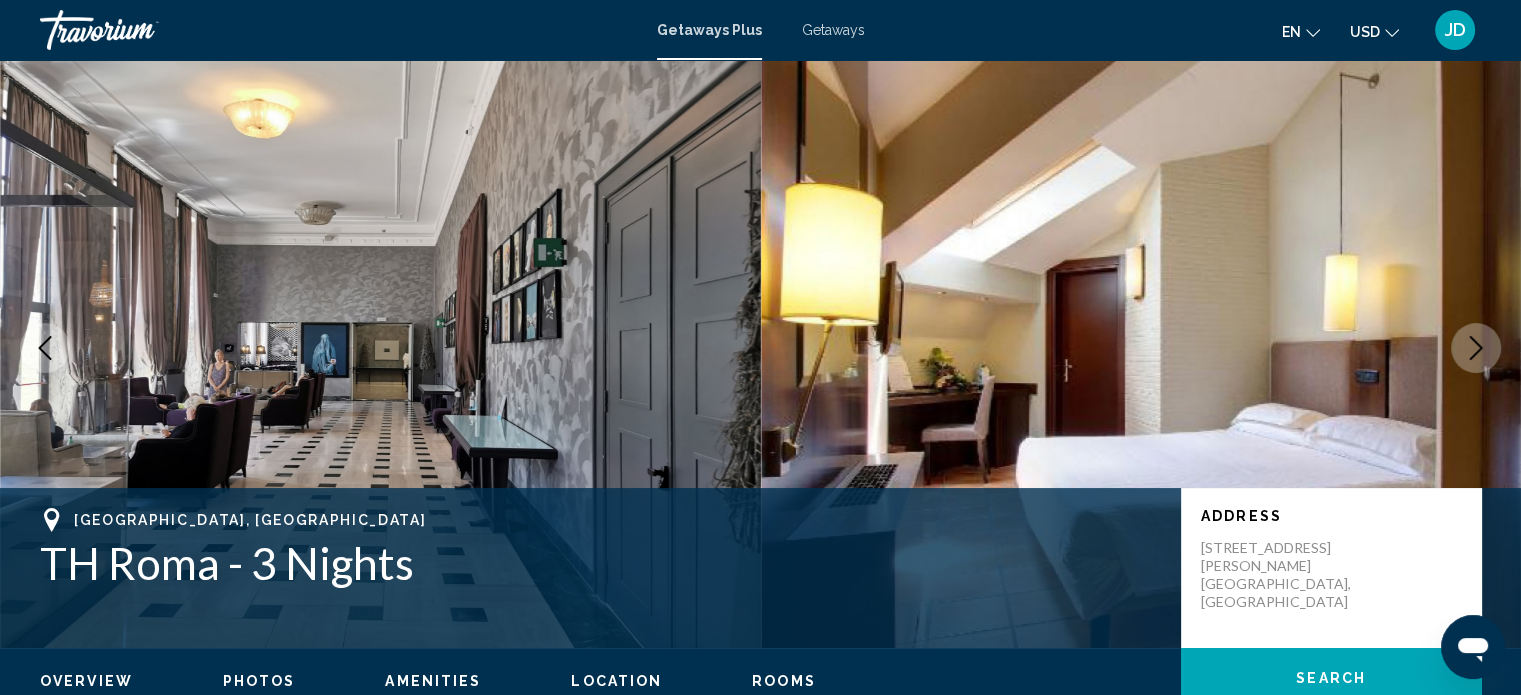click at bounding box center (1476, 348) 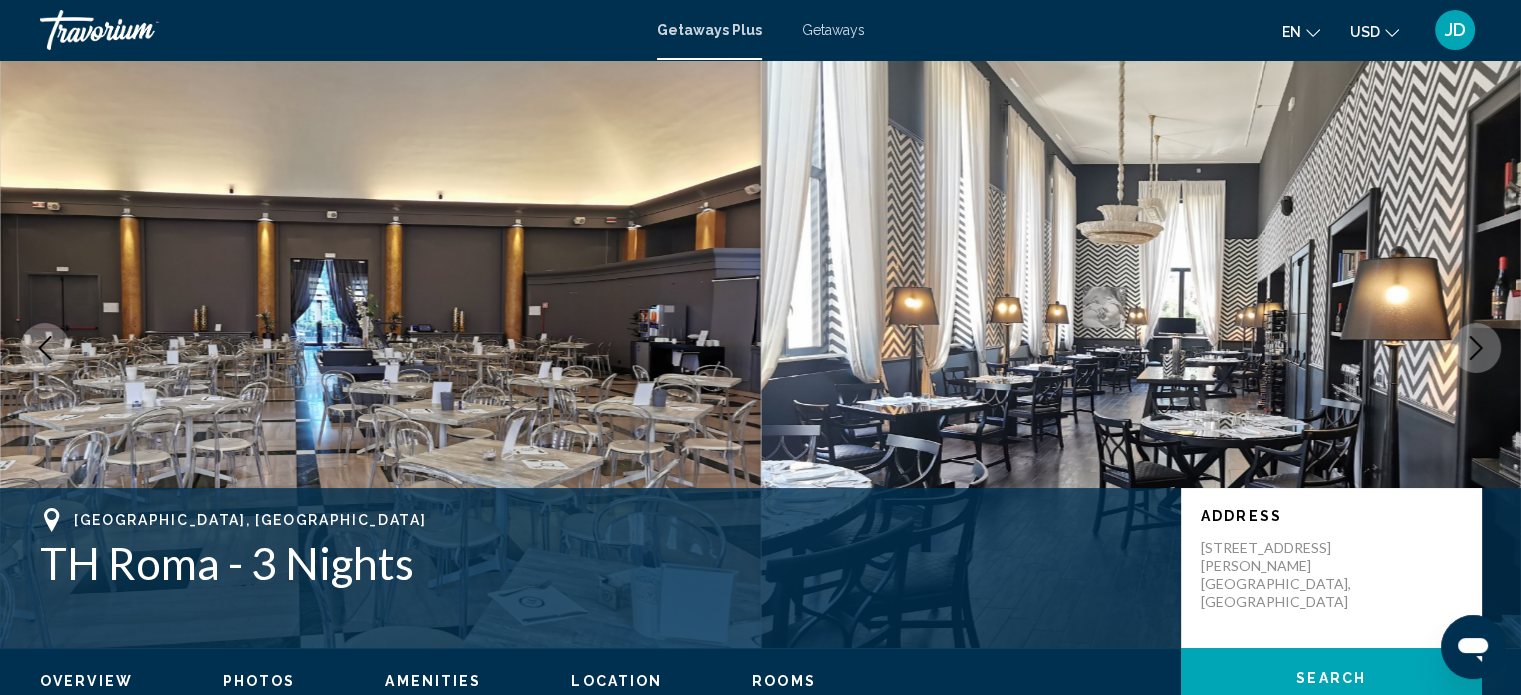 click 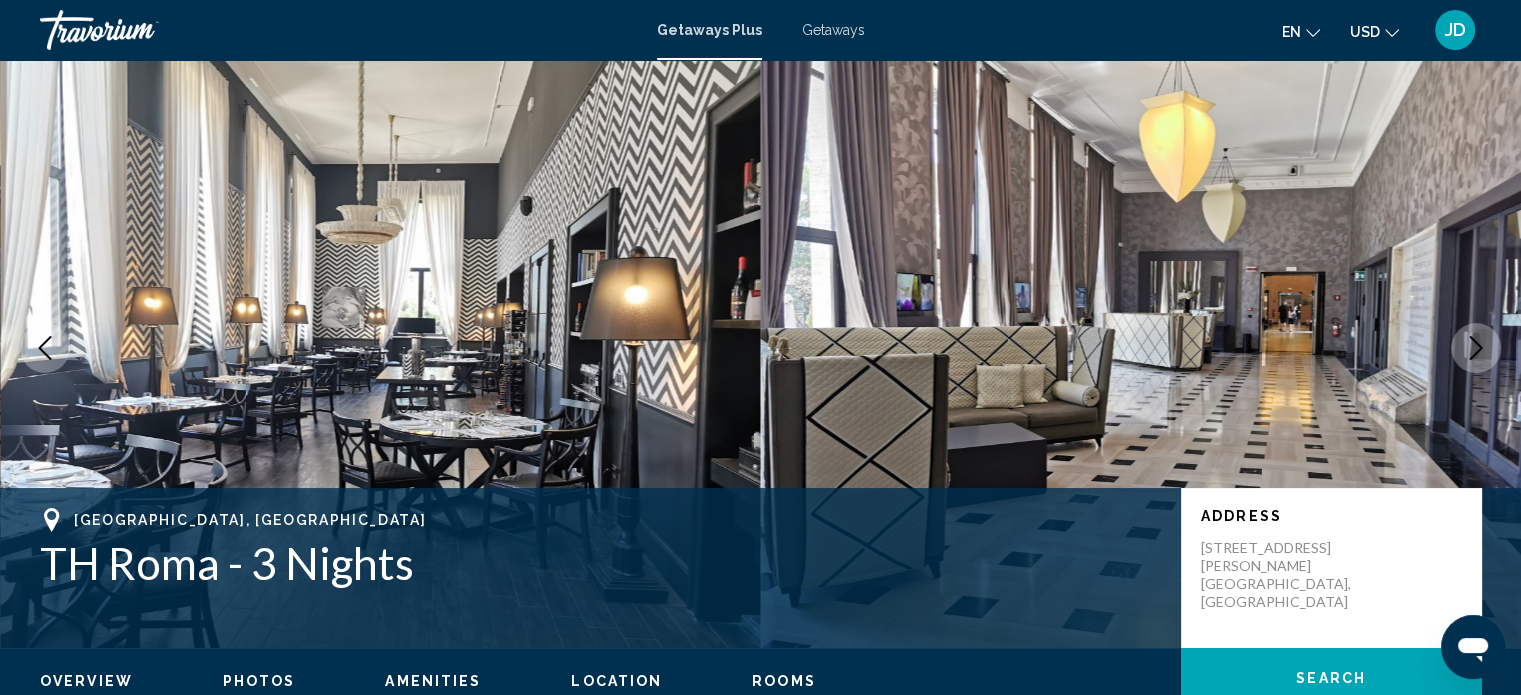 click 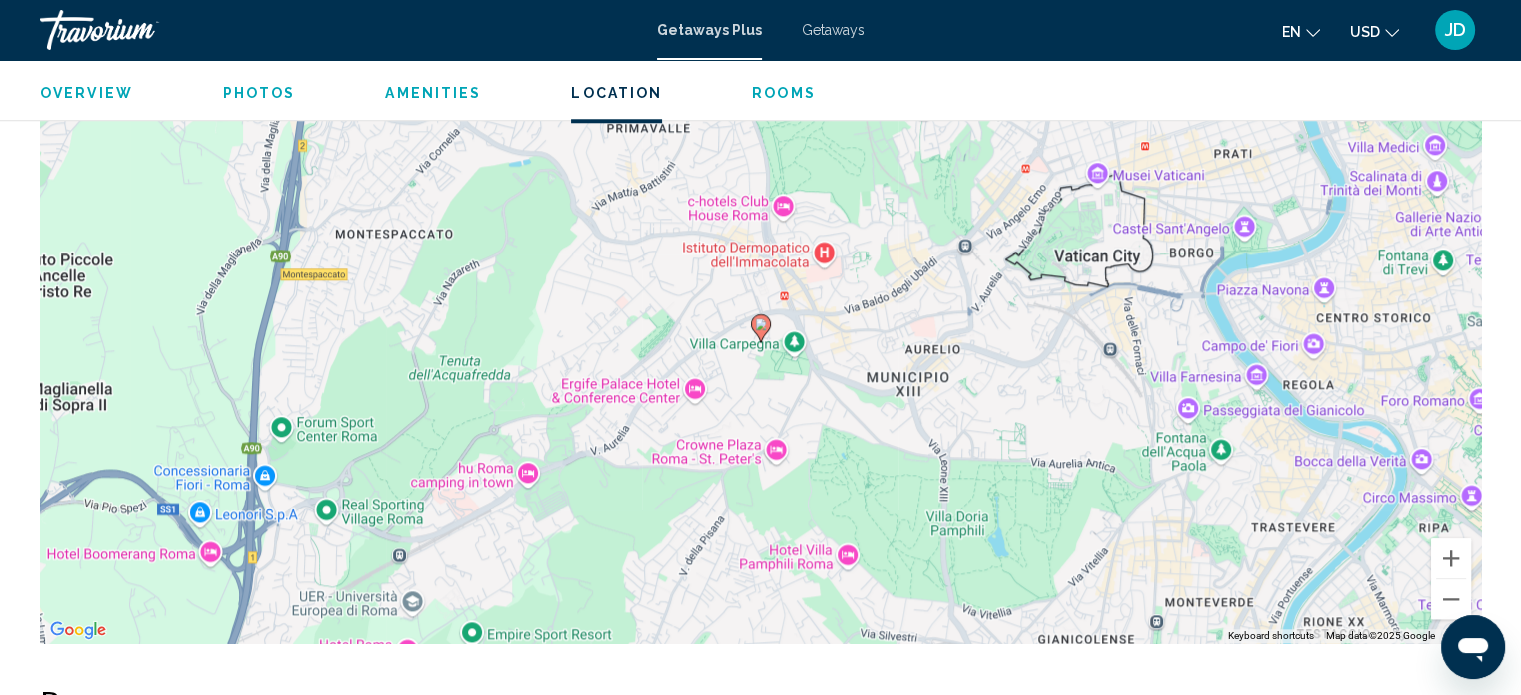 scroll, scrollTop: 1915, scrollLeft: 0, axis: vertical 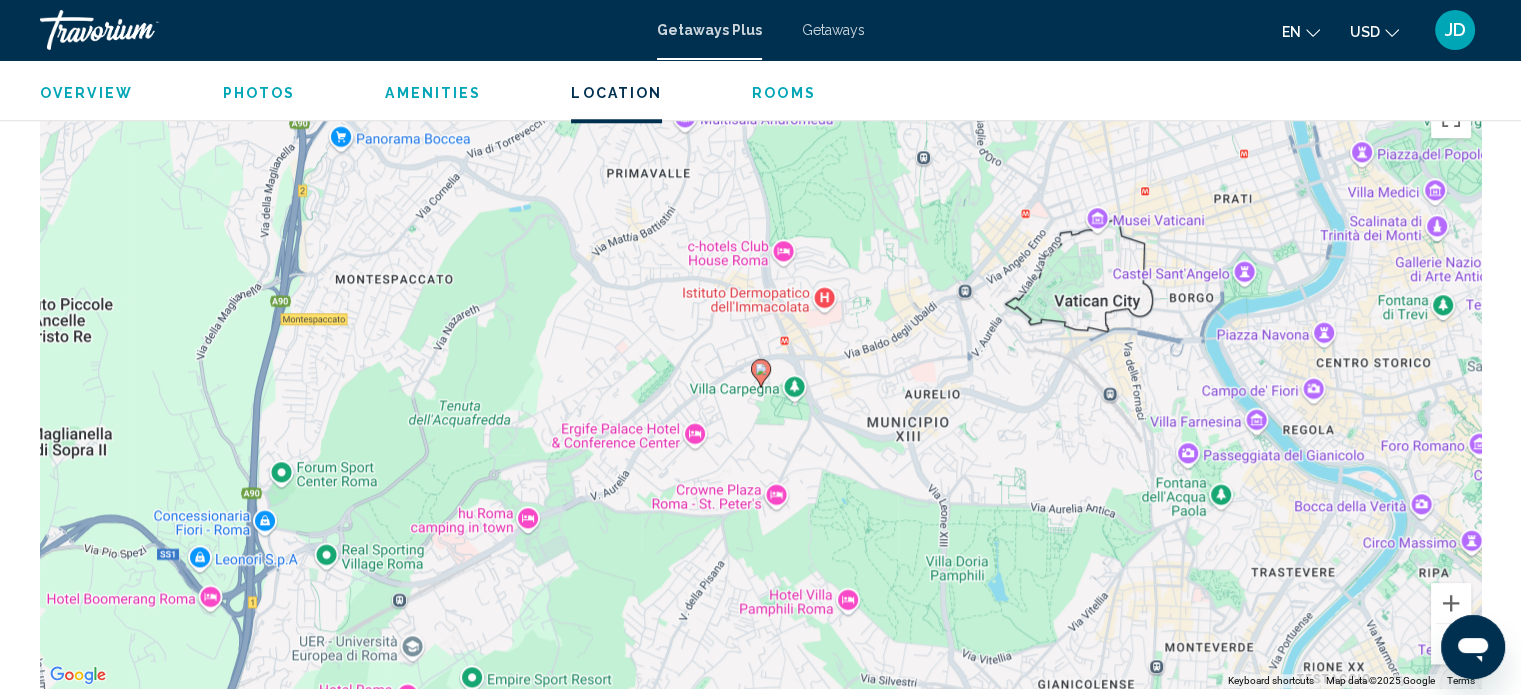 click at bounding box center (1451, 644) 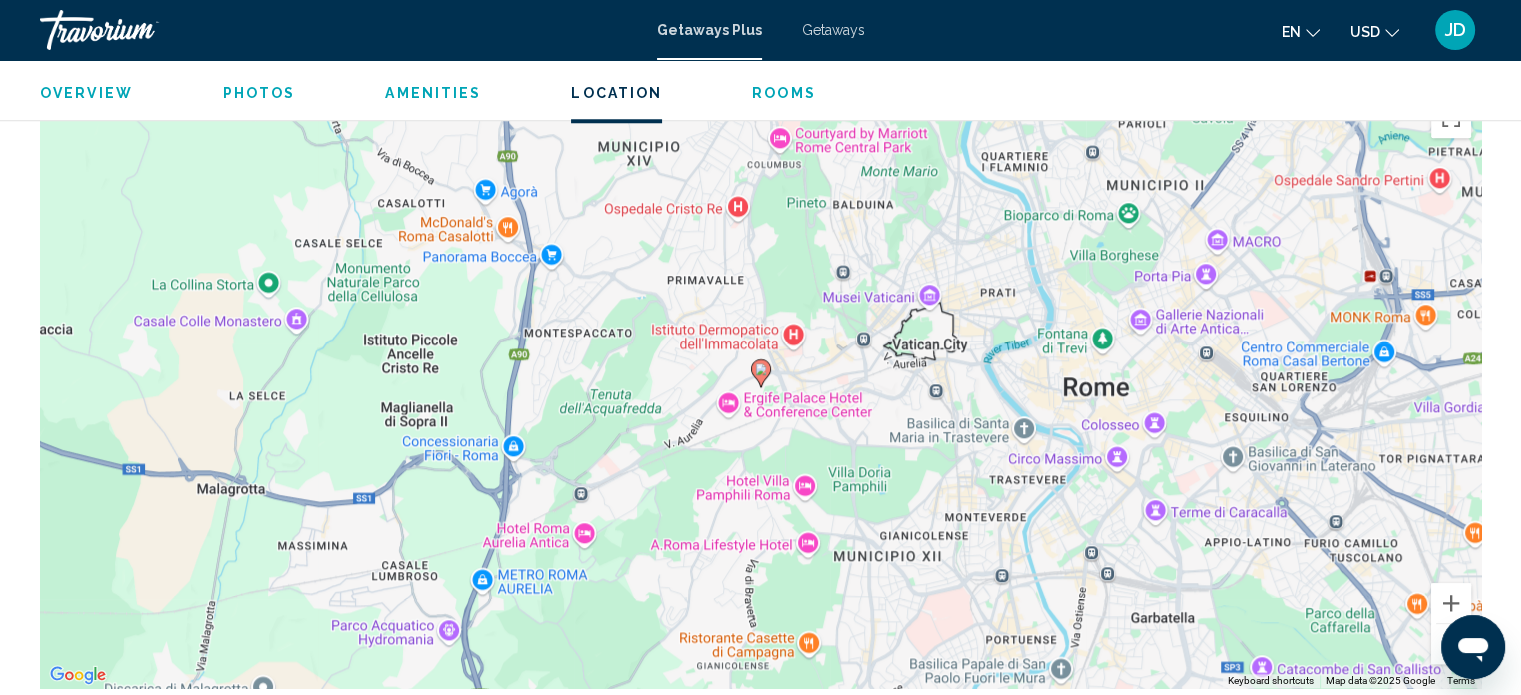 click on "To navigate, press the arrow keys. To activate drag with keyboard, press Alt + Enter. Once in keyboard drag state, use the arrow keys to move the marker. To complete the drag, press the Enter key. To cancel, press Escape." at bounding box center [760, 388] 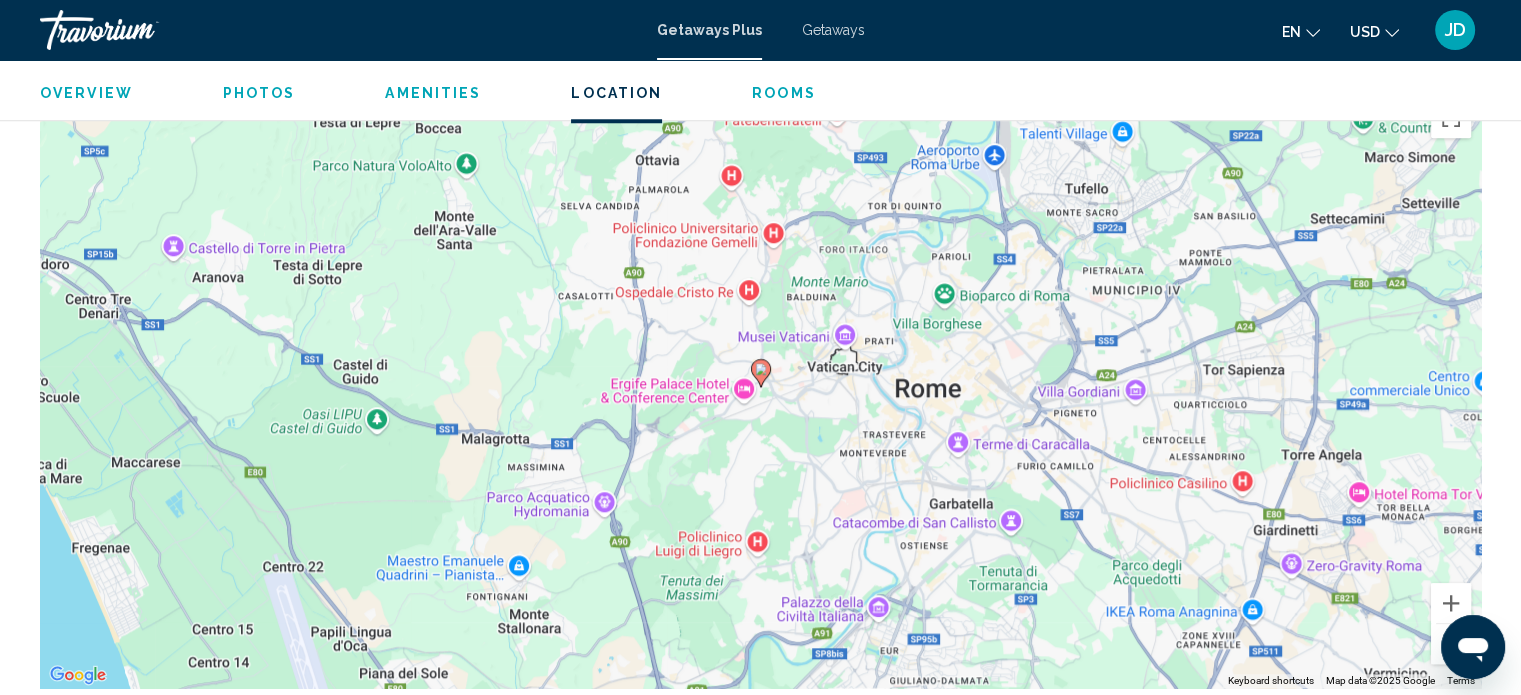 click at bounding box center (1451, 644) 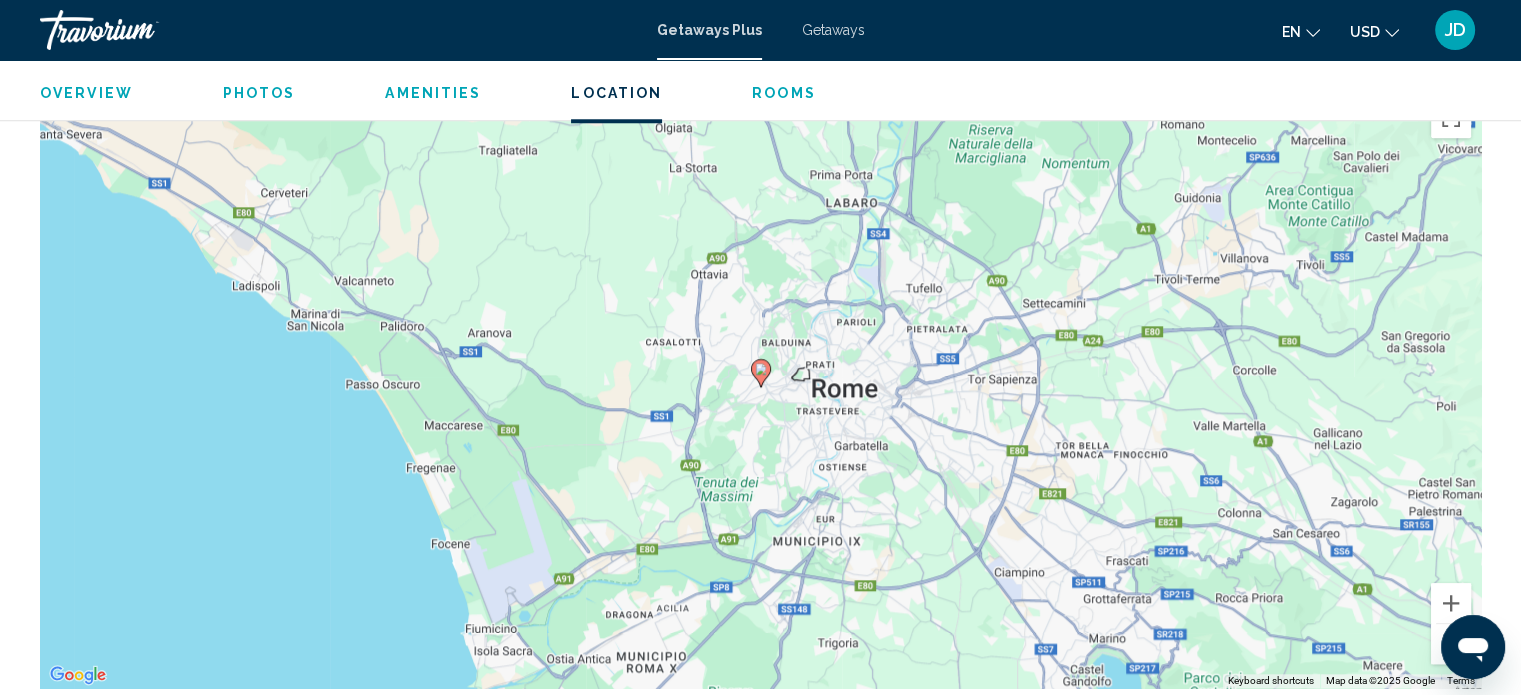 click at bounding box center [1451, 644] 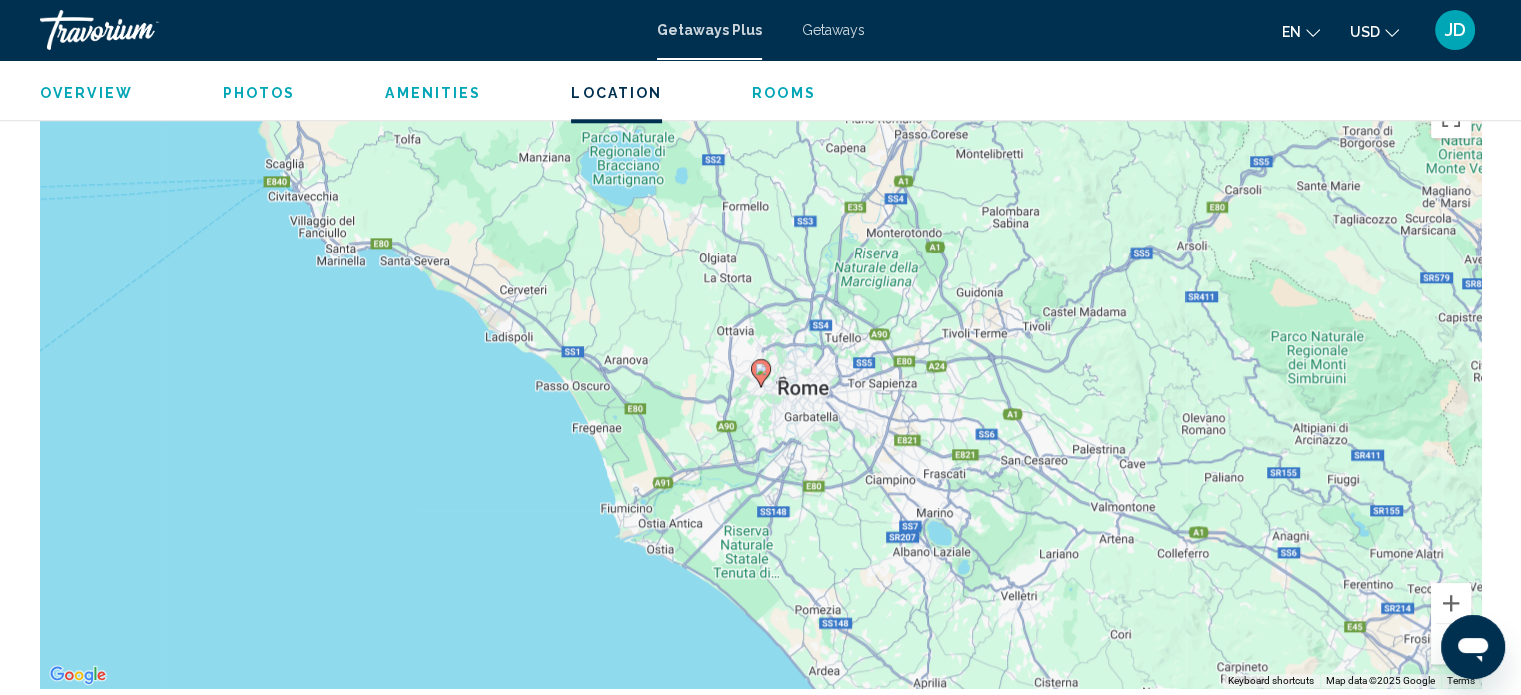 click at bounding box center [1451, 644] 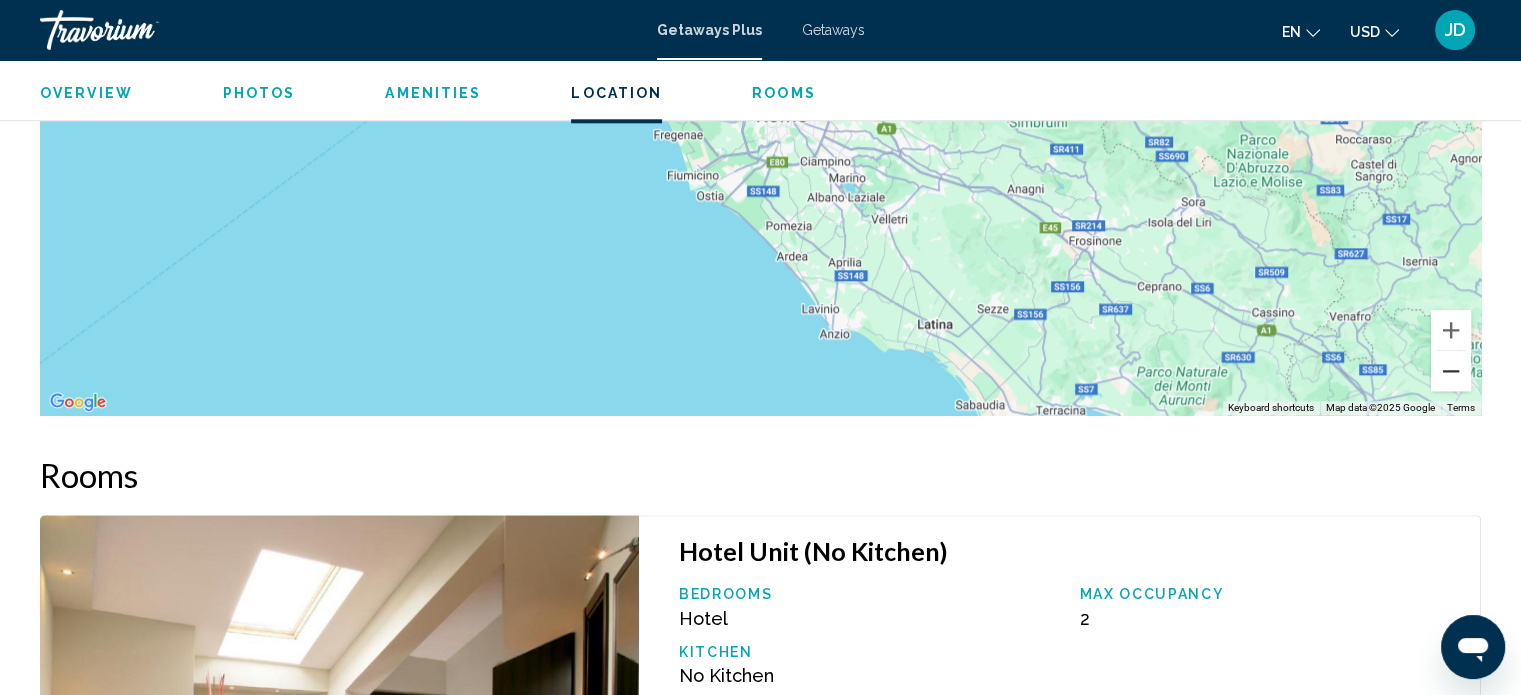 scroll, scrollTop: 2115, scrollLeft: 0, axis: vertical 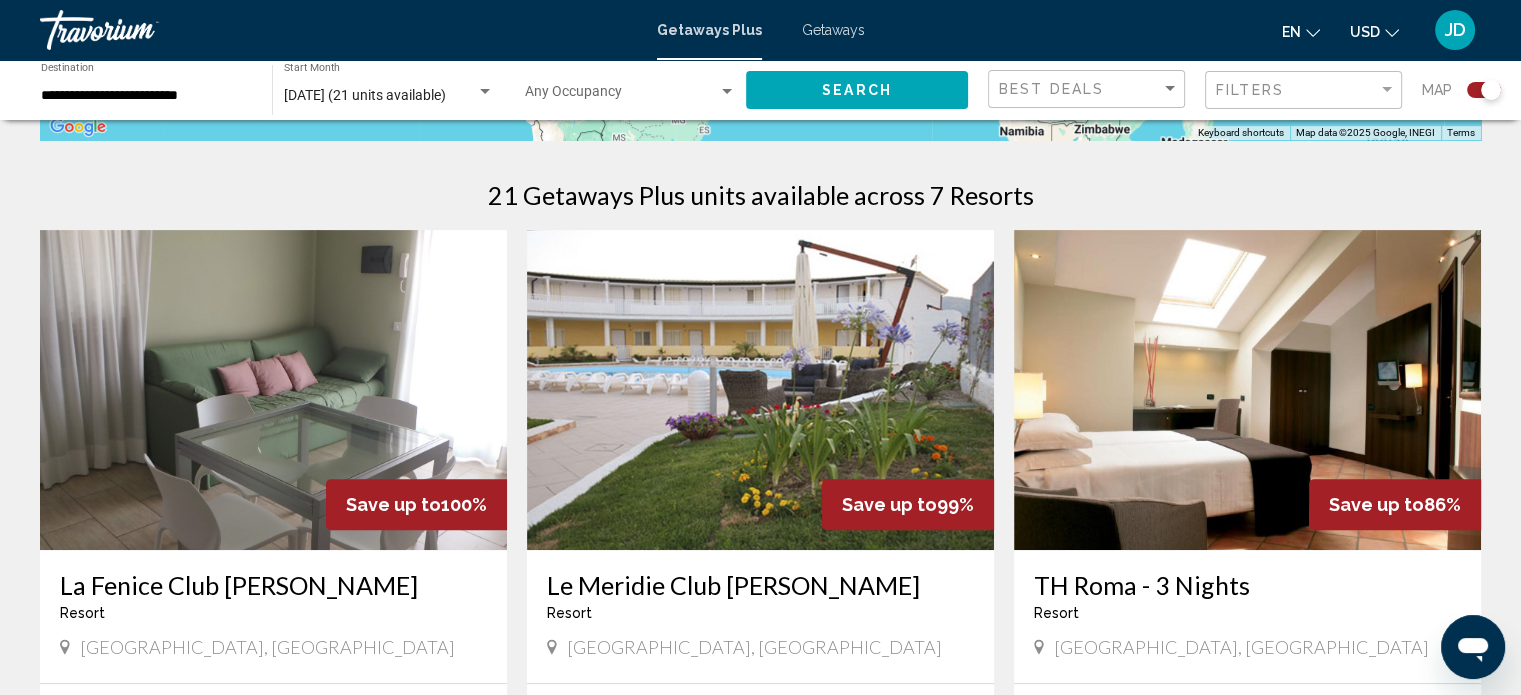 click at bounding box center [760, 390] 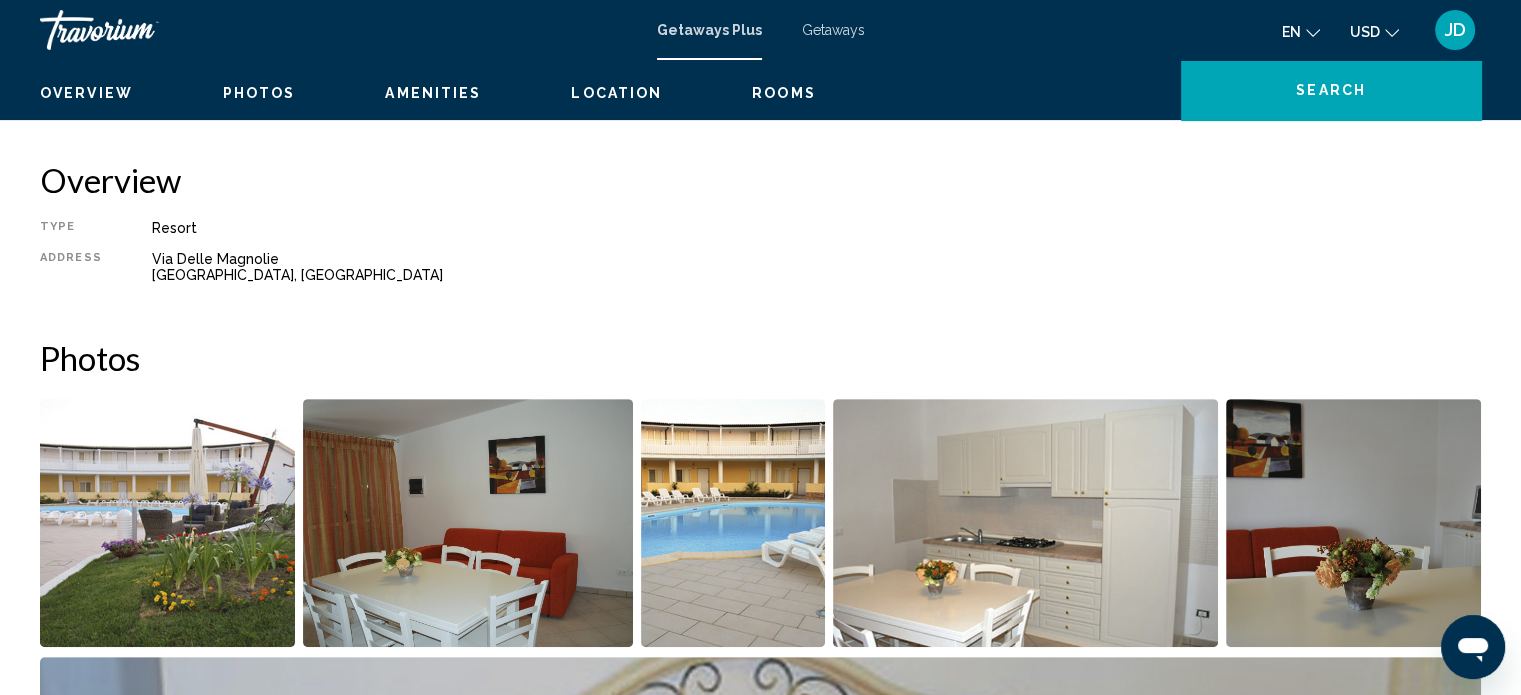 scroll, scrollTop: 12, scrollLeft: 0, axis: vertical 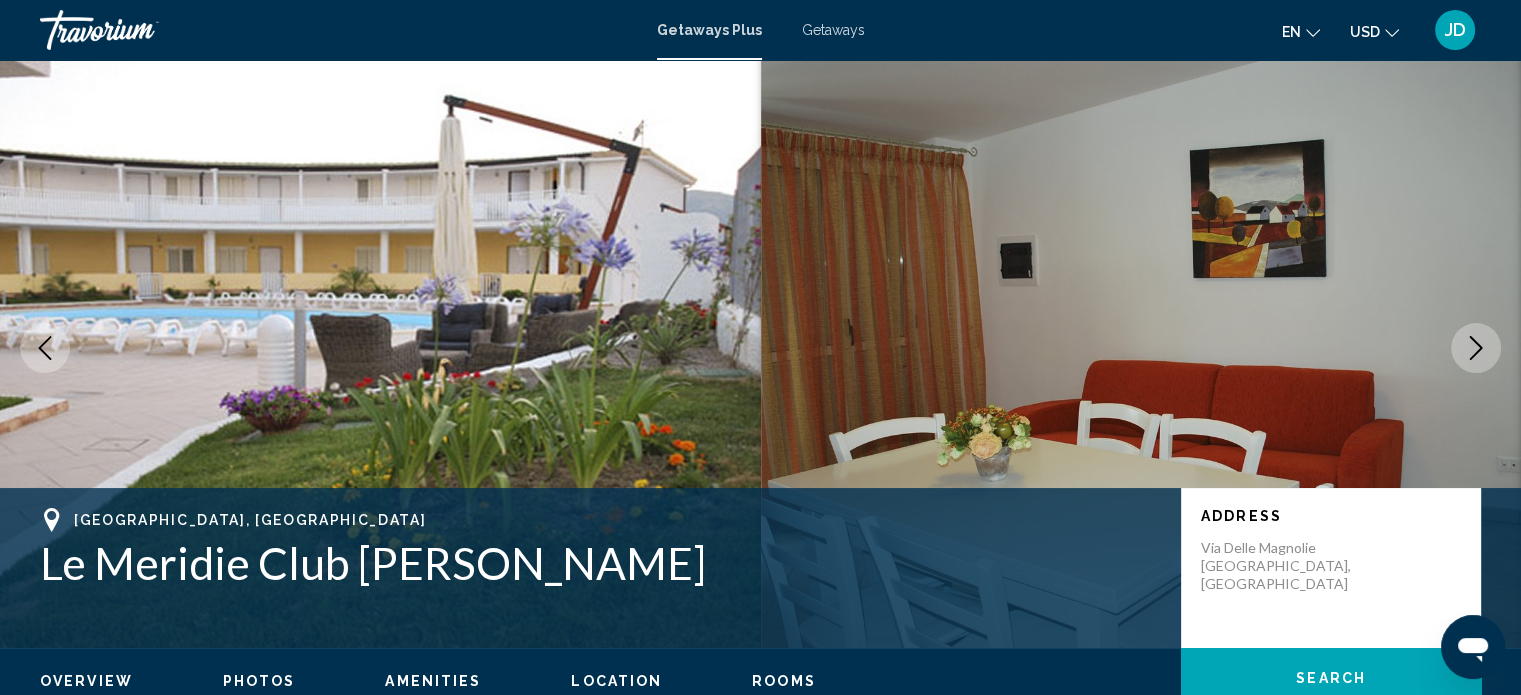 click at bounding box center (1476, 348) 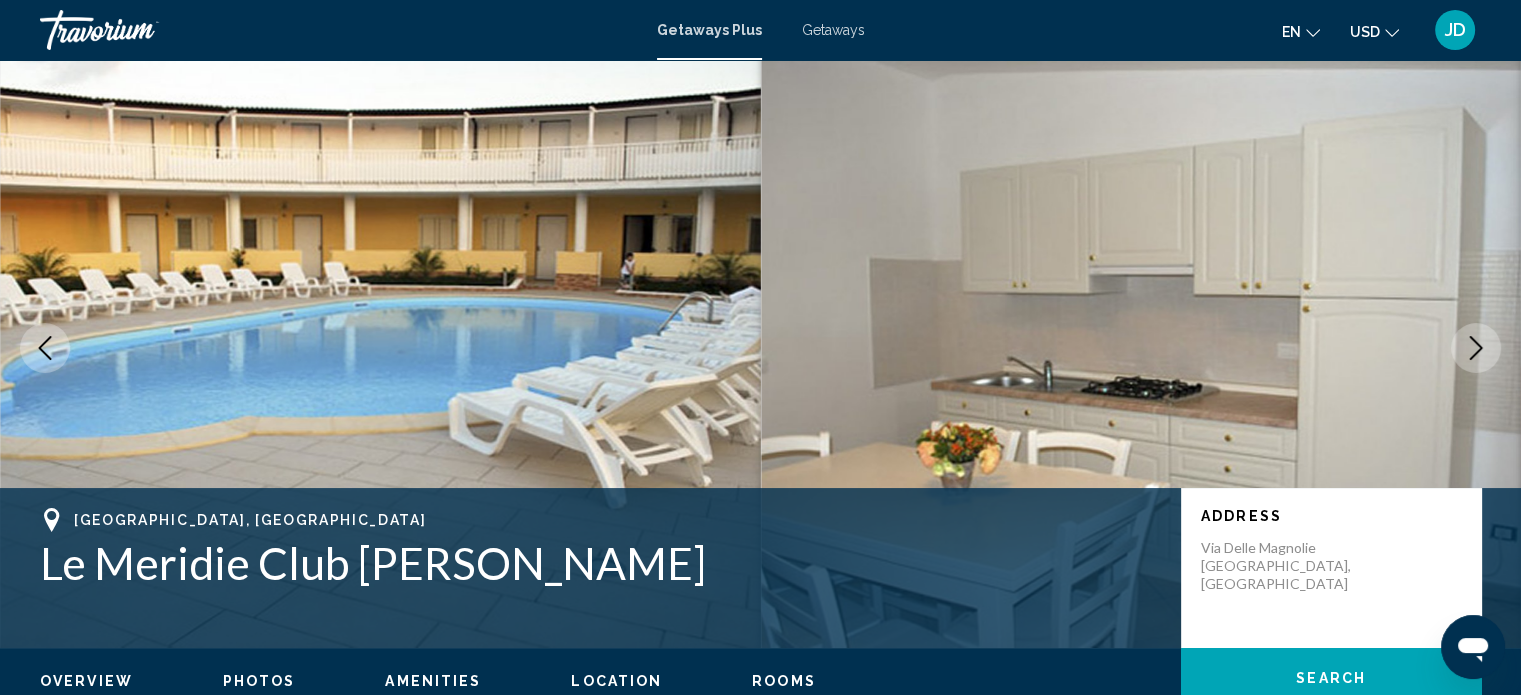 click at bounding box center (1476, 348) 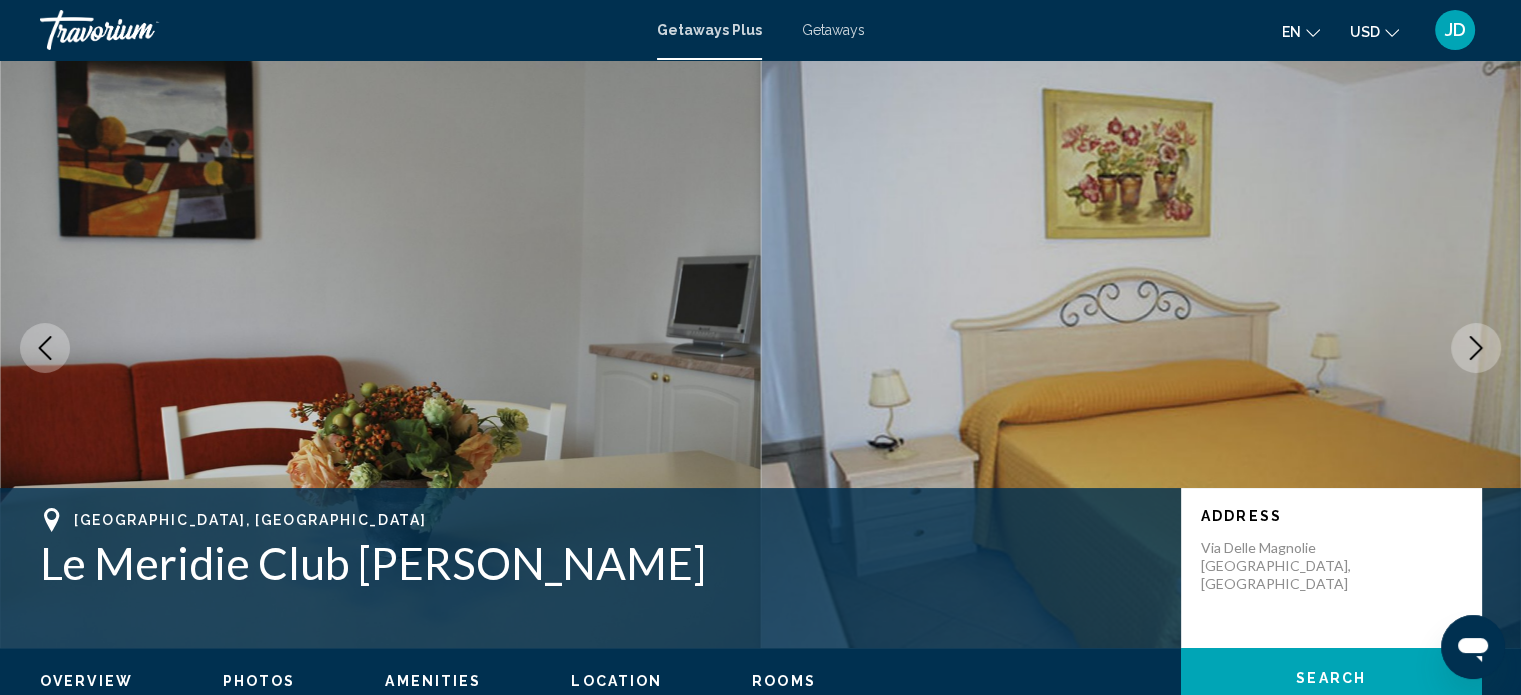 click at bounding box center [1476, 348] 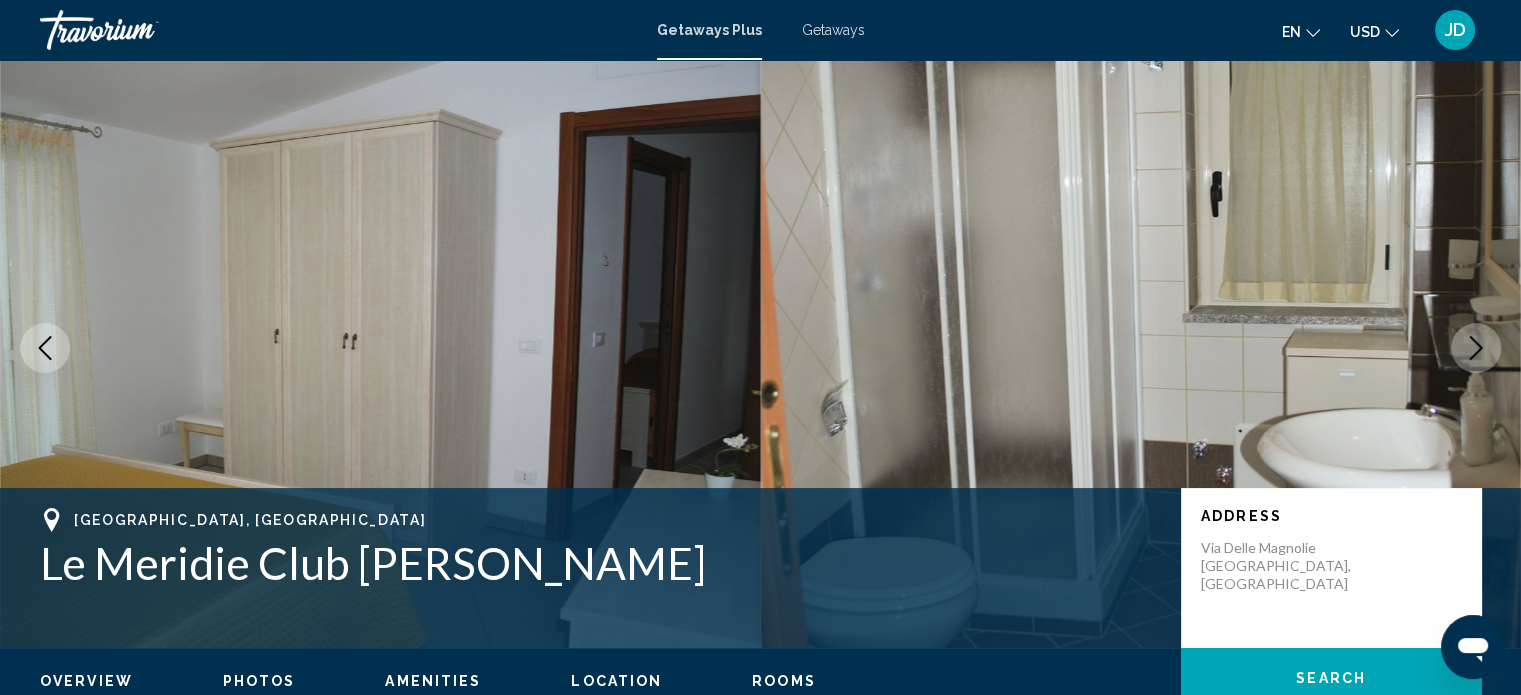 click at bounding box center [1476, 348] 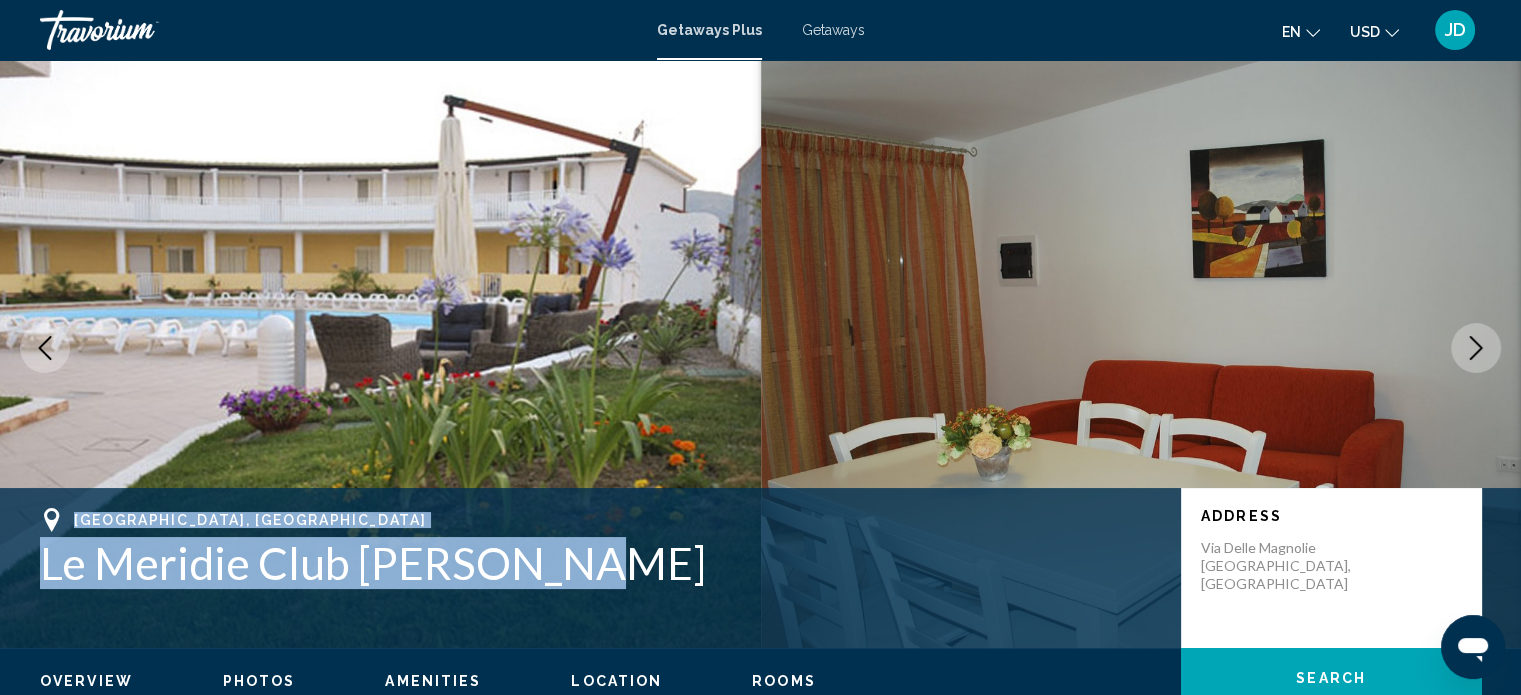 drag, startPoint x: 584, startPoint y: 555, endPoint x: 79, endPoint y: 500, distance: 507.9862 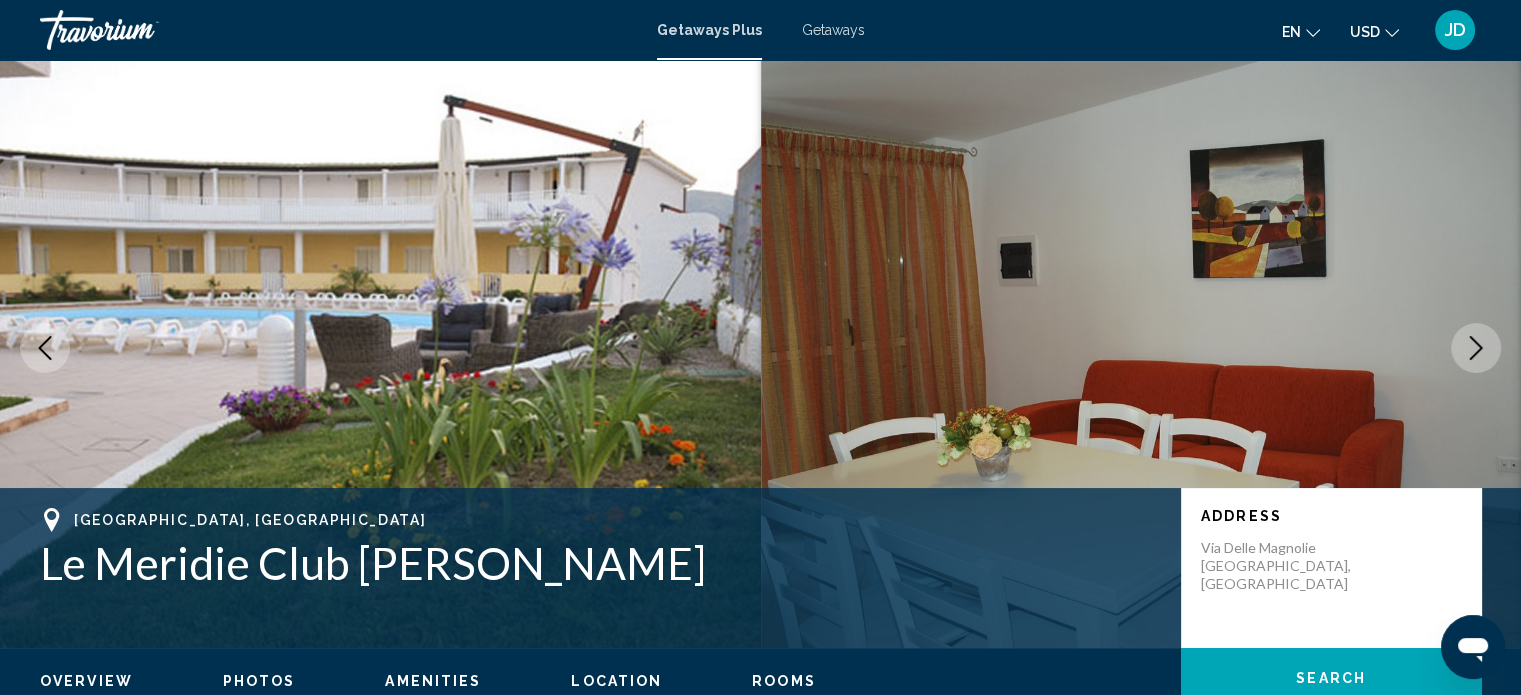 scroll, scrollTop: 0, scrollLeft: 0, axis: both 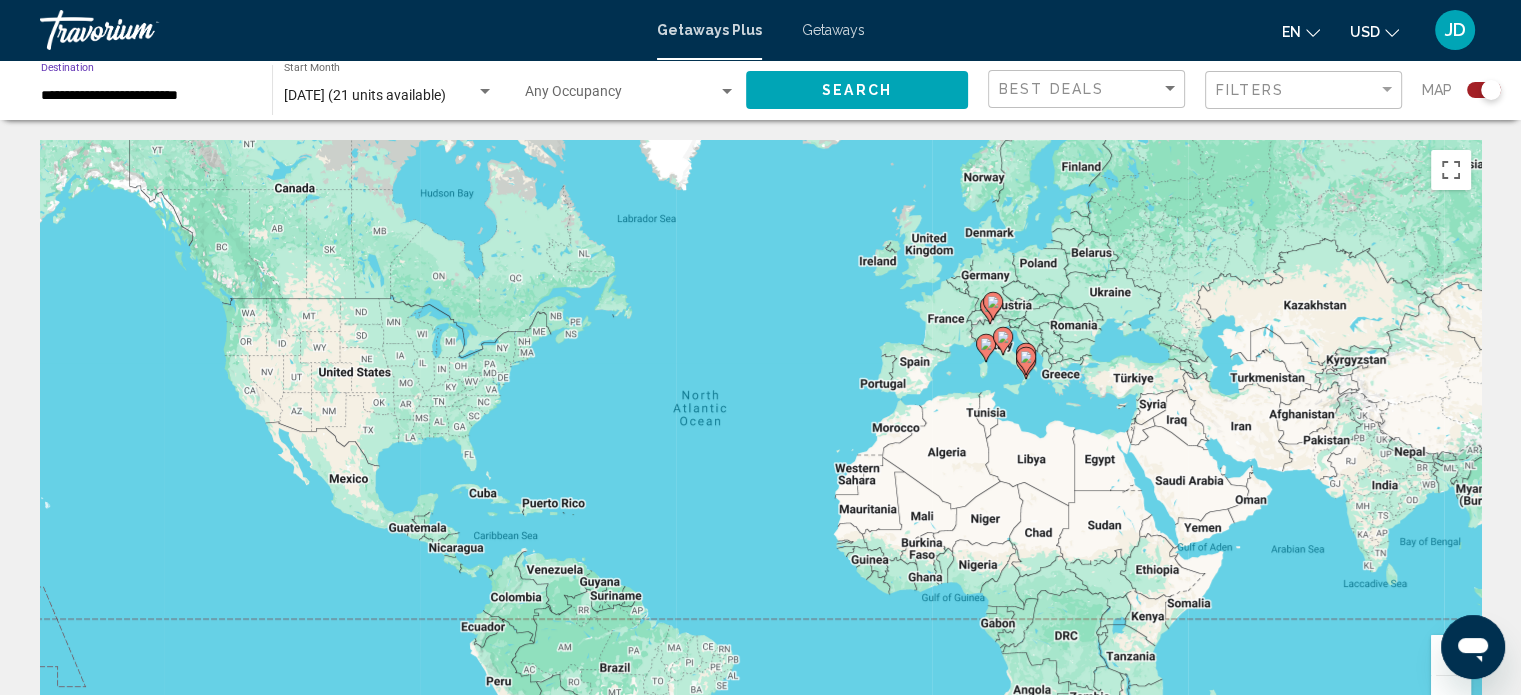 click on "**********" at bounding box center [146, 96] 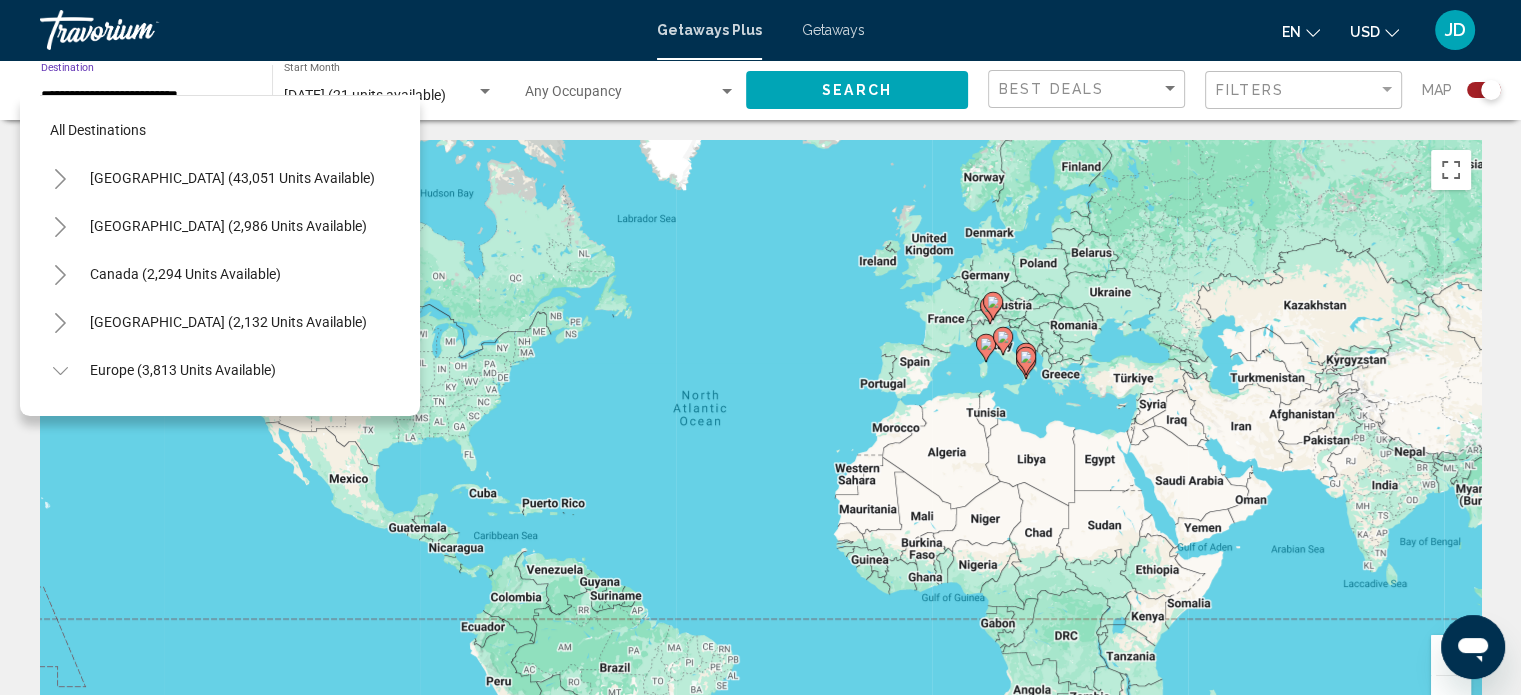 scroll, scrollTop: 462, scrollLeft: 0, axis: vertical 